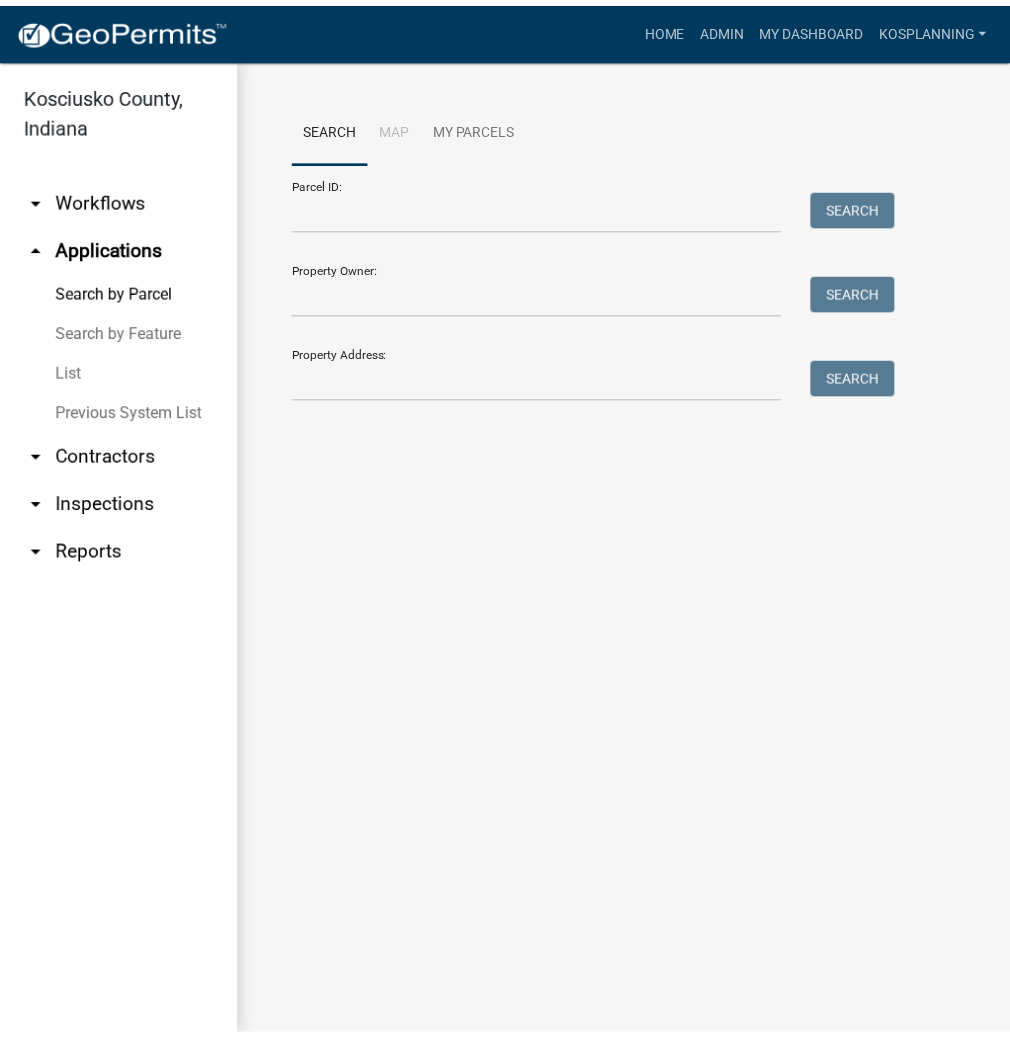 scroll, scrollTop: 0, scrollLeft: 0, axis: both 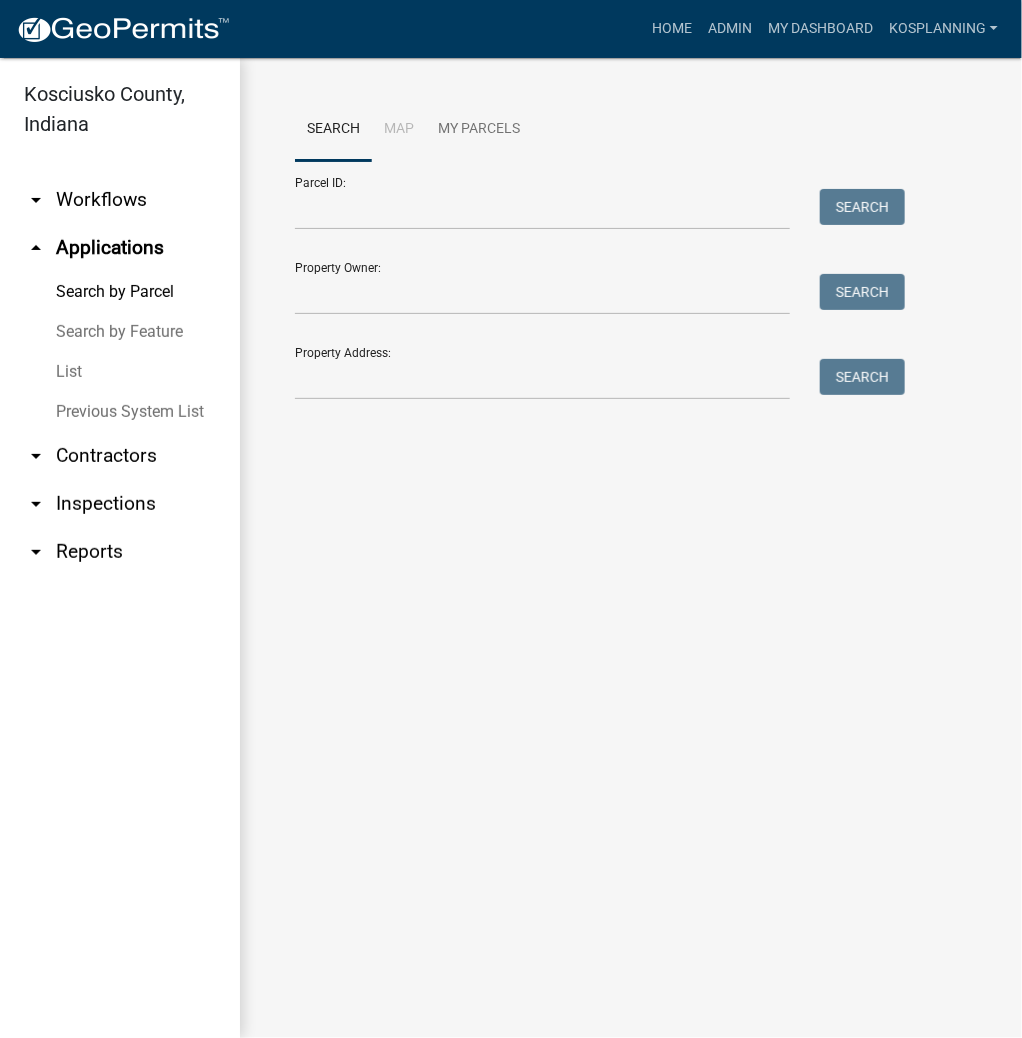 click on "List" at bounding box center (120, 372) 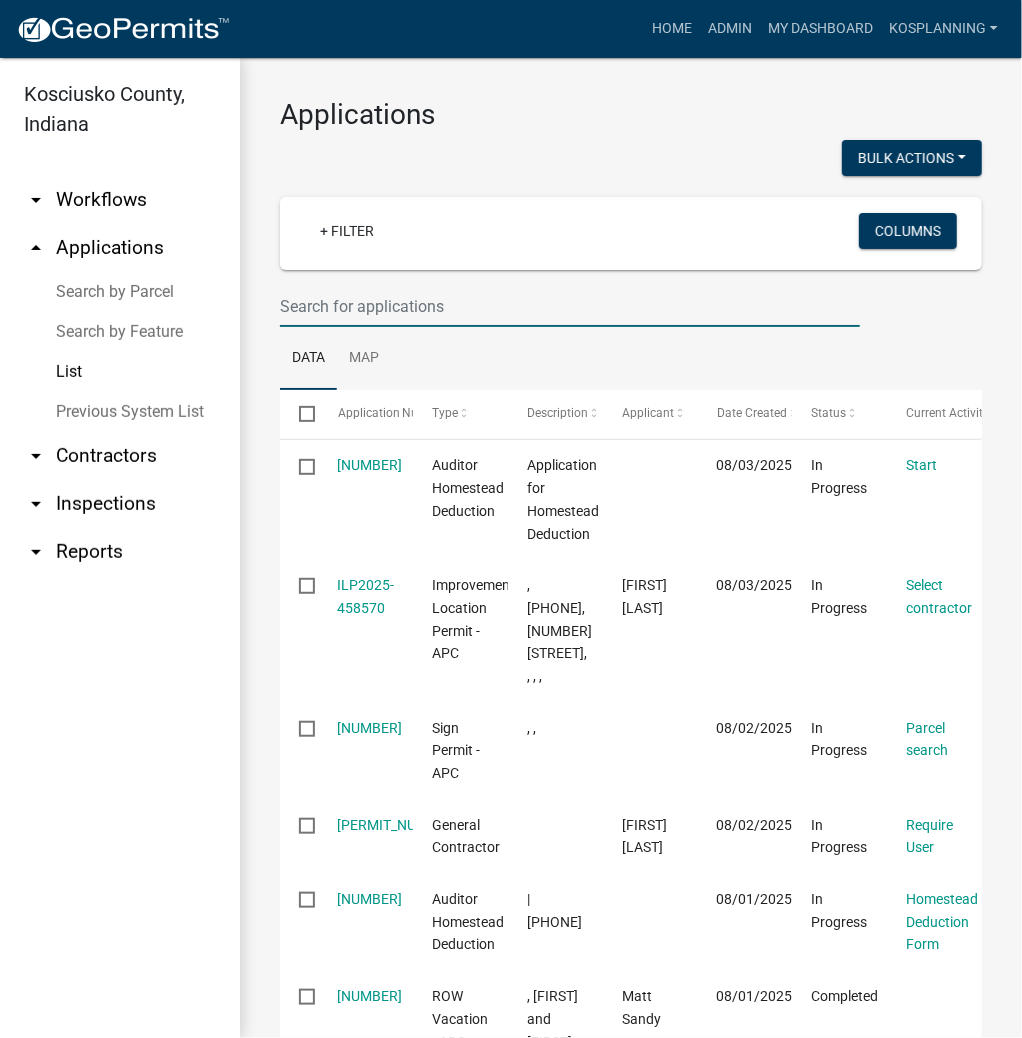click at bounding box center (570, 306) 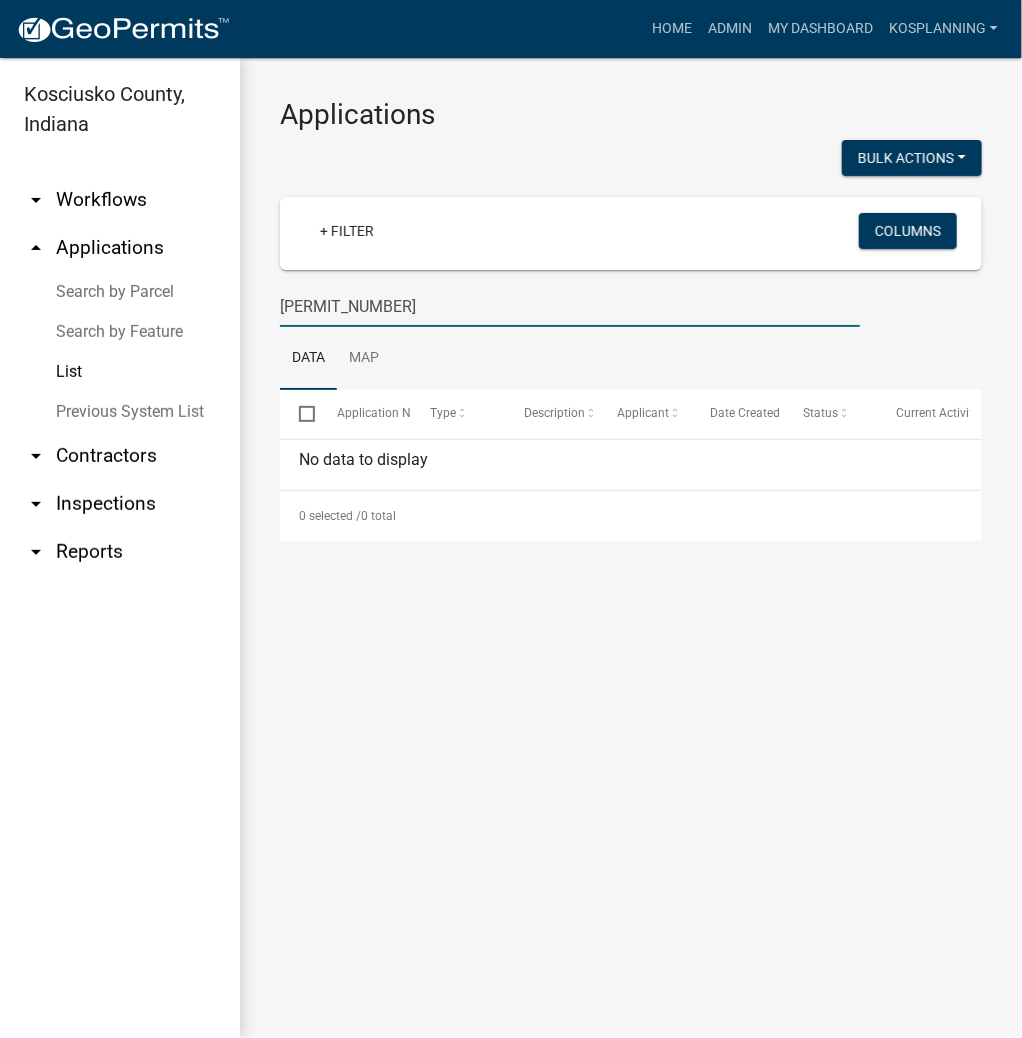 click on "[PERMIT_NUMBER]" at bounding box center (570, 306) 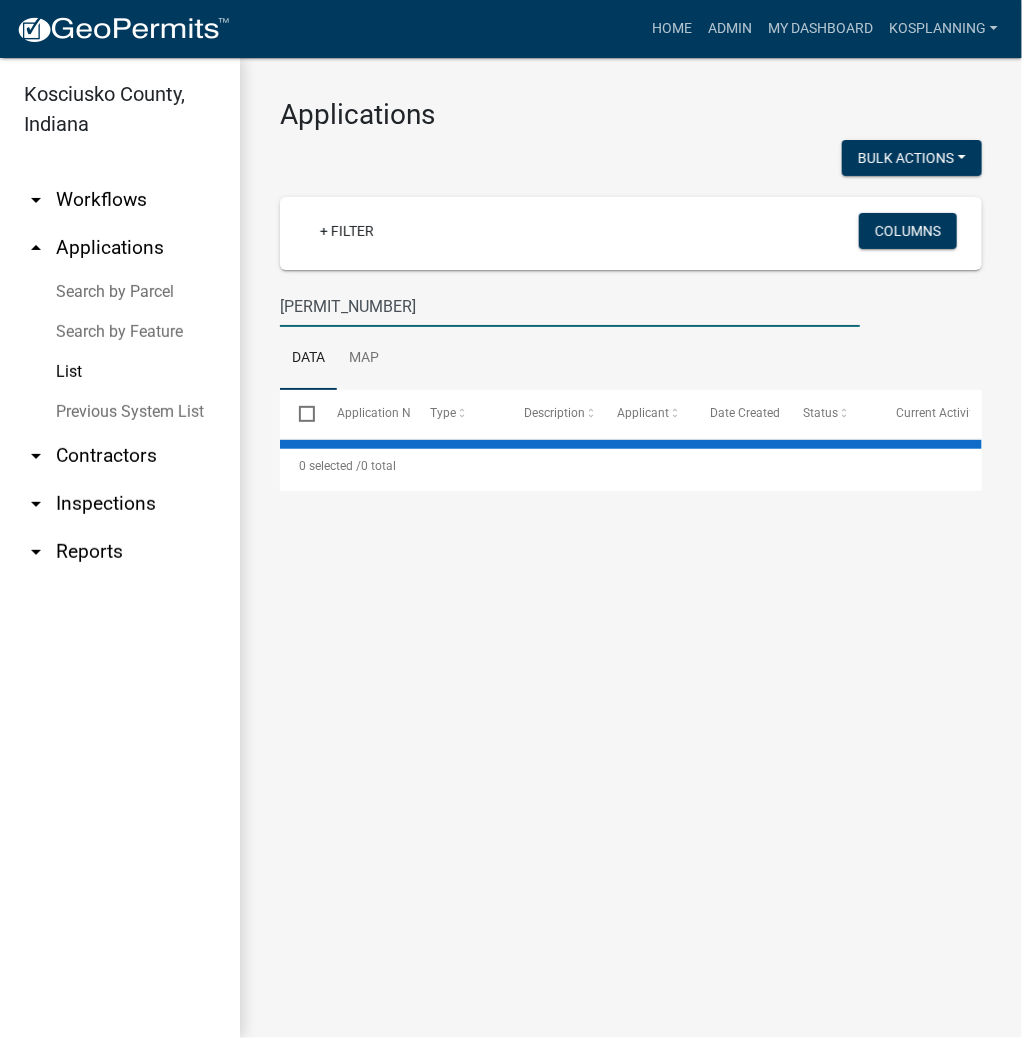 click on "[PERMIT_NUMBER]" at bounding box center (570, 306) 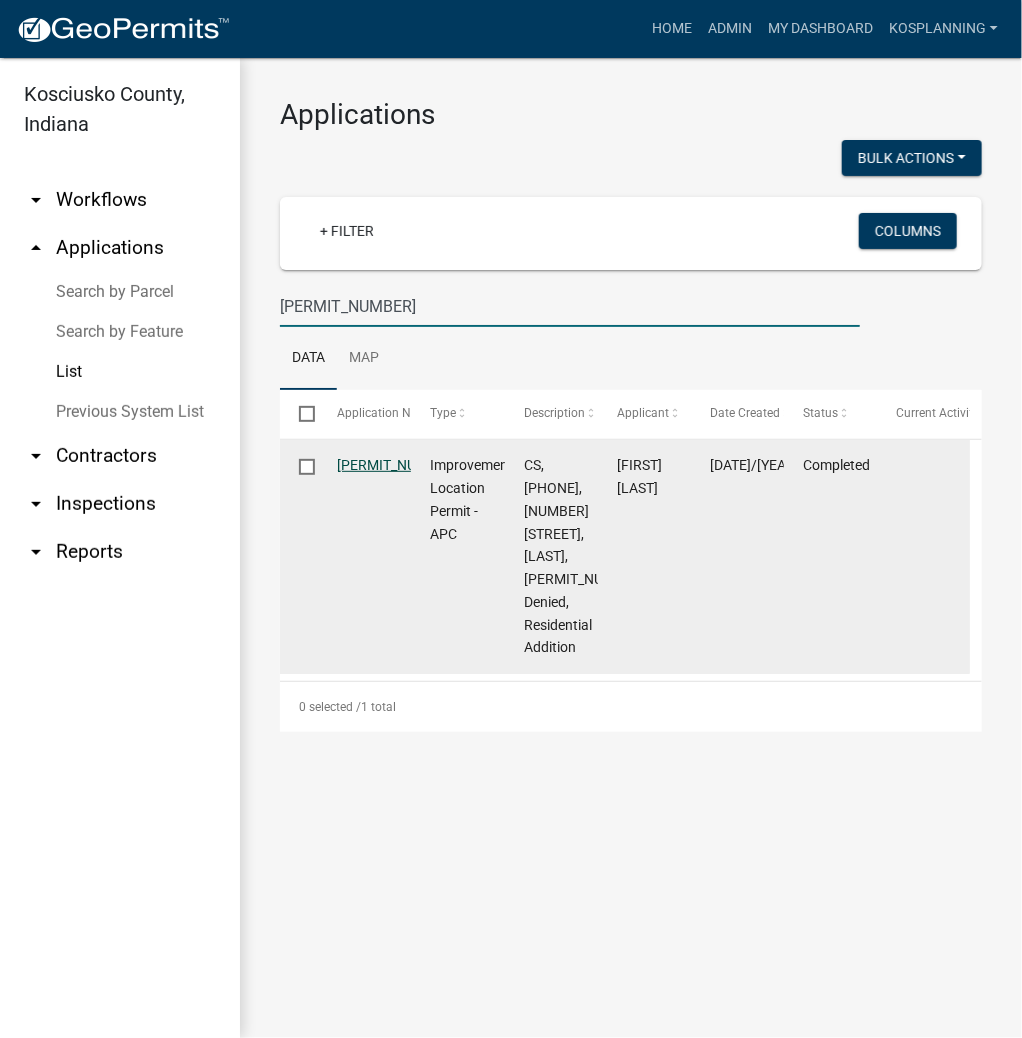 type on "[PERMIT_NUMBER]" 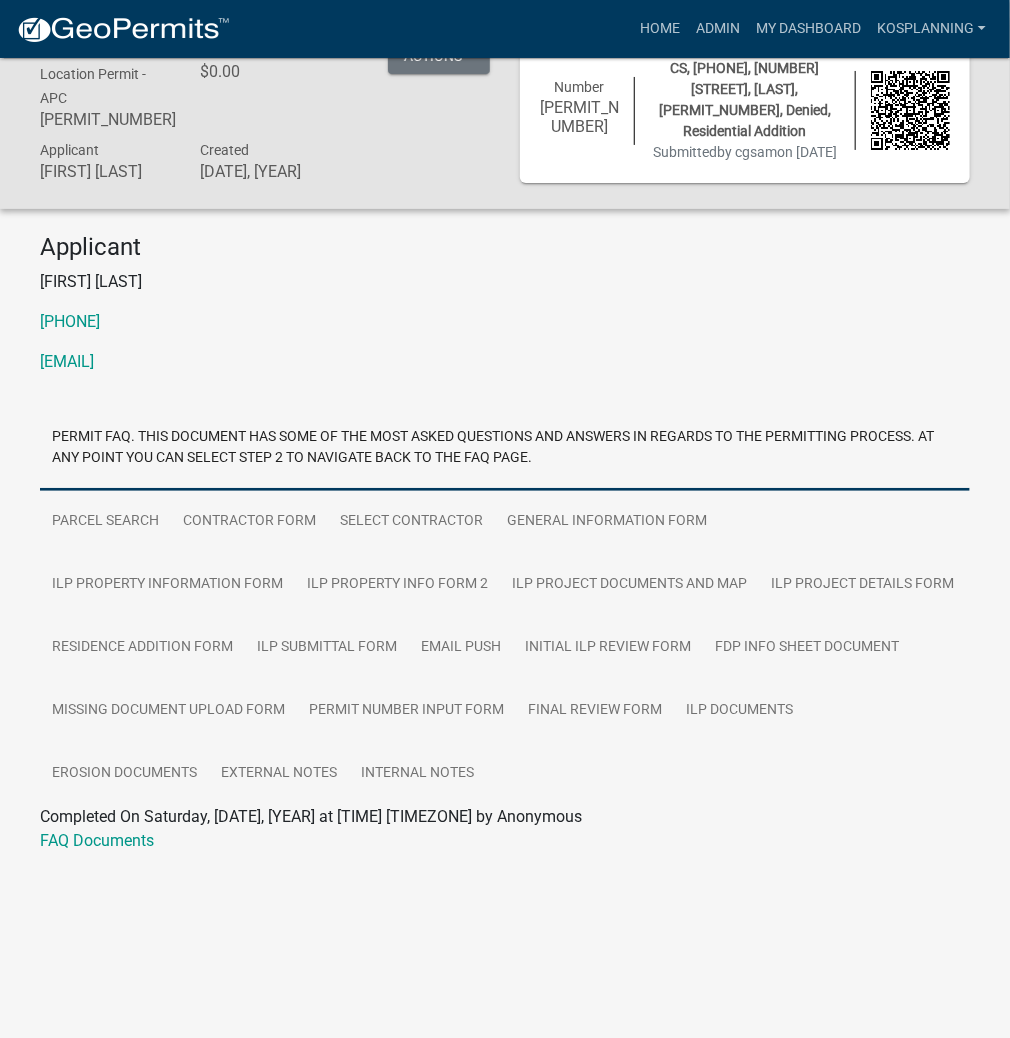 scroll, scrollTop: 58, scrollLeft: 0, axis: vertical 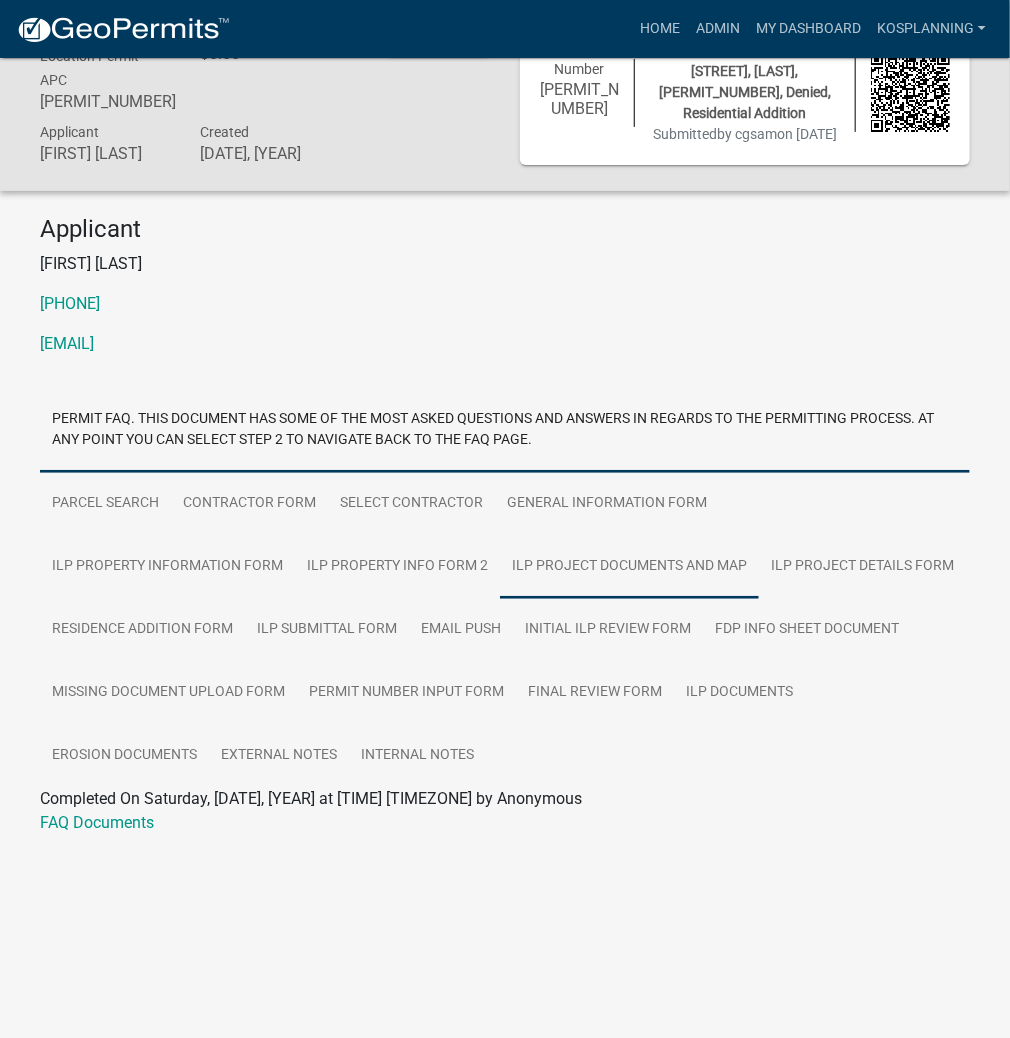 click on "ILP Project Documents and Map" at bounding box center [629, 567] 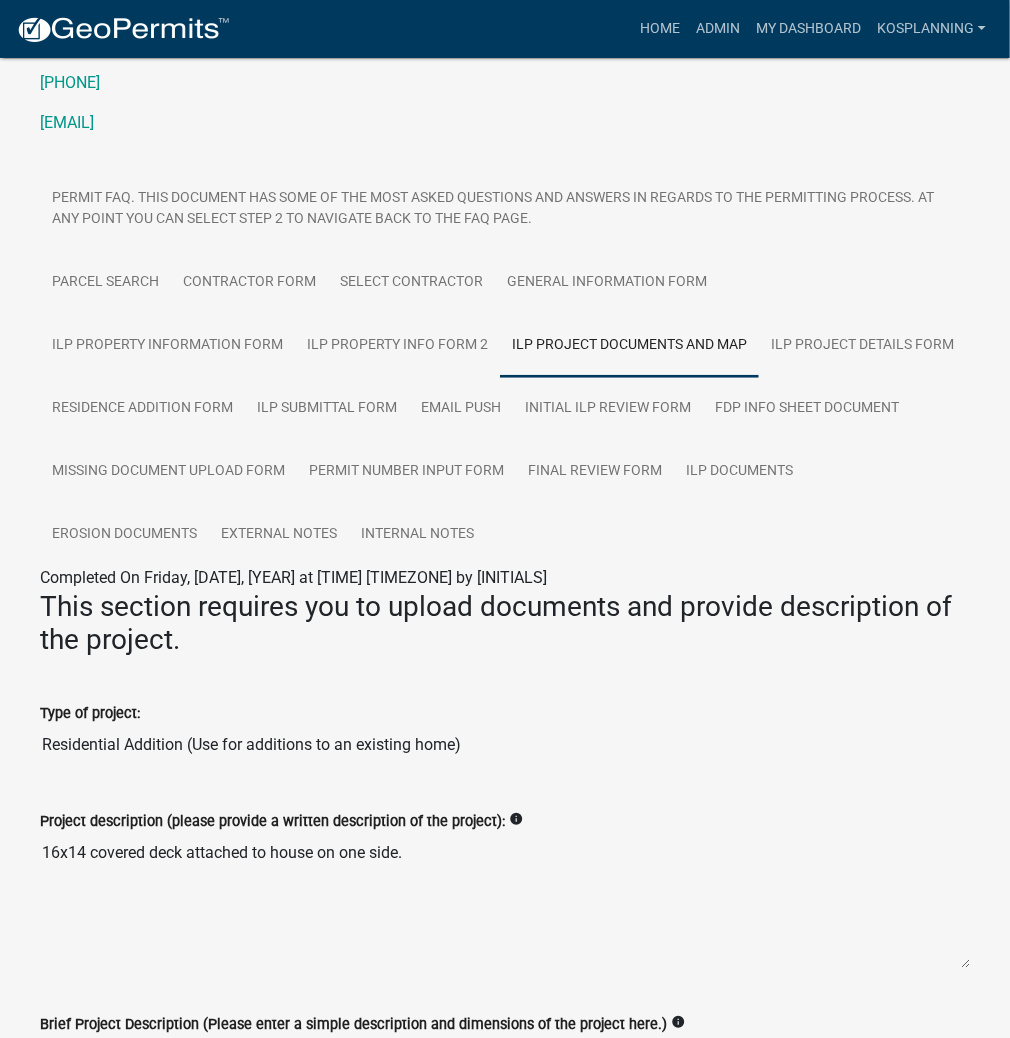 scroll, scrollTop: 138, scrollLeft: 0, axis: vertical 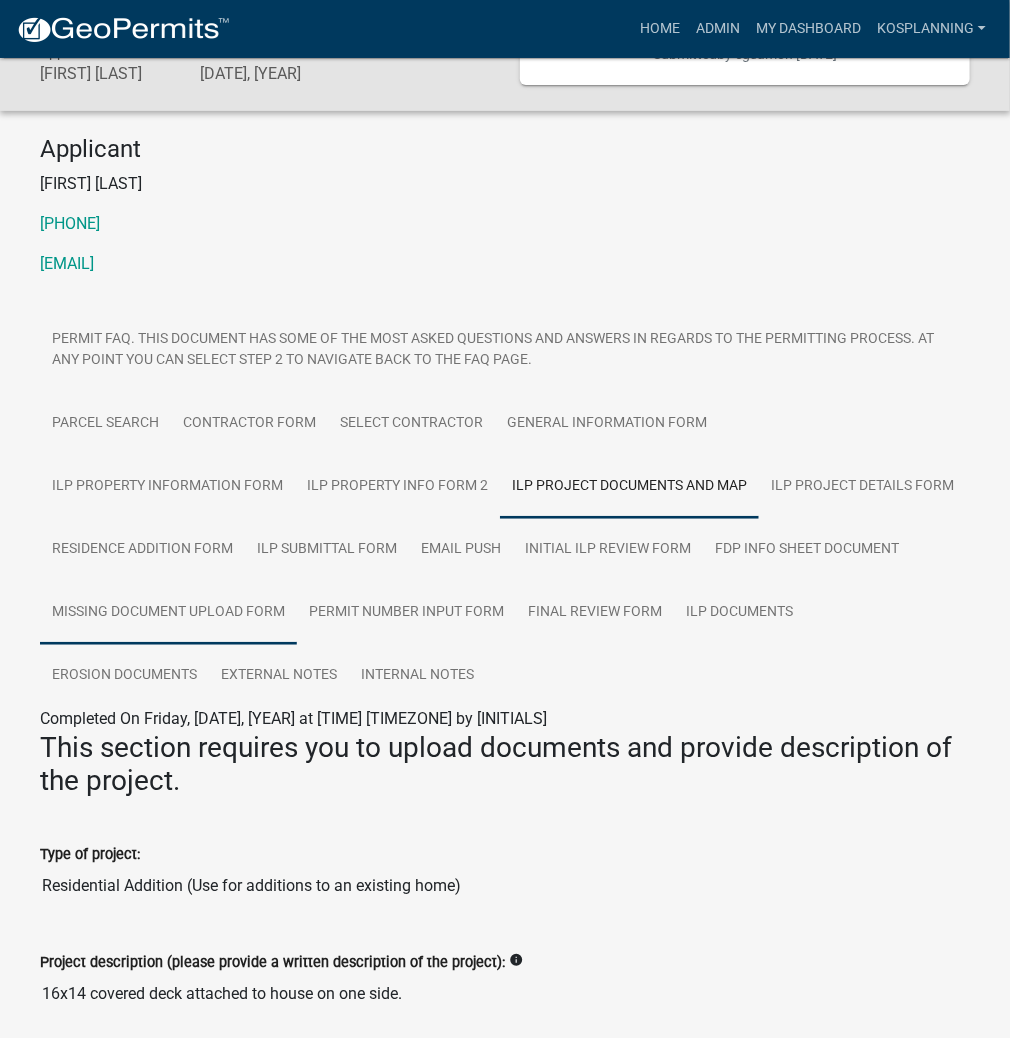 click on "Missing Document Upload Form" at bounding box center (168, 613) 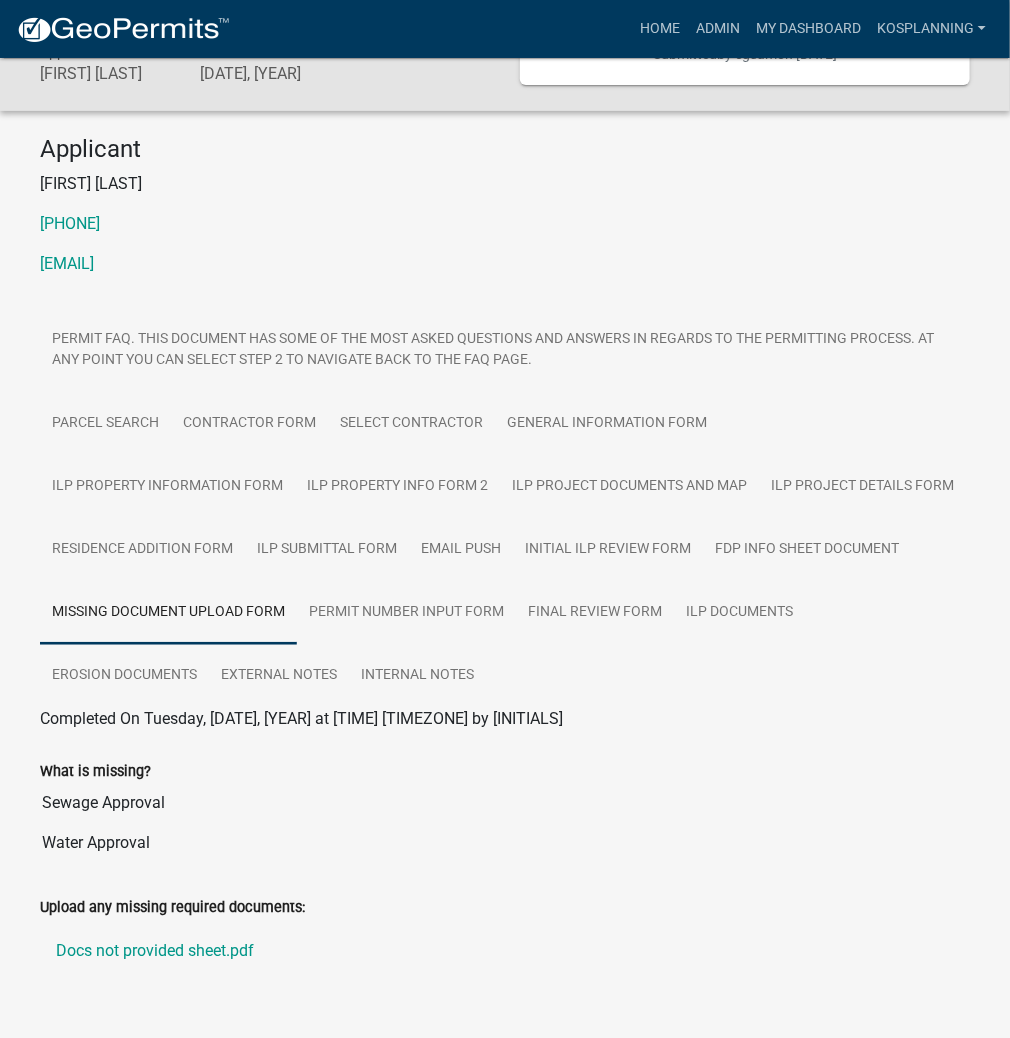scroll, scrollTop: 199, scrollLeft: 0, axis: vertical 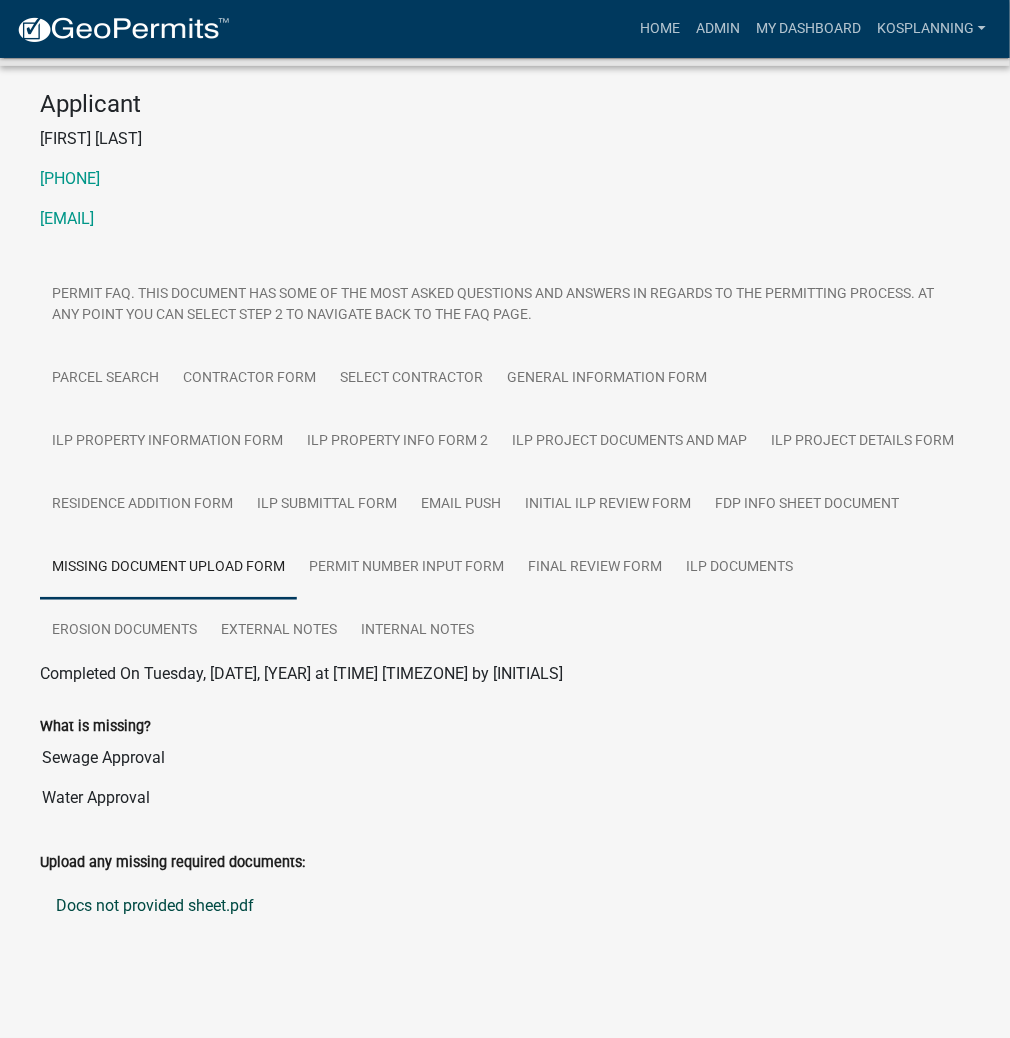 click on "Docs not provided sheet.pdf" 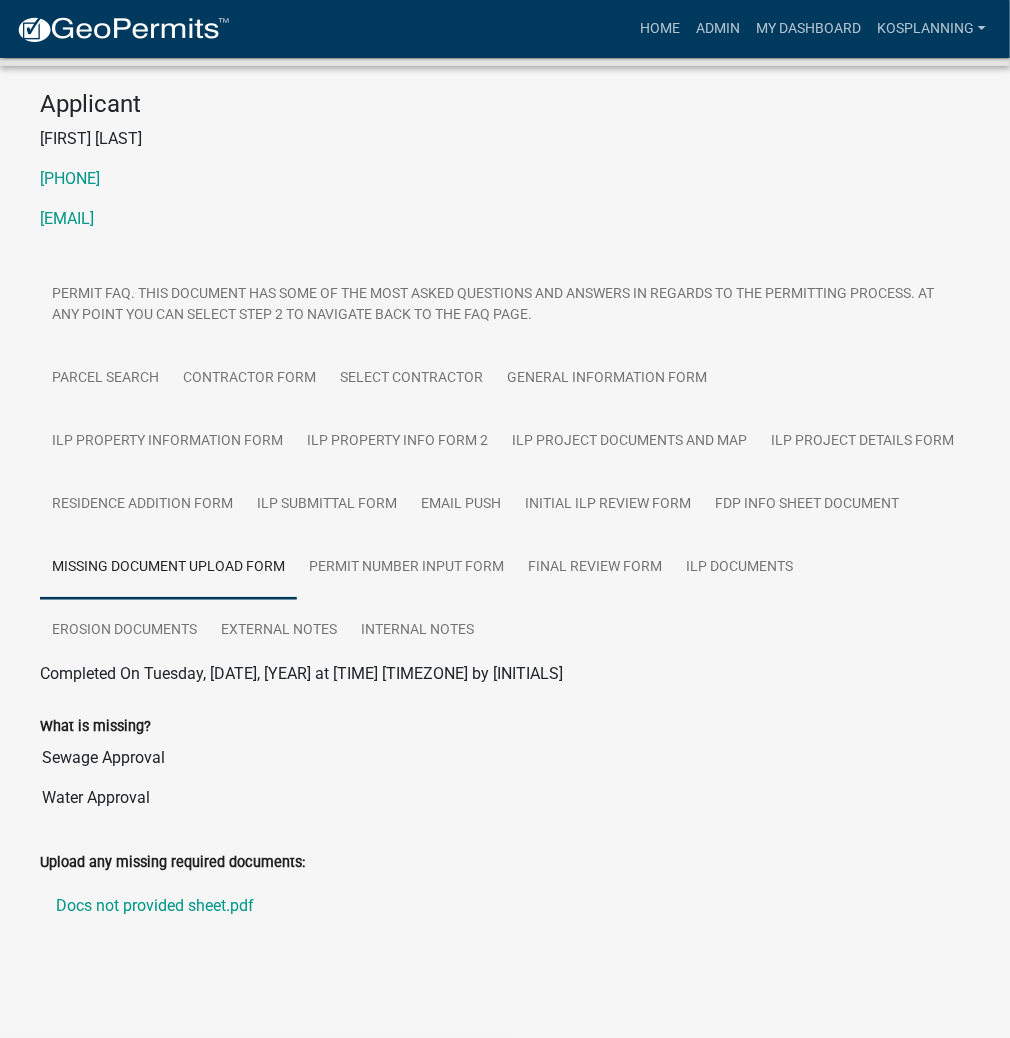 scroll, scrollTop: 199, scrollLeft: 0, axis: vertical 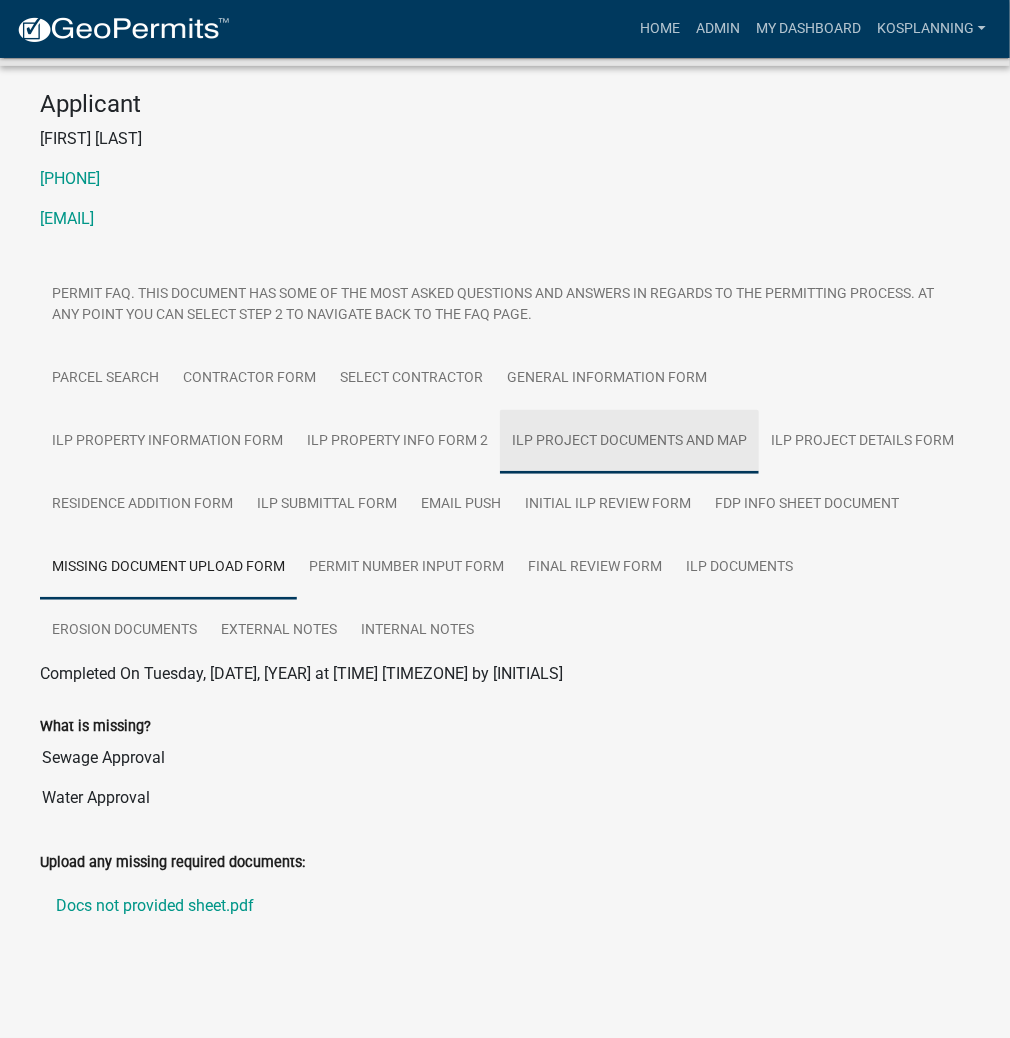 click on "ILP Project Documents and Map" at bounding box center (629, 442) 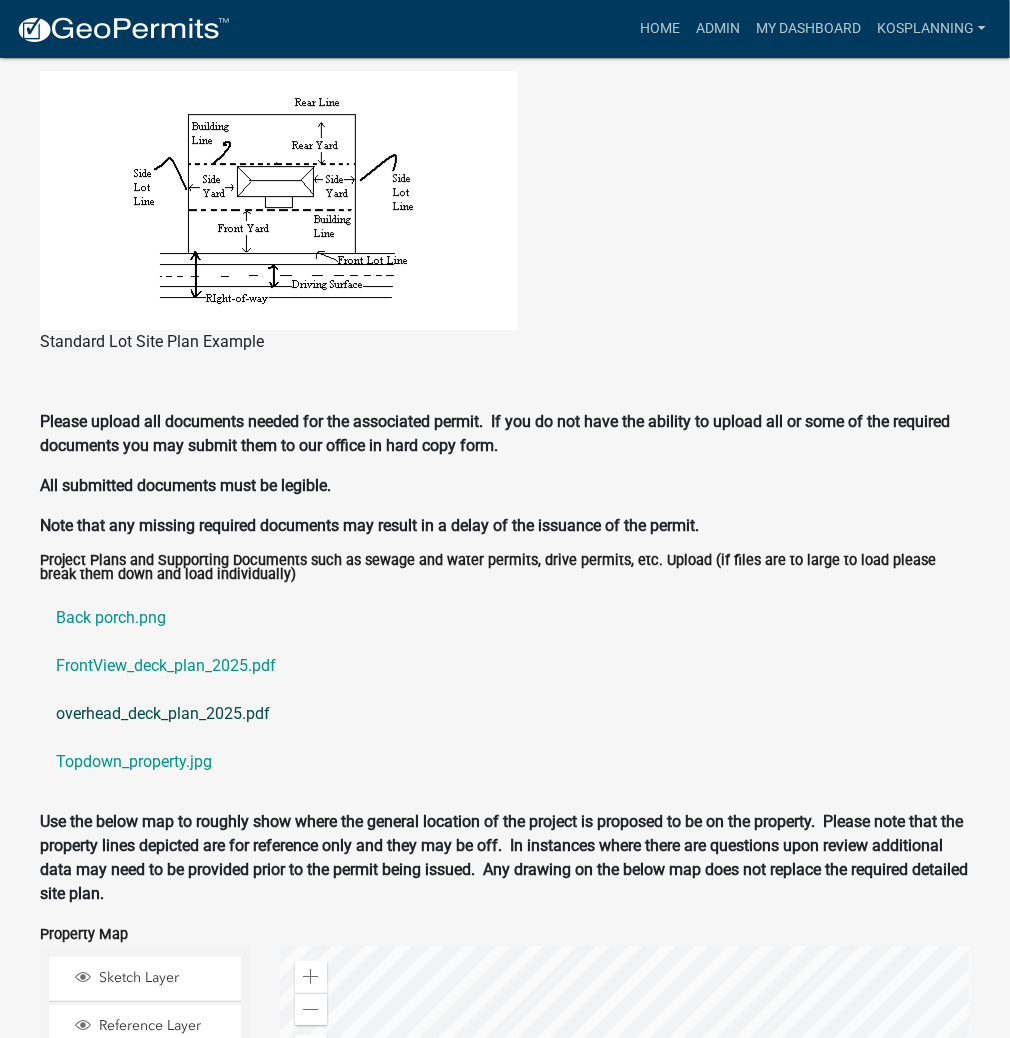 scroll, scrollTop: 2279, scrollLeft: 0, axis: vertical 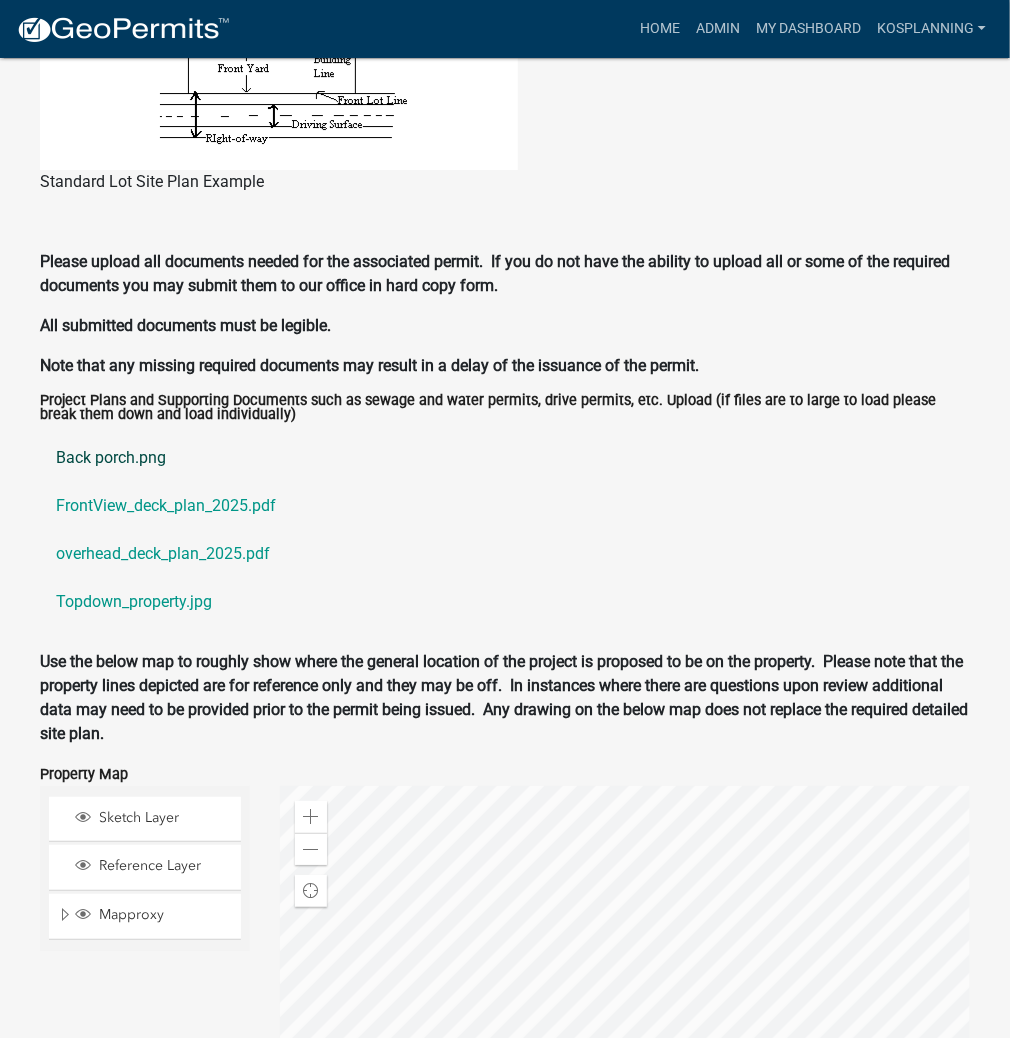 click on "Back porch.png" 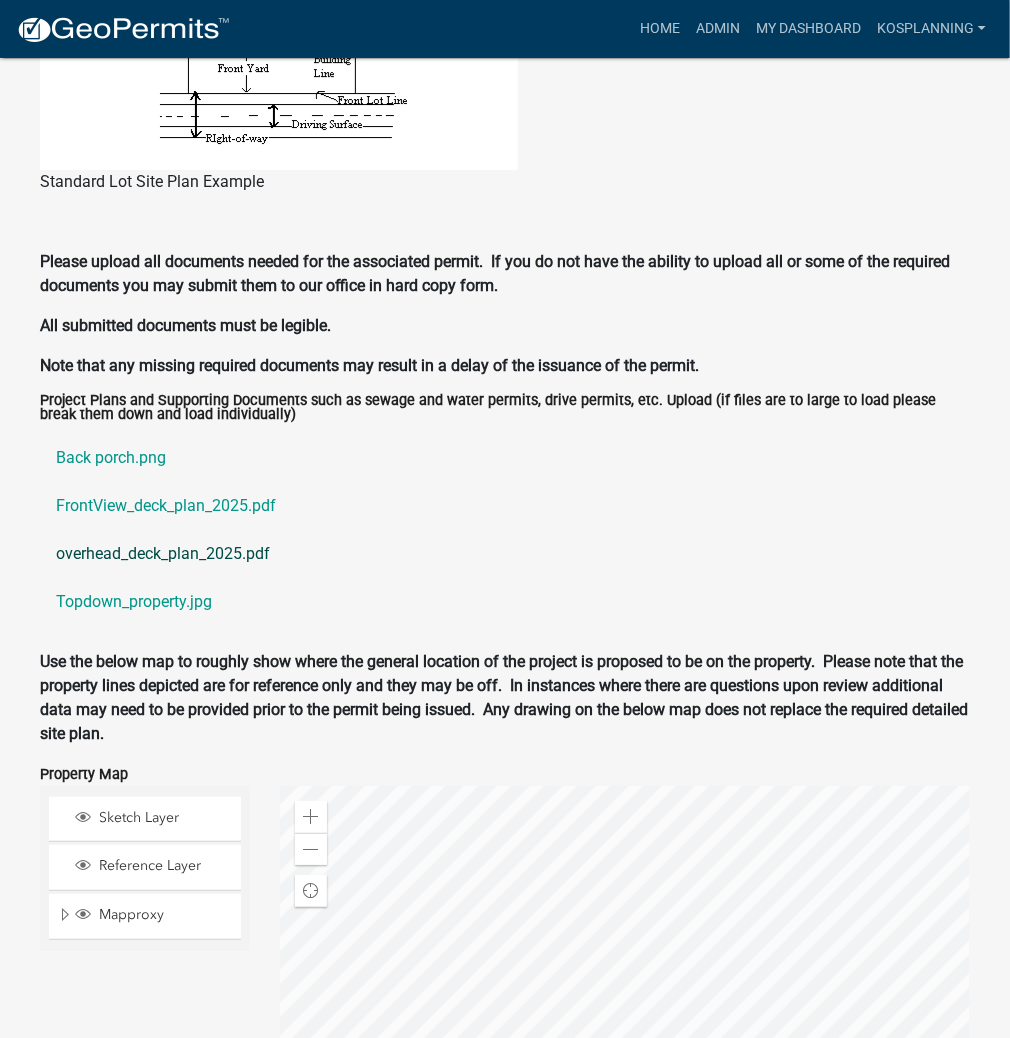 click on "overhead_deck_plan_2025.pdf" 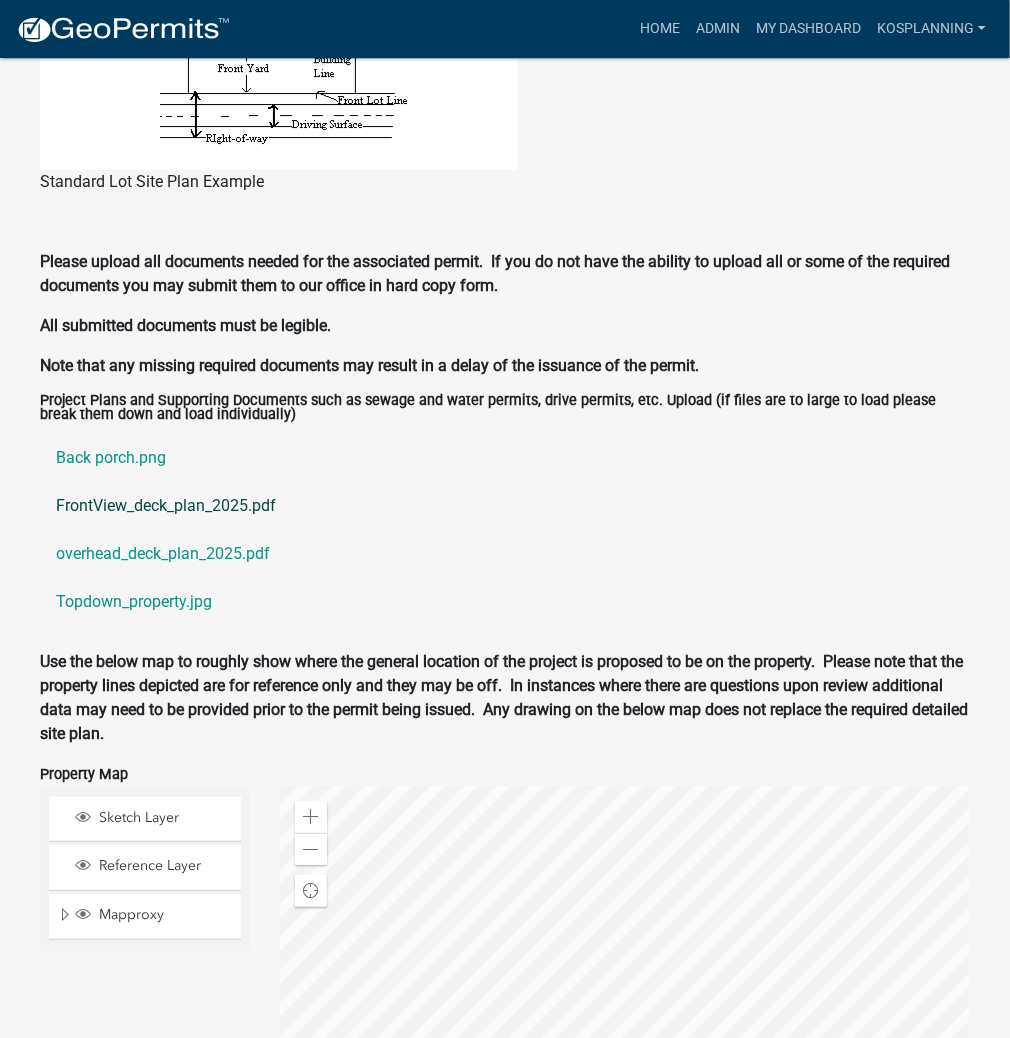 click on "FrontView_deck_plan_2025.pdf" 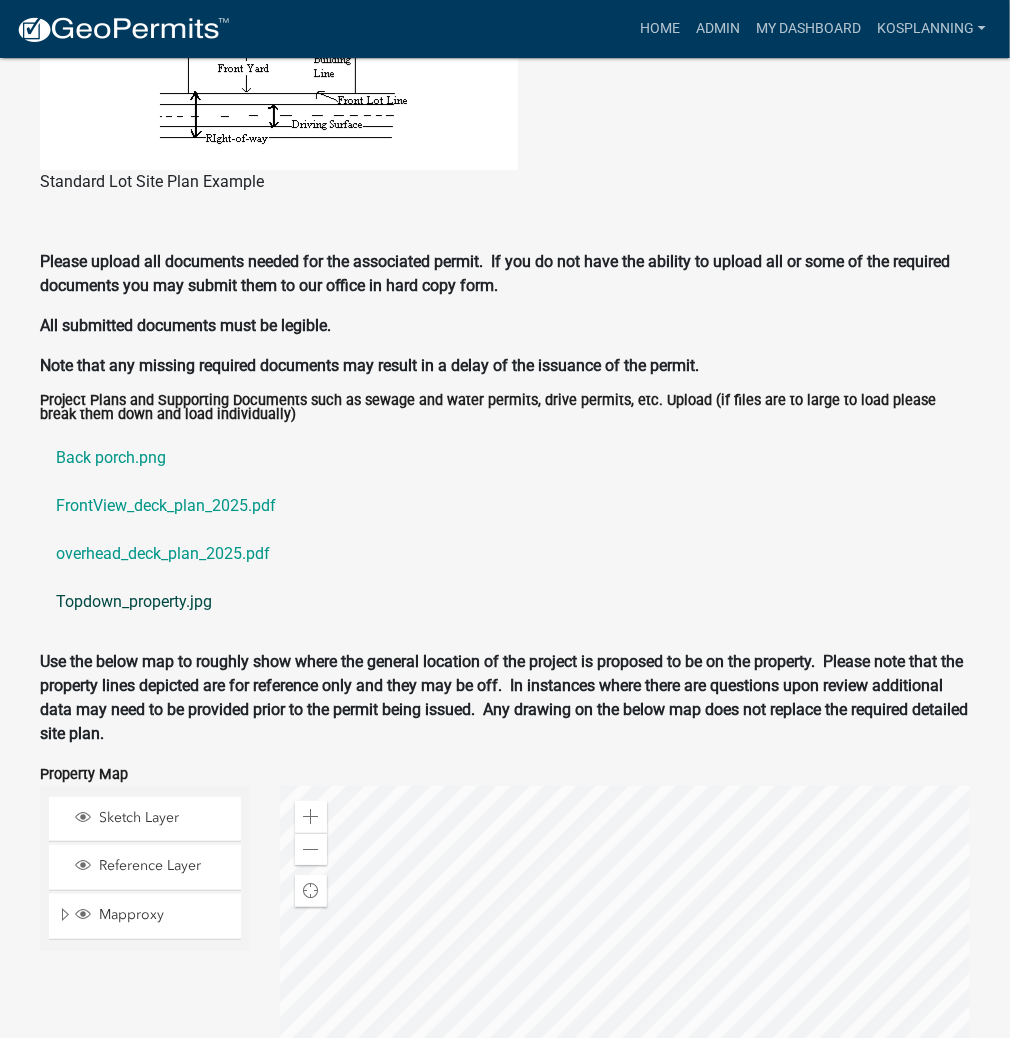 click on "Topdown_property.jpg" 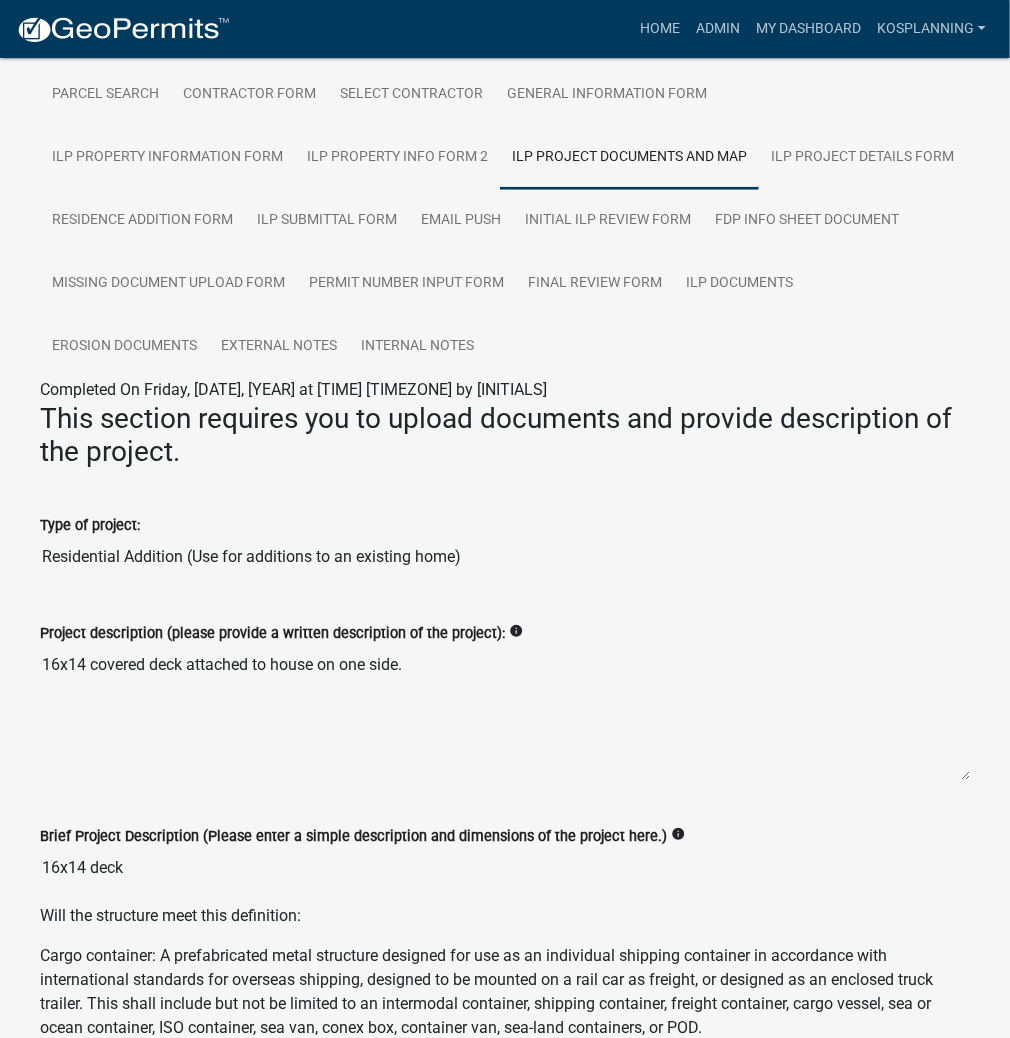 scroll, scrollTop: 279, scrollLeft: 0, axis: vertical 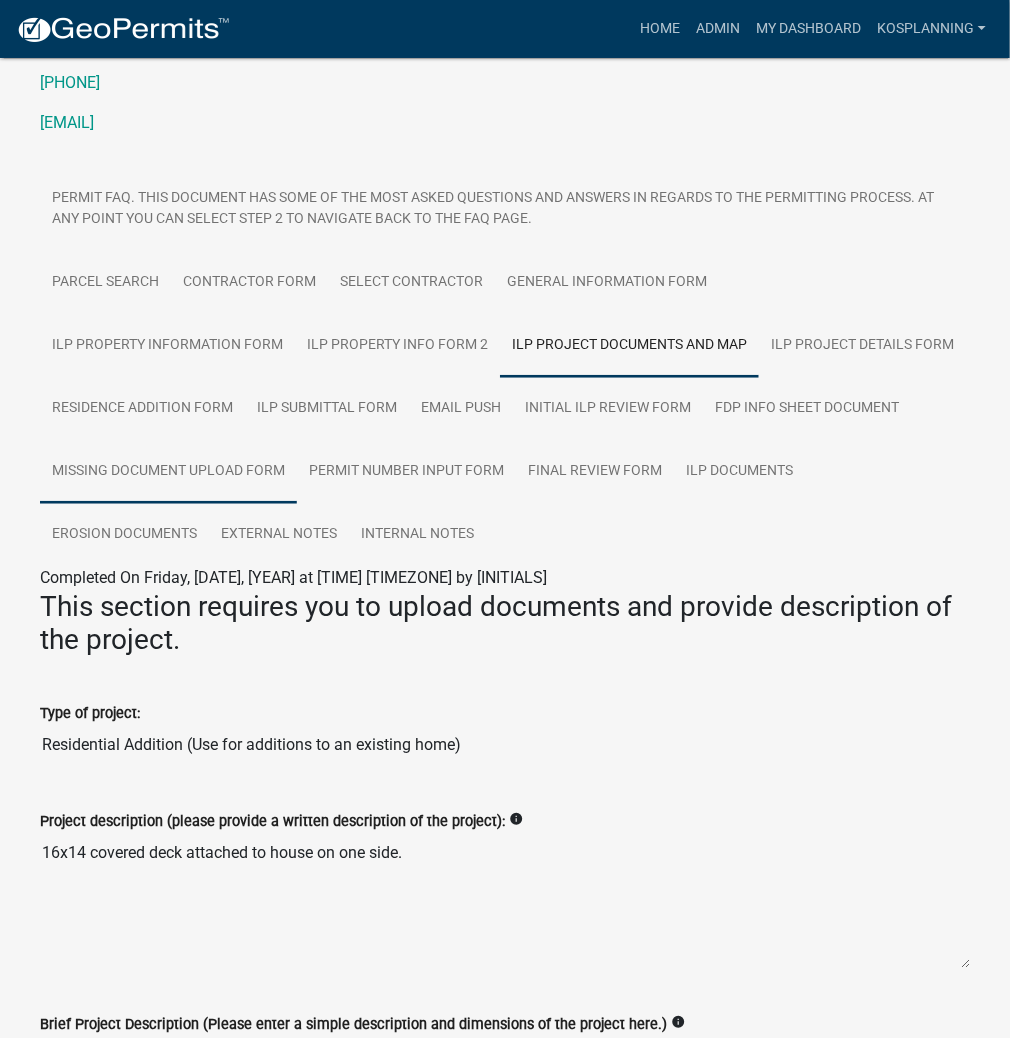 click on "Missing Document Upload Form" at bounding box center (168, 472) 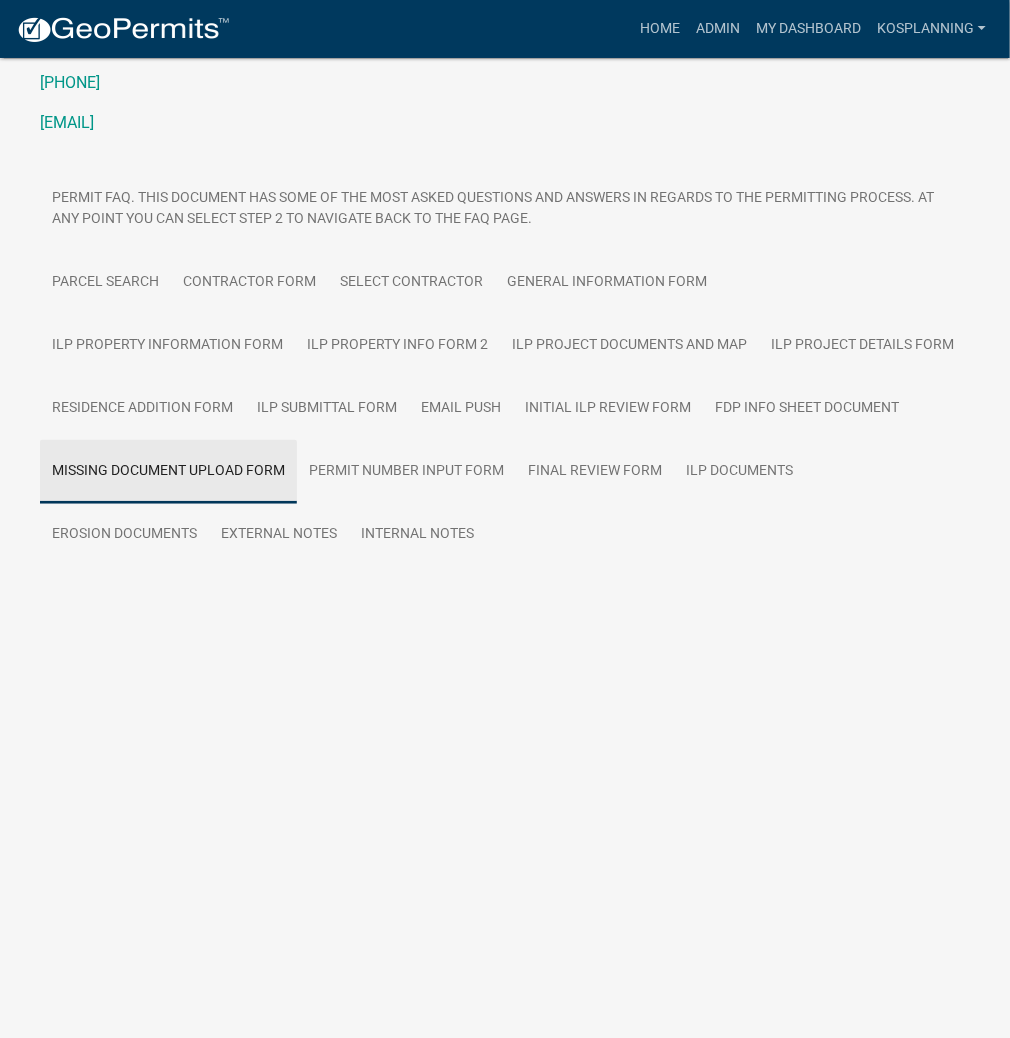 scroll, scrollTop: 199, scrollLeft: 0, axis: vertical 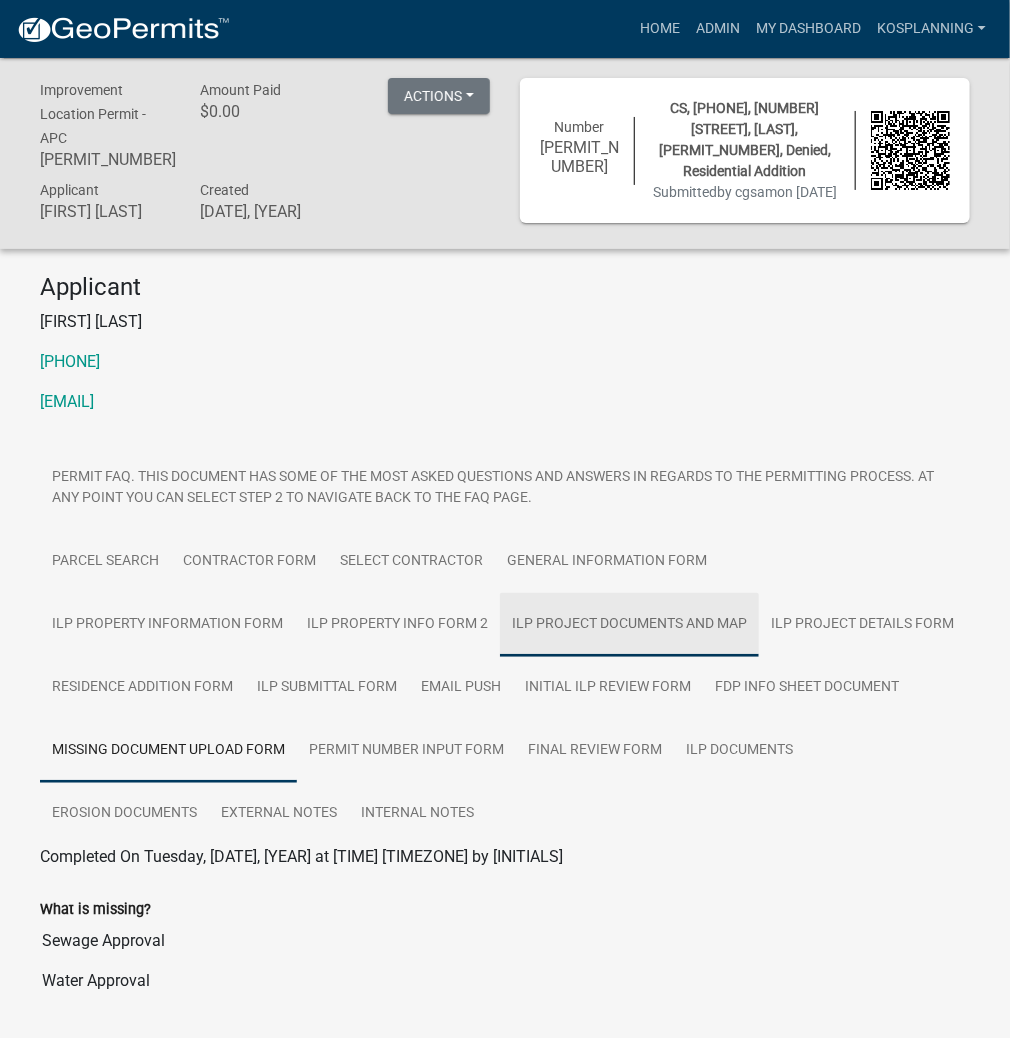 click on "ILP Project Documents and Map" at bounding box center [629, 625] 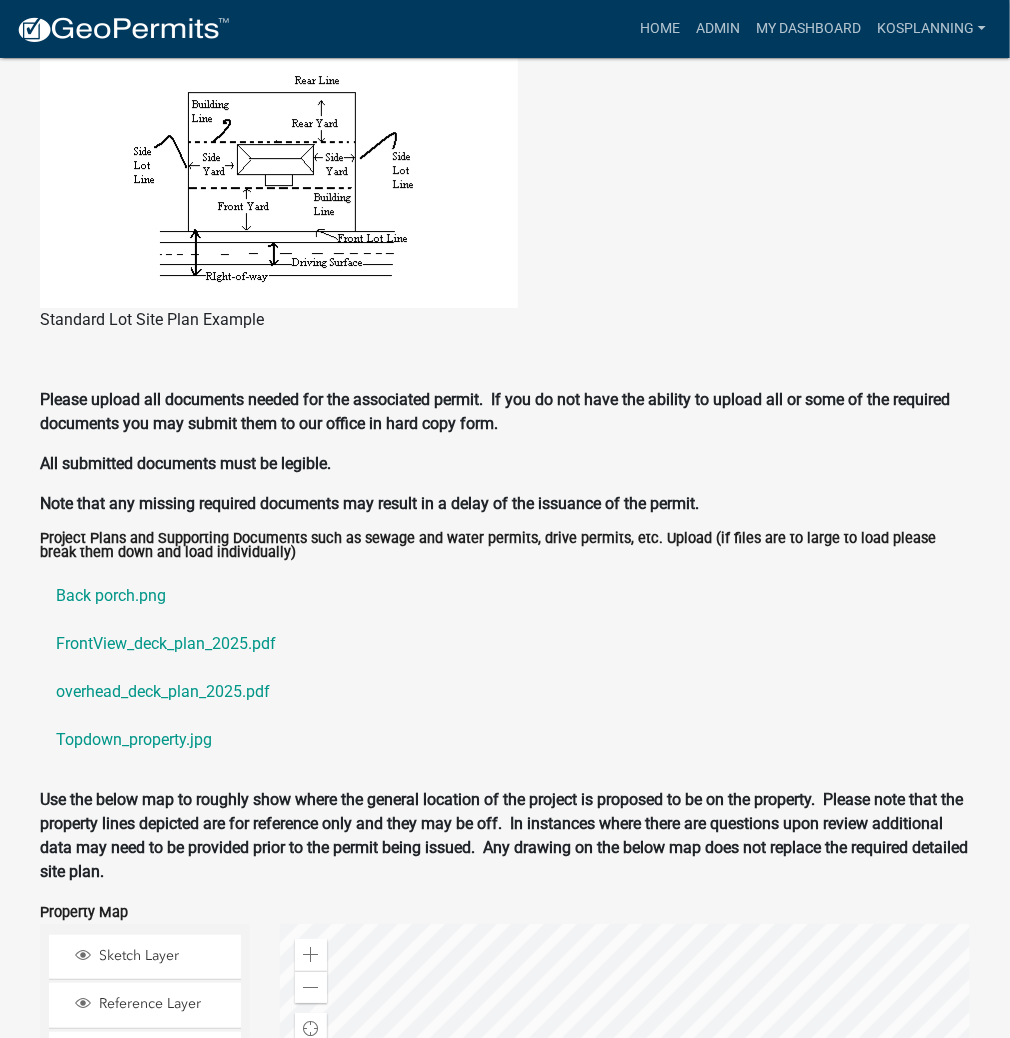 scroll, scrollTop: 2240, scrollLeft: 0, axis: vertical 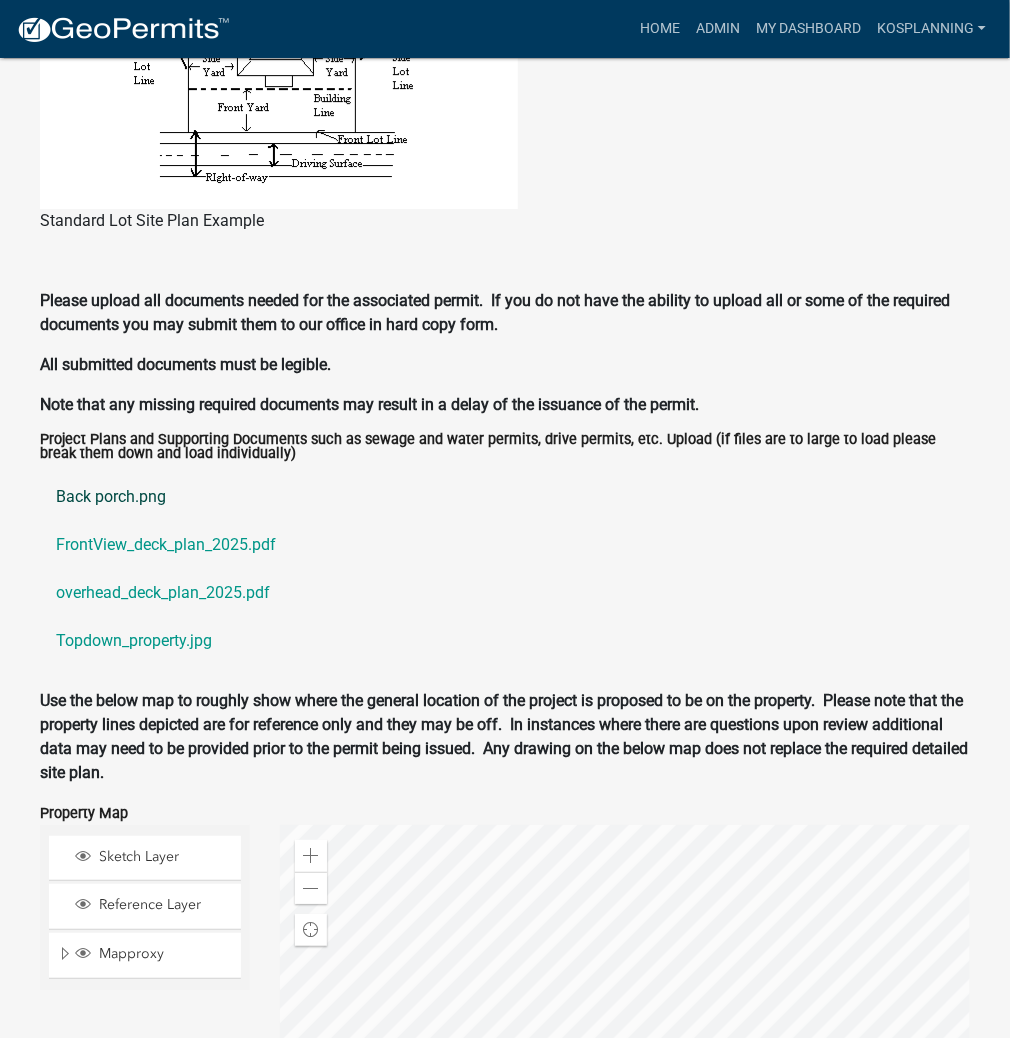 click on "Back porch.png" 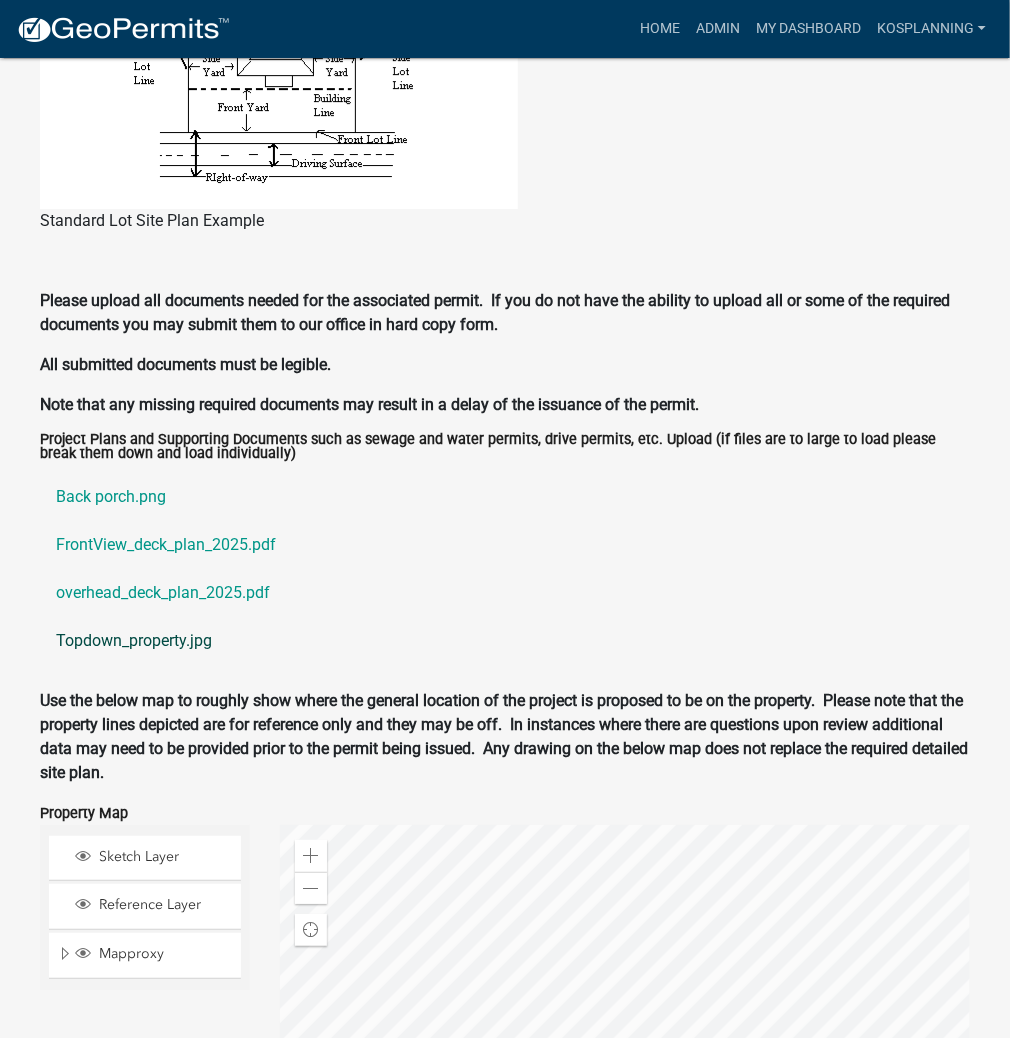 click on "Topdown_property.jpg" 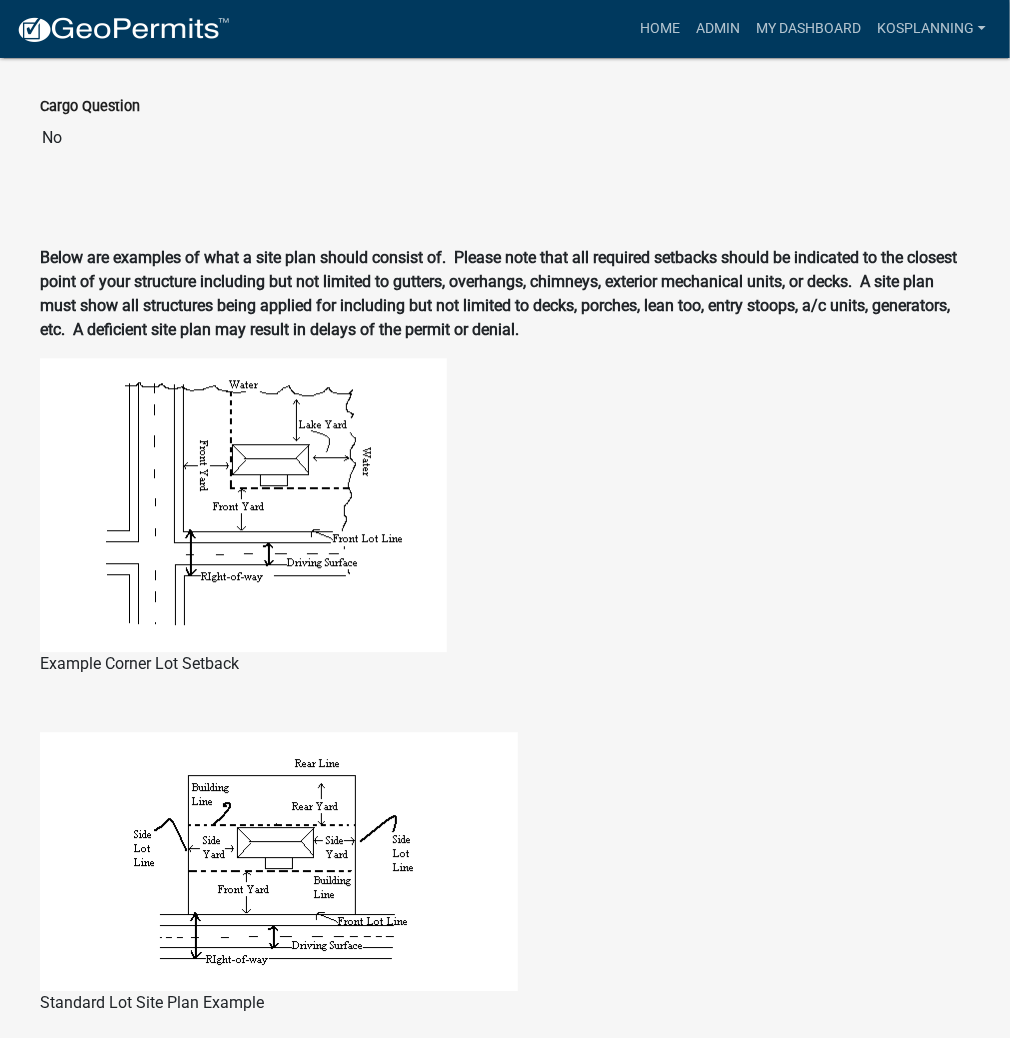 scroll, scrollTop: 1360, scrollLeft: 0, axis: vertical 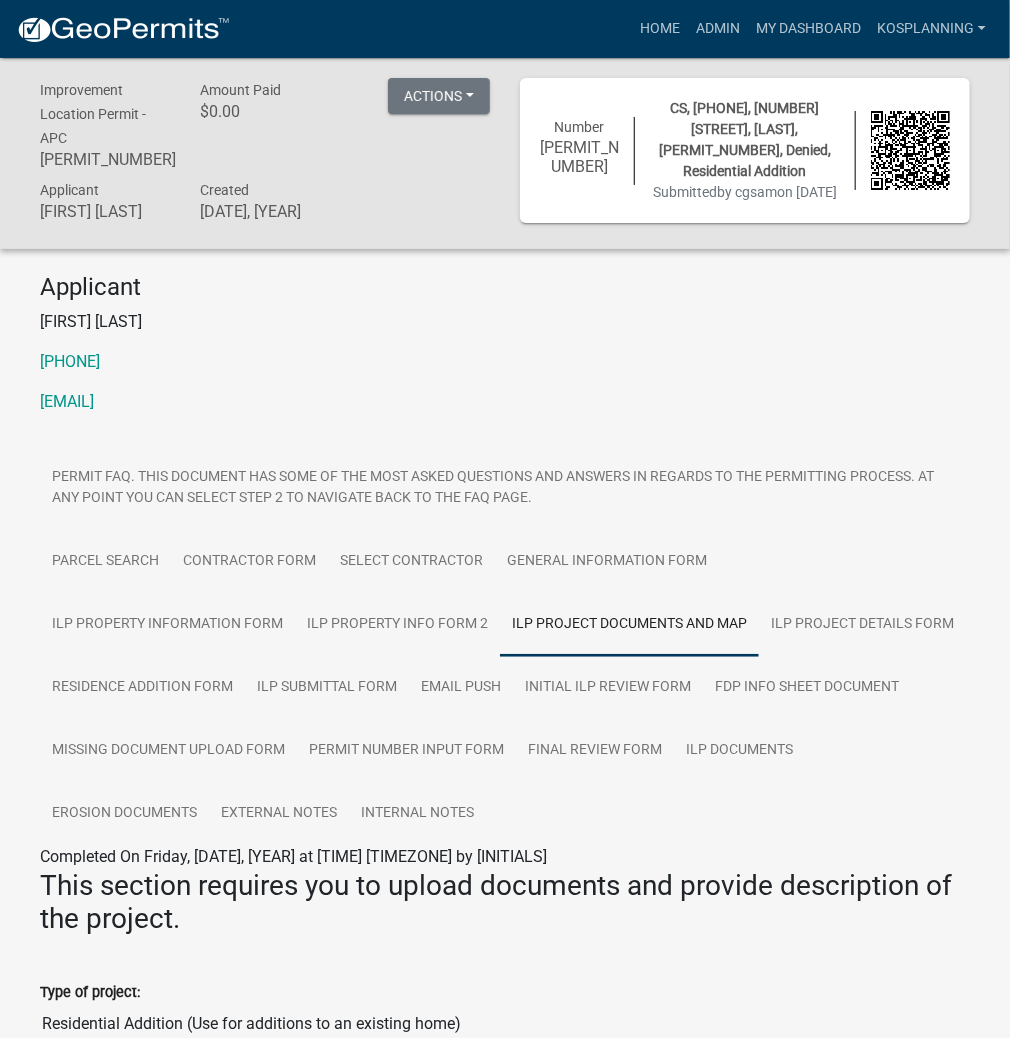 drag, startPoint x: 152, startPoint y: 374, endPoint x: -20, endPoint y: 369, distance: 172.07266 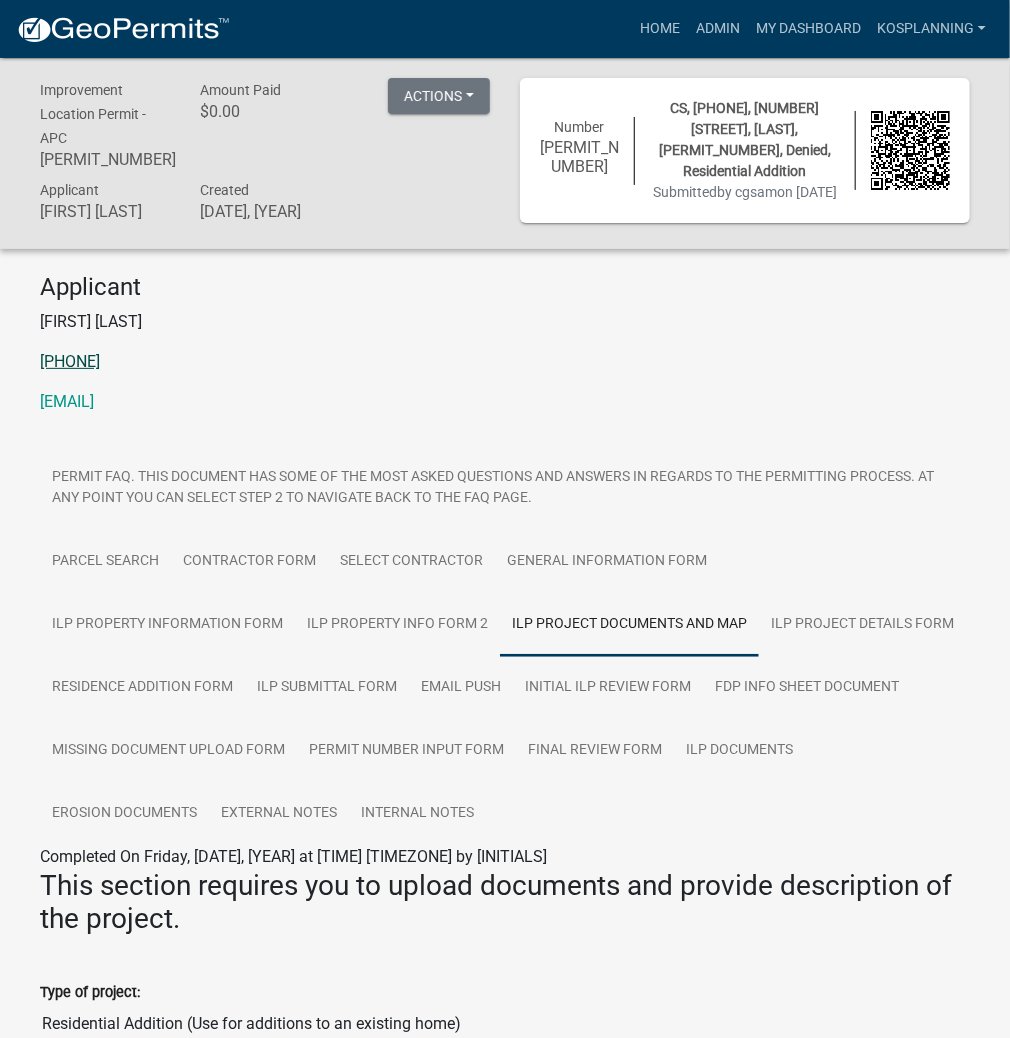 copy on "[PHONE]" 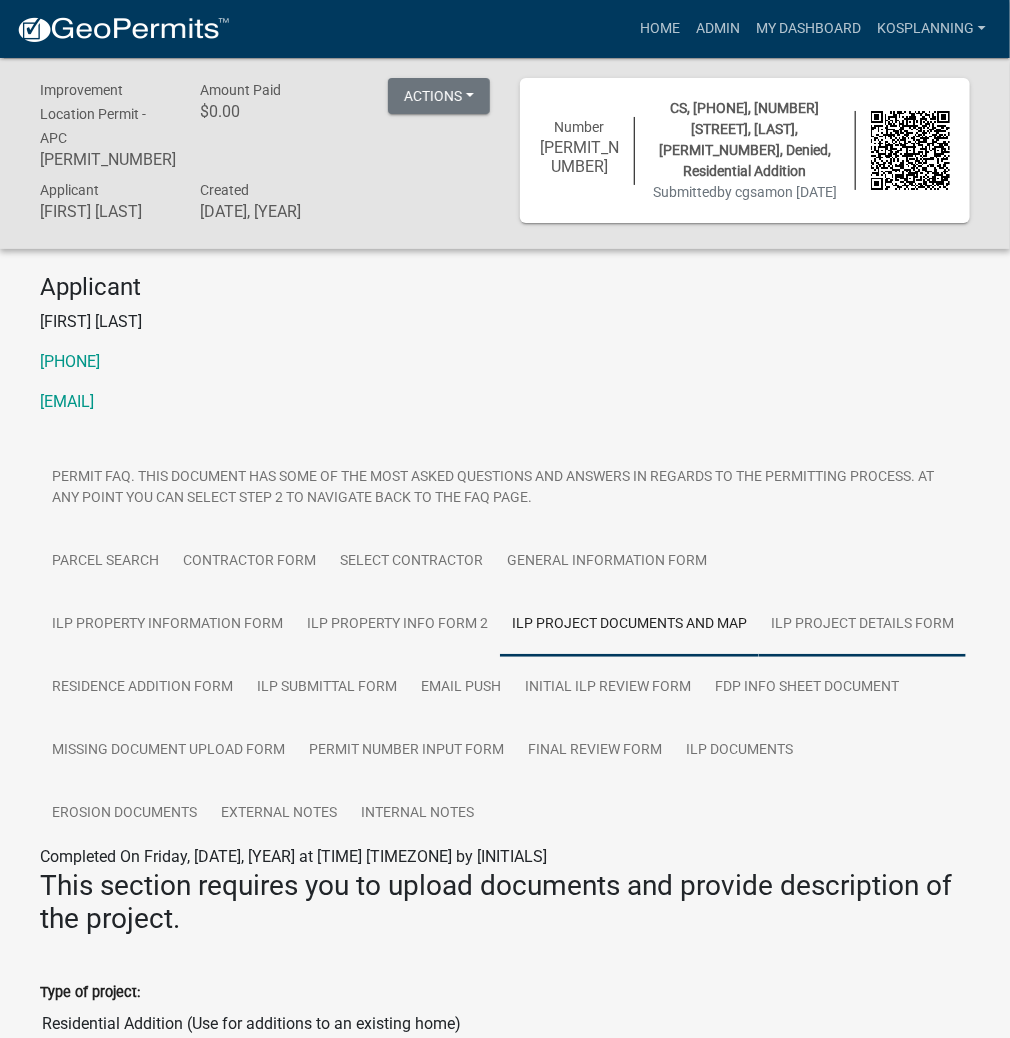 click on "ILP Project Details Form" at bounding box center [862, 625] 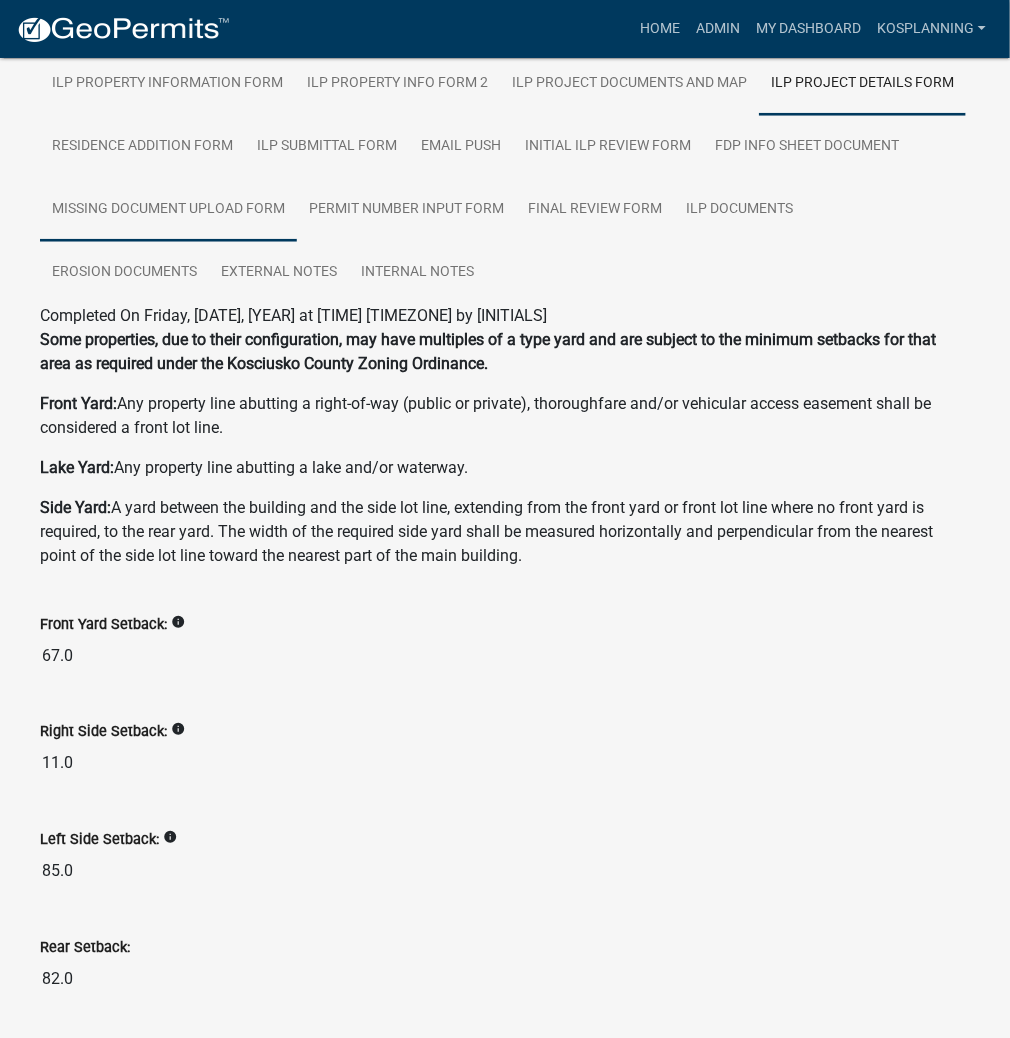 scroll, scrollTop: 560, scrollLeft: 0, axis: vertical 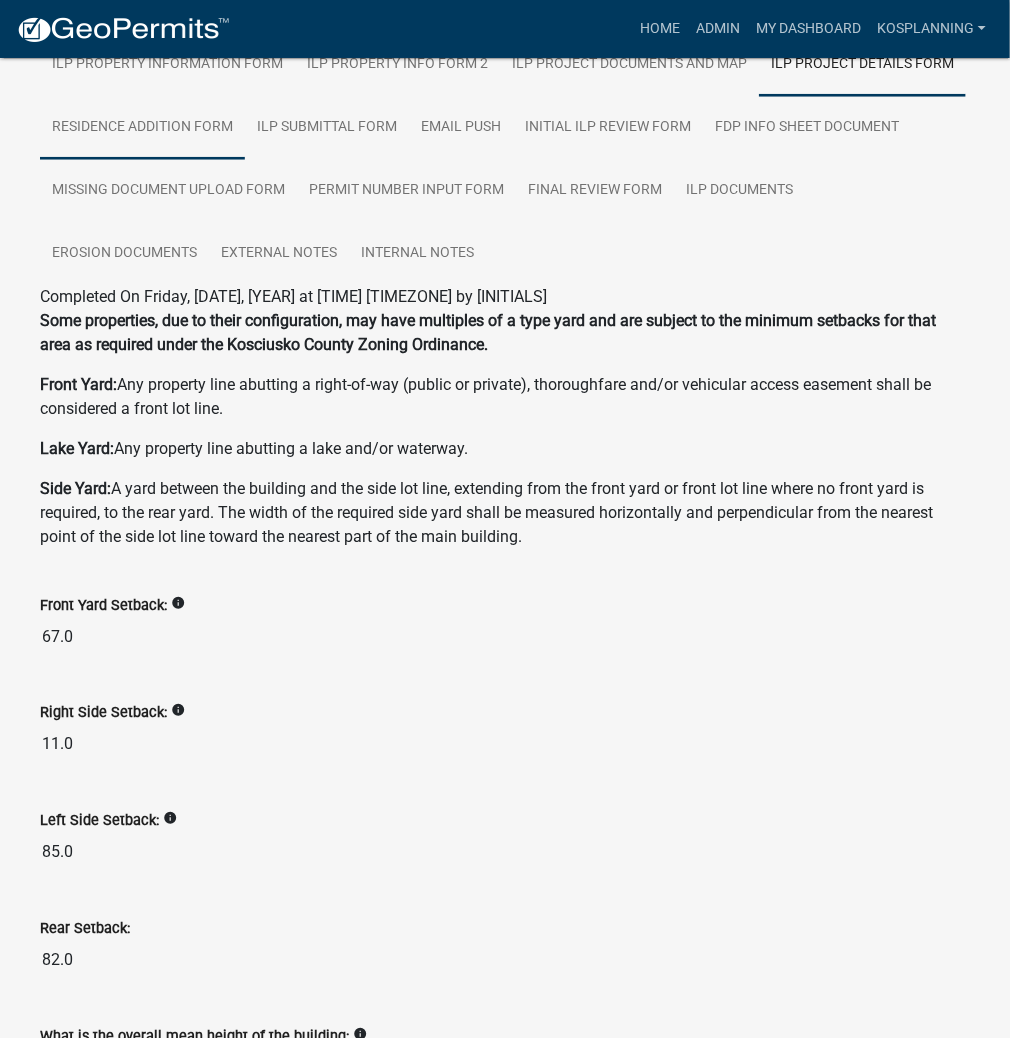 click on "Residence Addition Form" at bounding box center (142, 128) 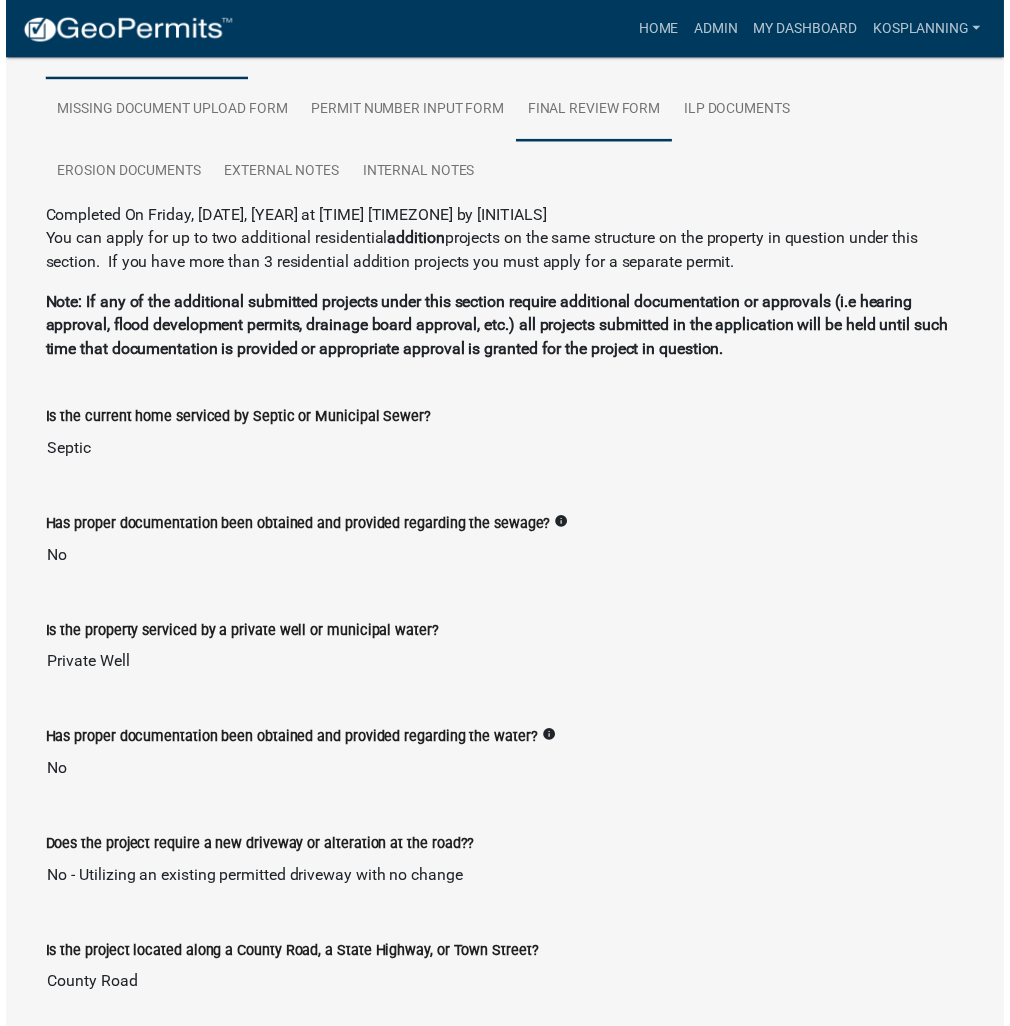 scroll, scrollTop: 240, scrollLeft: 0, axis: vertical 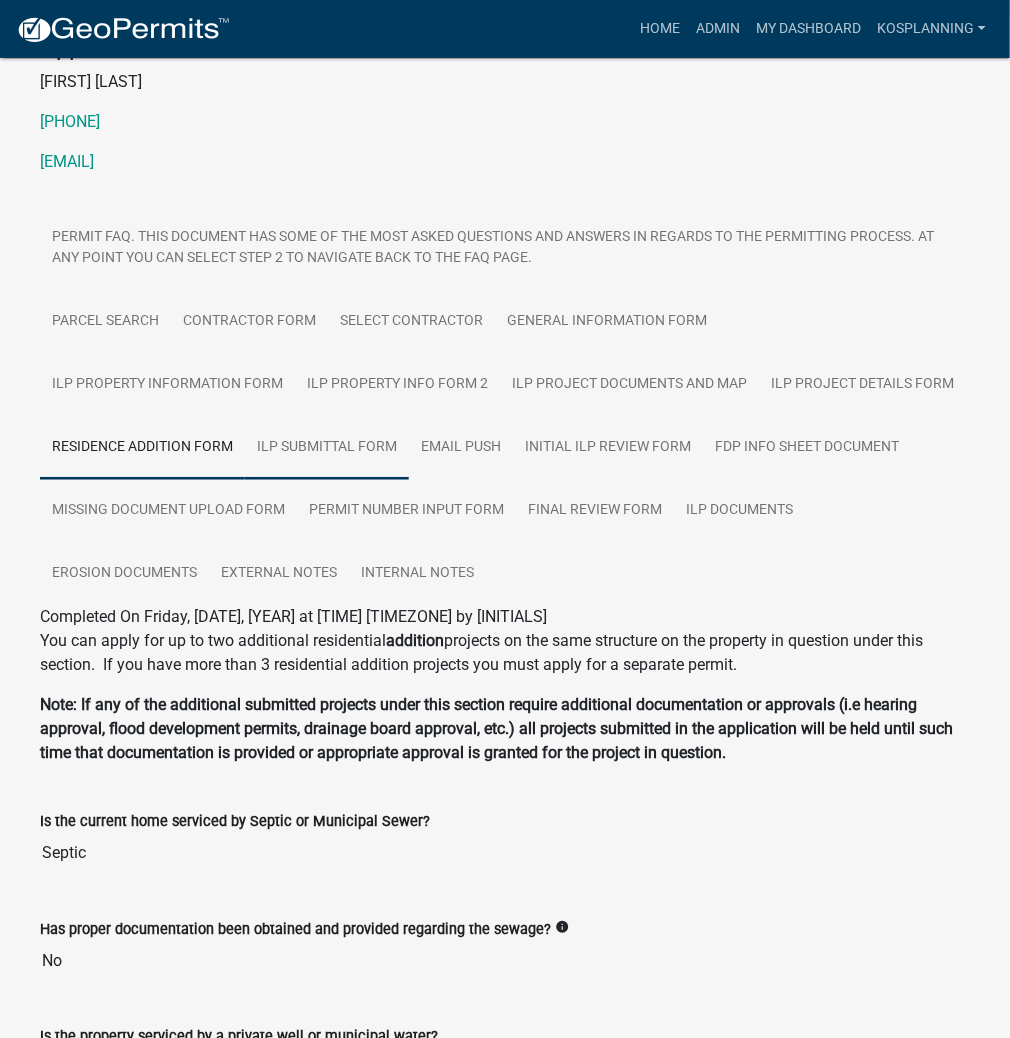 click on "ILP Submittal Form" at bounding box center [327, 448] 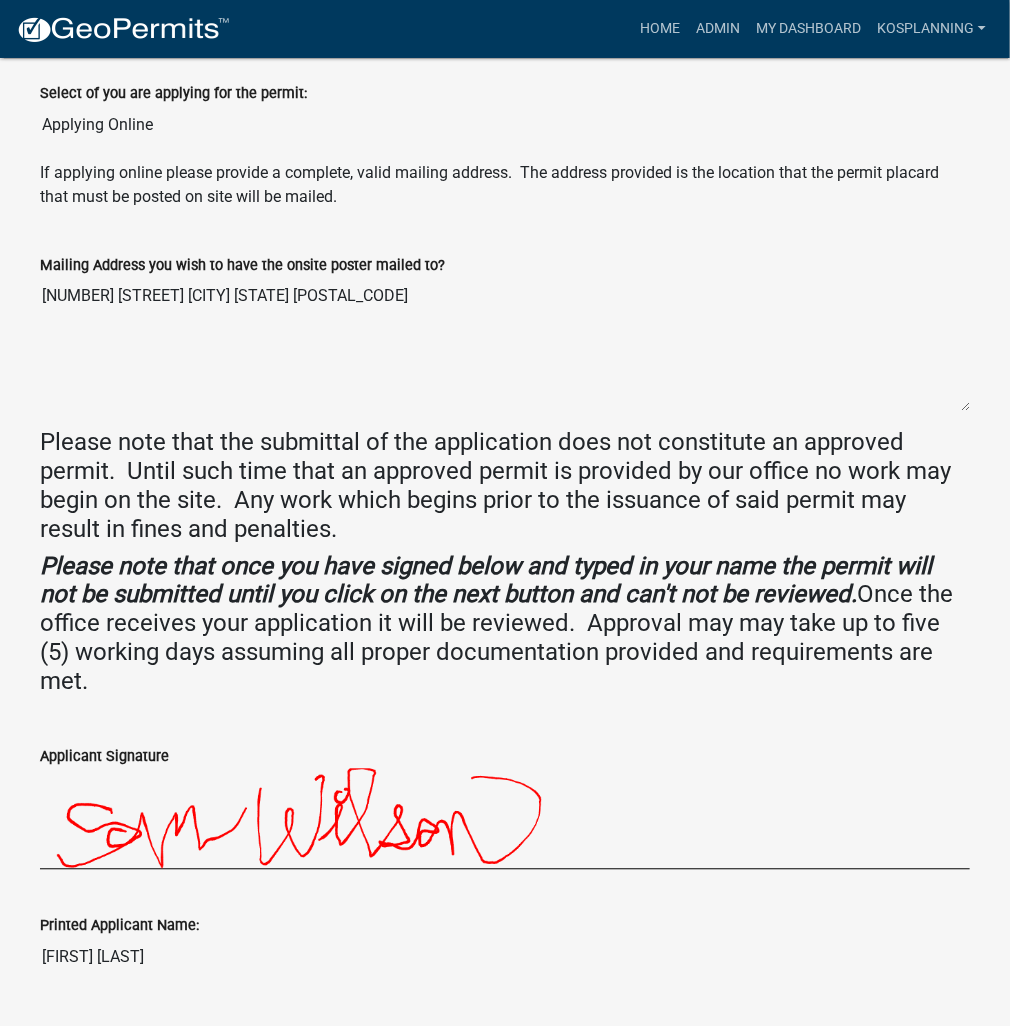 scroll, scrollTop: 1125, scrollLeft: 0, axis: vertical 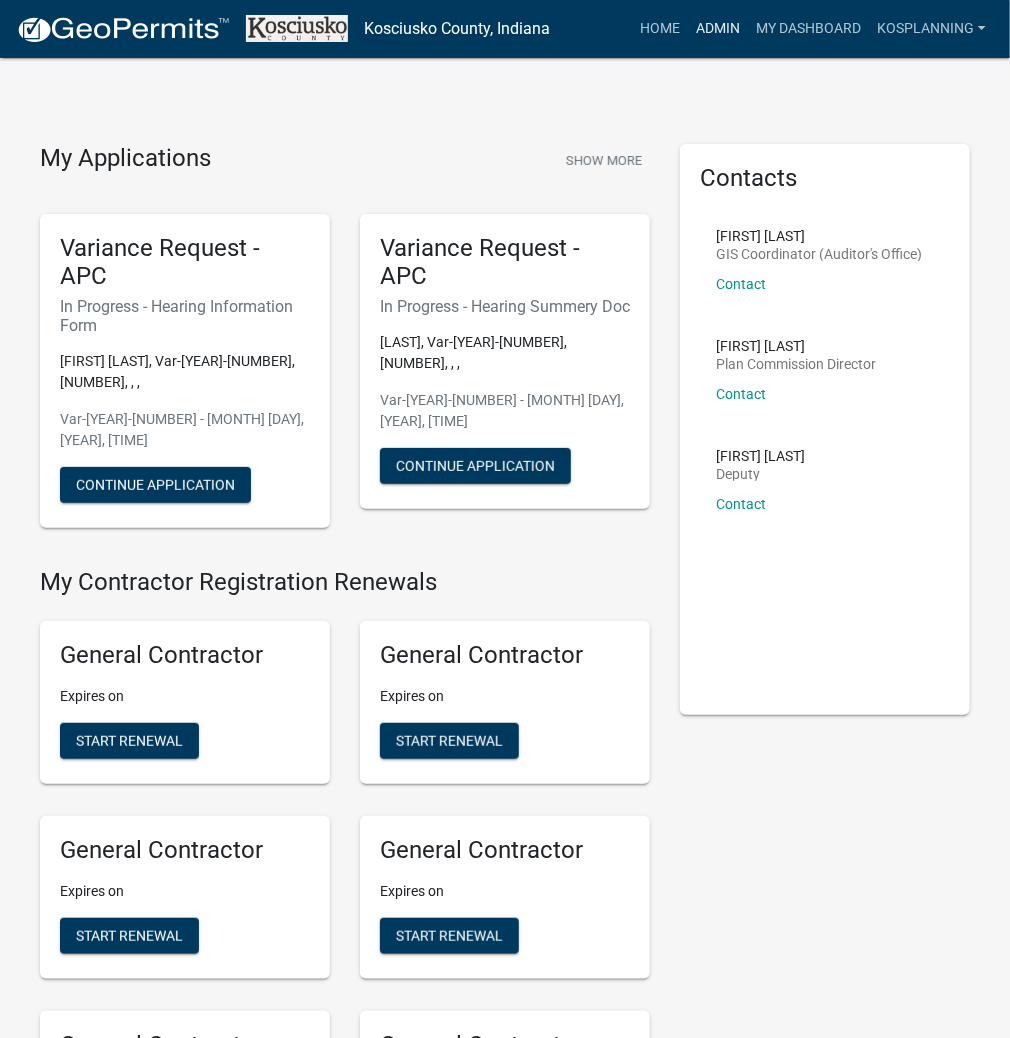click on "Admin" at bounding box center (718, 29) 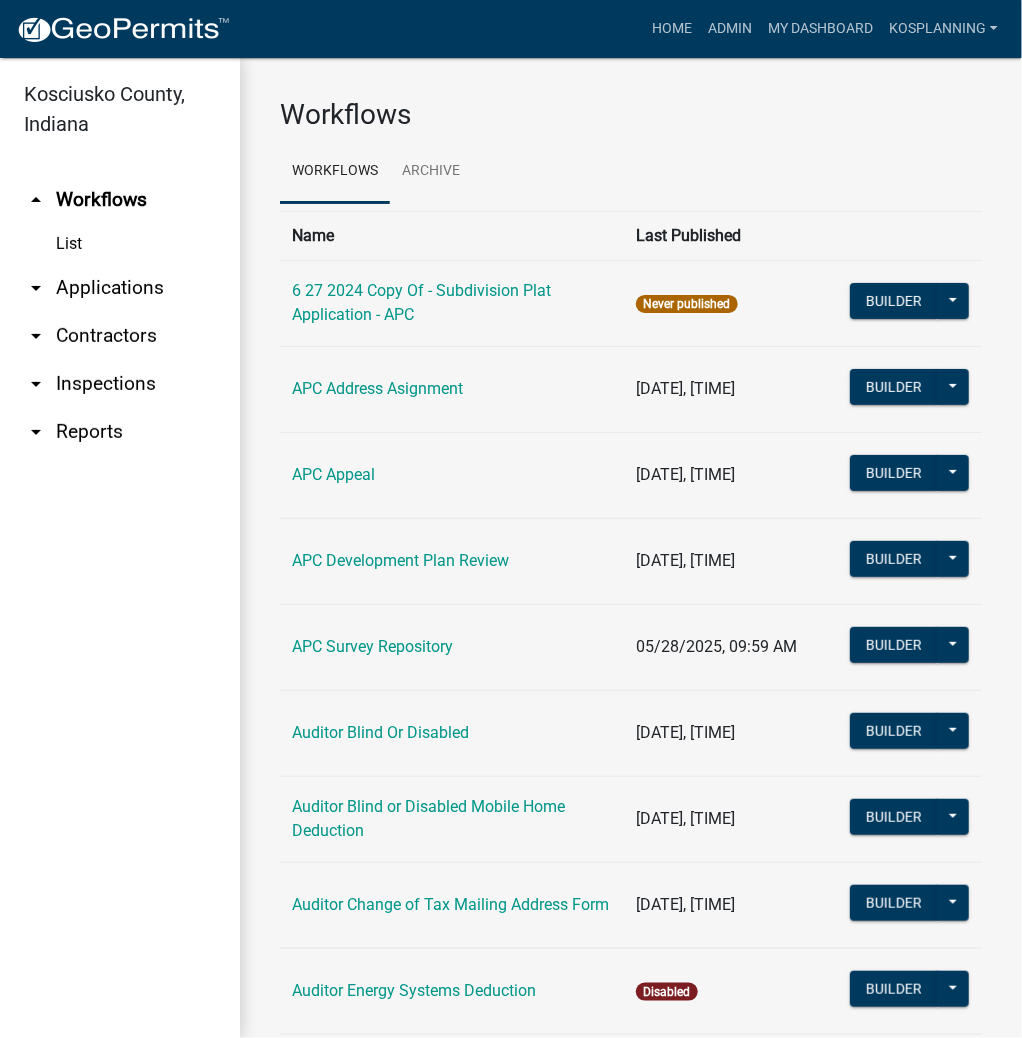 click on "arrow_drop_down   Applications" at bounding box center (120, 288) 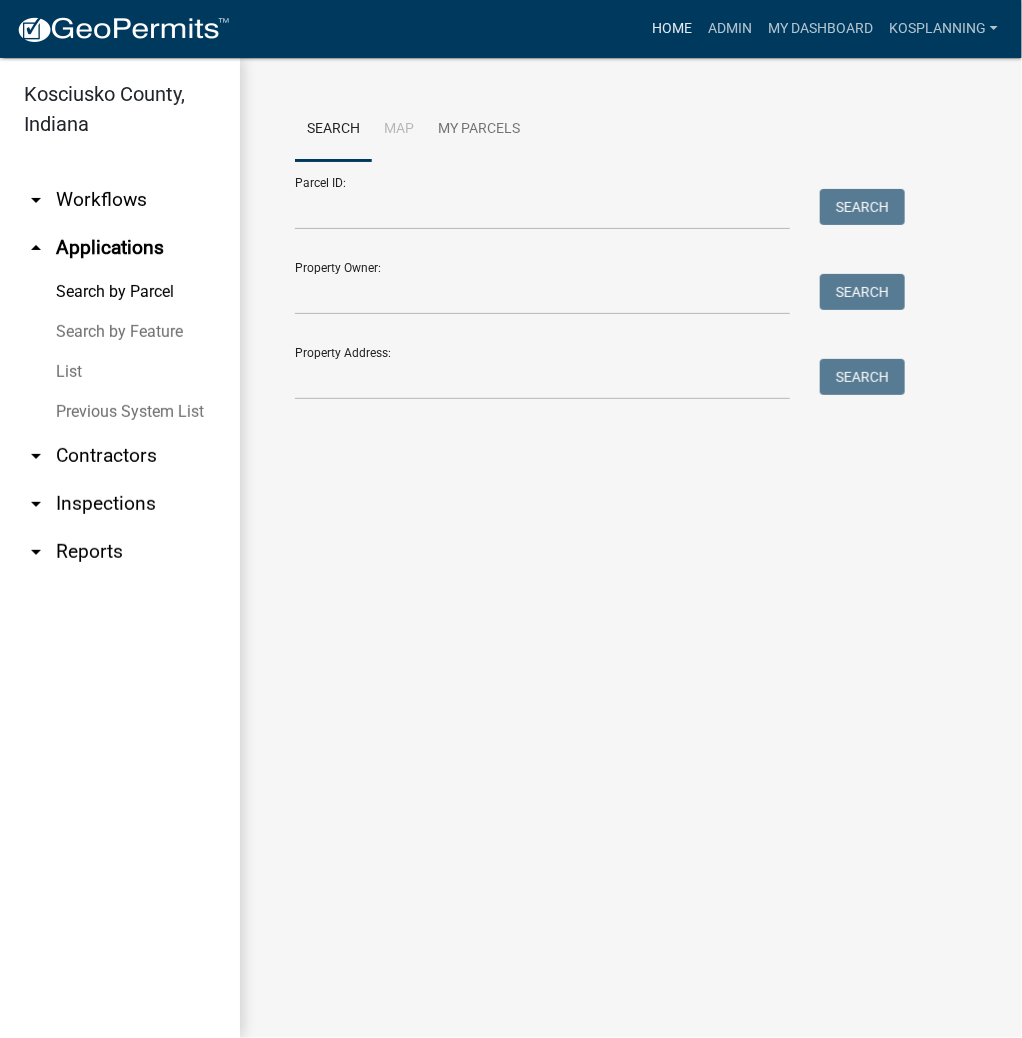 click on "Home" at bounding box center [672, 29] 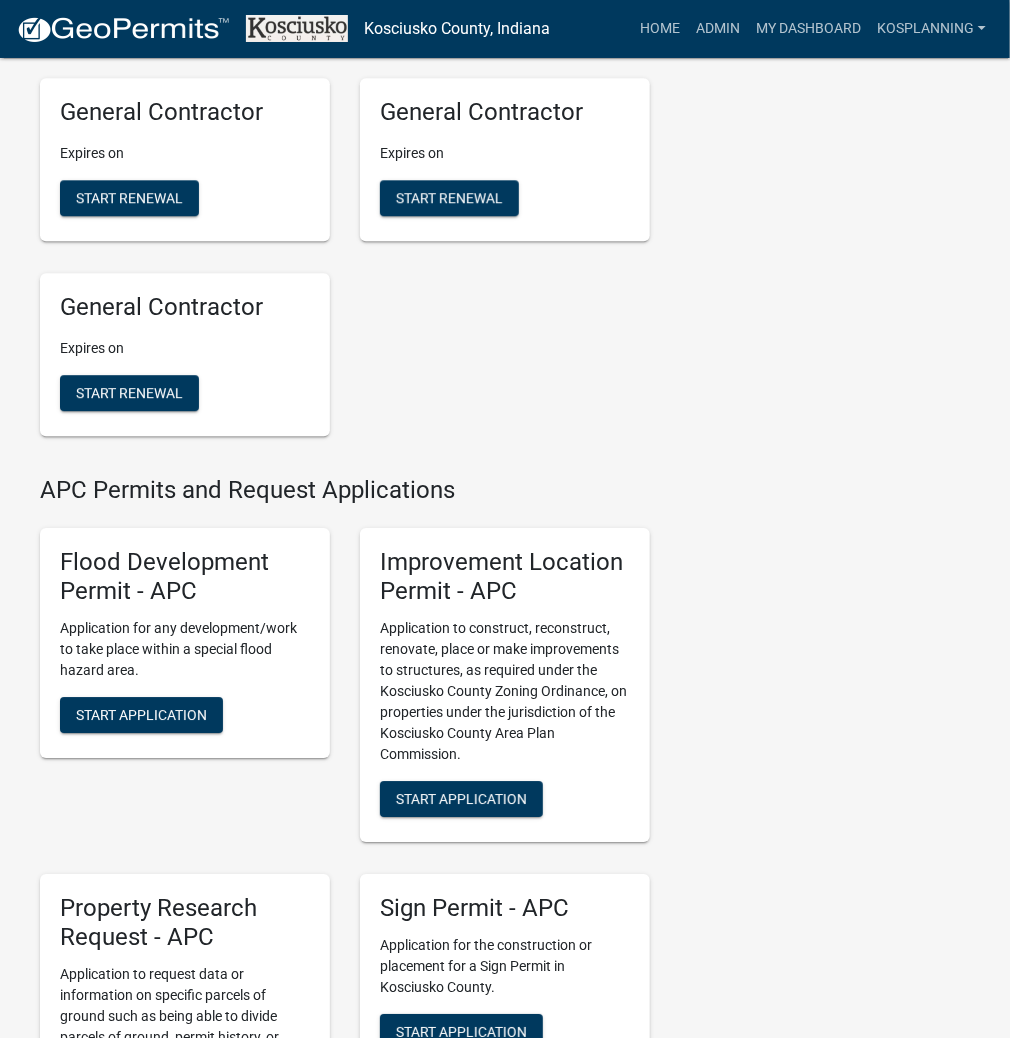 scroll, scrollTop: 1840, scrollLeft: 0, axis: vertical 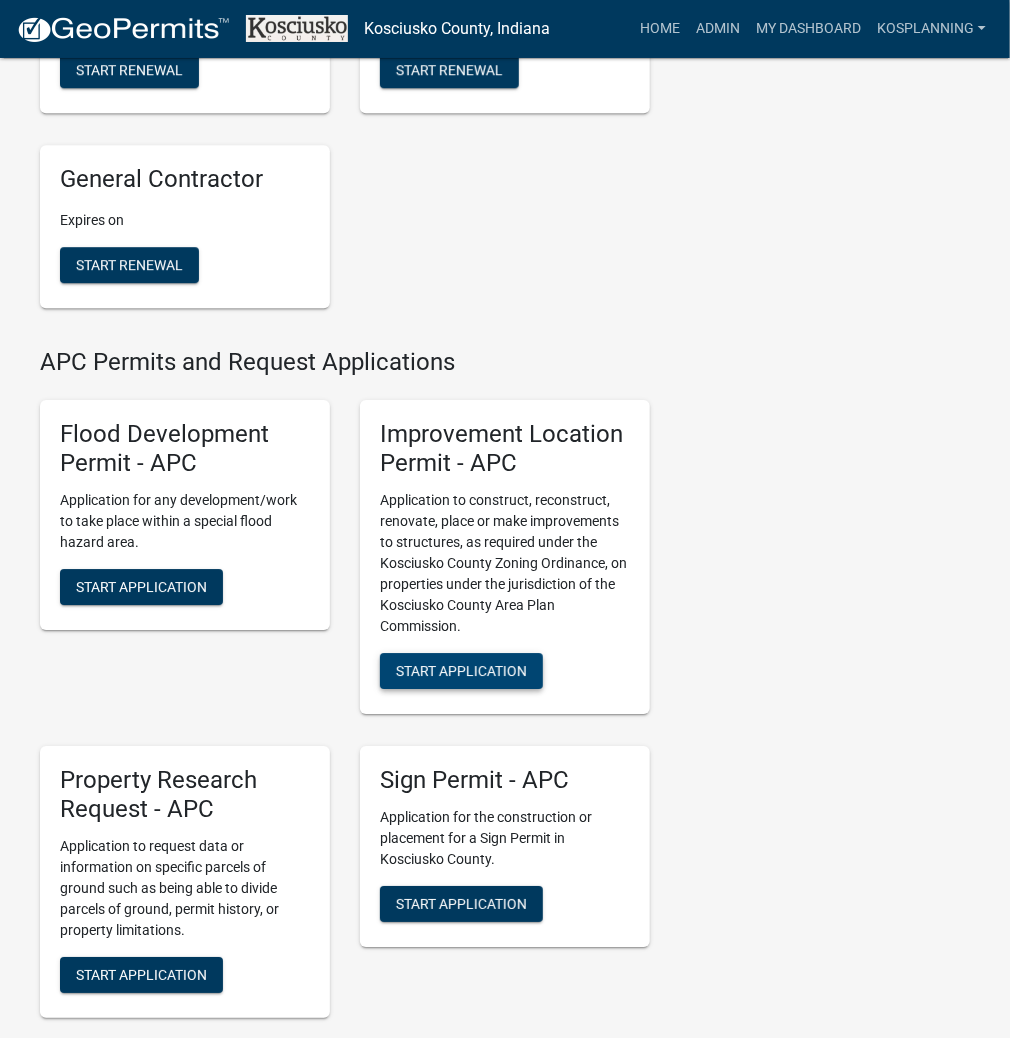 click on "Start Application" at bounding box center [461, 671] 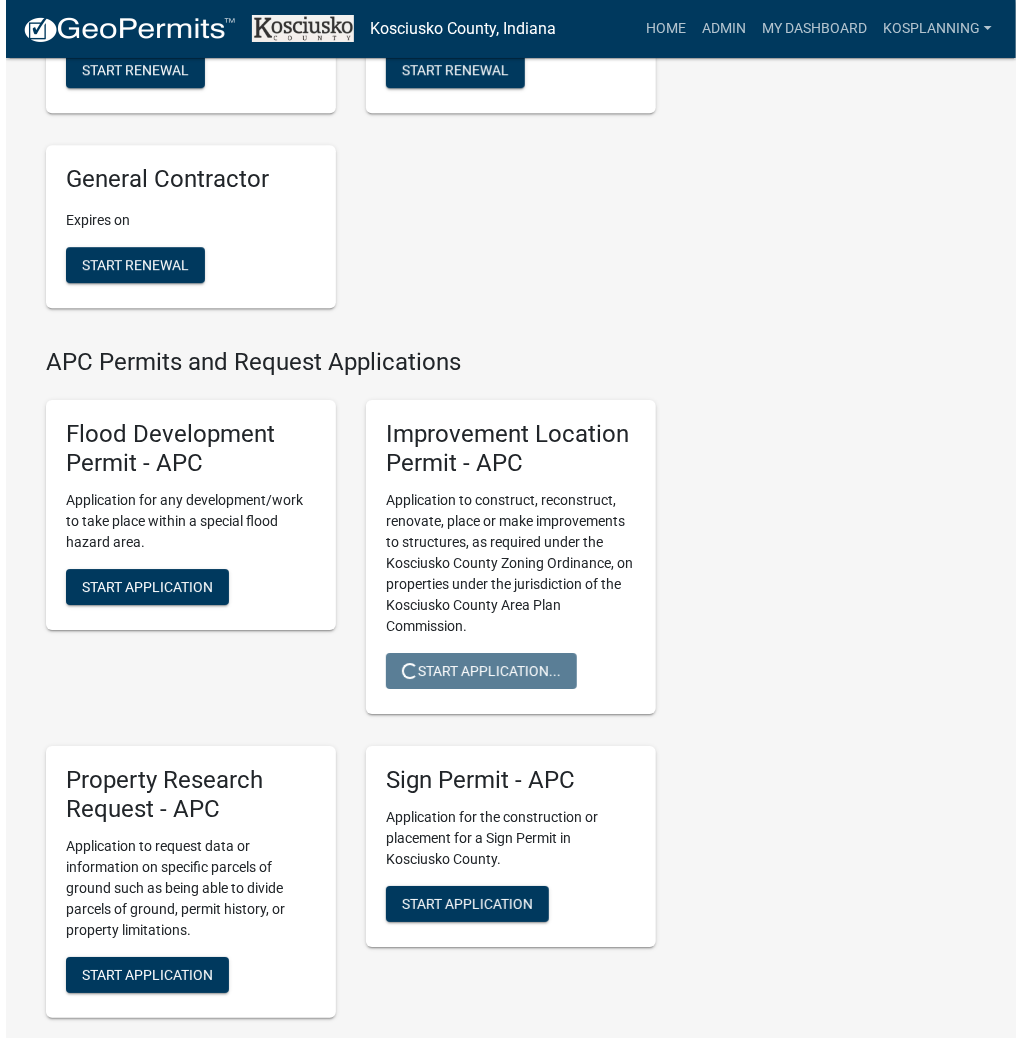 scroll, scrollTop: 0, scrollLeft: 0, axis: both 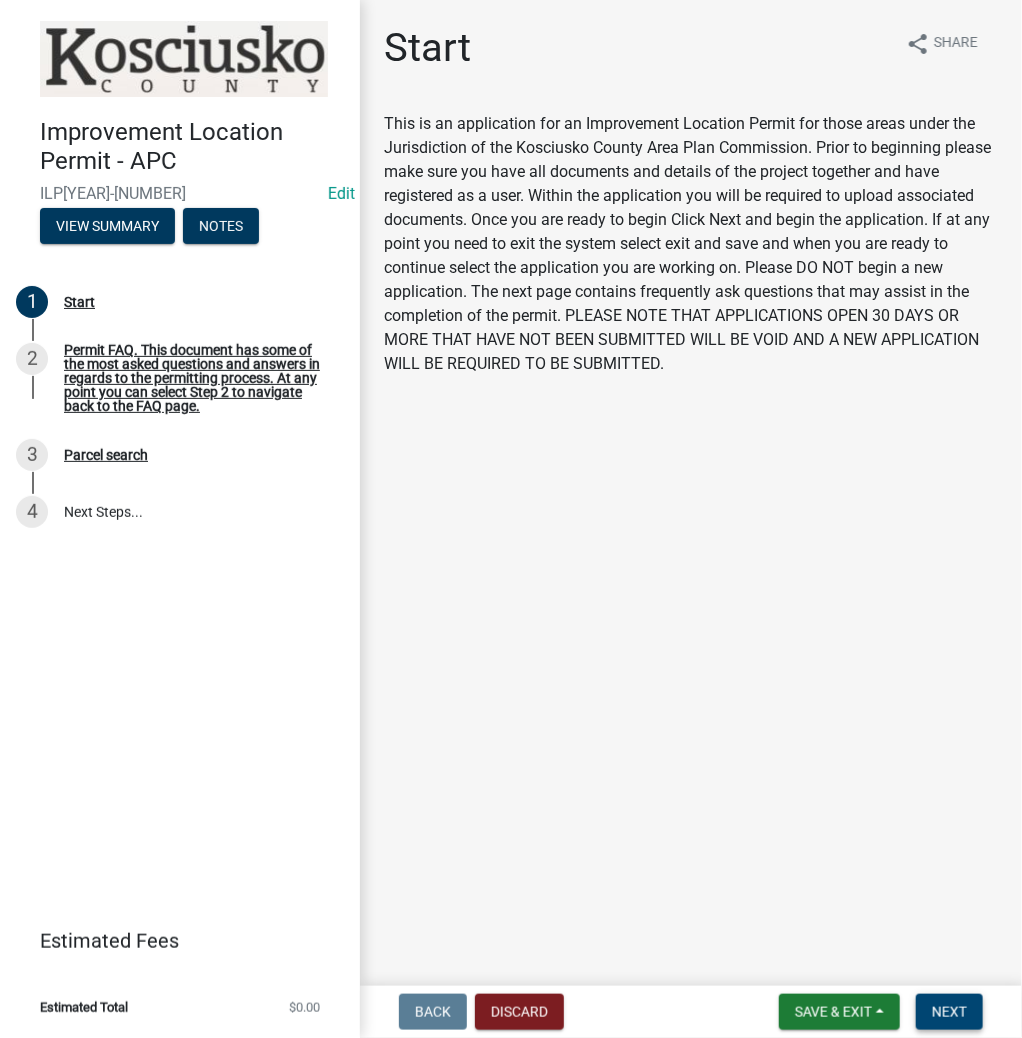 click on "Next" at bounding box center (949, 1012) 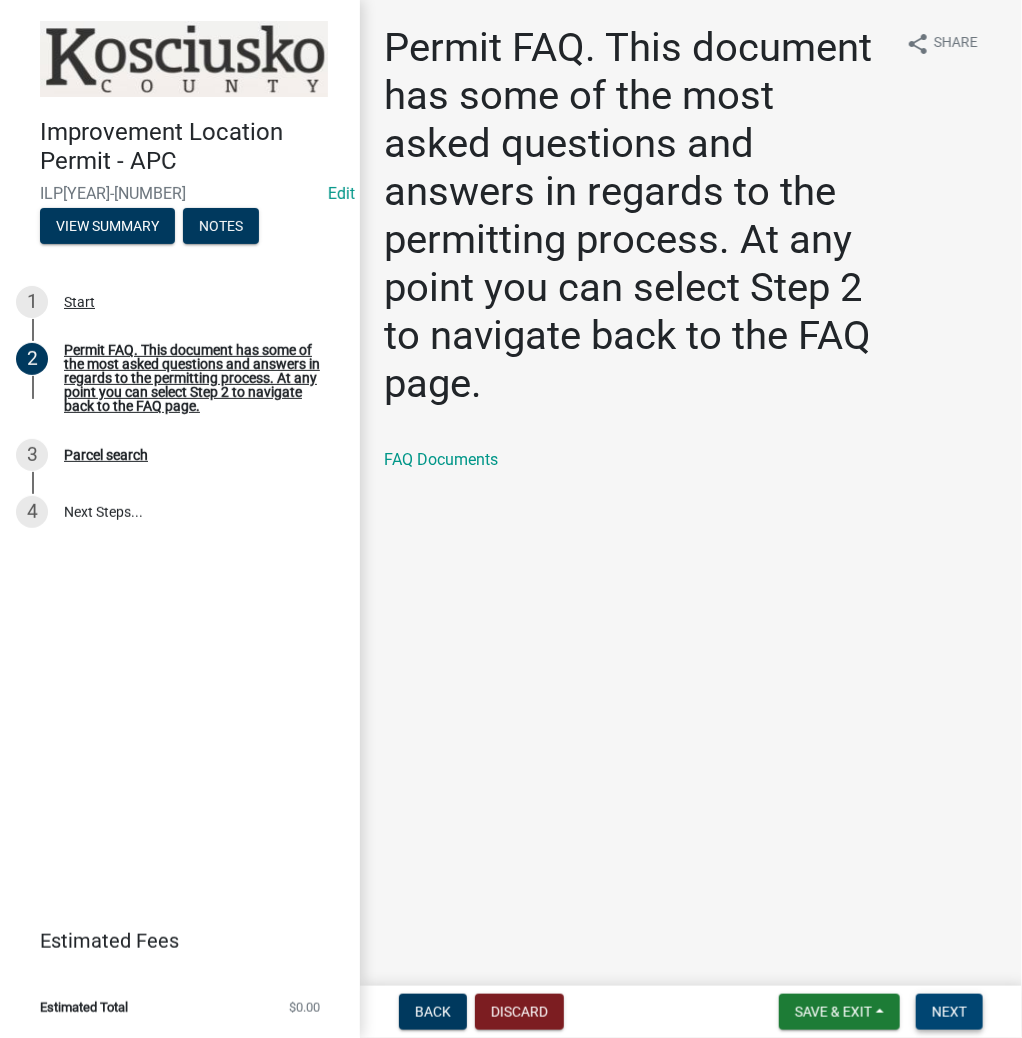 click on "Next" at bounding box center (949, 1012) 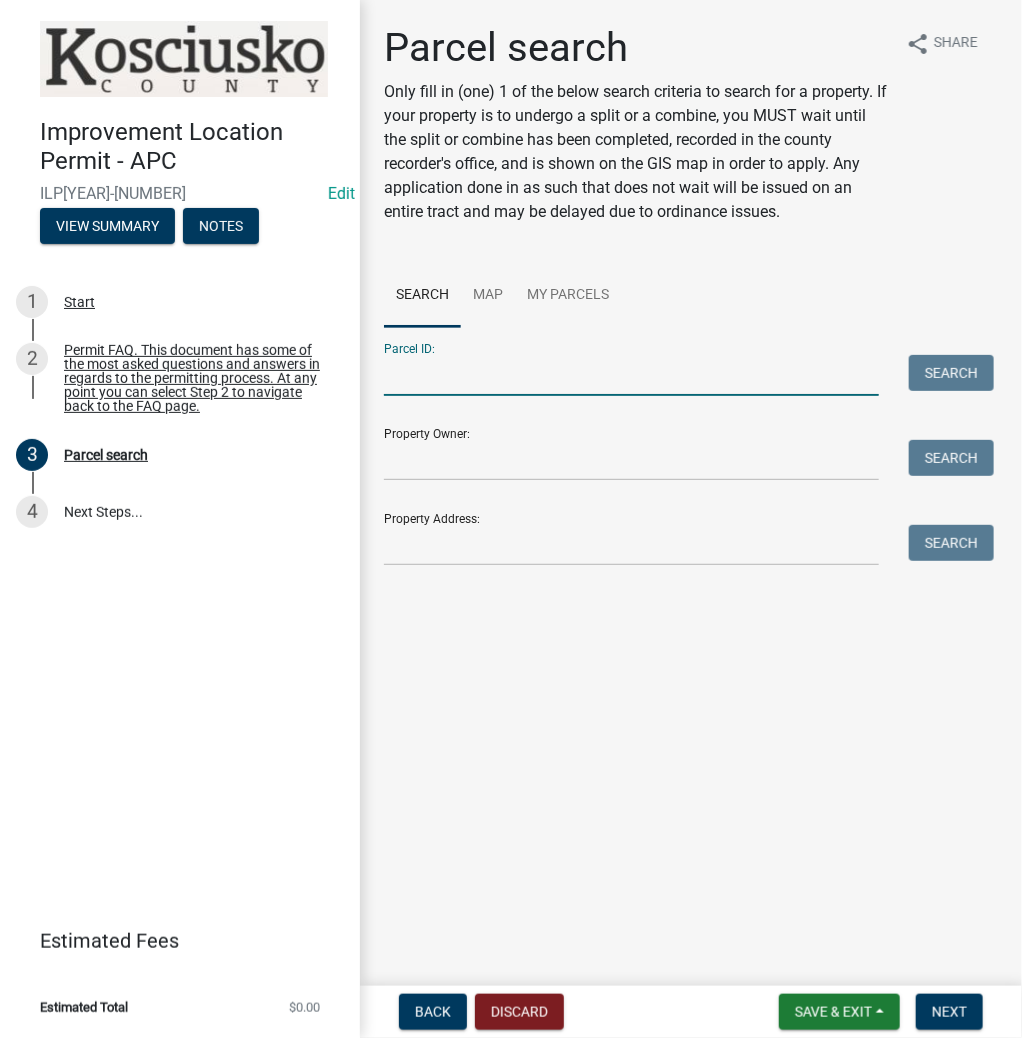 click on "Parcel ID:" at bounding box center (631, 375) 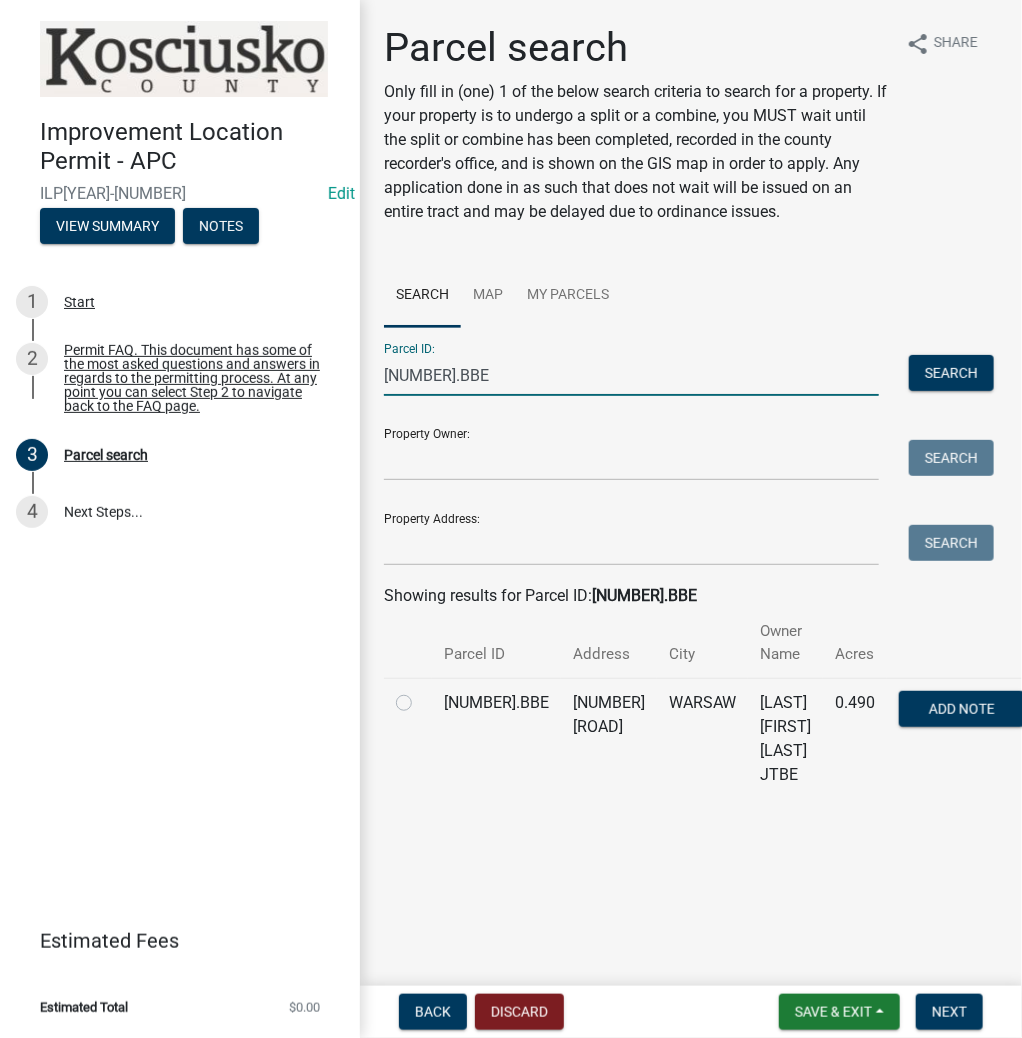 type on "029064002.BBE" 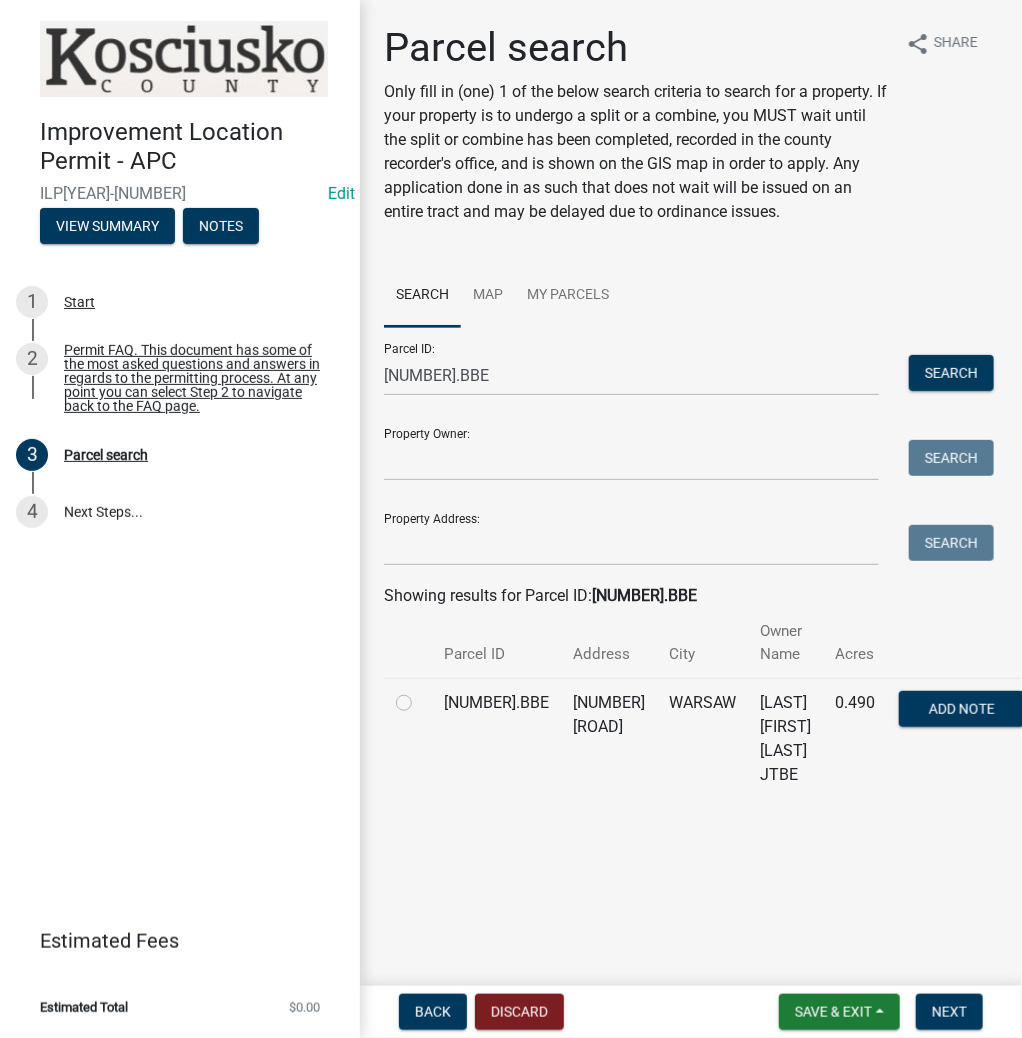 click 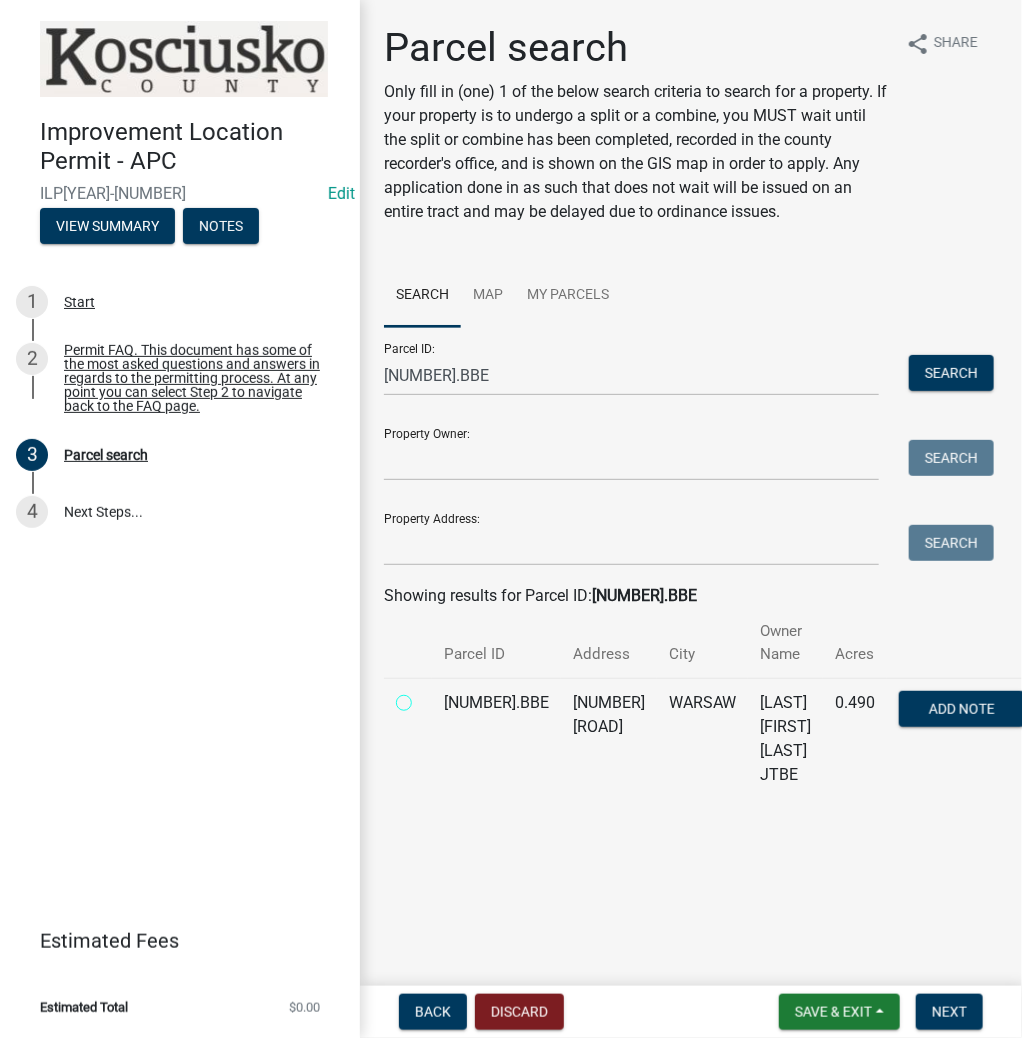 click at bounding box center (426, 697) 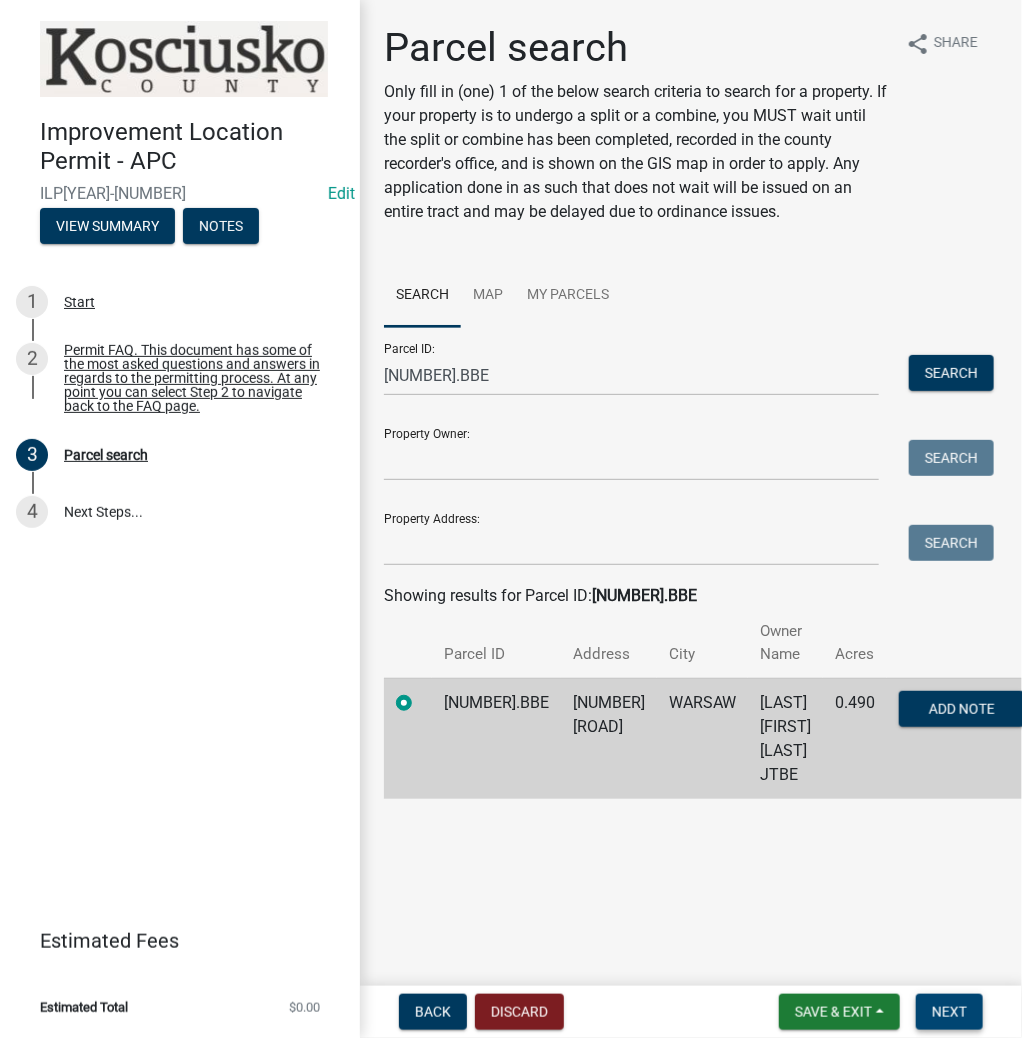 click on "Next" at bounding box center [949, 1012] 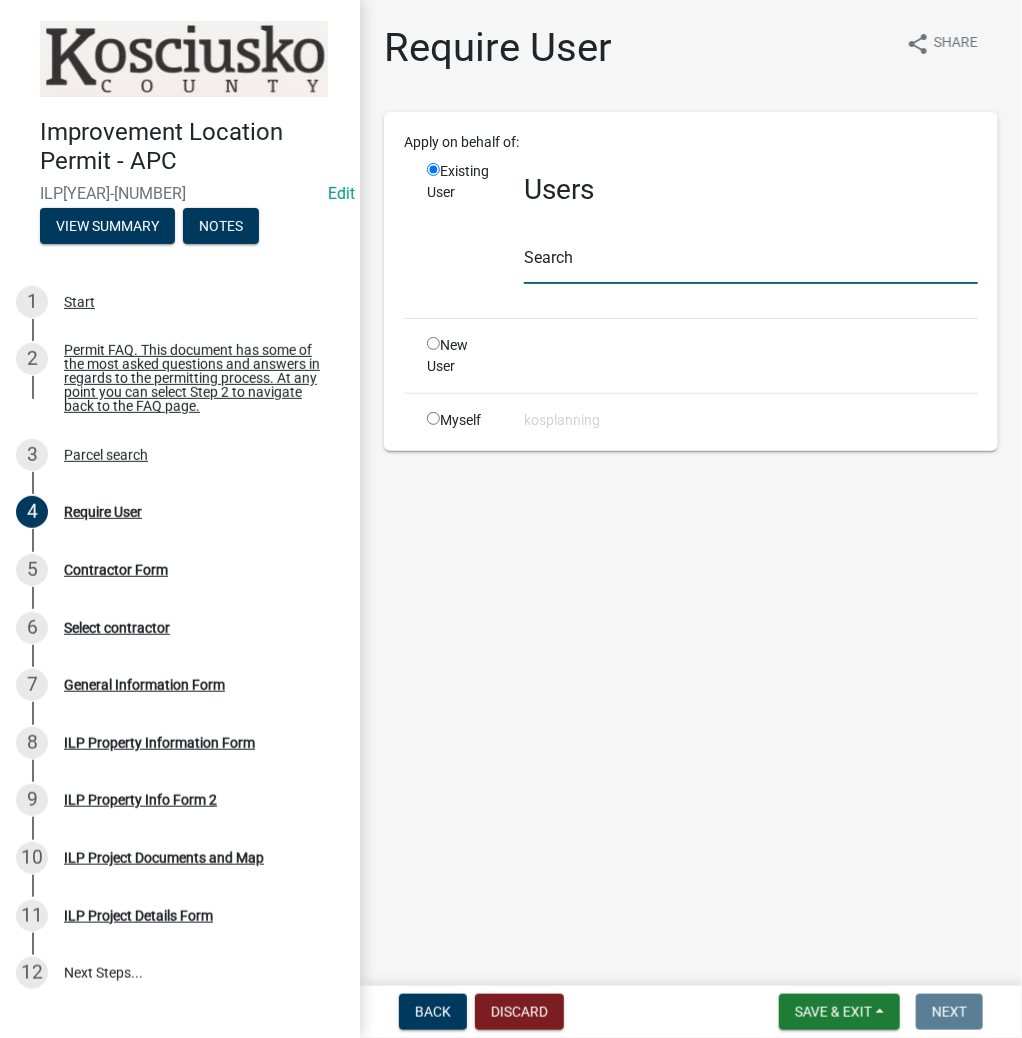 click 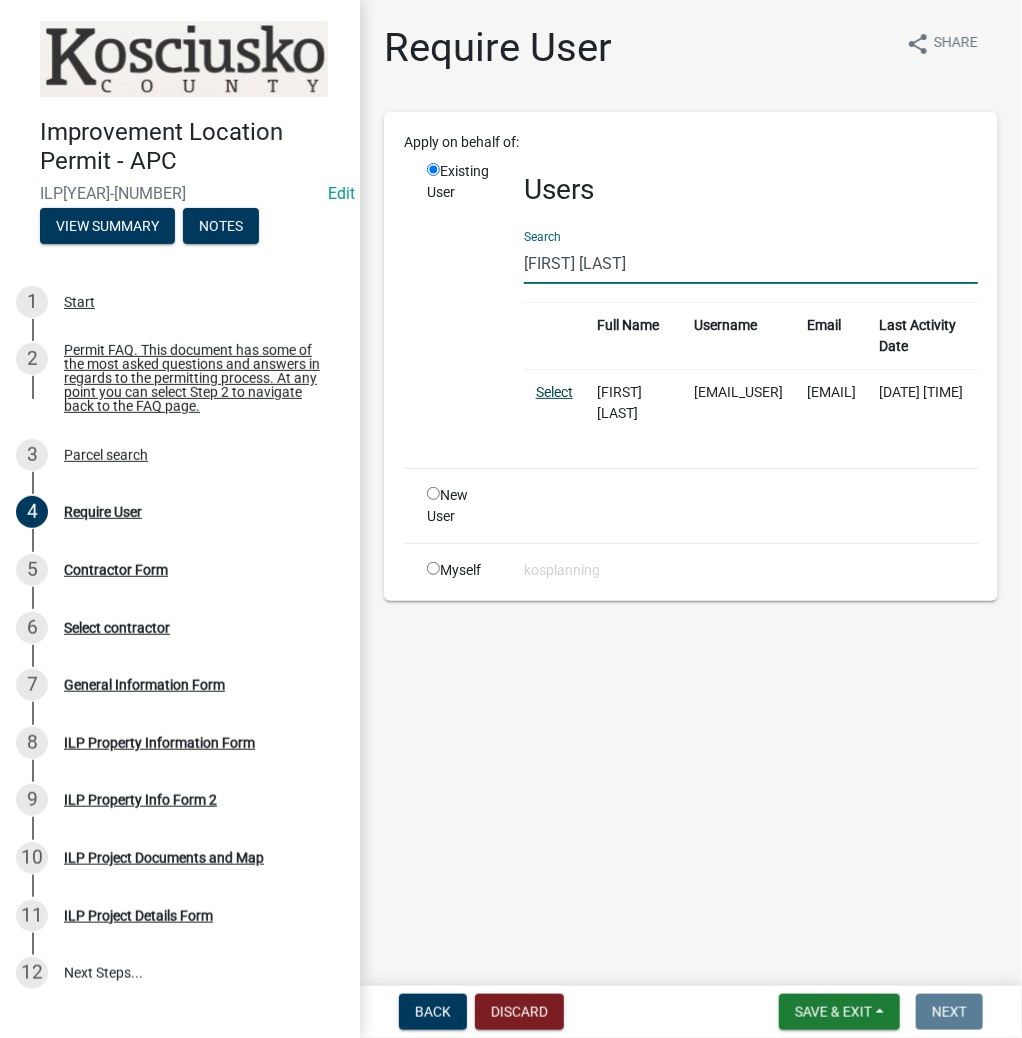type on "SAM WILSON" 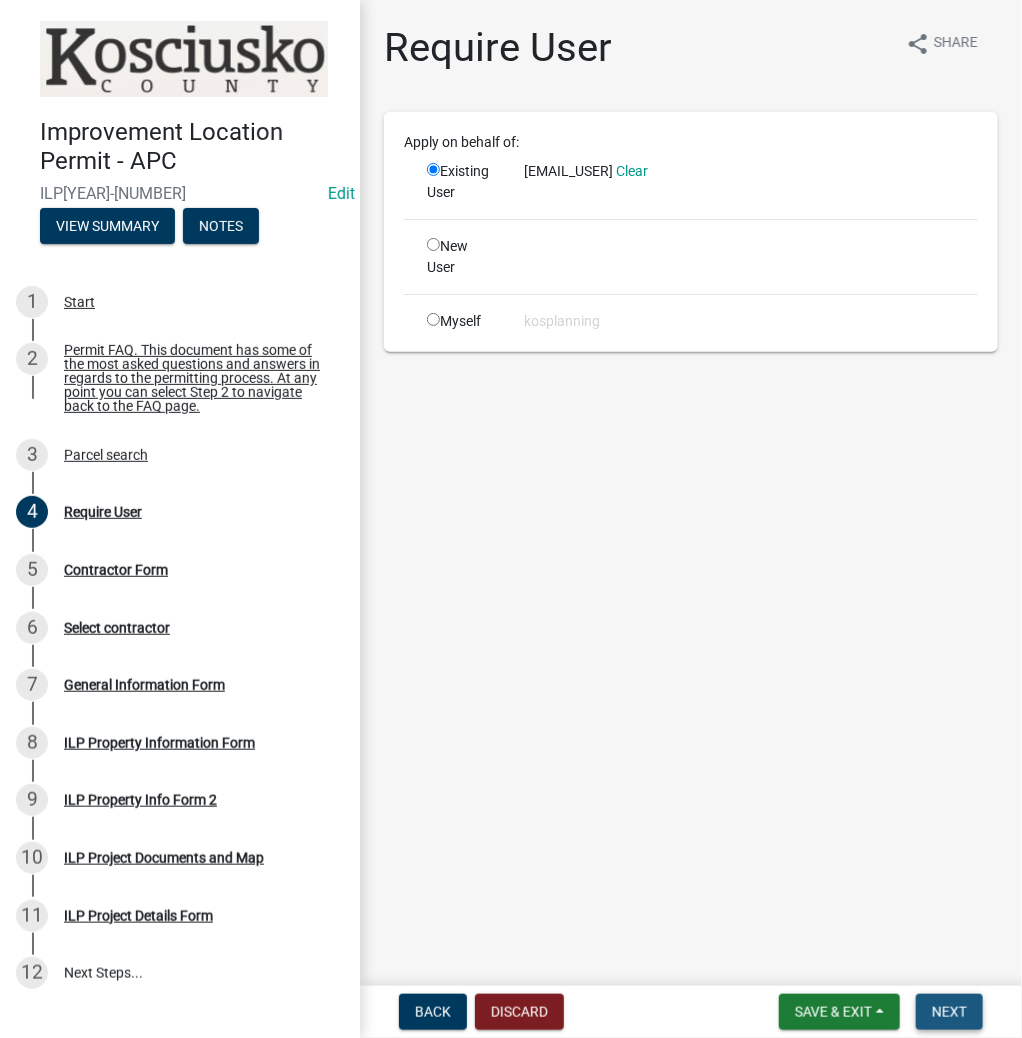 click on "Next" at bounding box center (949, 1012) 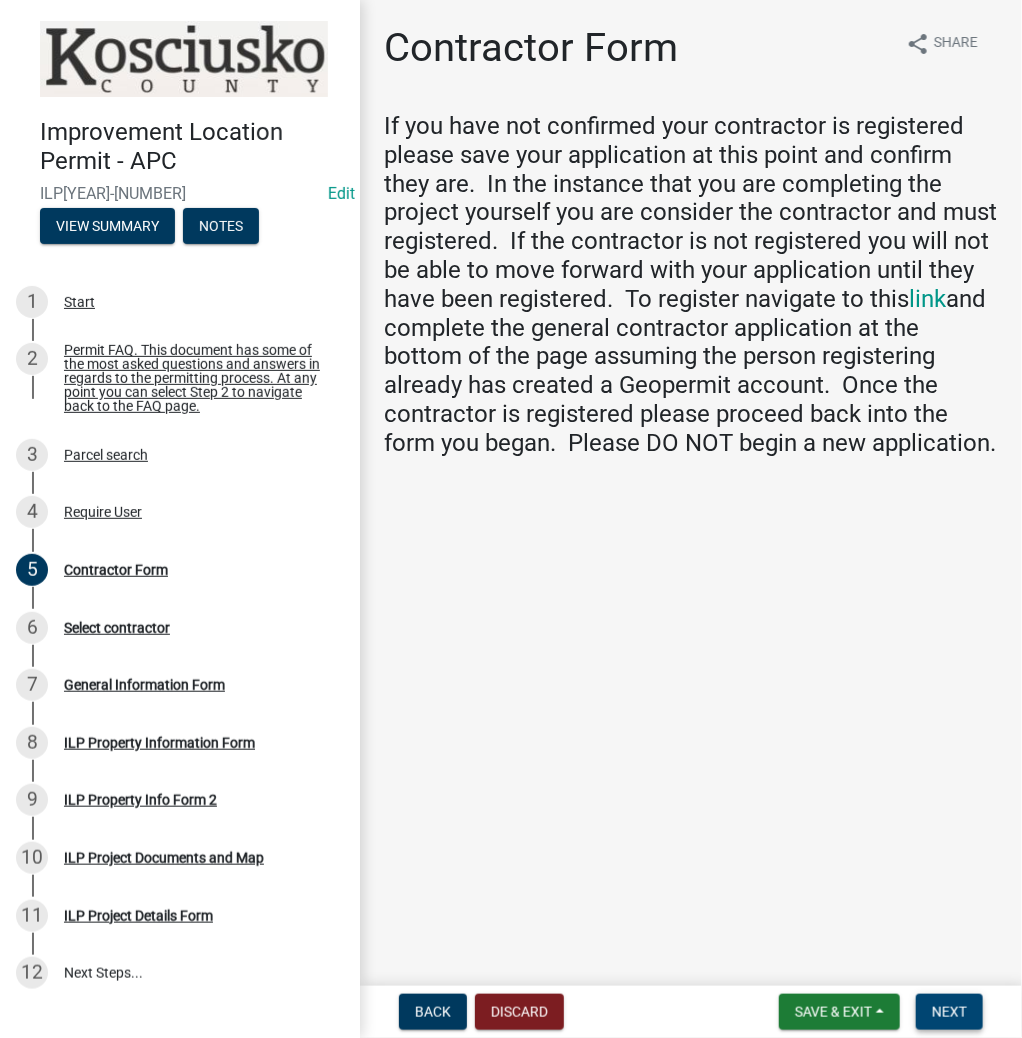 click on "Next" at bounding box center [949, 1012] 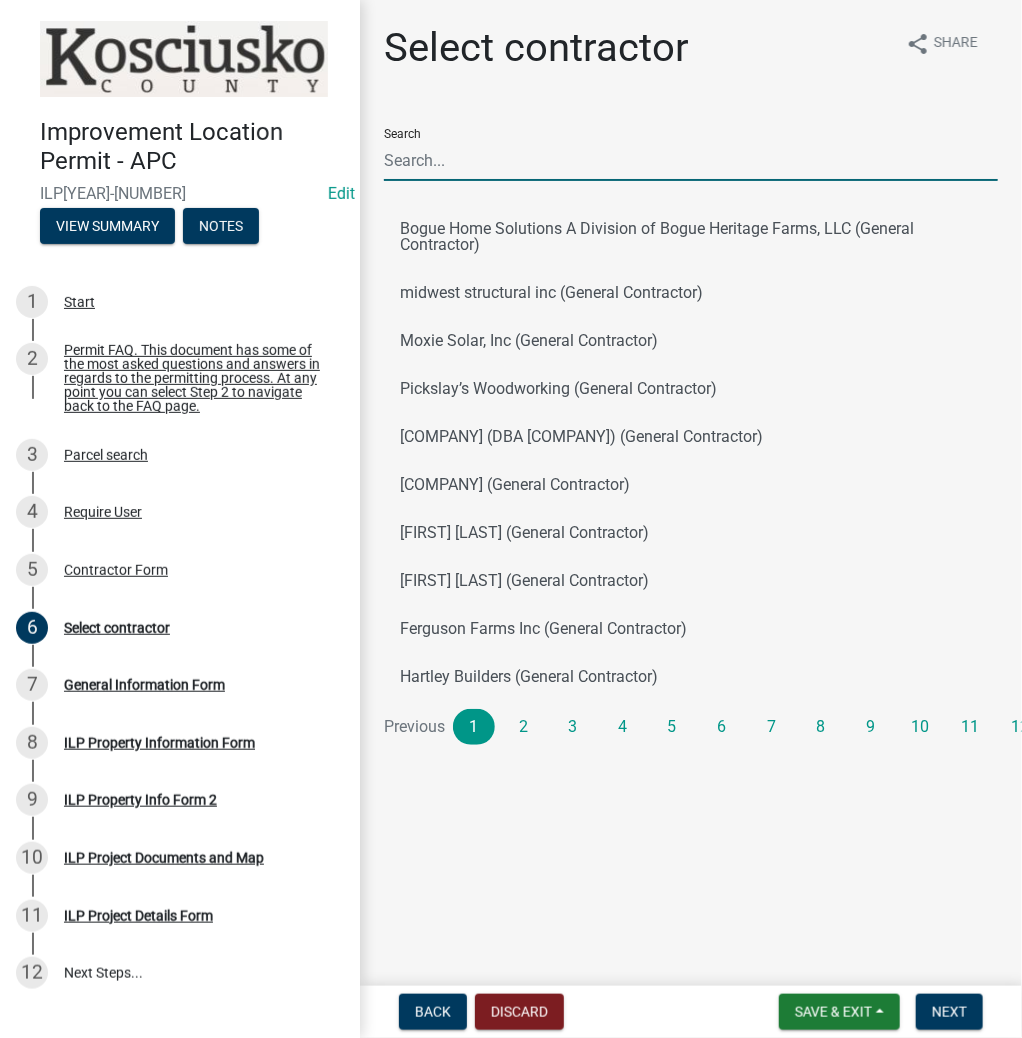 click on "Search" at bounding box center (691, 160) 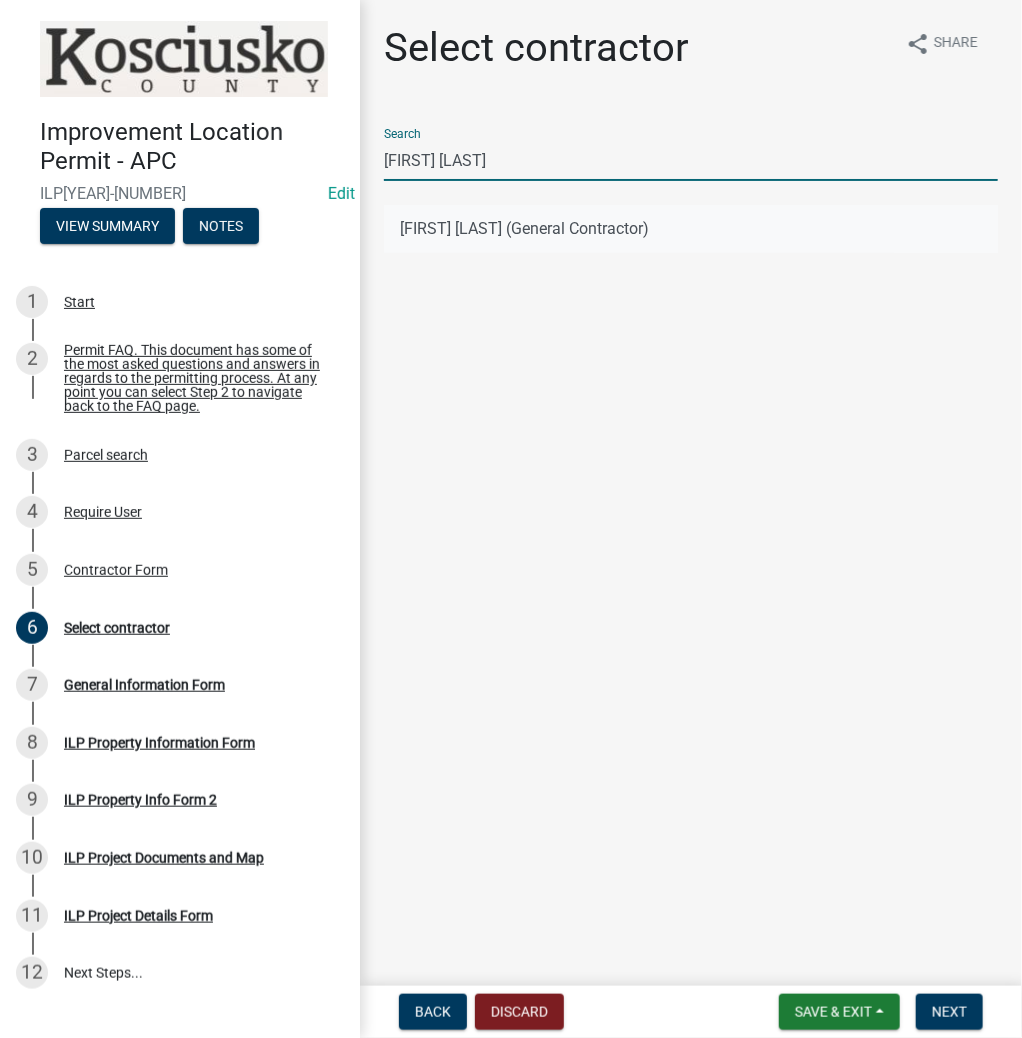 type on "SAM WILSON" 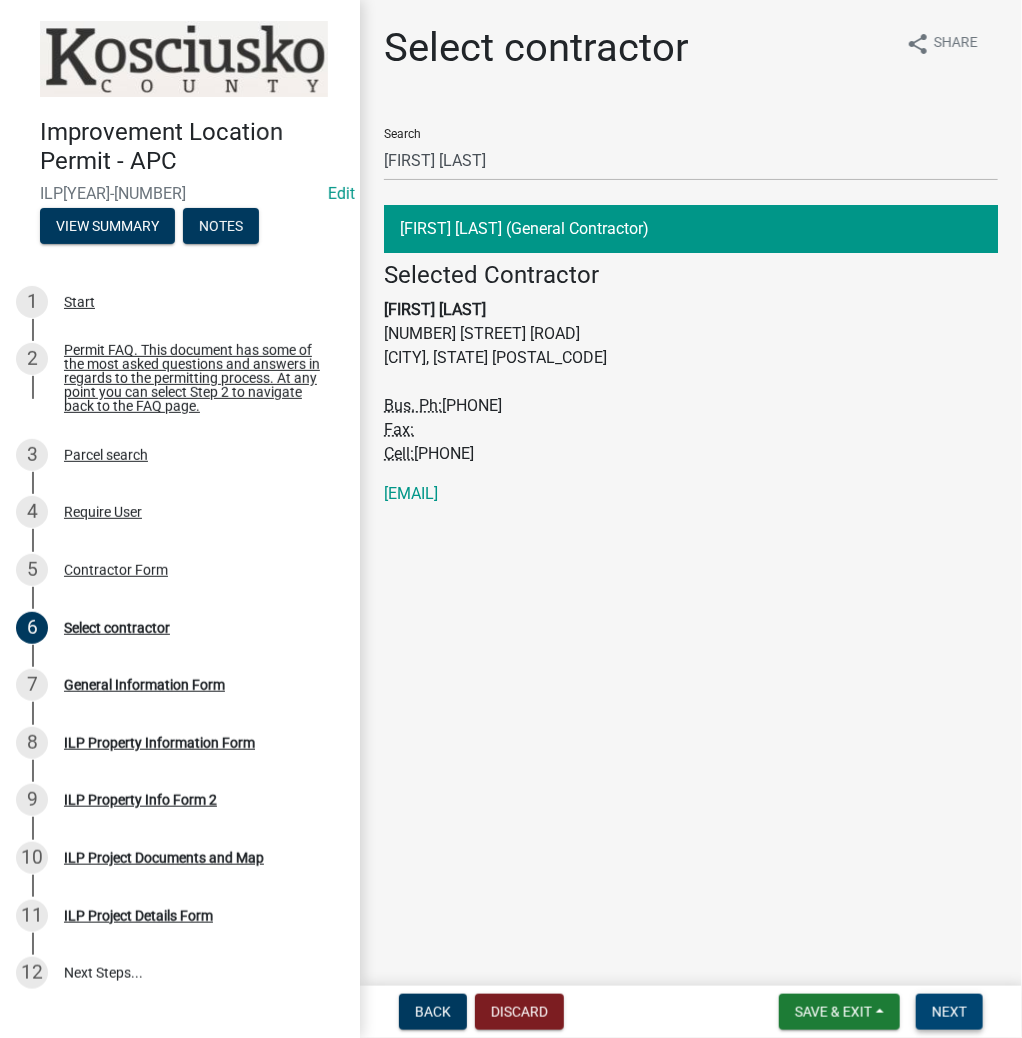 click on "Next" at bounding box center [949, 1012] 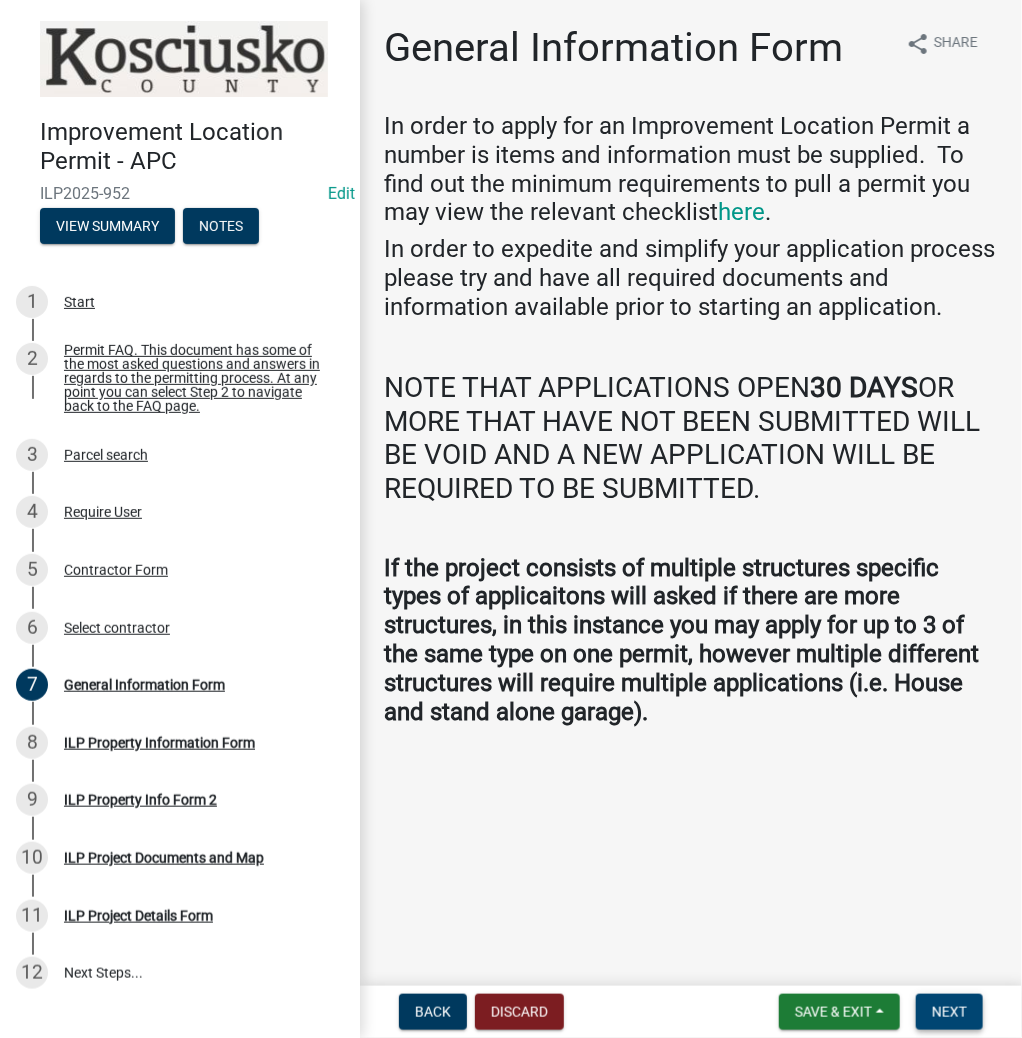click on "Next" at bounding box center [949, 1012] 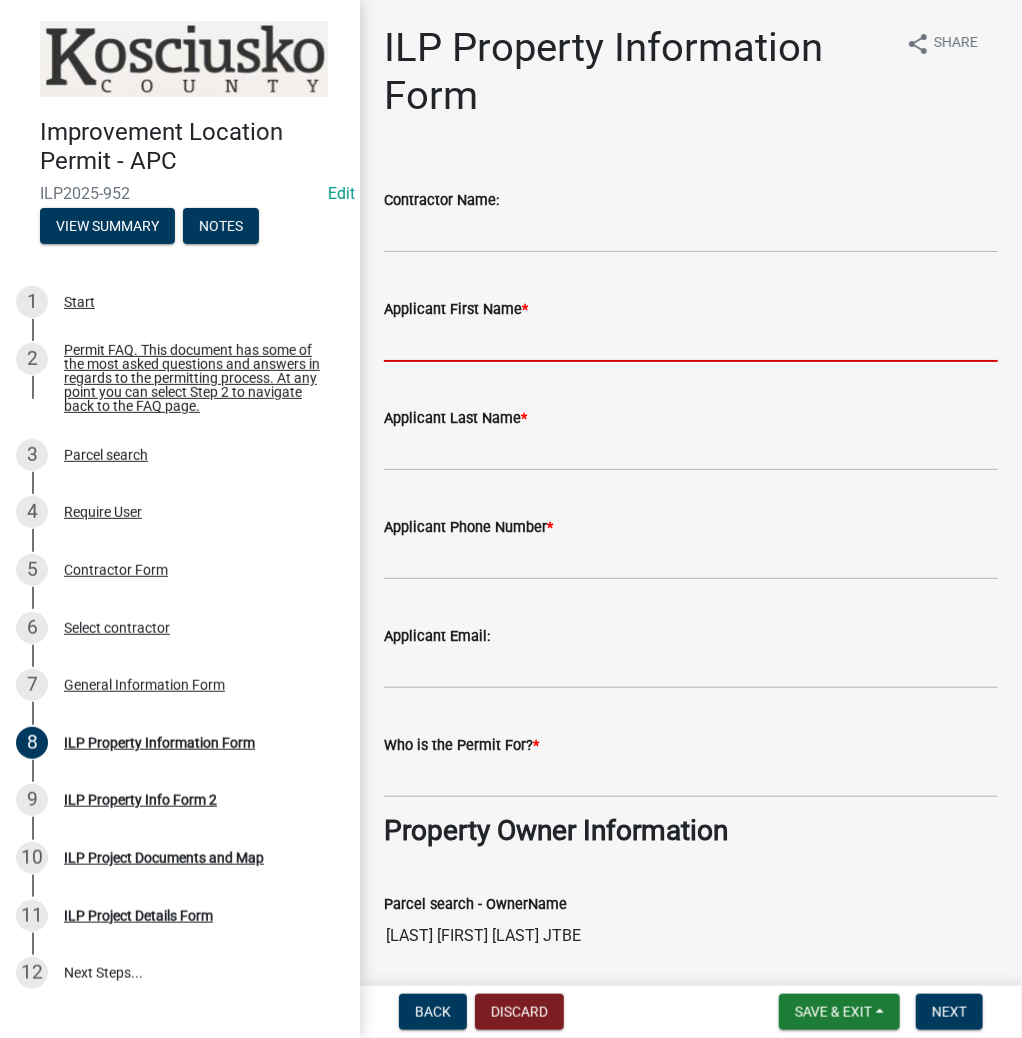 click on "Applicant First Name  *" at bounding box center [691, 341] 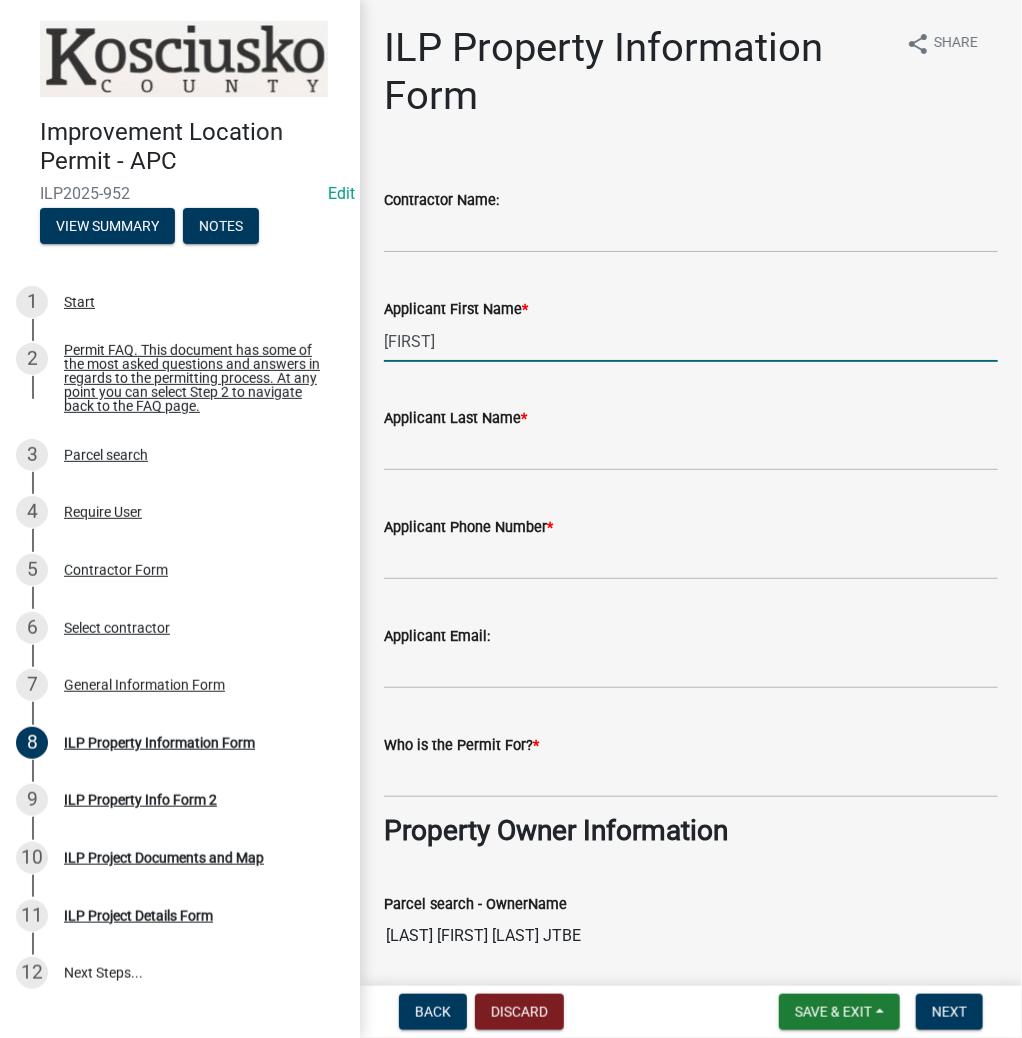 type on "SAM" 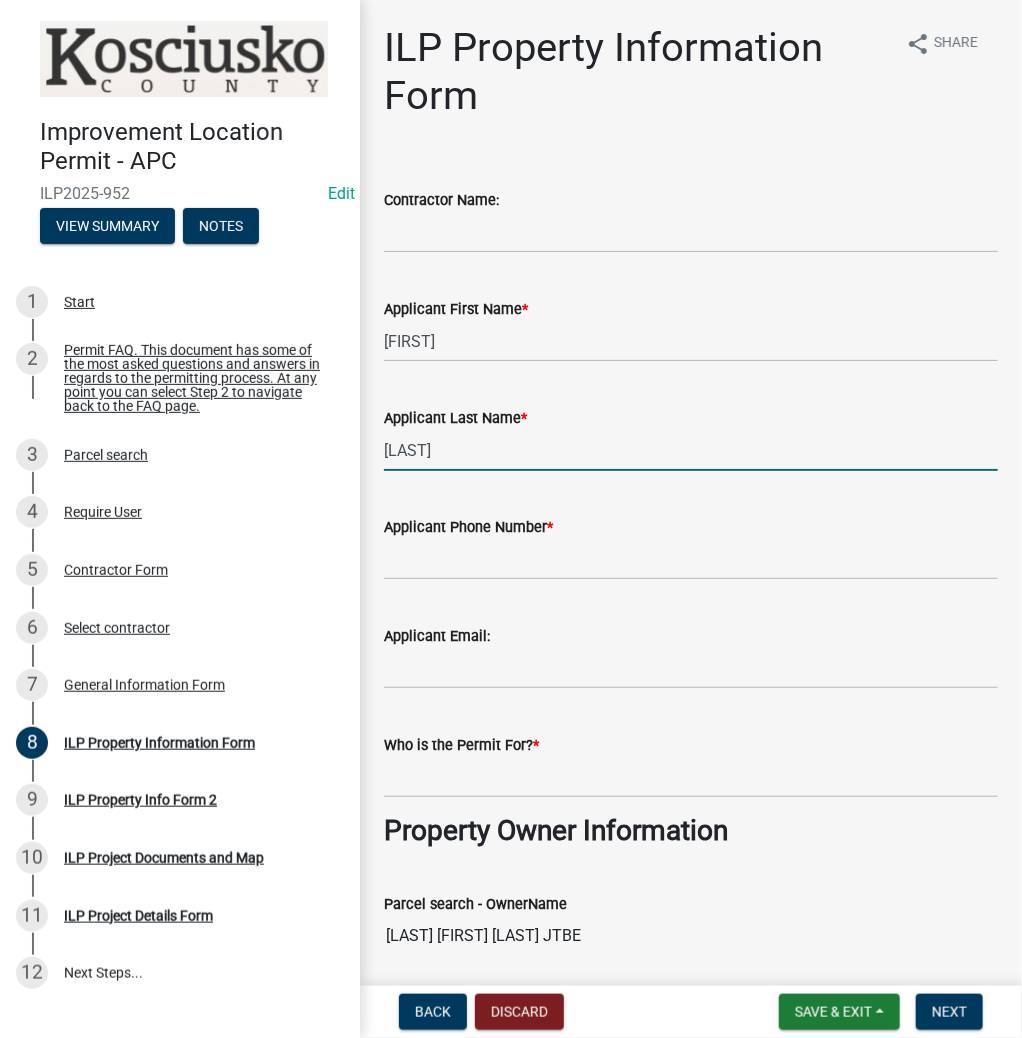 type on "WILSON" 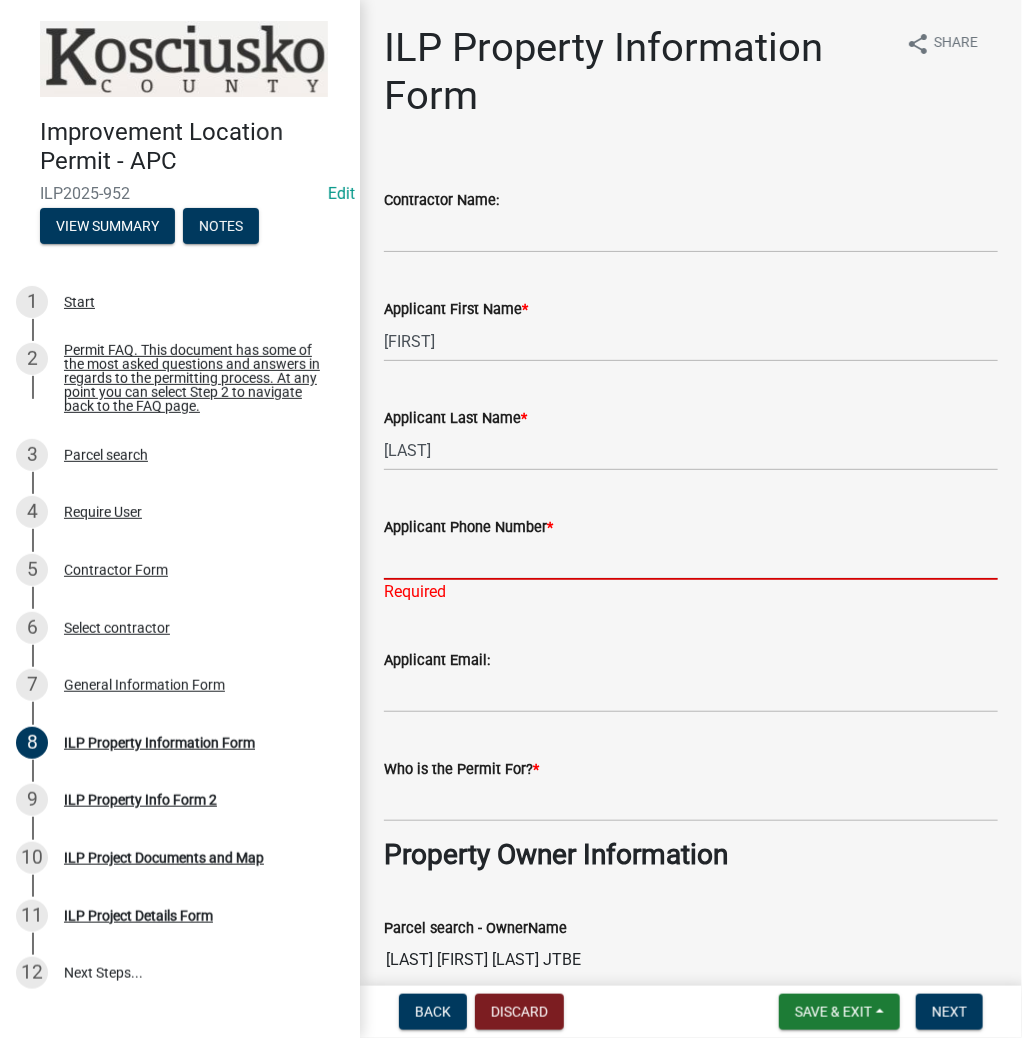 paste on "[PHONE]" 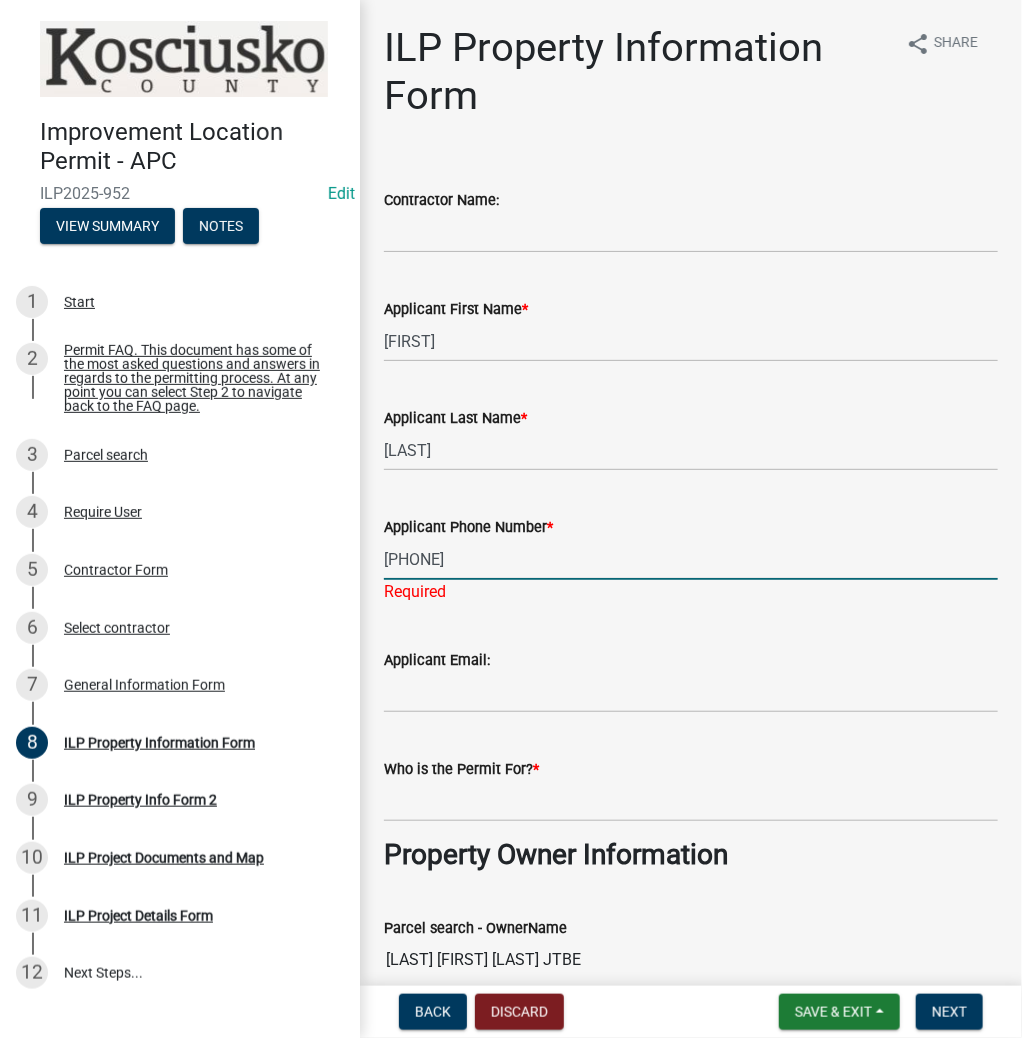click on "[PHONE]" at bounding box center [691, 559] 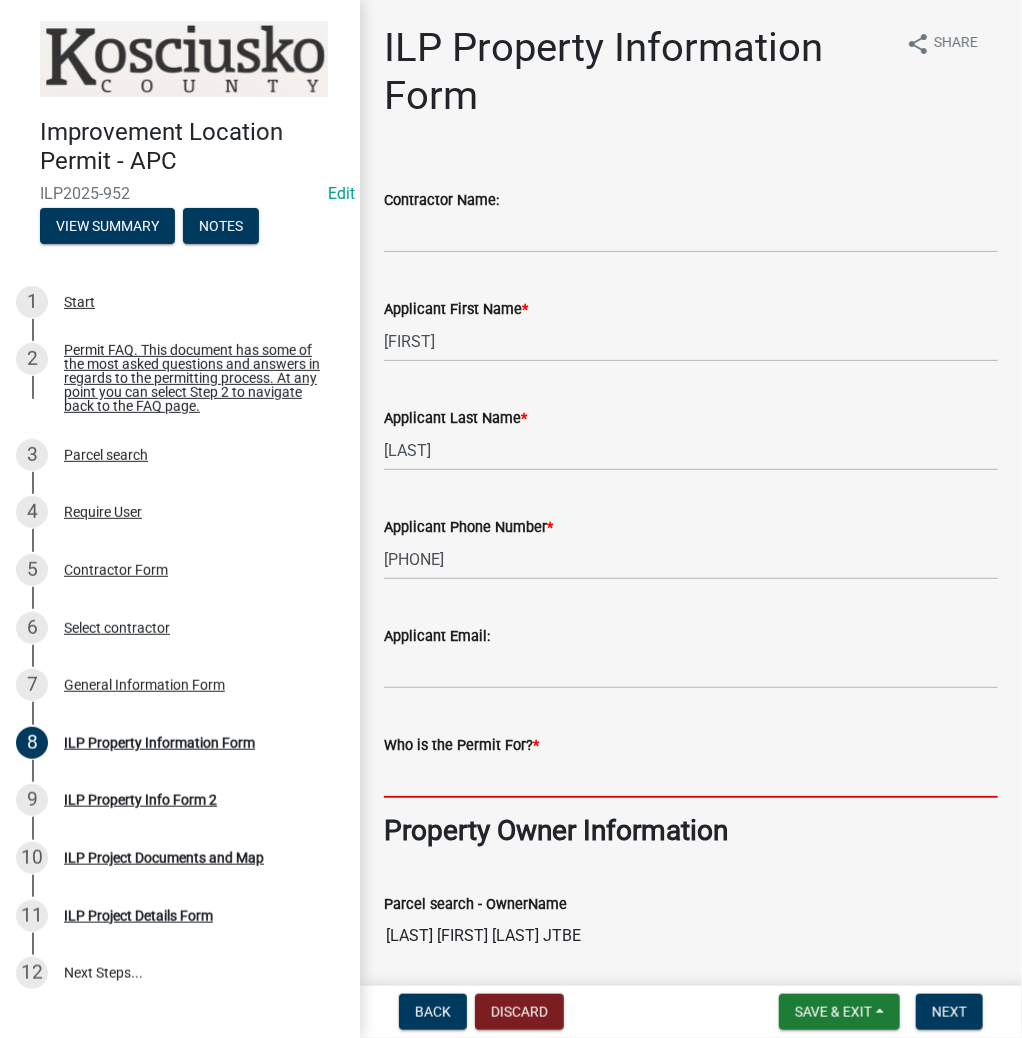 click on "Contractor Name:   Applicant First Name  * SAM  Applicant Last Name  * WILSON  Applicant Phone Number  * 574-339-2744  Applicant Email:   Who is the Permit For?  * Property Owner Information  Parcel search - OwnerName  Wilson Samuel L & Makenna D JTBE  Parcel search - OwnerAddress  Wilson Samuel L & Makenna D JTBE | 876 E Raintree Rd | Warsaw, IN 46582  Parcel search - OwnerCity  Warsaw  Parcel search - OwnerState  IN  Parcel search - OwnerZip  46582  Owner Phone Number:  Project Location Information:  Township:  *  Select Item...   Benton - Elkhart Co   Clay   Etna   Franklin   Harrison   Jackson   Jefferson   Lake   Monroe   Plain   Prairie   Scott   Seward   Tippecanoe   Turkey Creek   Van Buren   Washington   Wayne   Property Address (If parcel is vacant provide a general location):  * 876 E RAINTREE RD  Parcel search - City  WARSAW  Parcel search - Acres  0.49  Parcel search - LegalDesc  029-064-002.BBE | TR E 1/2 SE 16-33-6 .49A  Subdivsion/Park Name (if not applicable state N/A):   info" 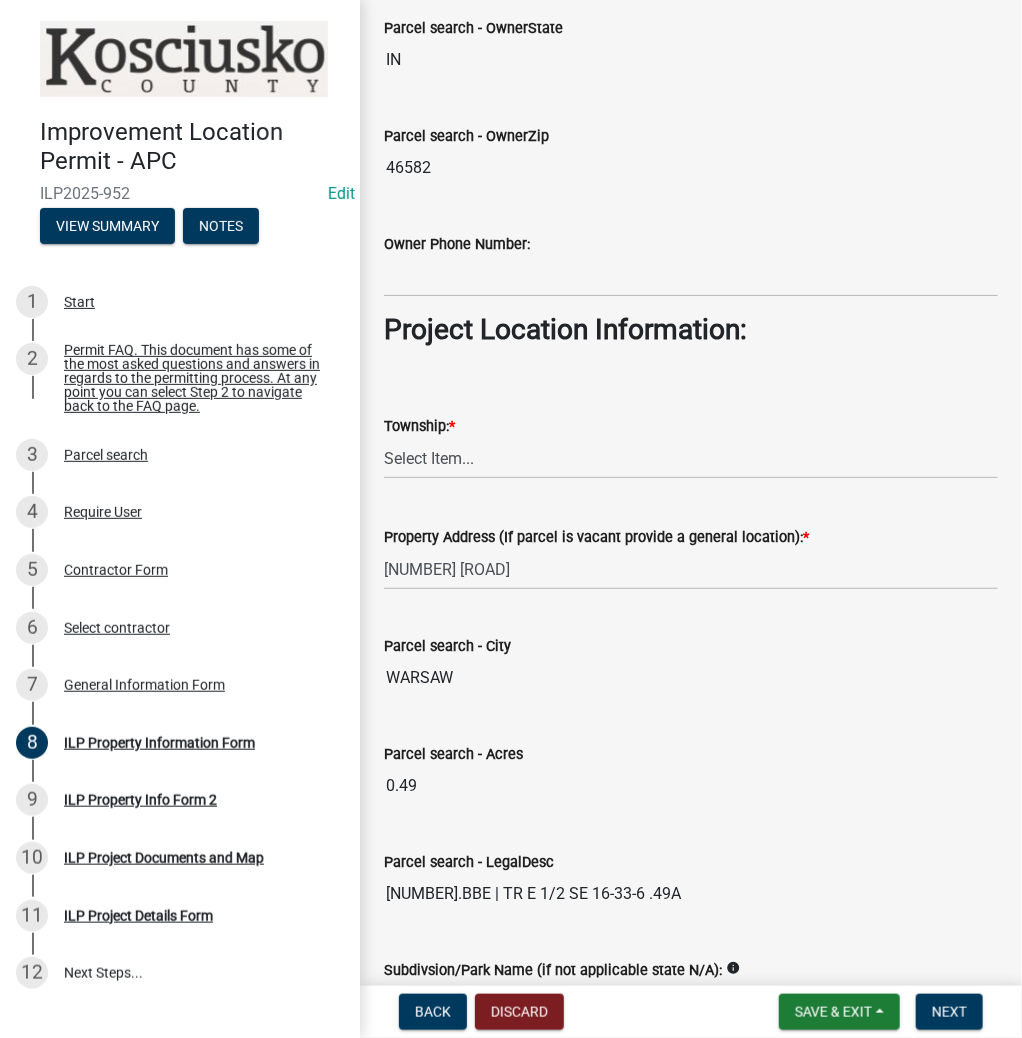 scroll, scrollTop: 1440, scrollLeft: 0, axis: vertical 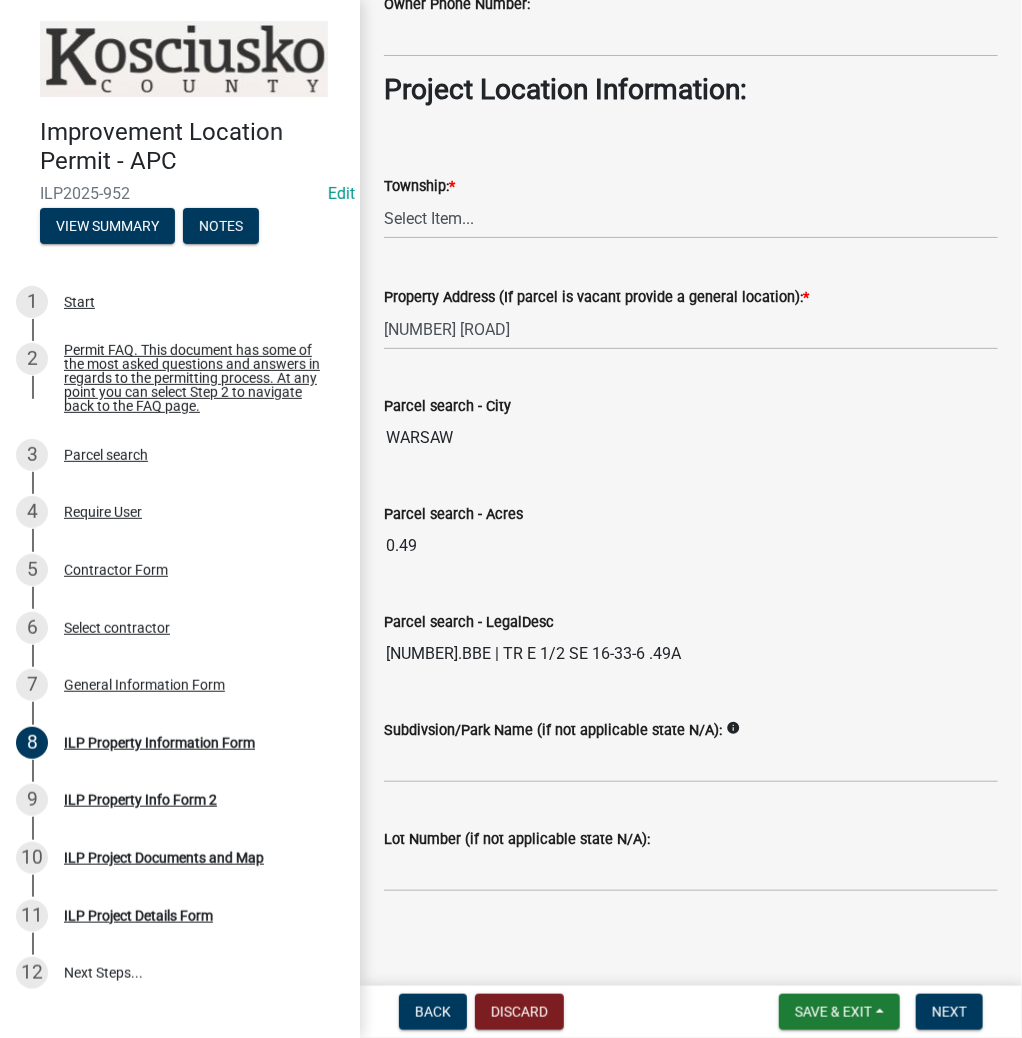 type on "SAM WILSON" 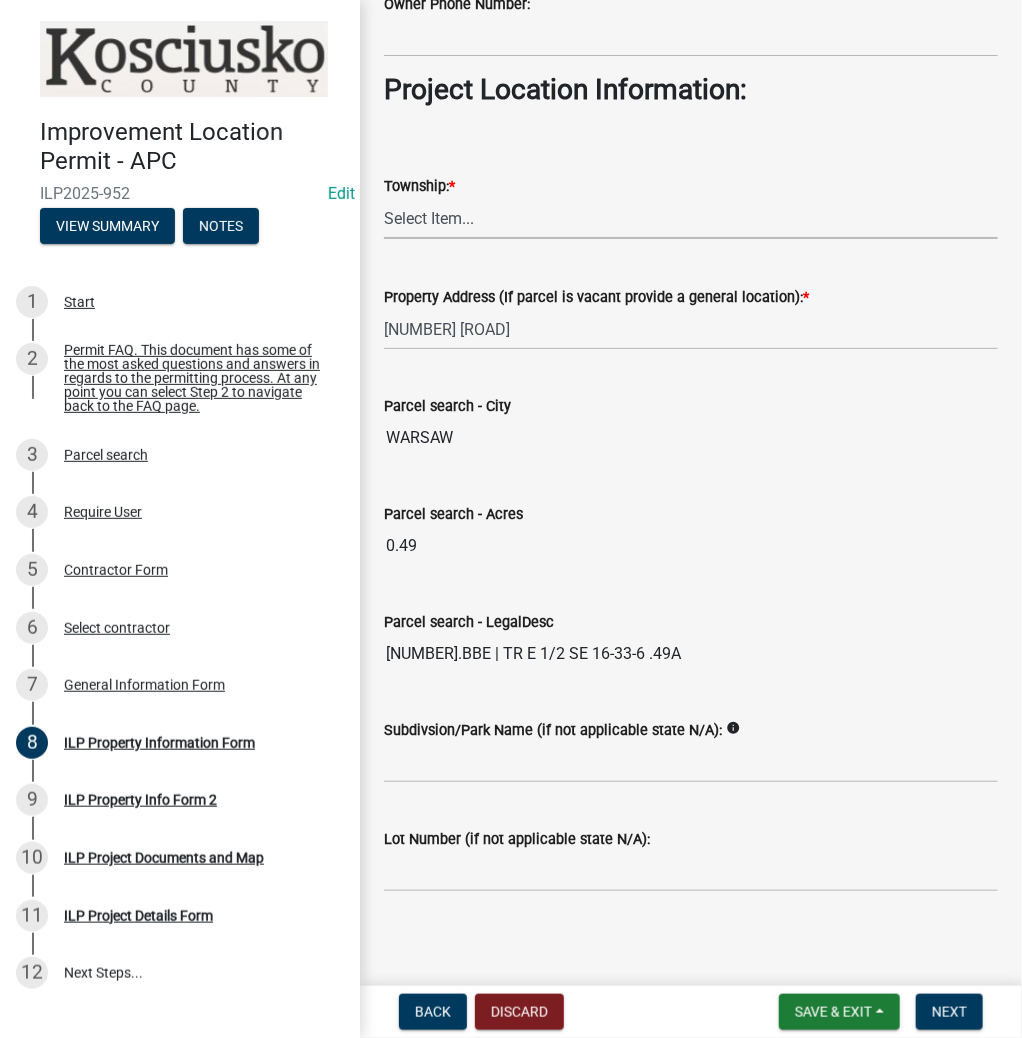 click on "Select Item...   Benton - Elkhart Co   Clay   Etna   Franklin   Harrison   Jackson   Jefferson   Lake   Monroe   Plain   Prairie   Scott   Seward   Tippecanoe   Turkey Creek   Van Buren   Washington   Wayne" at bounding box center [691, 218] 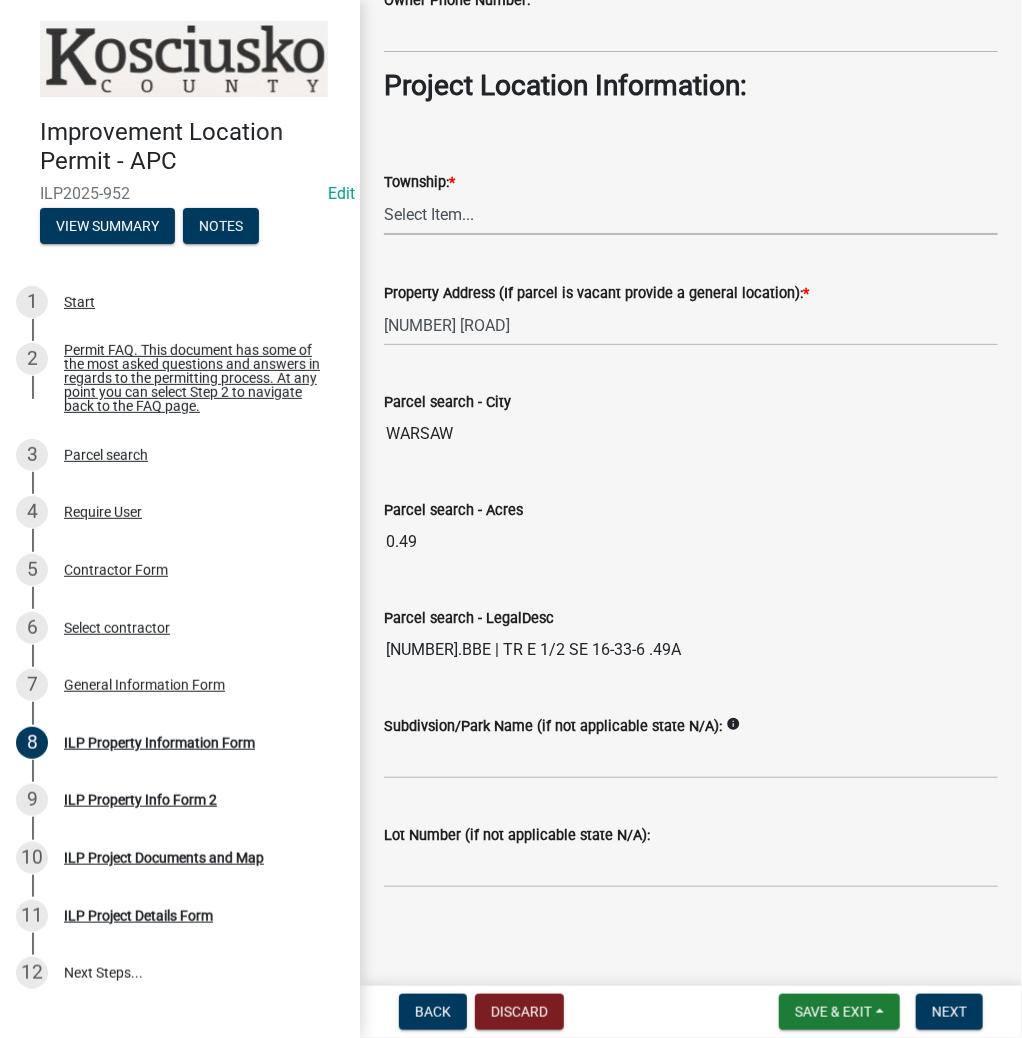scroll, scrollTop: 1445, scrollLeft: 0, axis: vertical 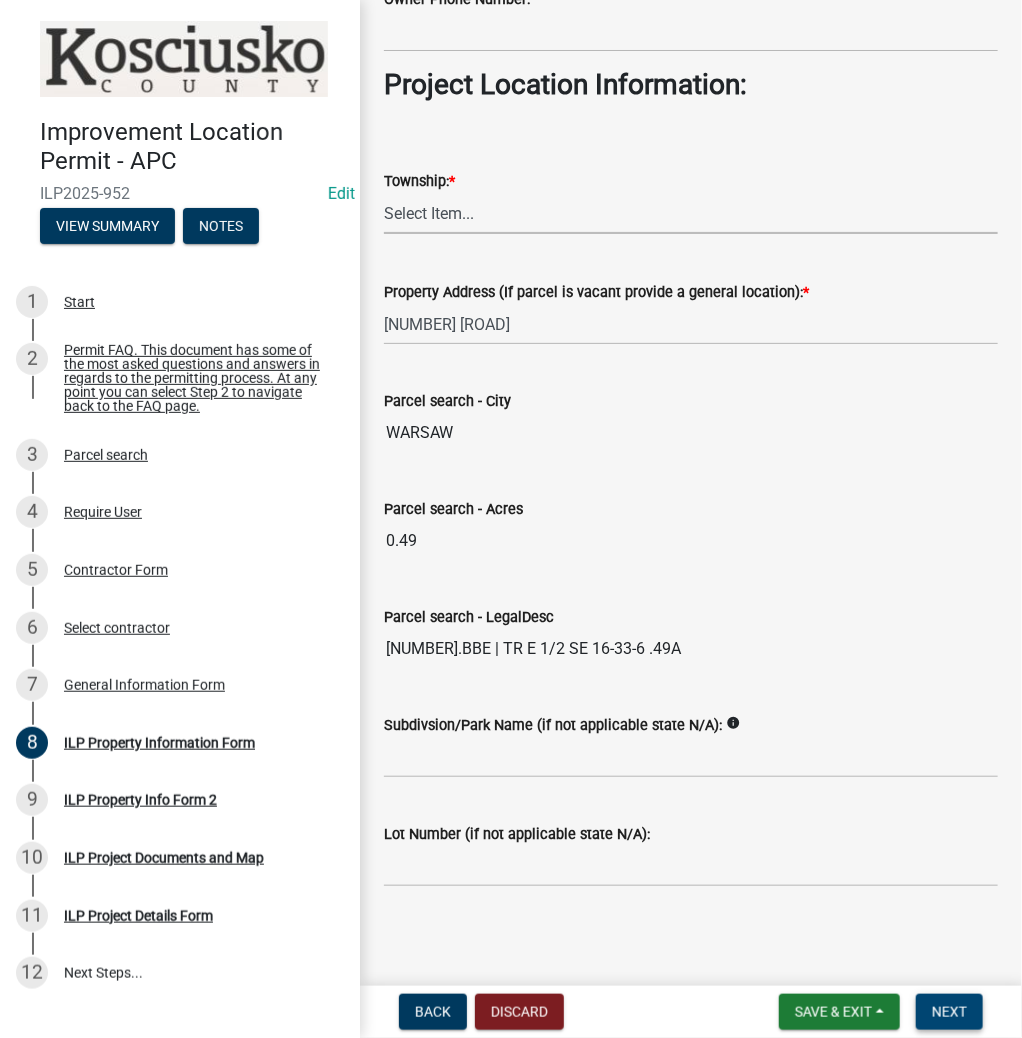 click on "Next" at bounding box center (949, 1012) 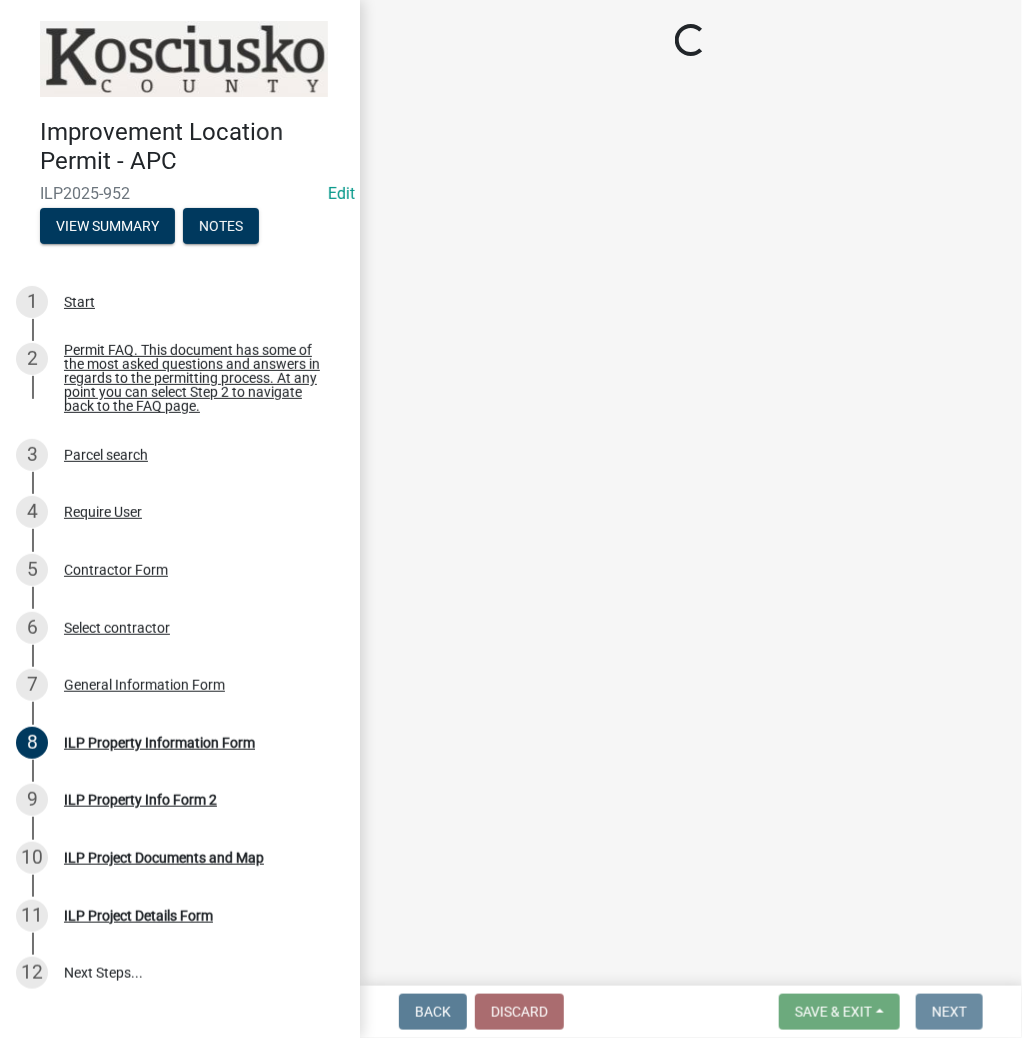 scroll, scrollTop: 0, scrollLeft: 0, axis: both 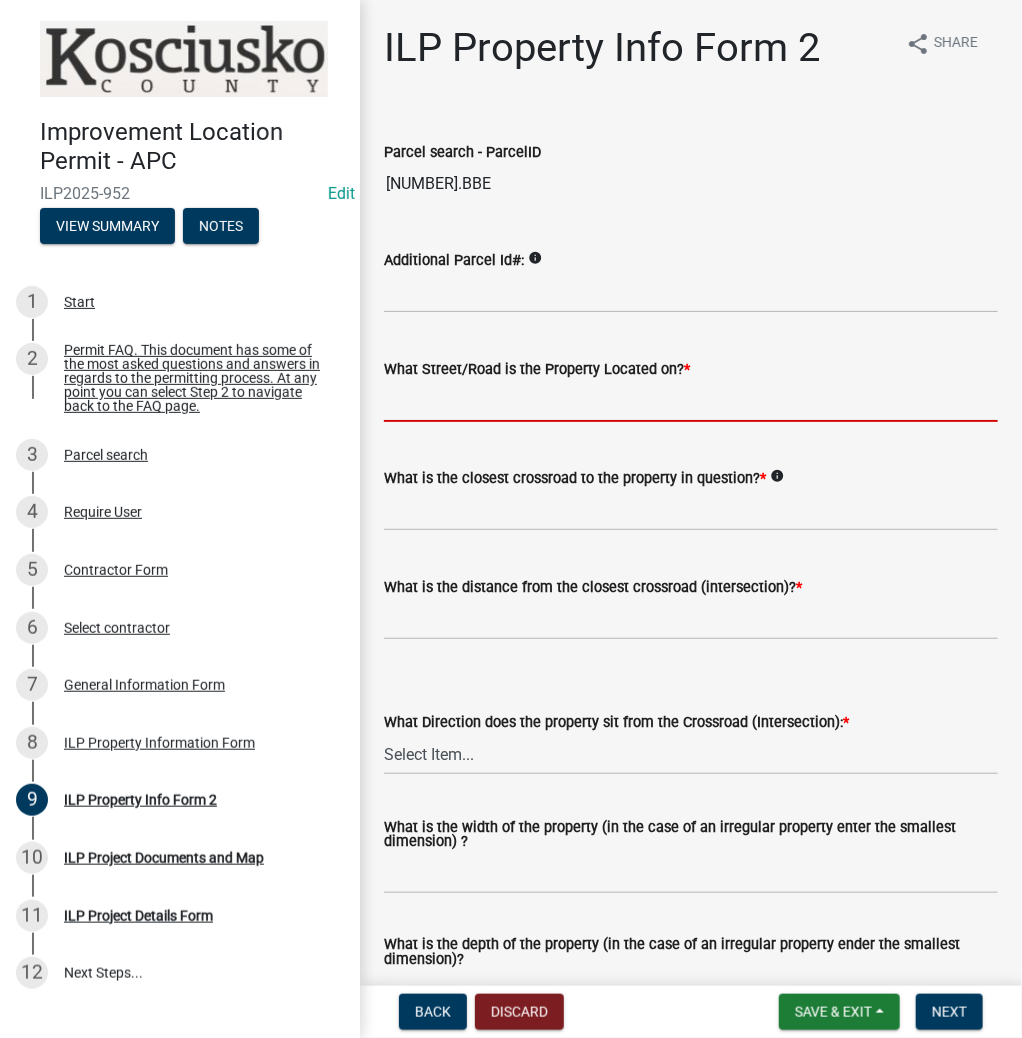 click on "What Street/Road is the Property Located on?  *" at bounding box center [691, 401] 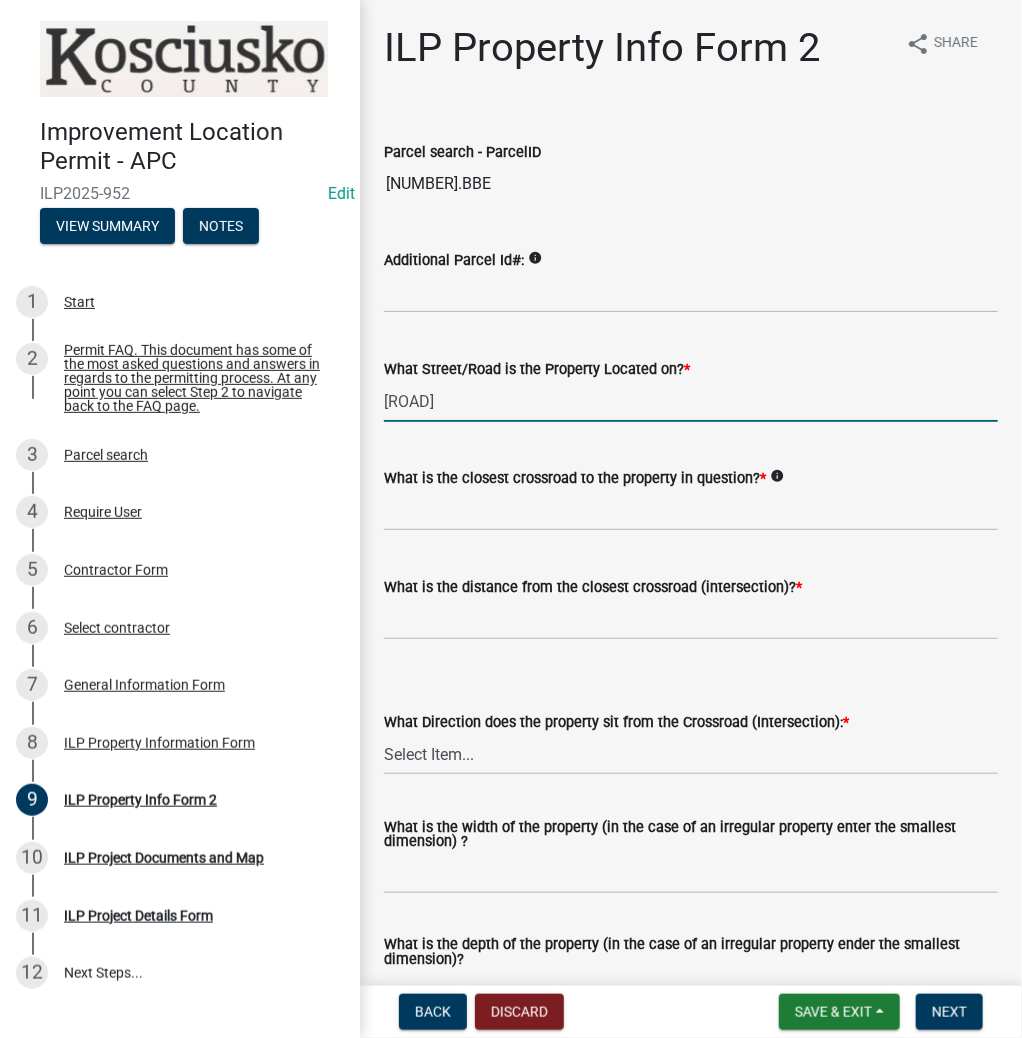 type on "RAINTREE RD" 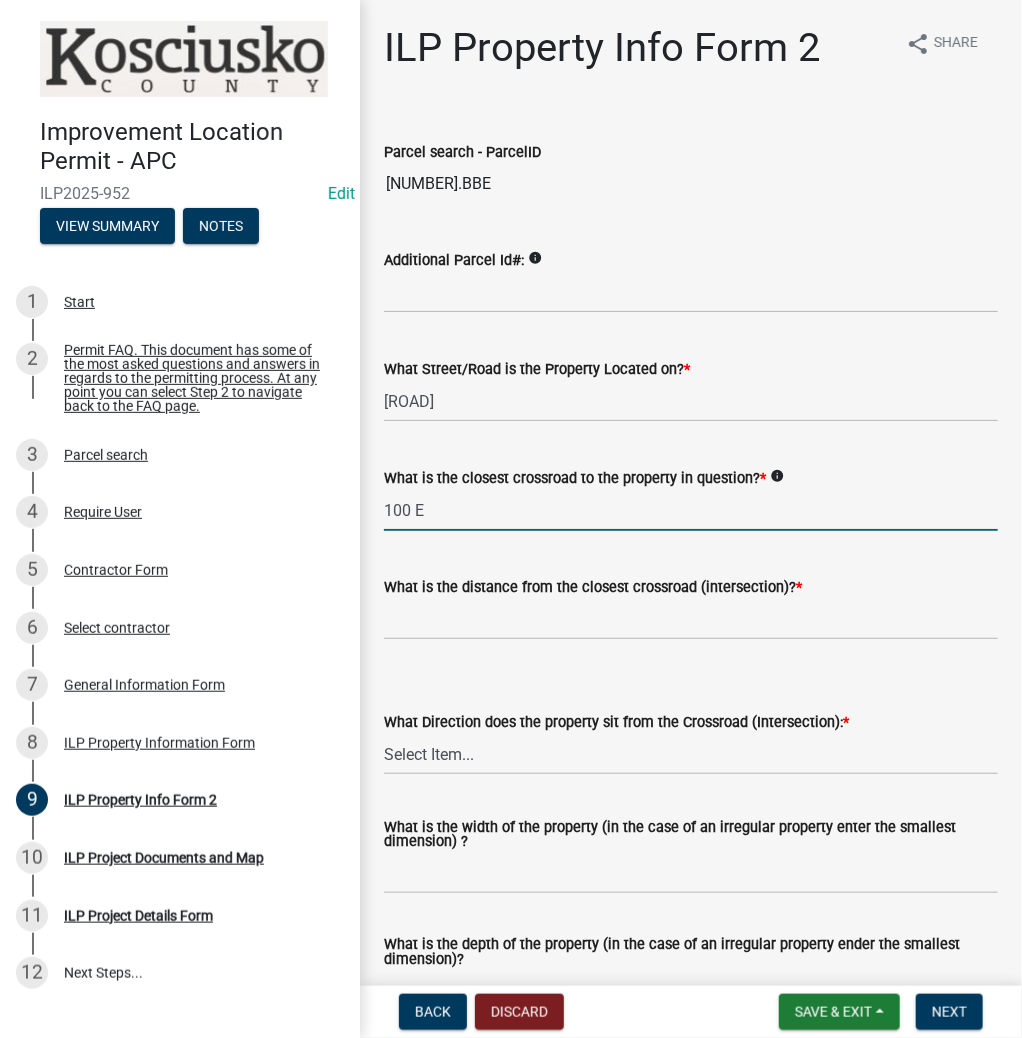 type on "100 E" 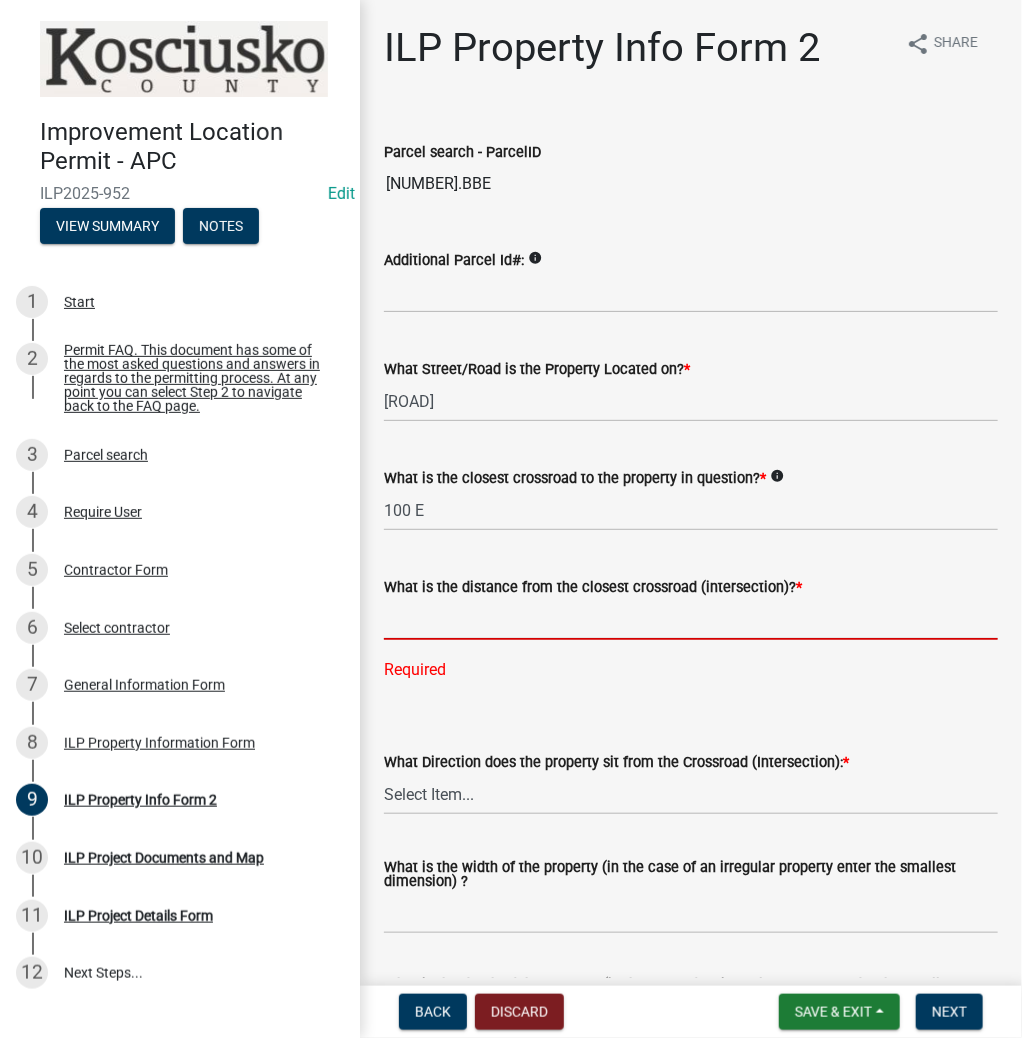 click 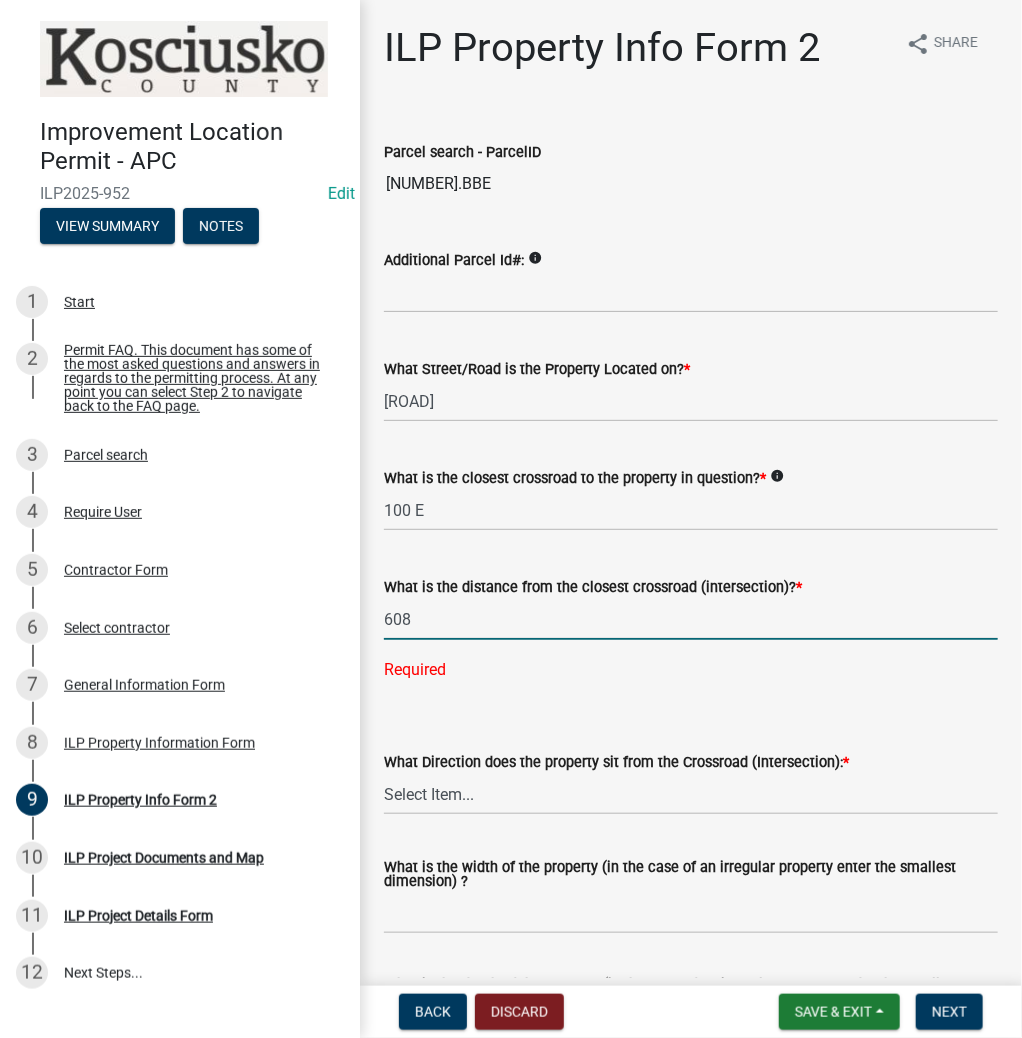 type on "608" 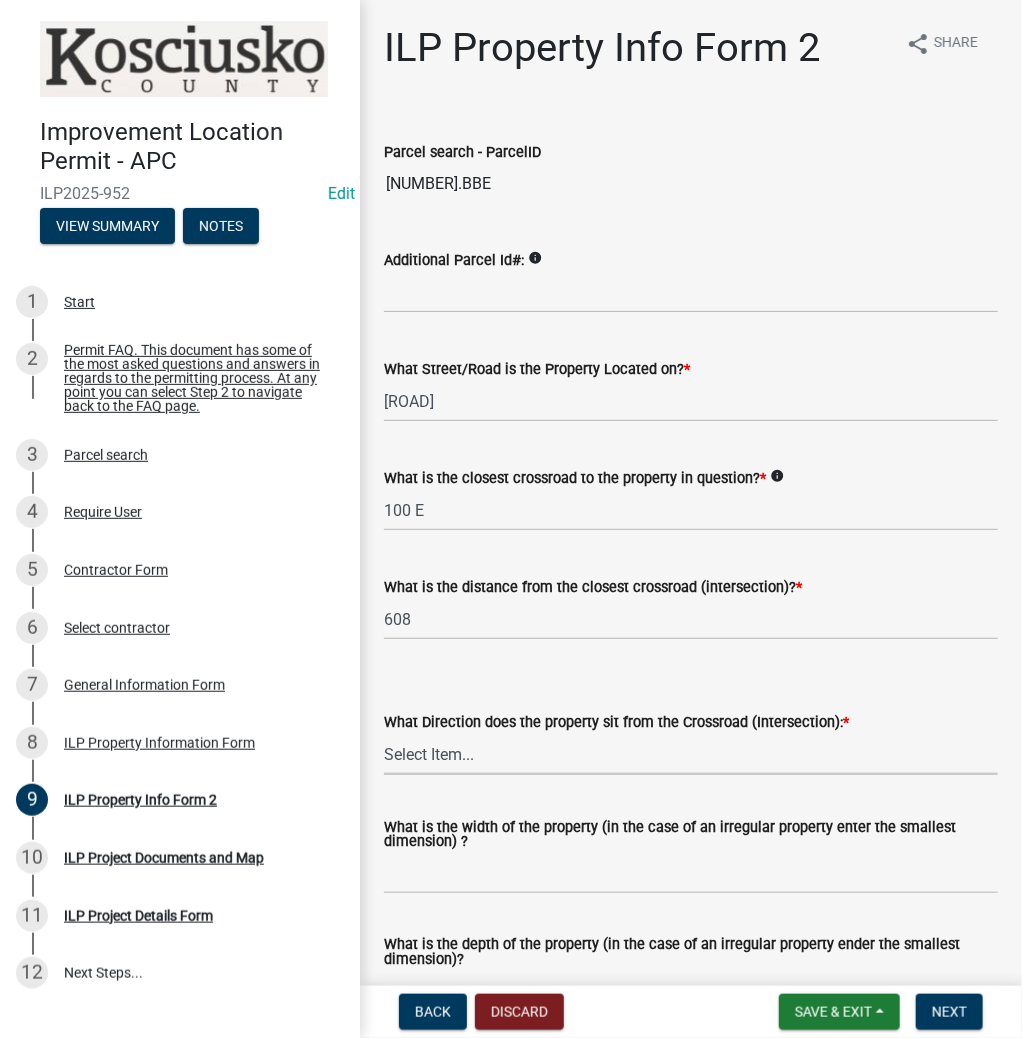 select on "7b11be74-d7bb-4878-8b50-4ecdc0000cbf" 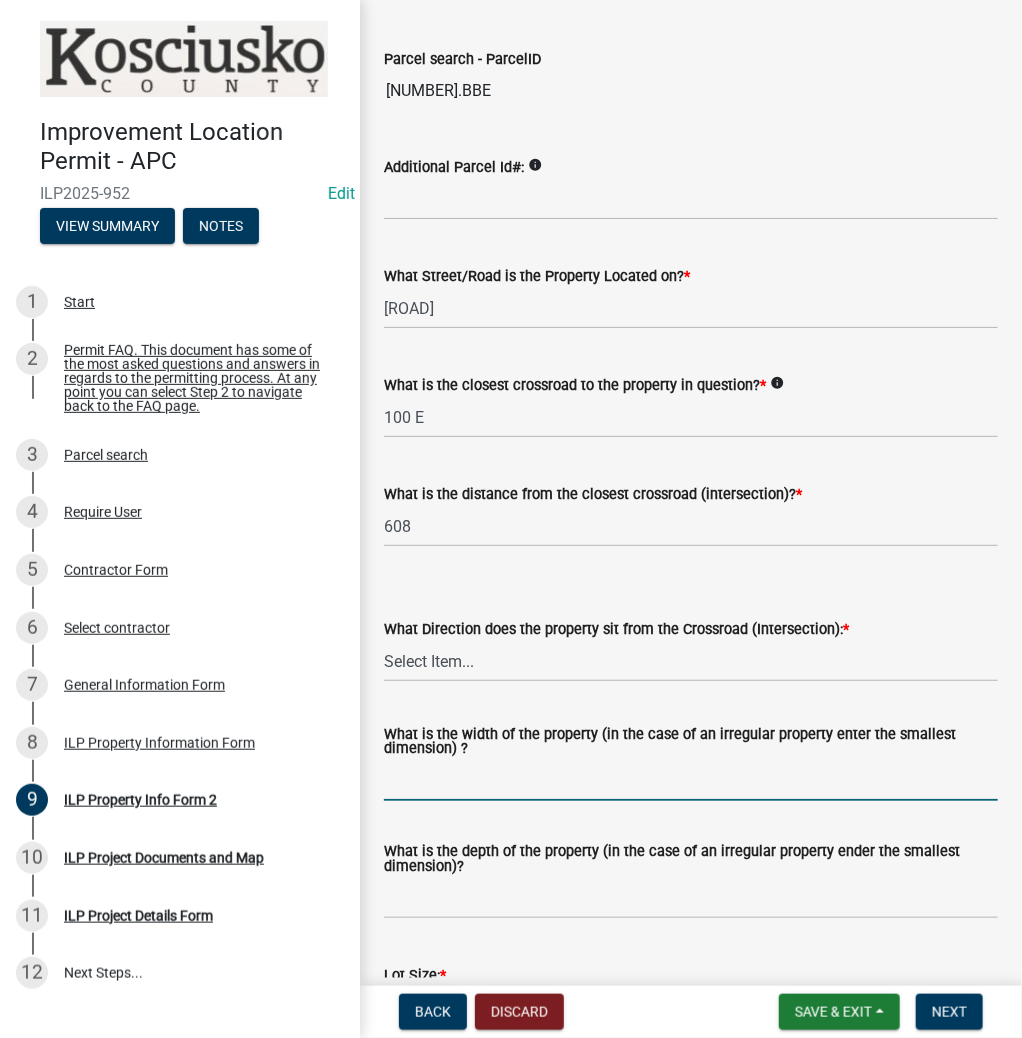 scroll, scrollTop: 240, scrollLeft: 0, axis: vertical 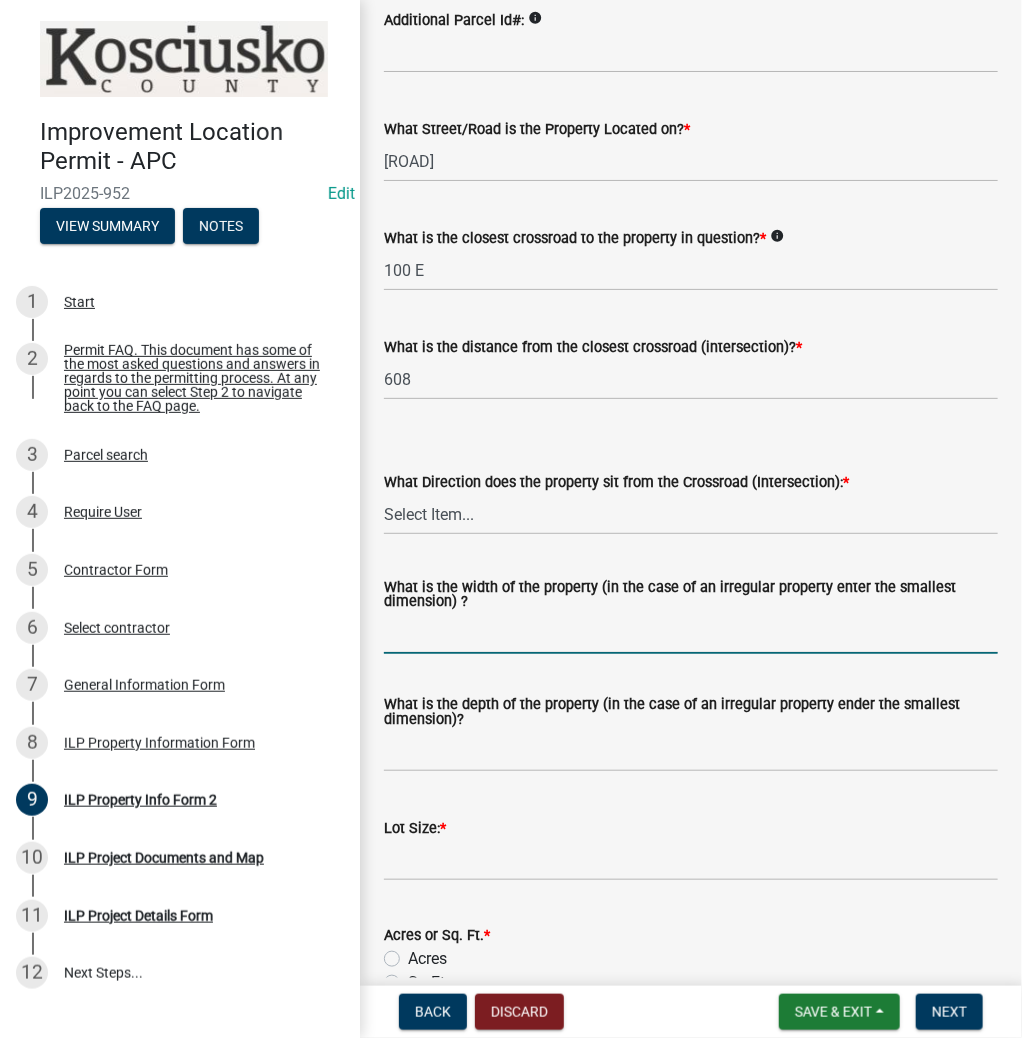 click on "What is the width of the property (in the case of an irregular property enter the smallest dimension) ?" at bounding box center (691, 633) 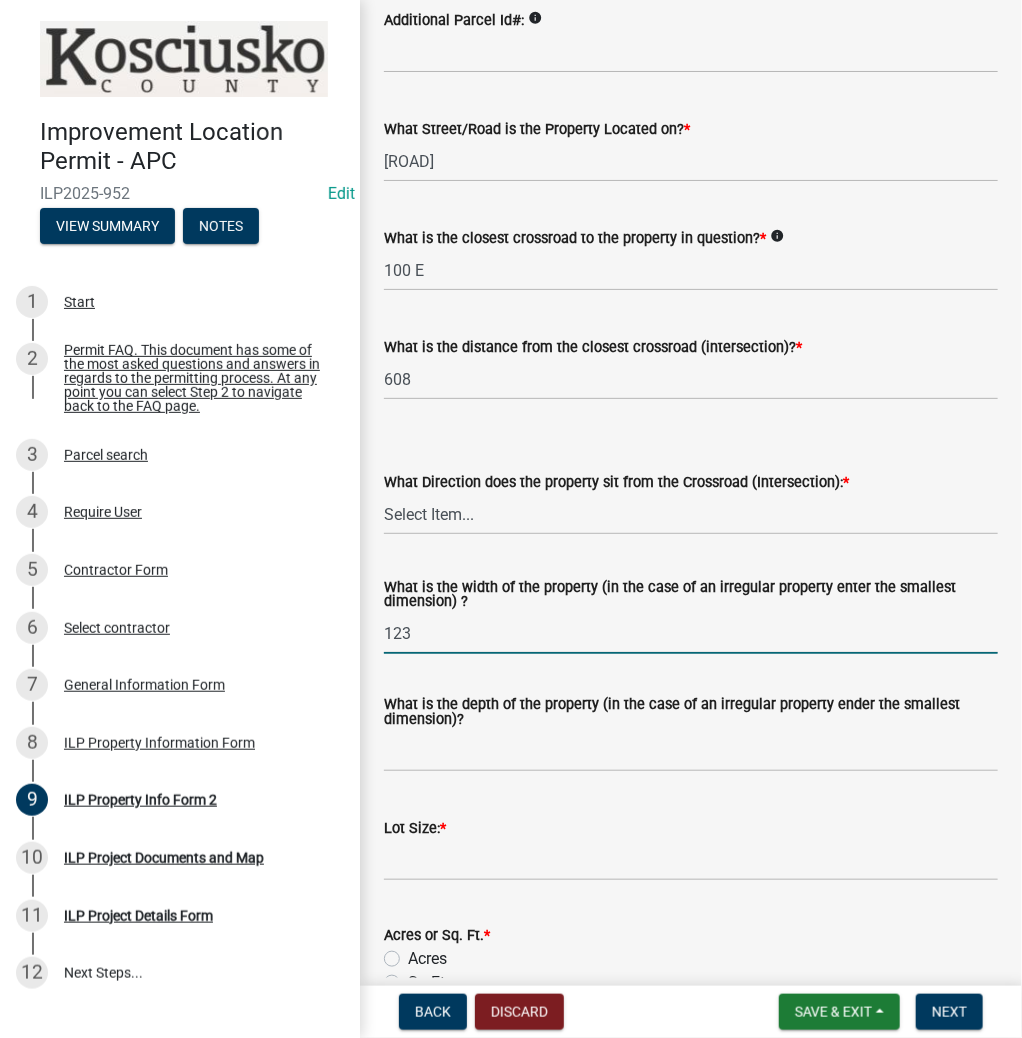 type on "123" 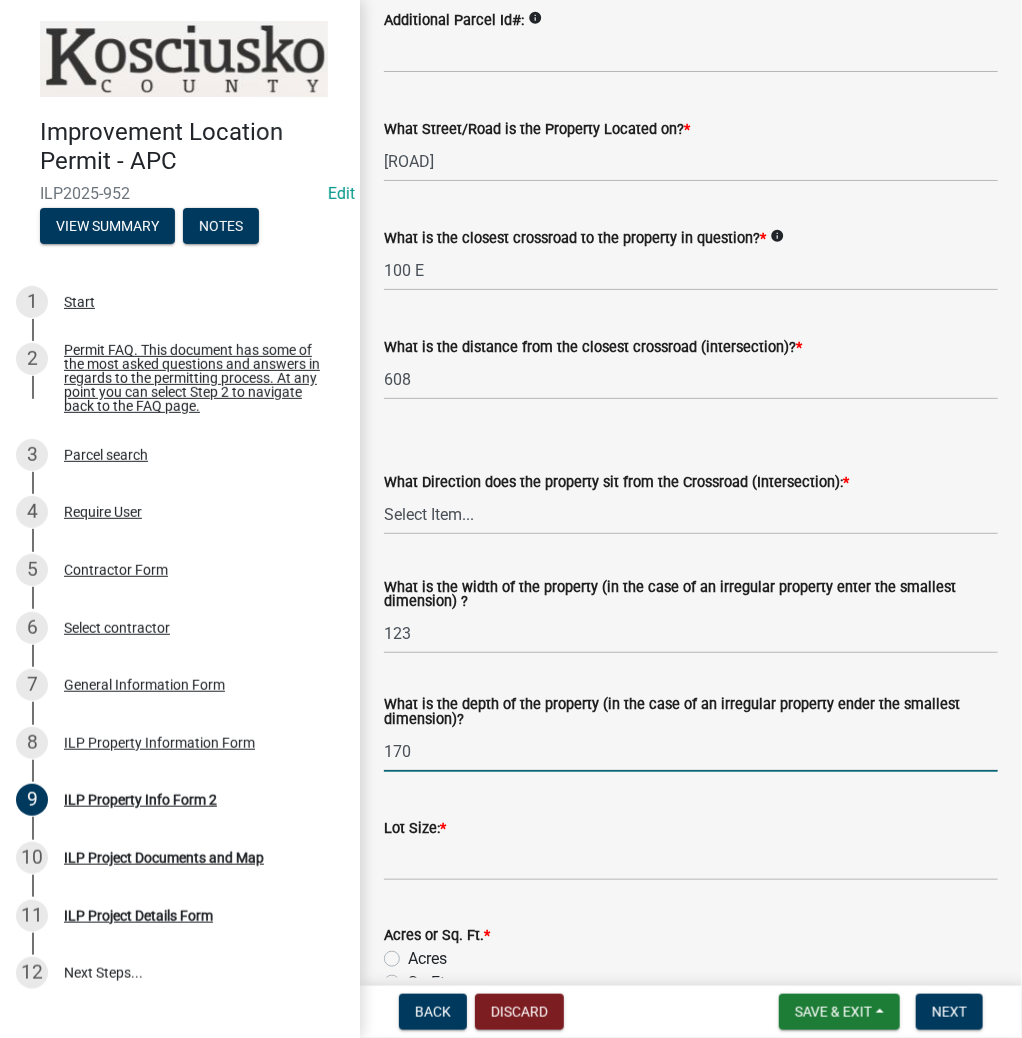 type on "170" 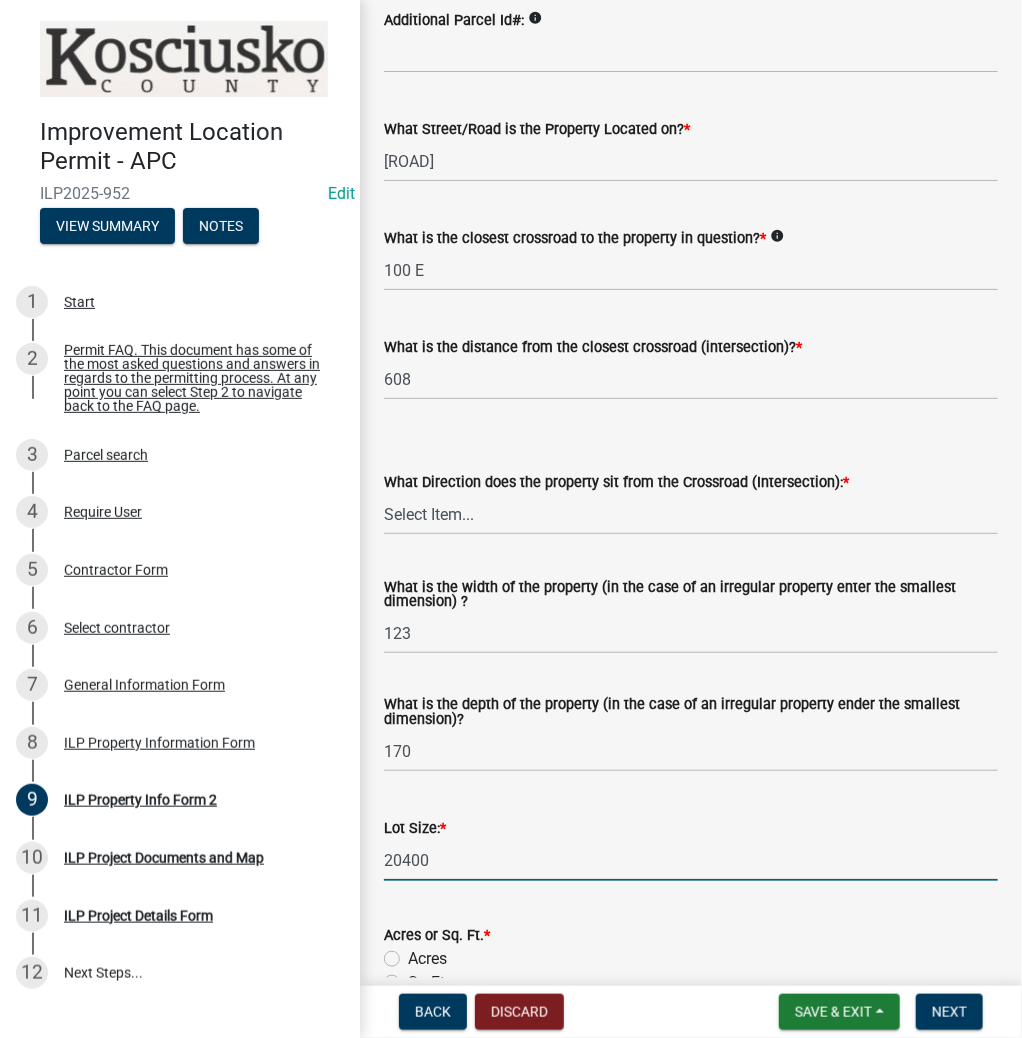 type on "20400" 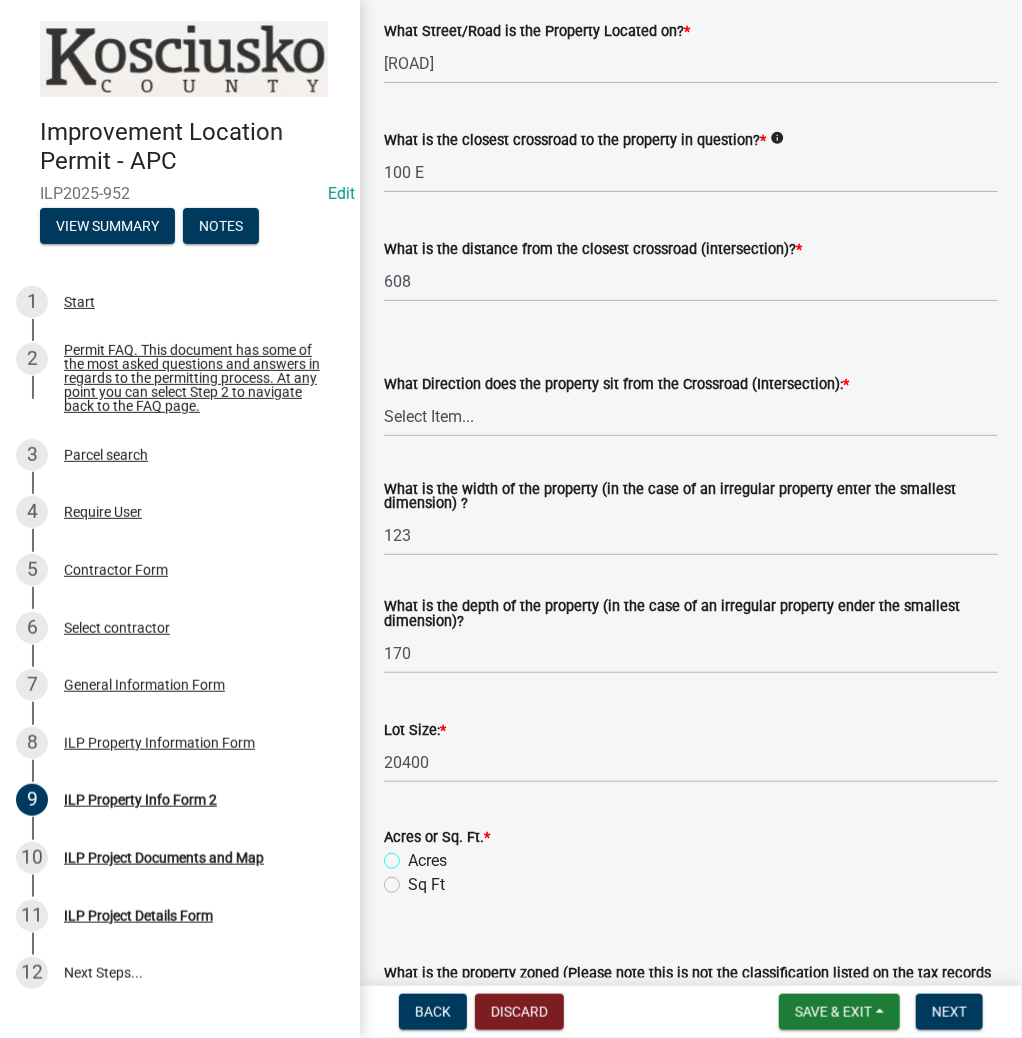 scroll, scrollTop: 560, scrollLeft: 0, axis: vertical 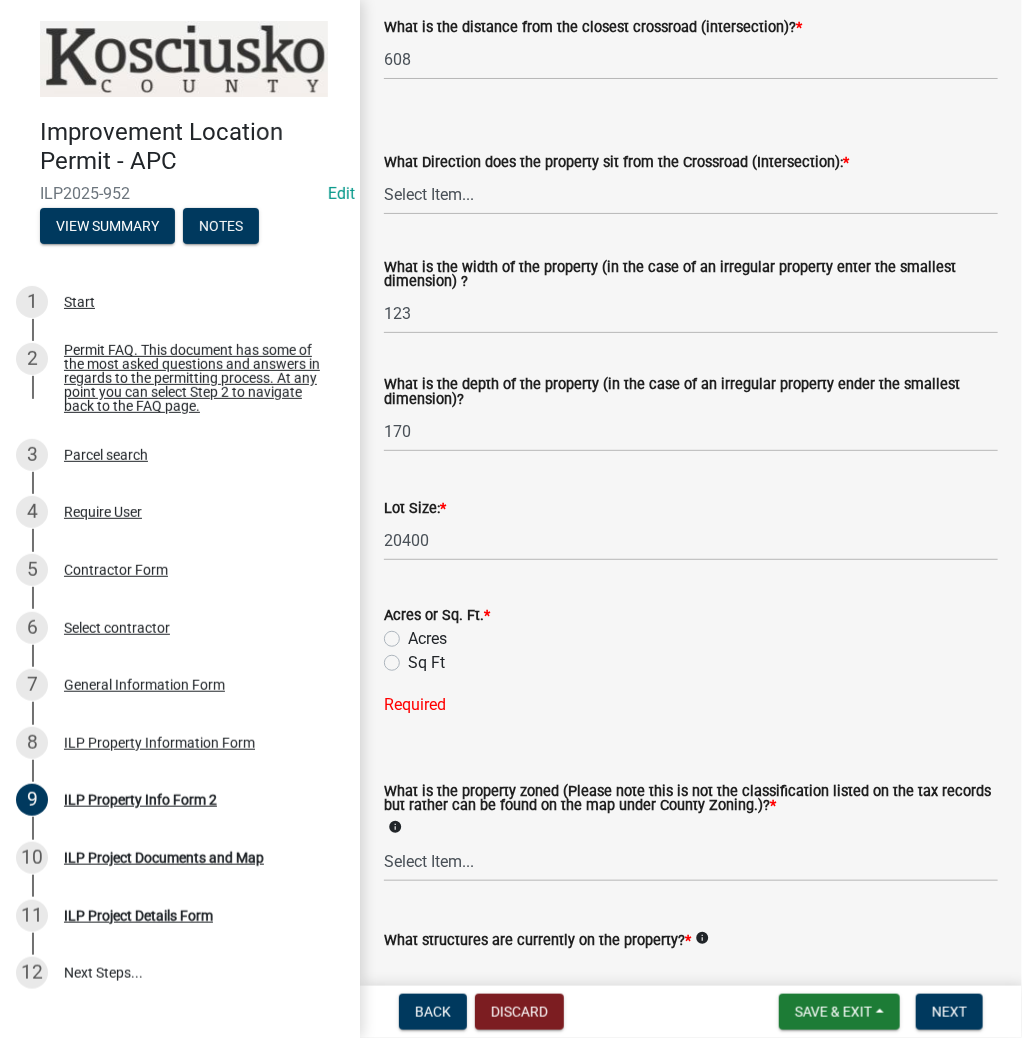 click on "Sq Ft" 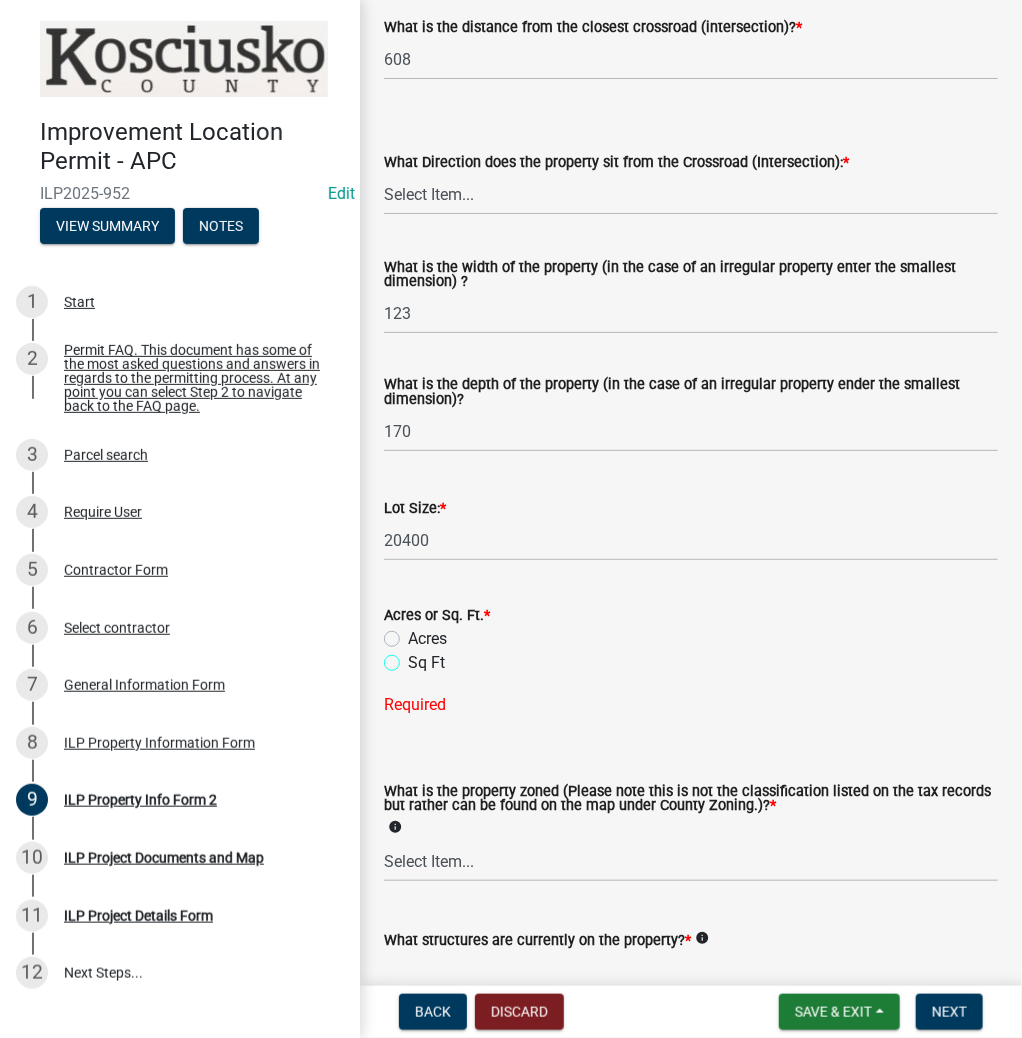 click on "Sq Ft" at bounding box center [414, 657] 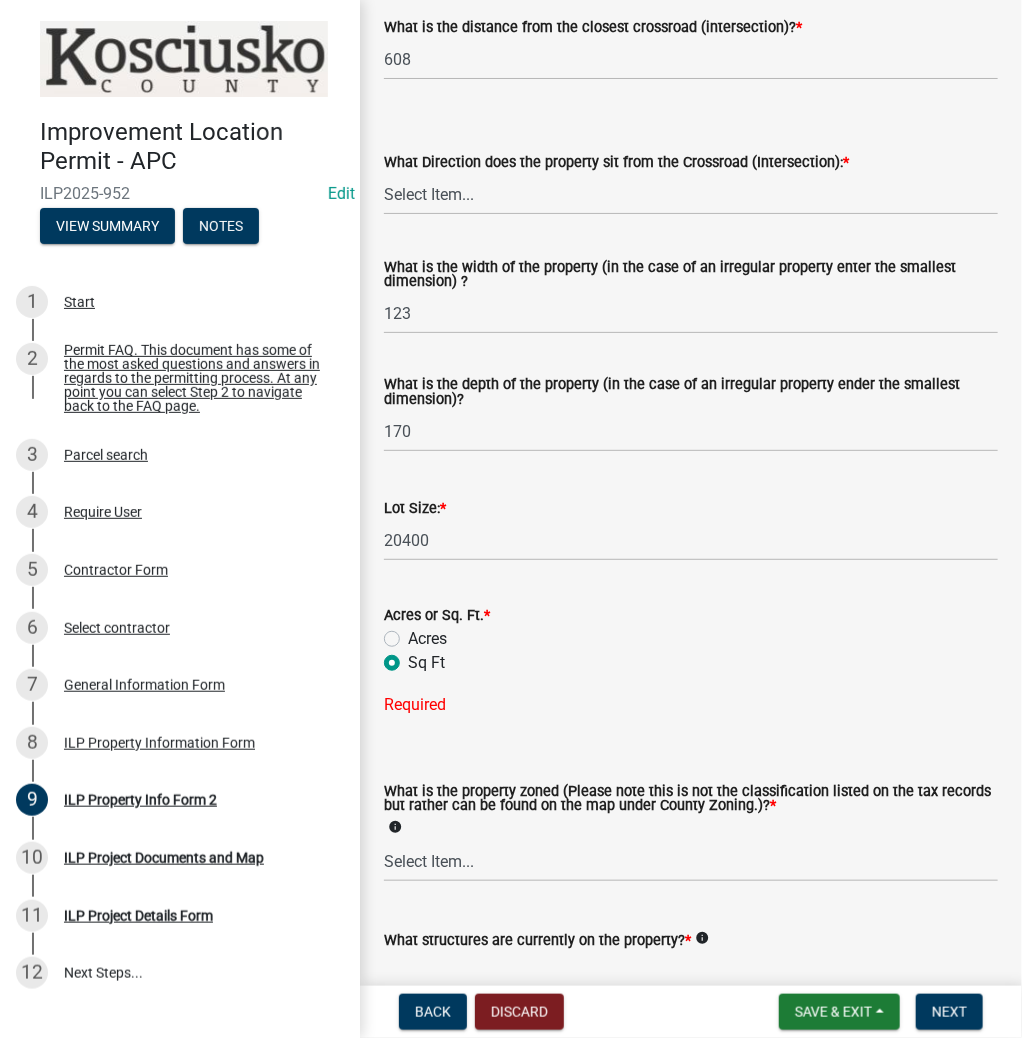 radio on "true" 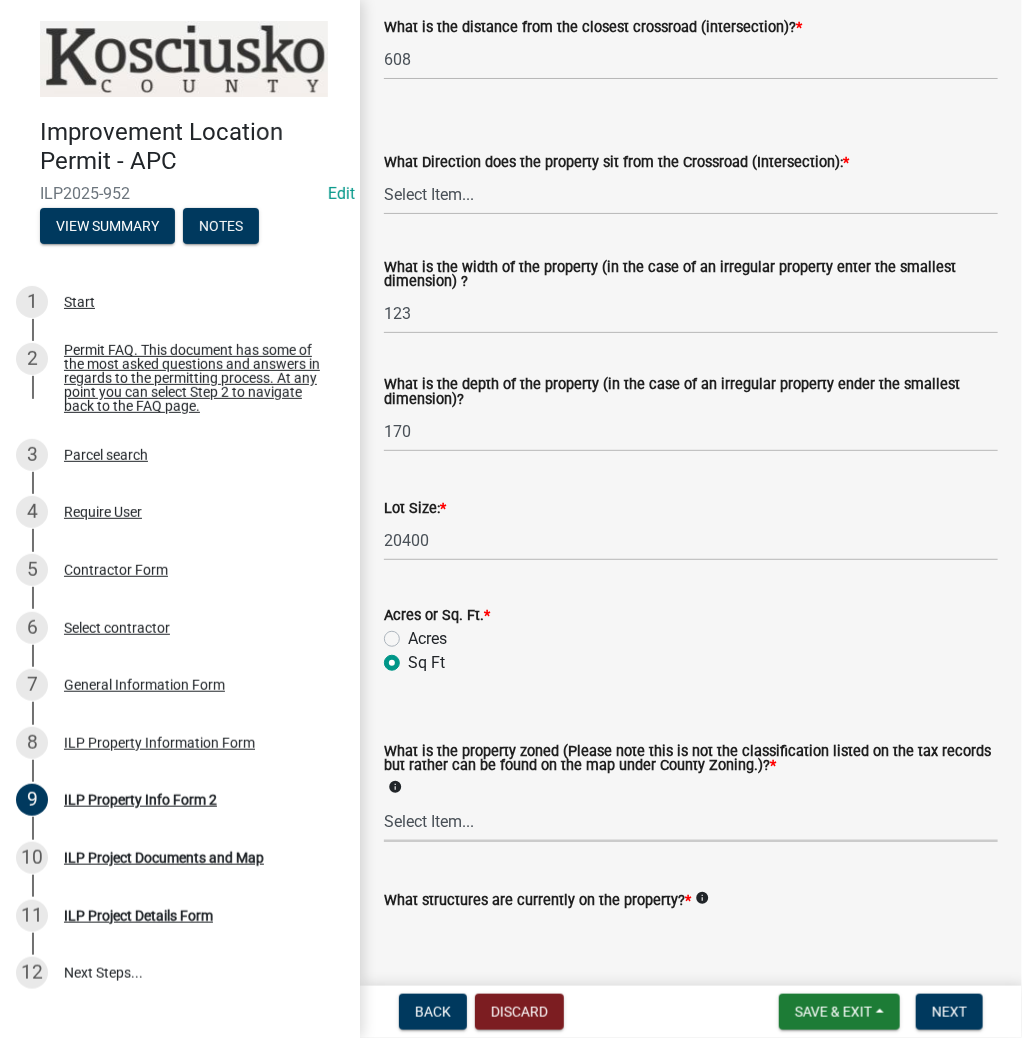 click on "Select Item...   Agricultural   Agricultural 2   Commercial   Environmental   Industrial 1   Industrial 2   Industrial 3   Public Use   Residential" at bounding box center [691, 821] 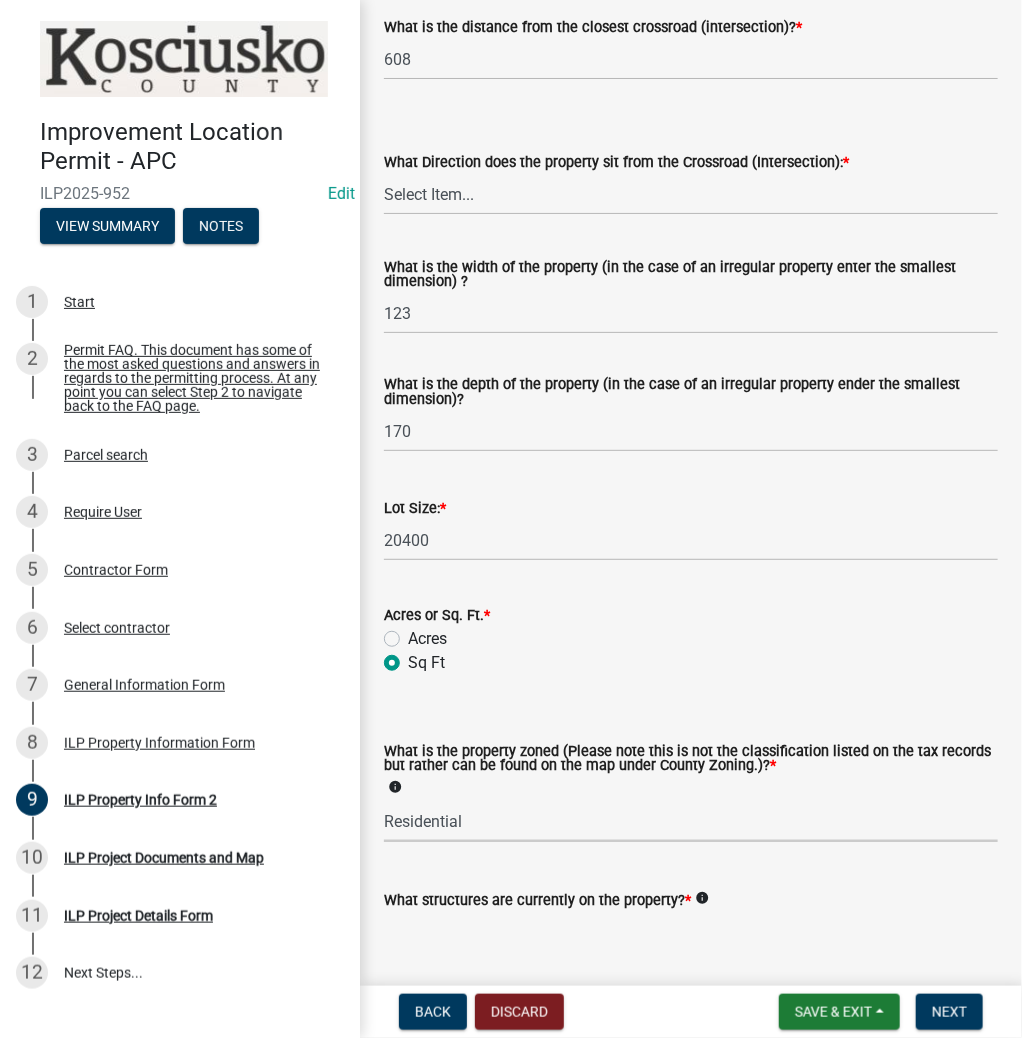 click on "Select Item...   Agricultural   Agricultural 2   Commercial   Environmental   Industrial 1   Industrial 2   Industrial 3   Public Use   Residential" at bounding box center (691, 821) 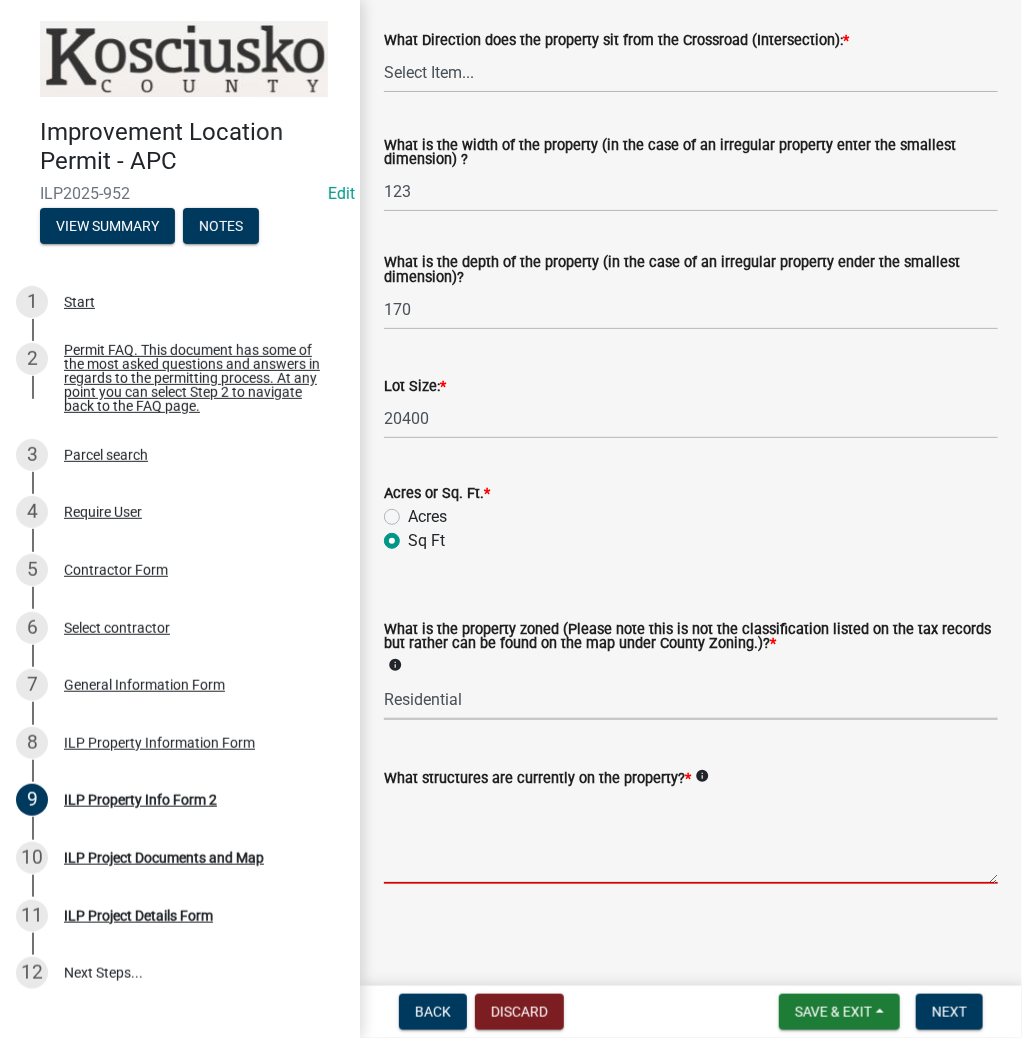 click on "What structures are currently on the property?  *" at bounding box center (691, 837) 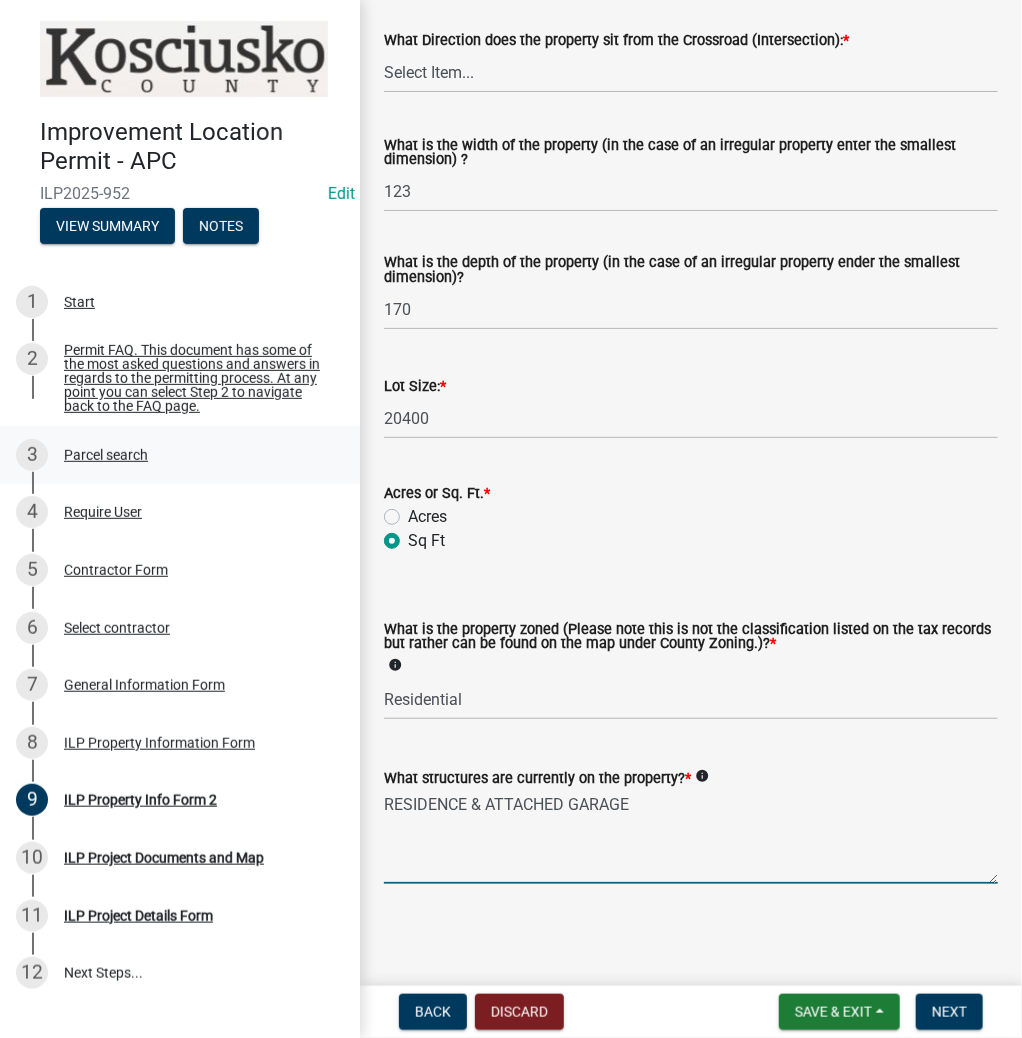 type on "RESIDENCE & ATTACHED GARAGE" 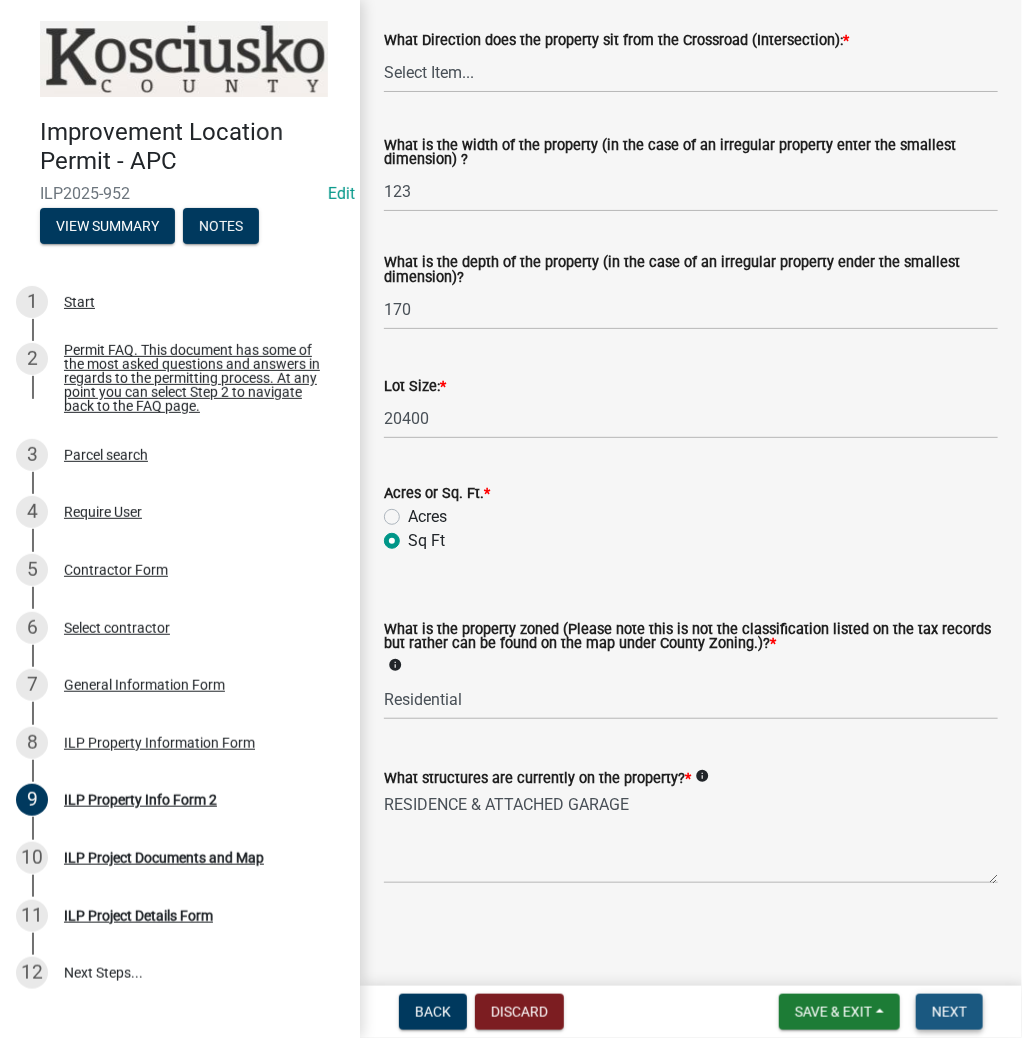 click on "Next" at bounding box center (949, 1012) 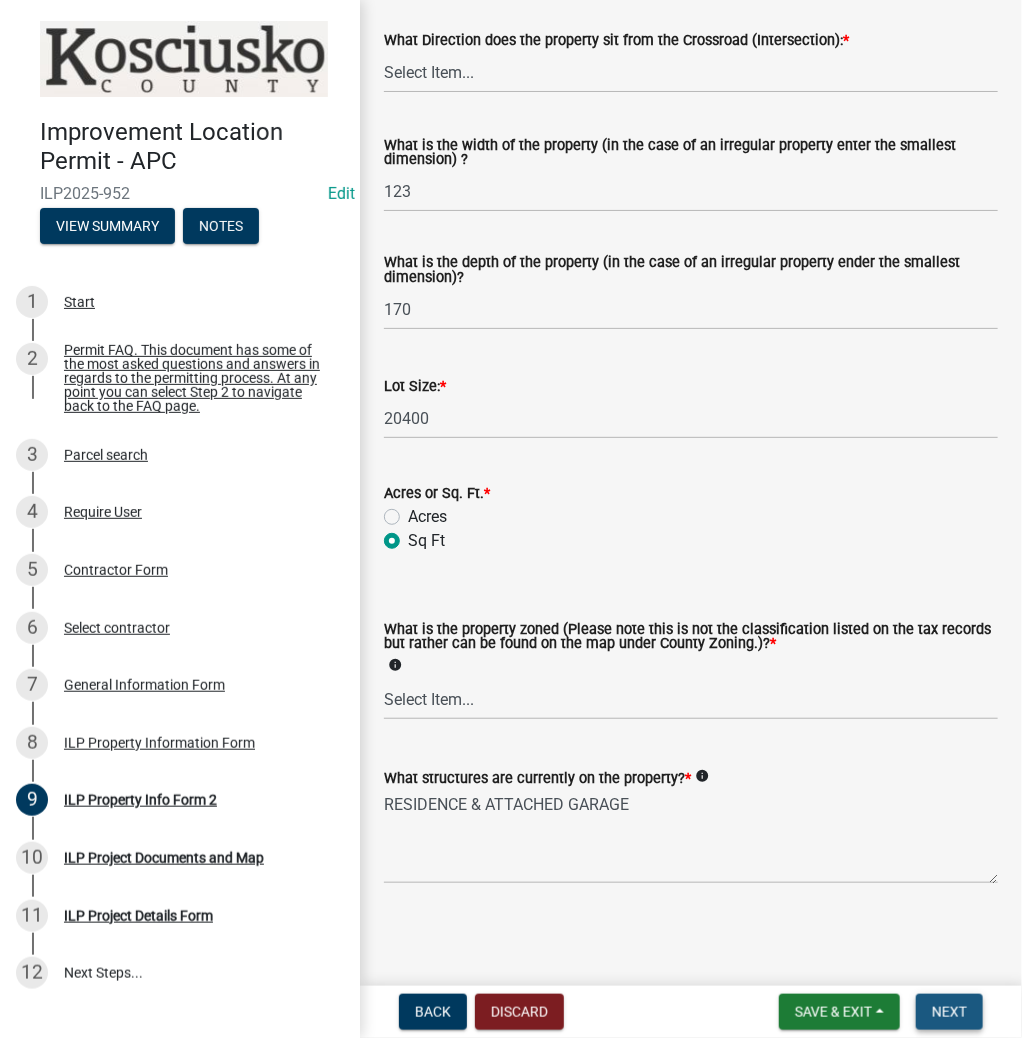 scroll, scrollTop: 0, scrollLeft: 0, axis: both 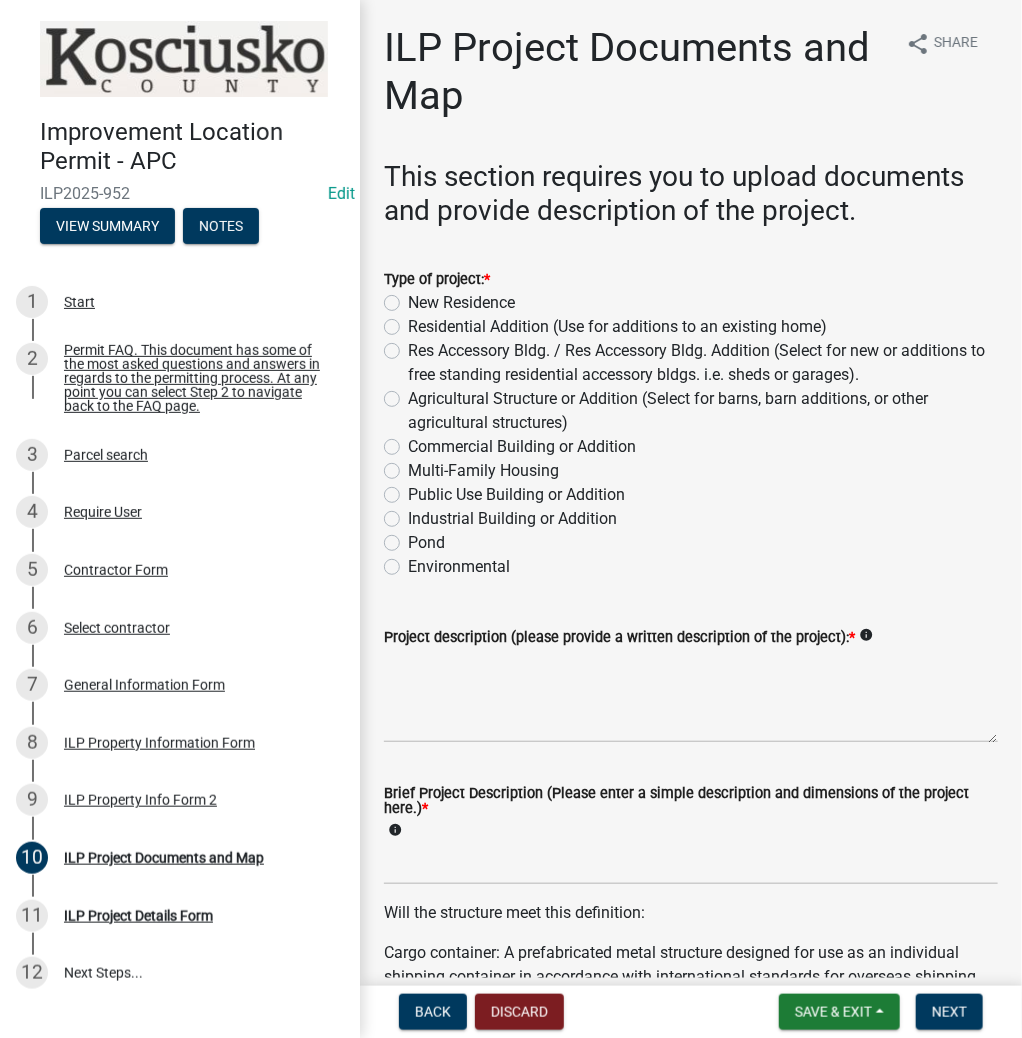 click on "Residential Addition (Use for additions to an existing home)" 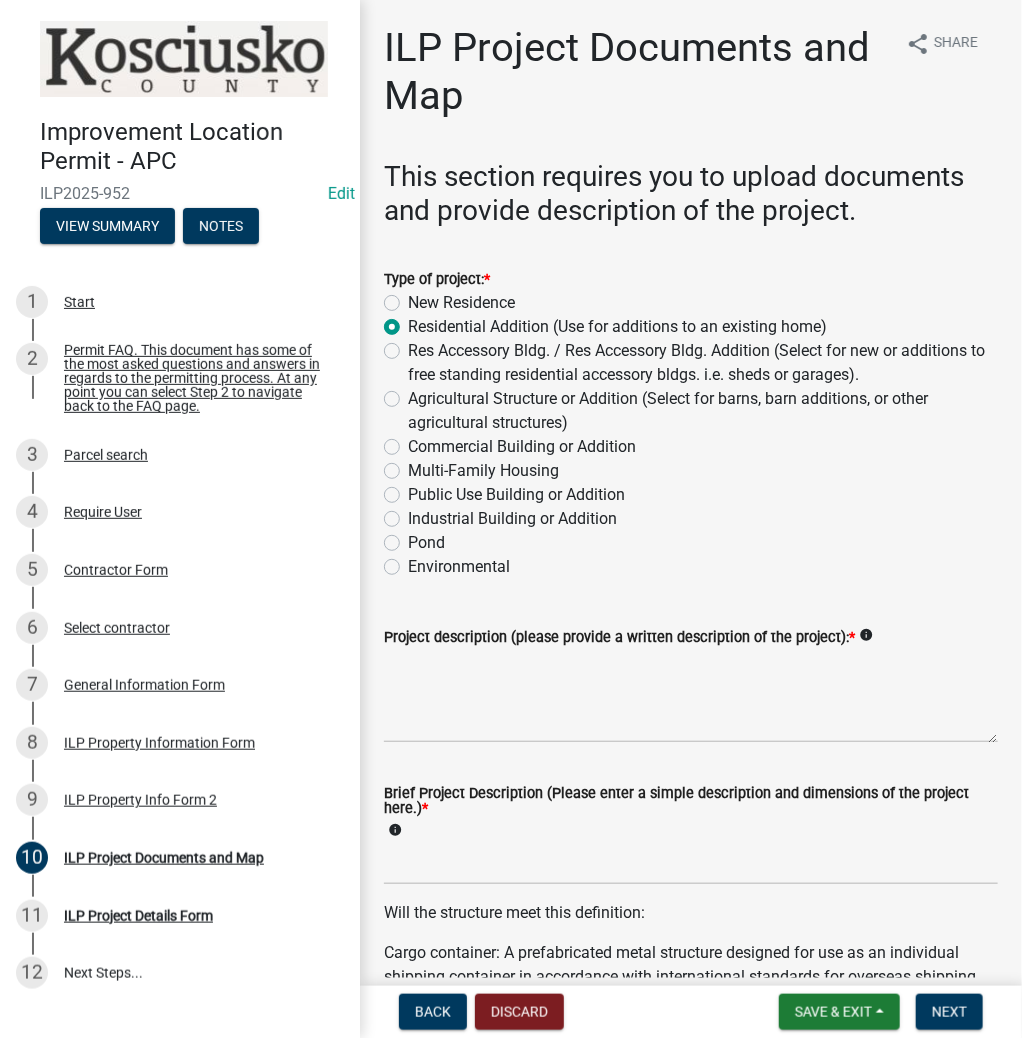 radio on "true" 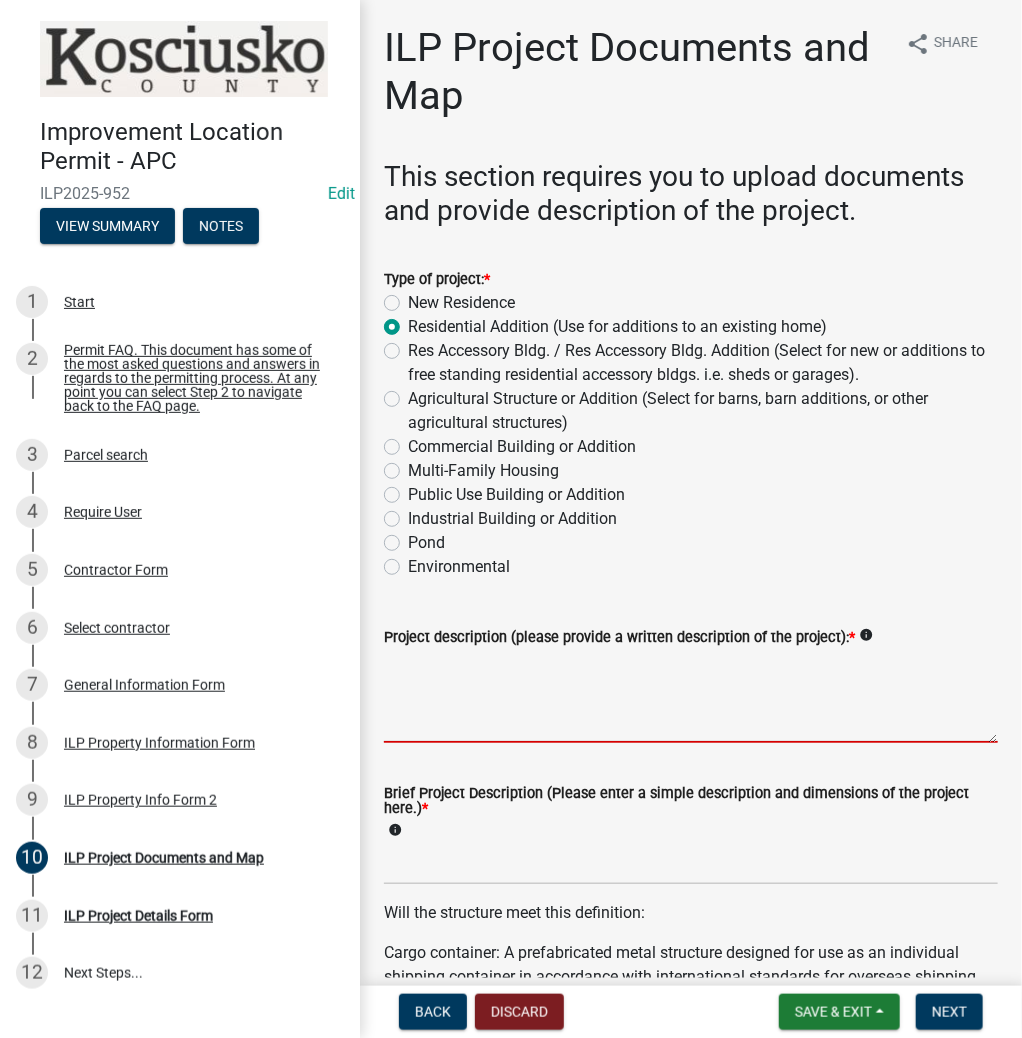 click on "Project description (please provide a written description of the project):  *" at bounding box center [691, 696] 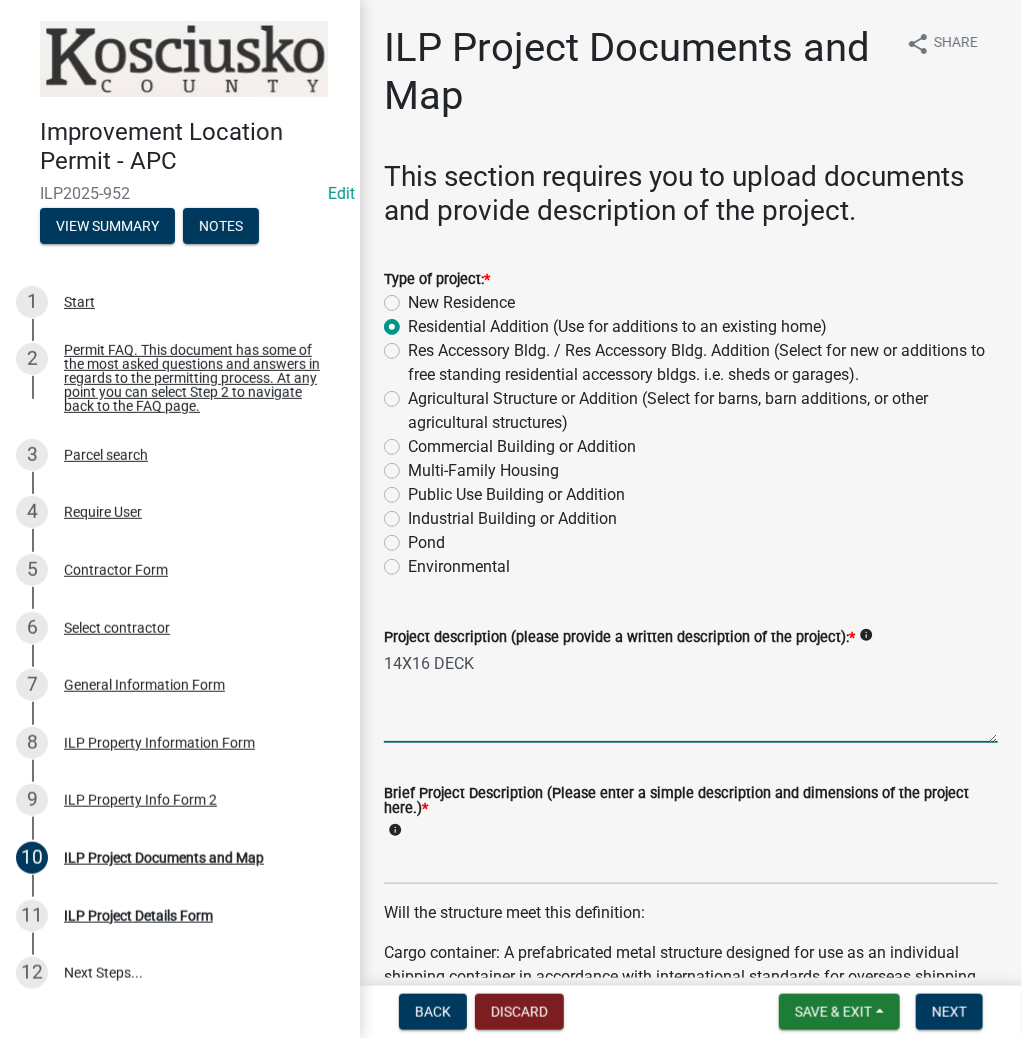 type on "14X16 DECK" 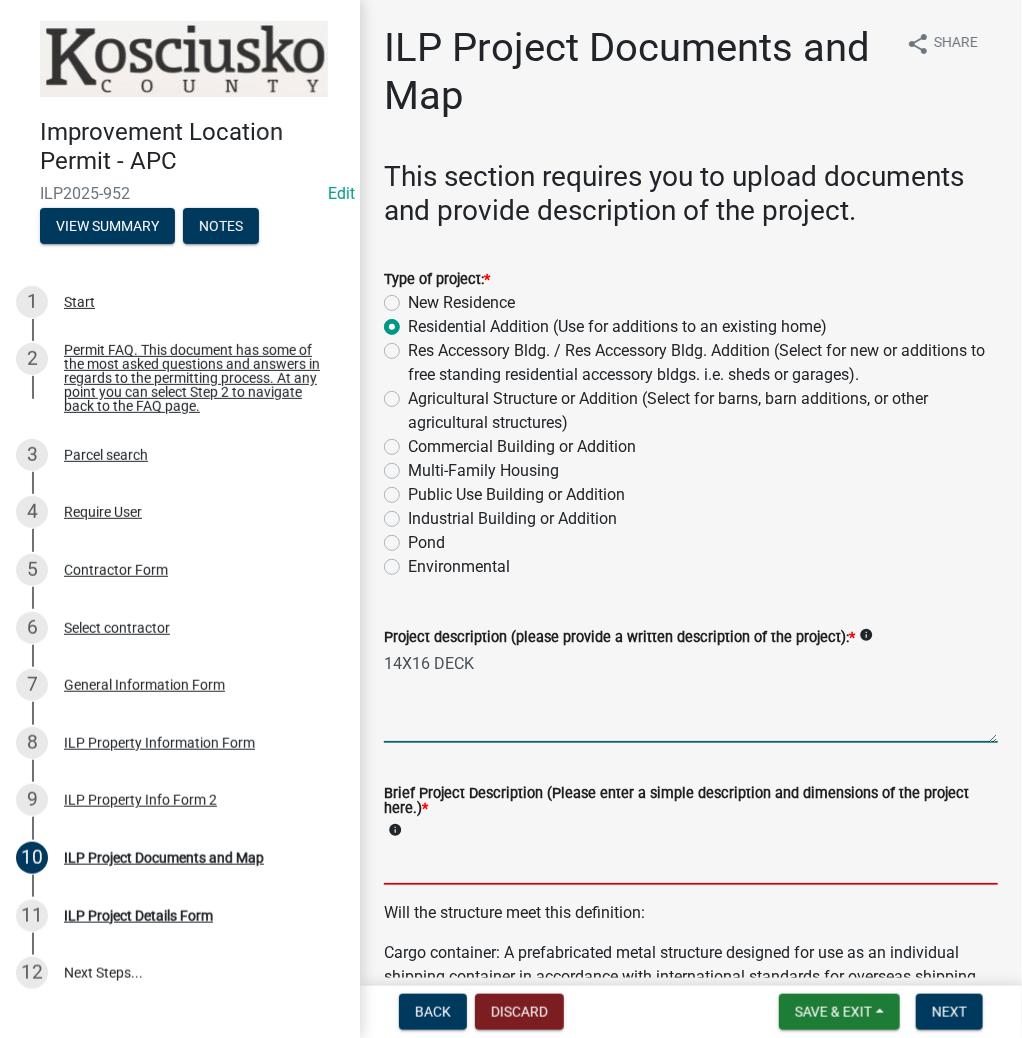 click on "Brief Project Description (Please enter a simple description and dimensions of the project here.)  *" at bounding box center (691, 864) 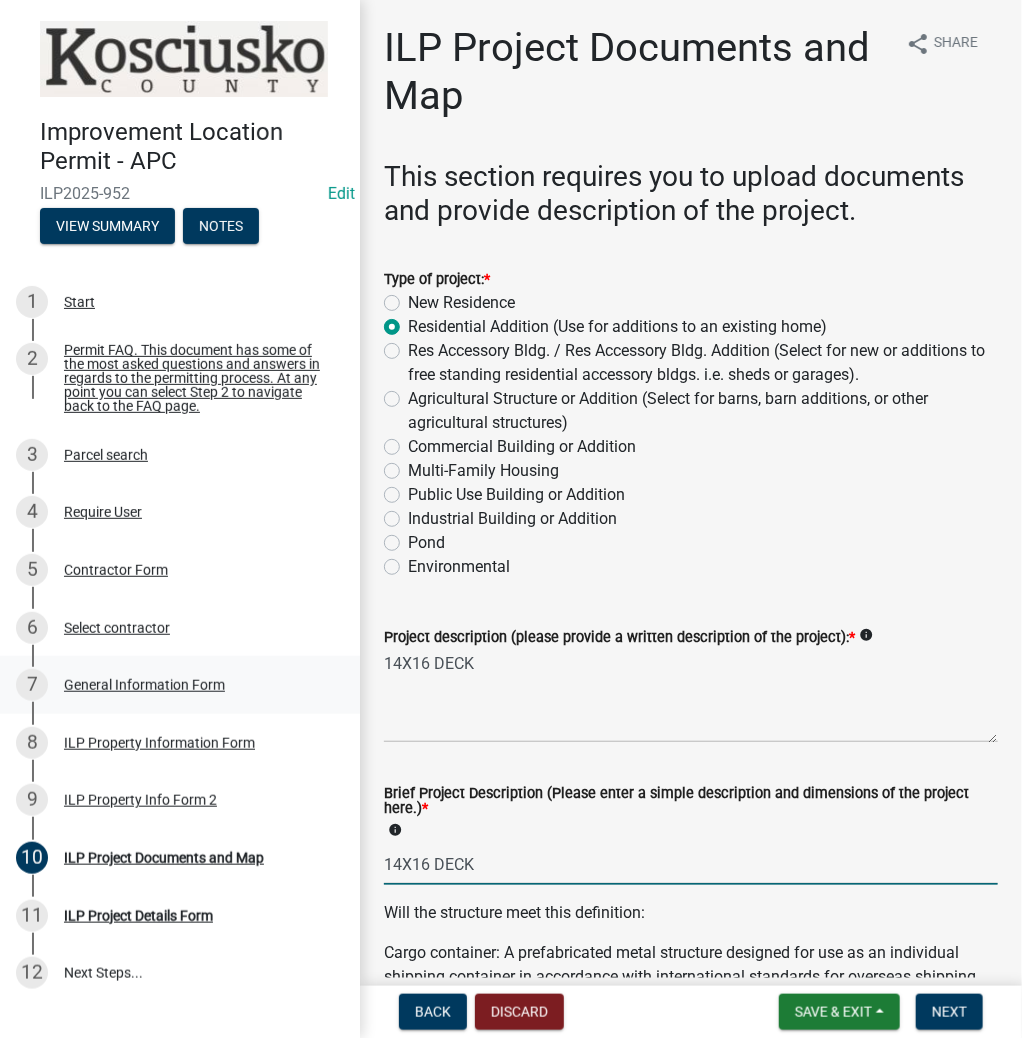 type on "14X16 DECK" 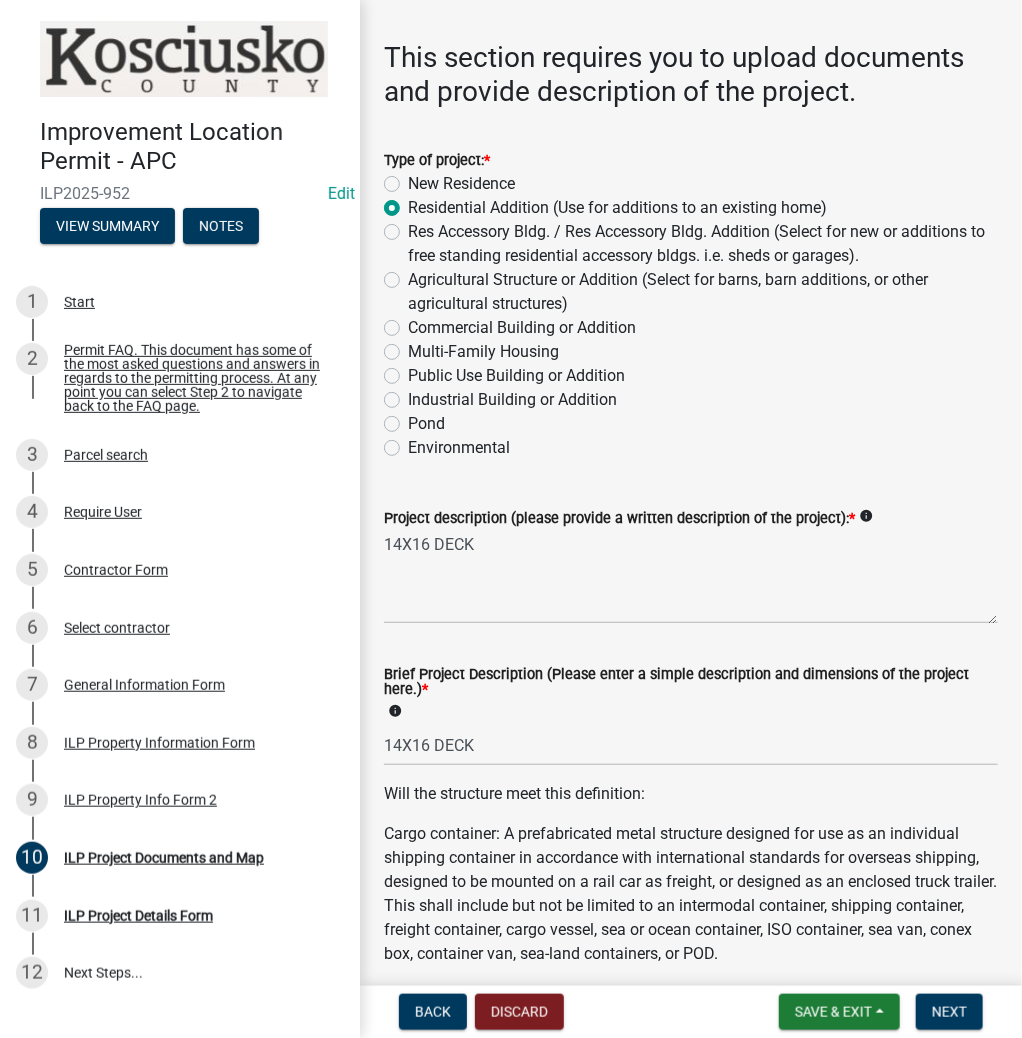 scroll, scrollTop: 240, scrollLeft: 0, axis: vertical 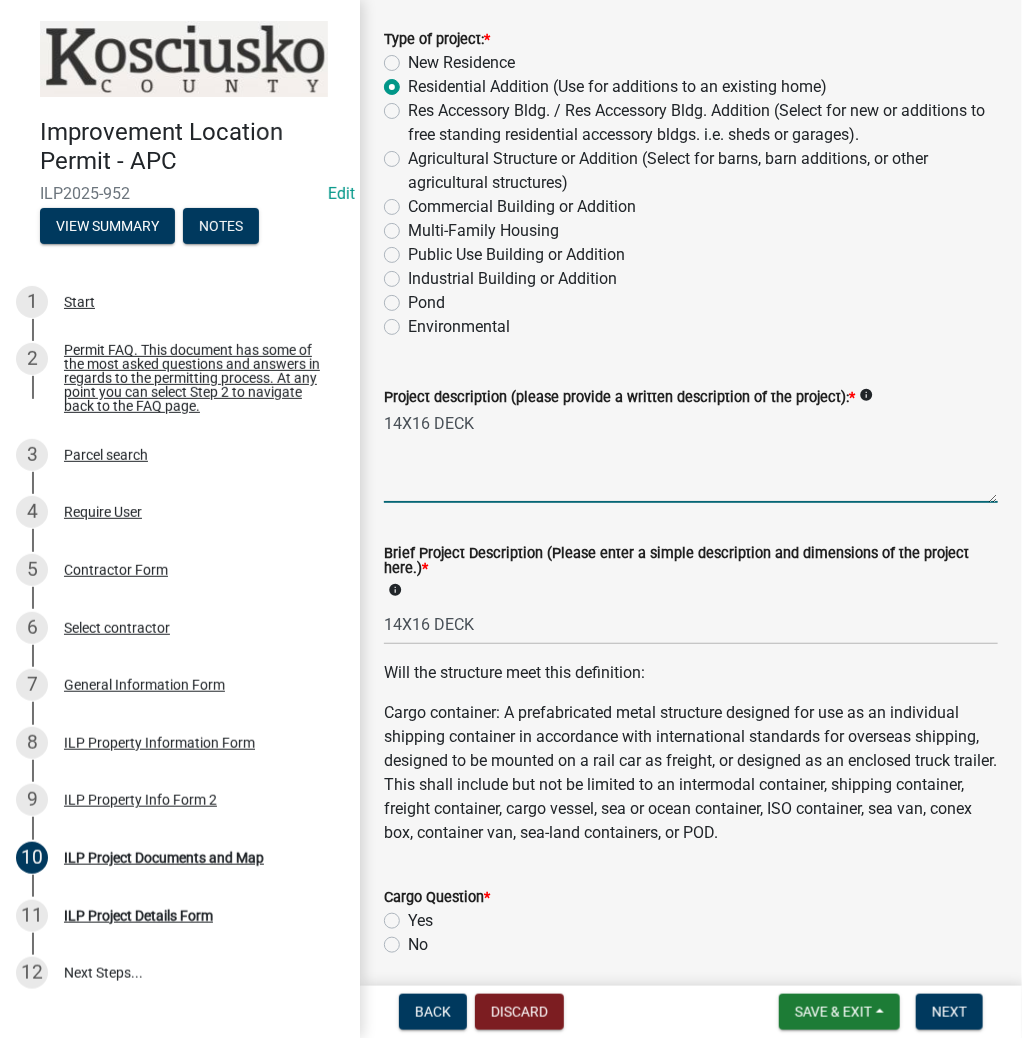 click on "14X16 DECK" at bounding box center (691, 456) 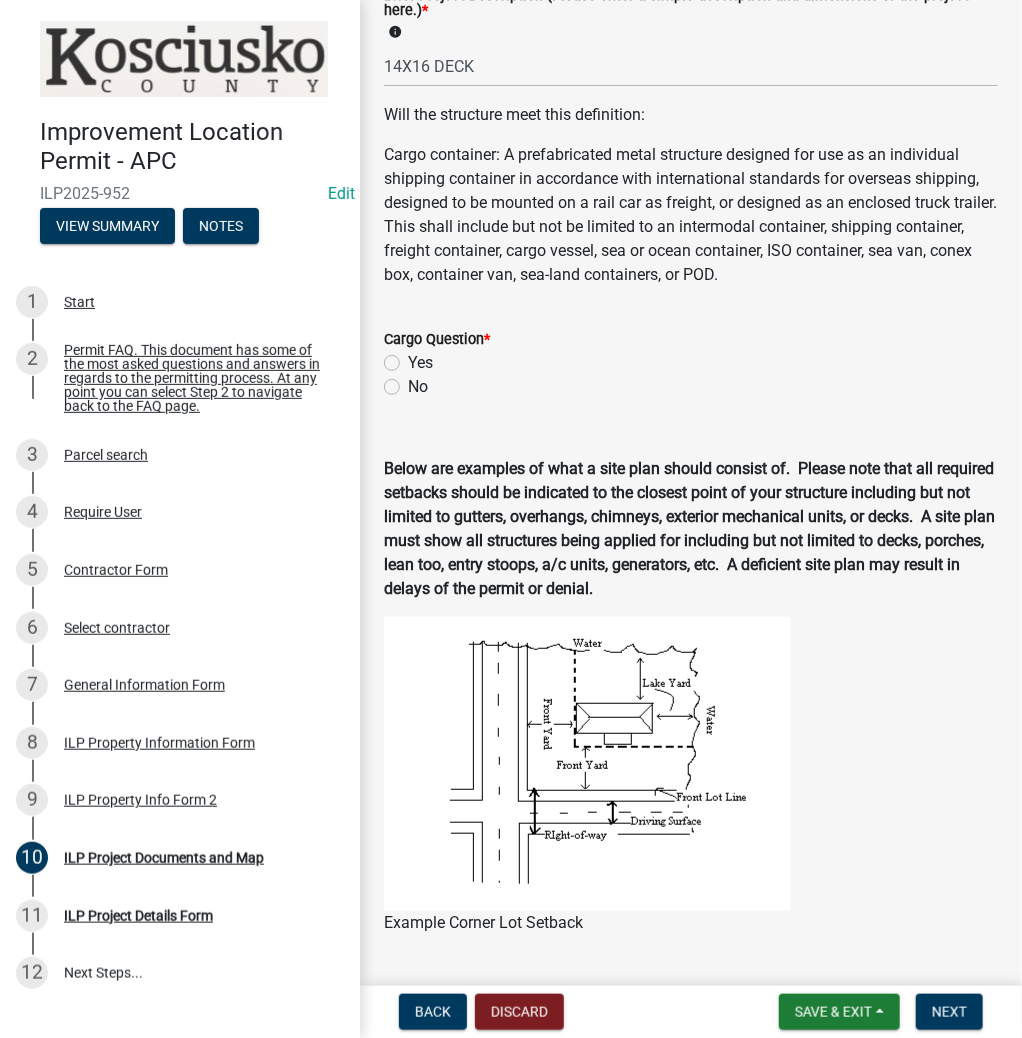 scroll, scrollTop: 800, scrollLeft: 0, axis: vertical 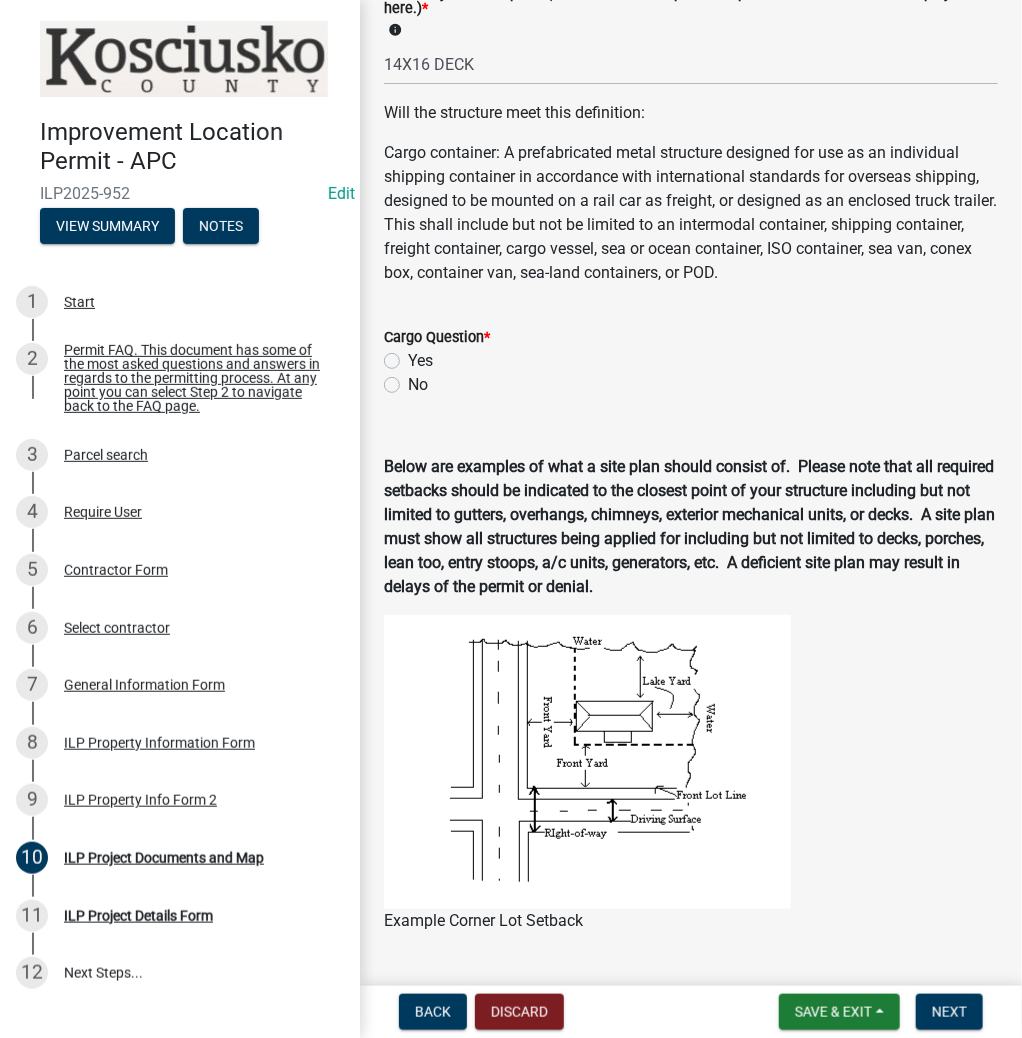 type on "14X16 DECK- REPLACING DECK ONLY" 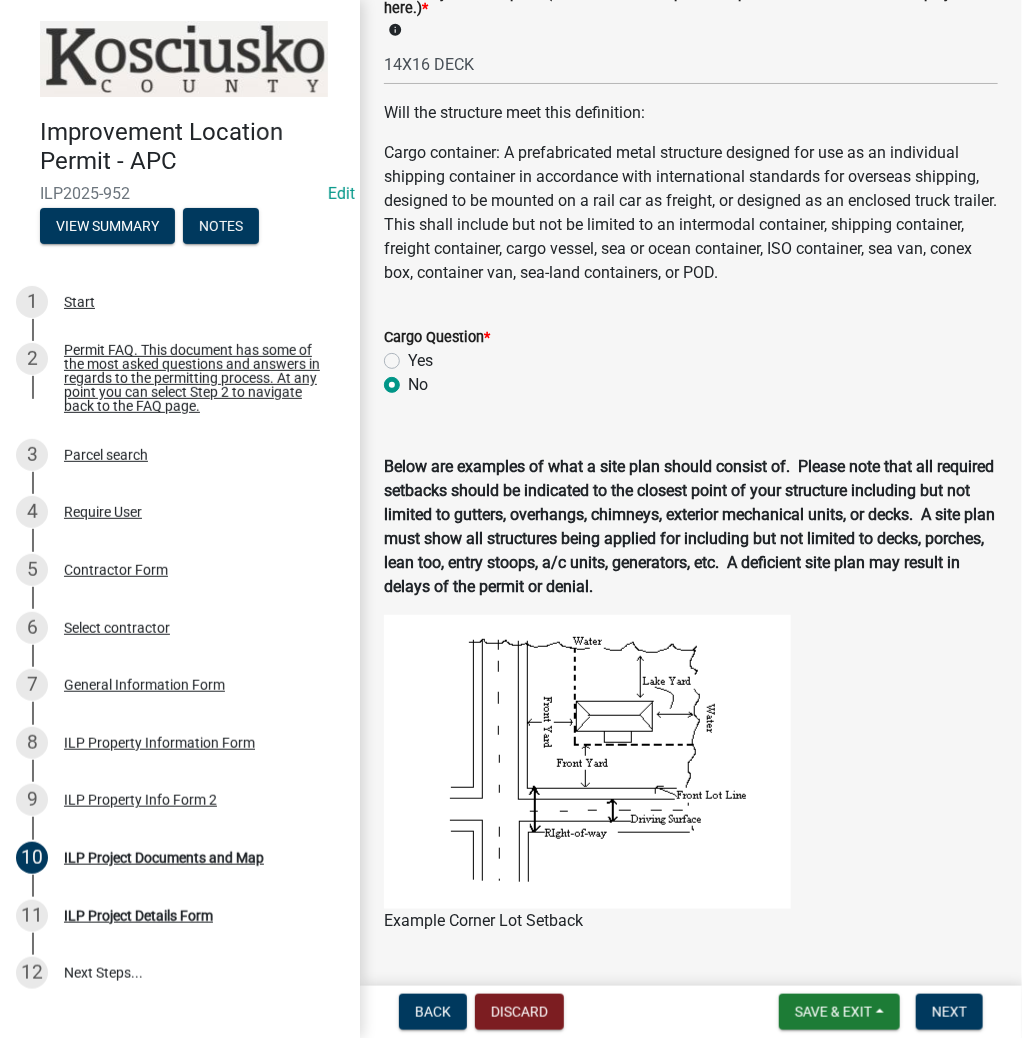radio on "true" 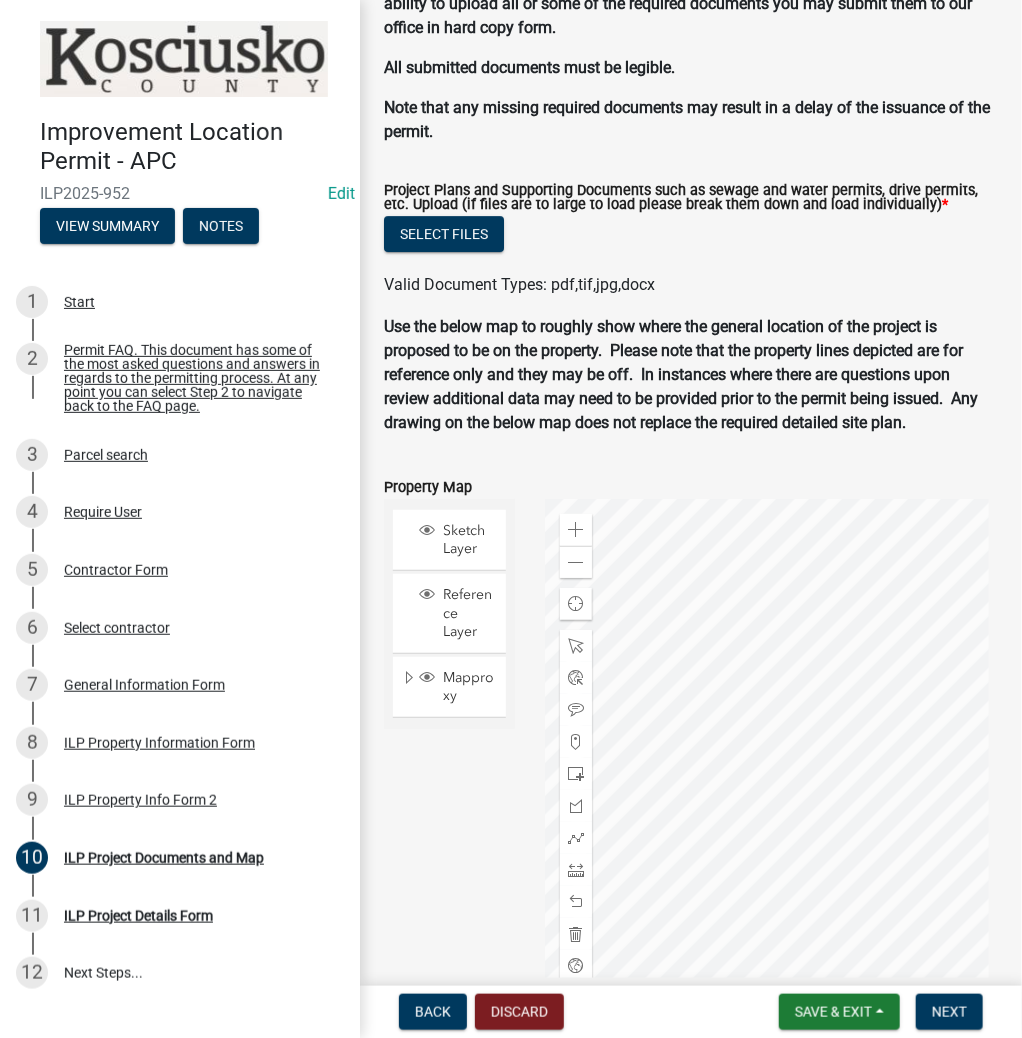 scroll, scrollTop: 2125, scrollLeft: 0, axis: vertical 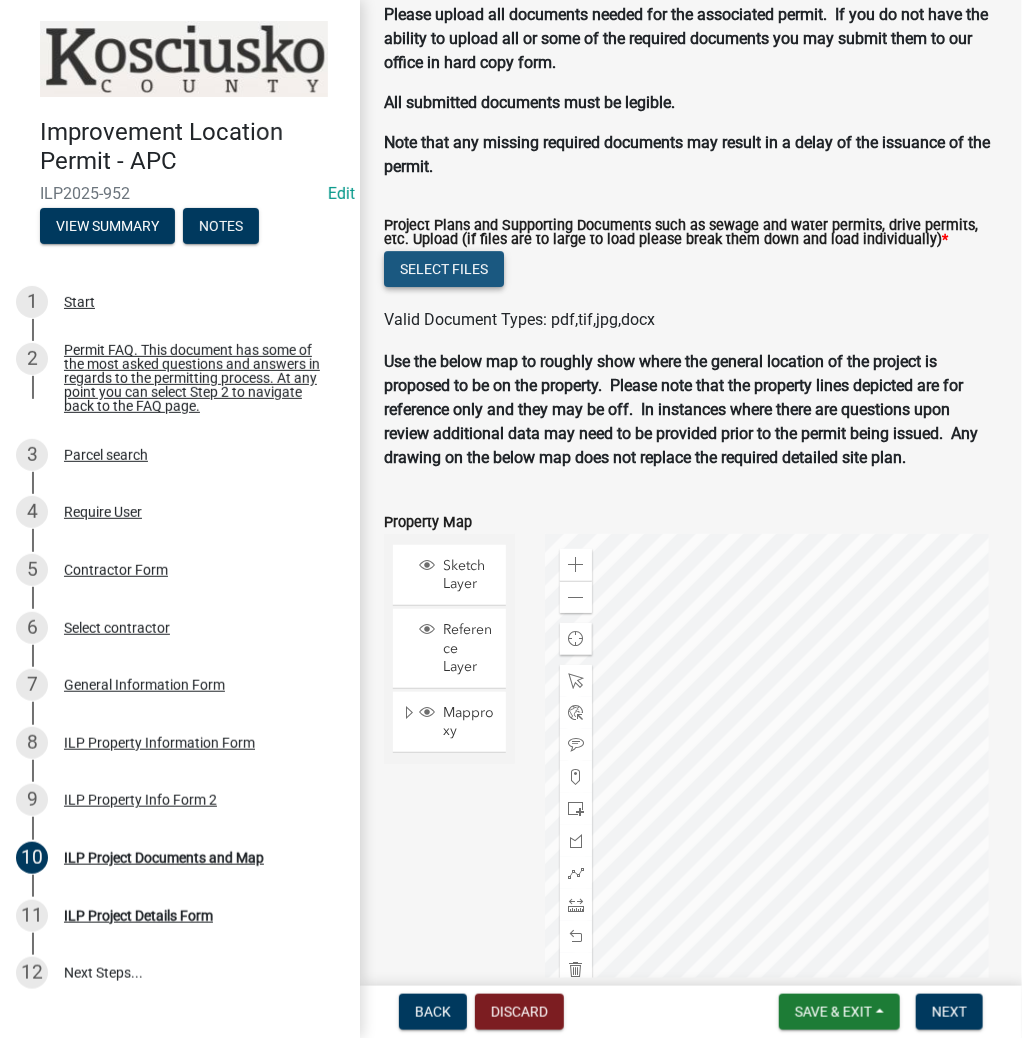 click on "Select files" 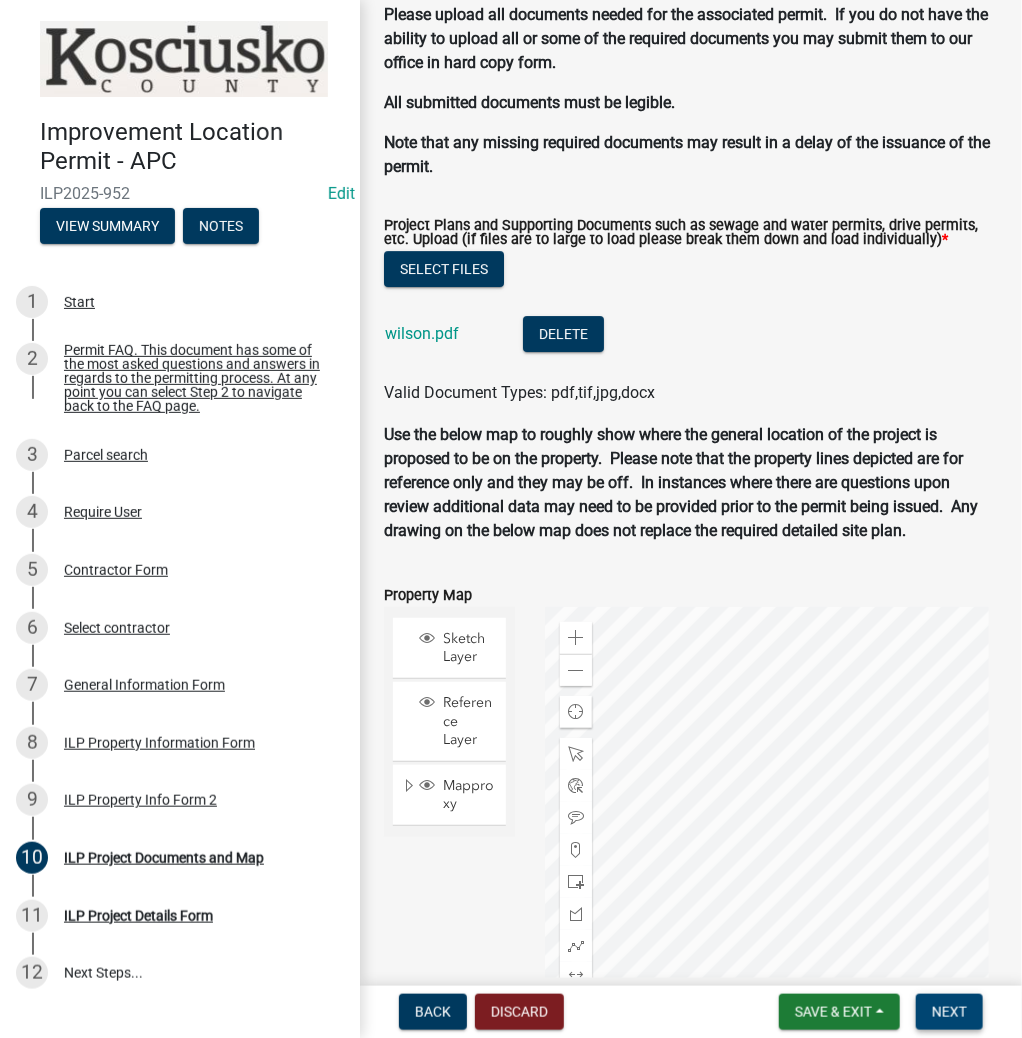 click on "Next" at bounding box center [949, 1012] 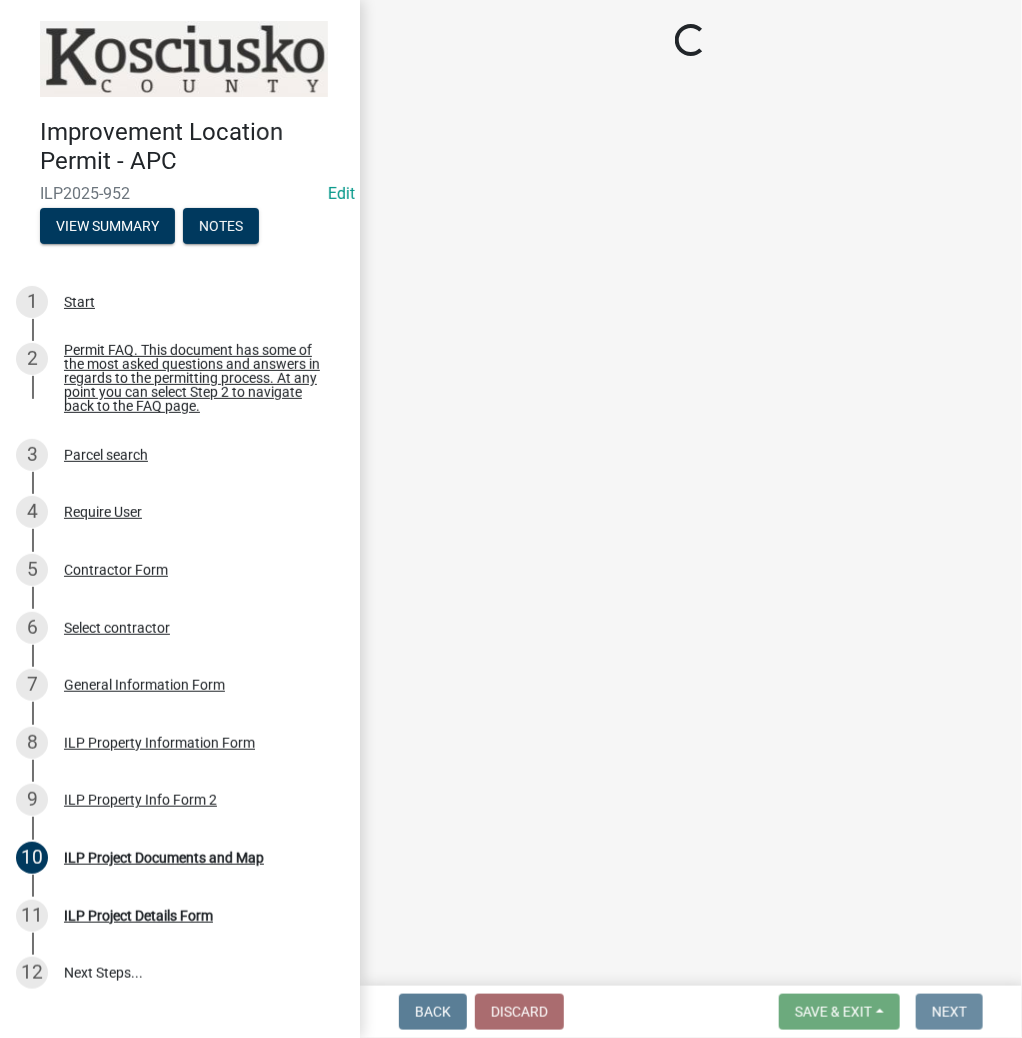scroll, scrollTop: 0, scrollLeft: 0, axis: both 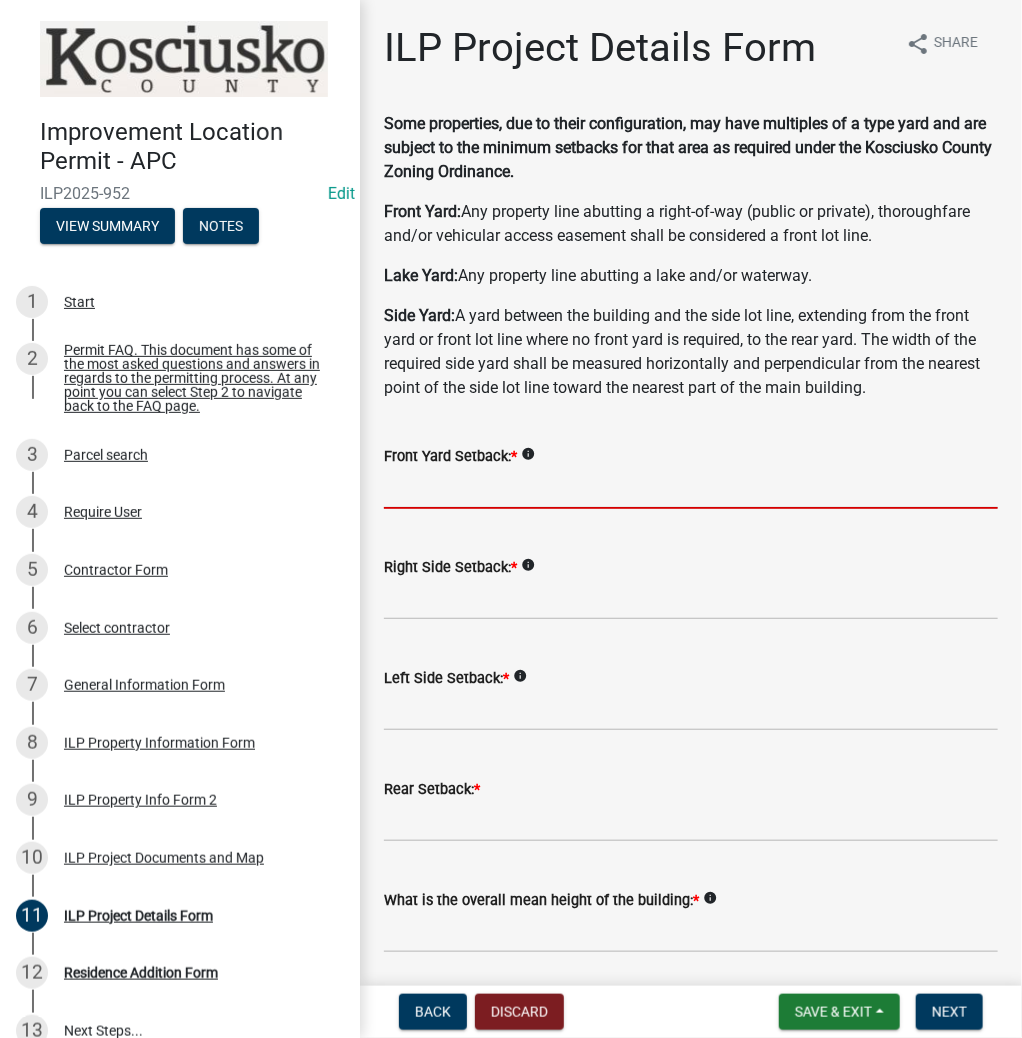 click 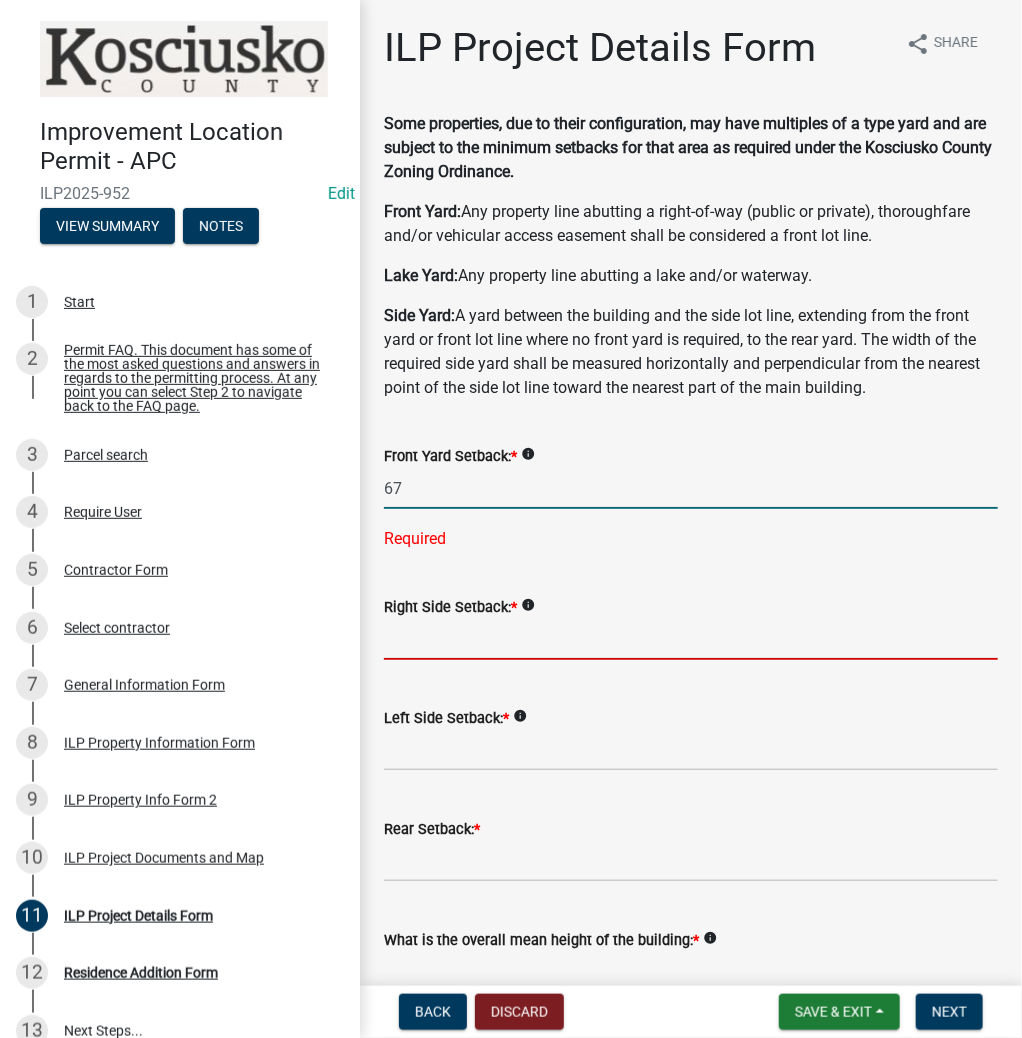 type on "67.0" 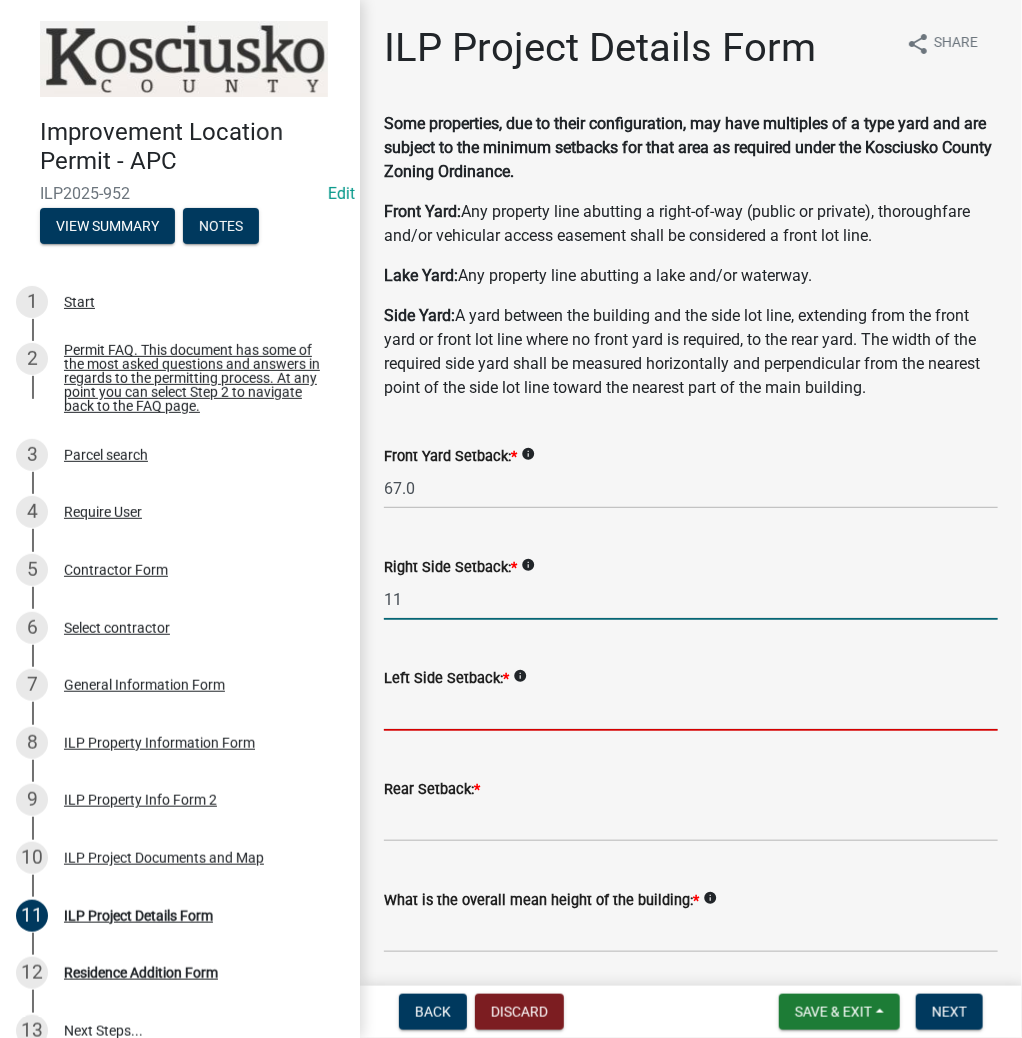 type on "11.0" 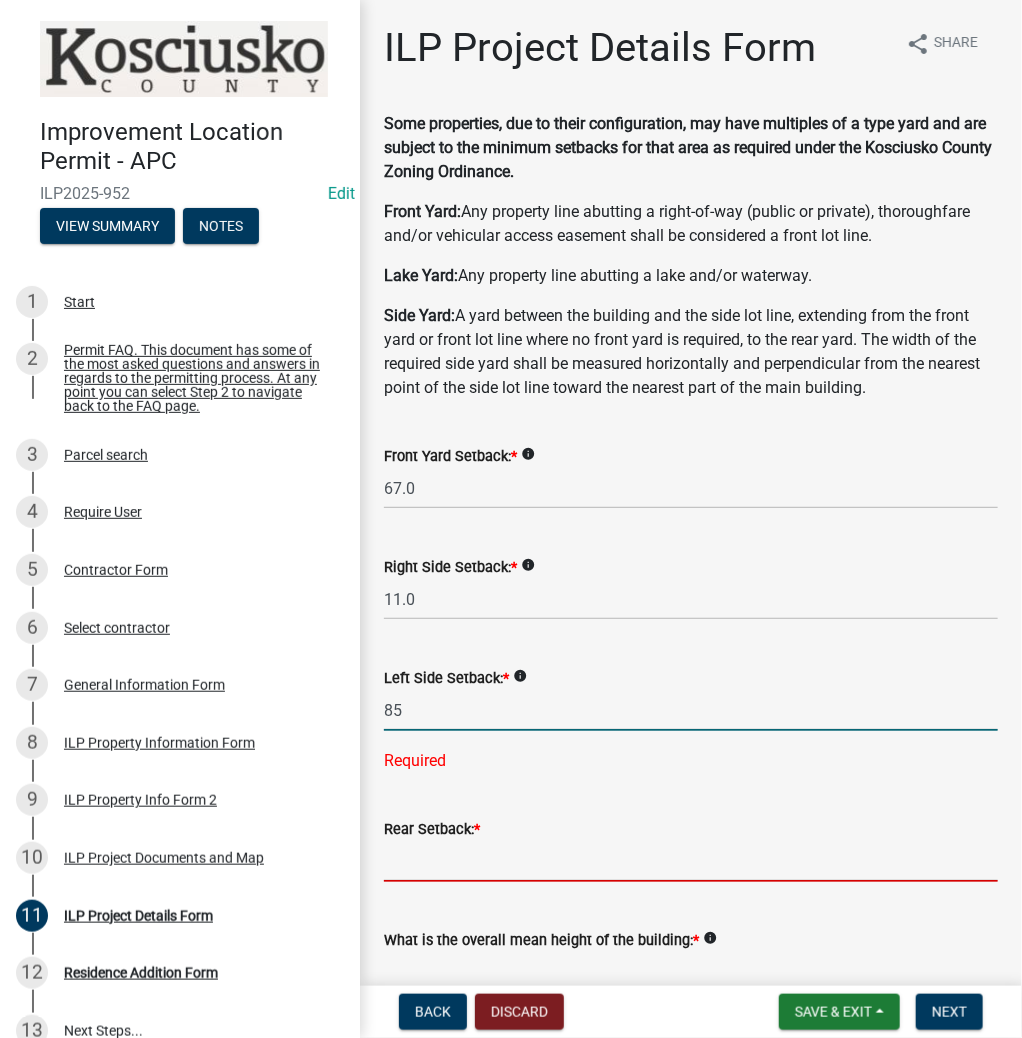 type on "85.0" 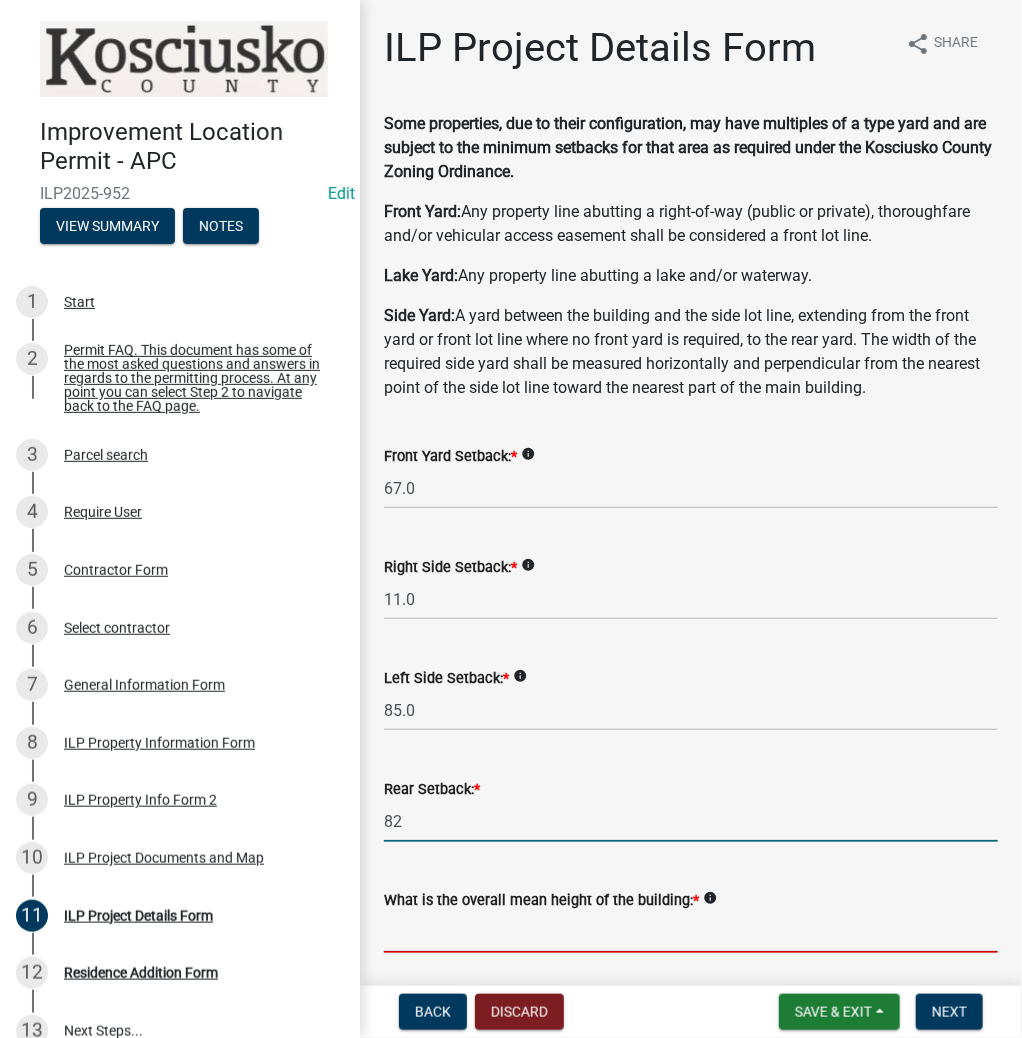 type on "82.0" 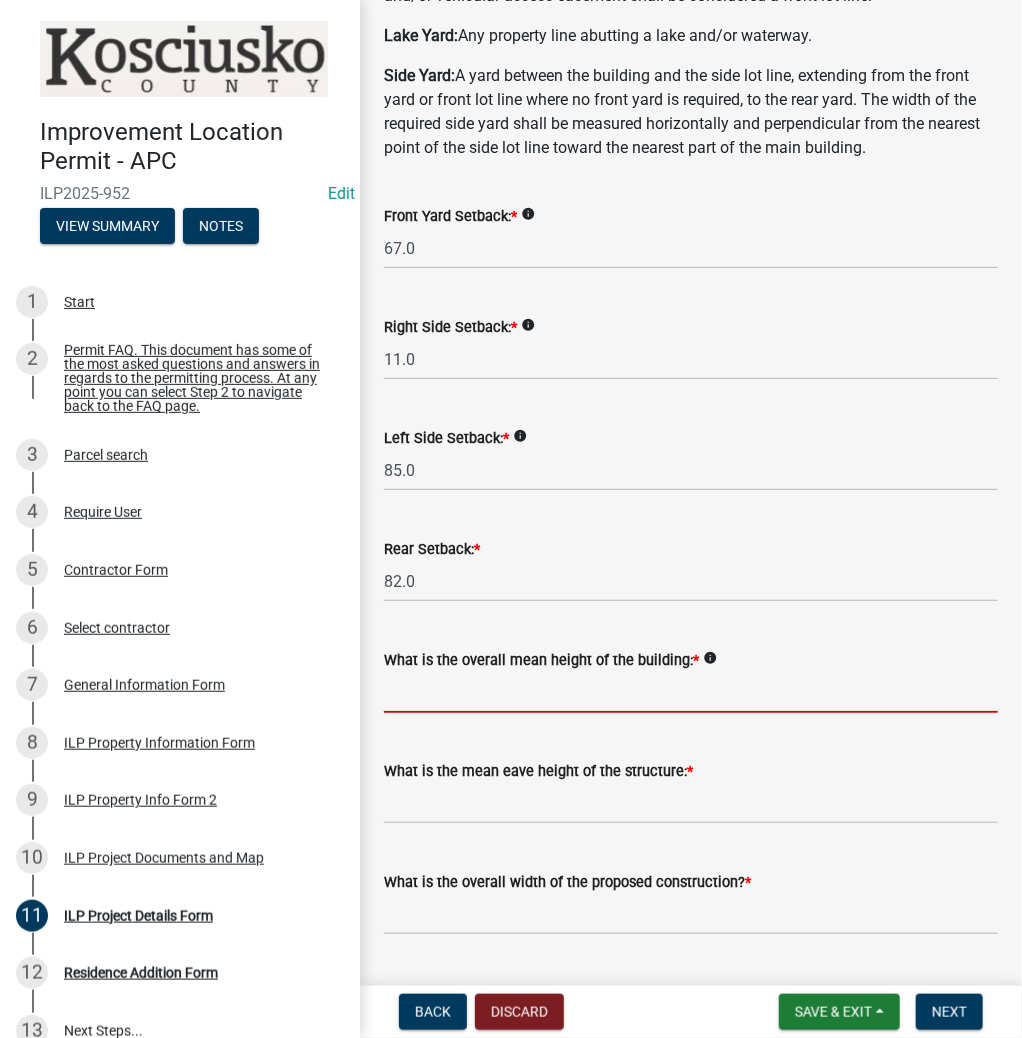 scroll, scrollTop: 320, scrollLeft: 0, axis: vertical 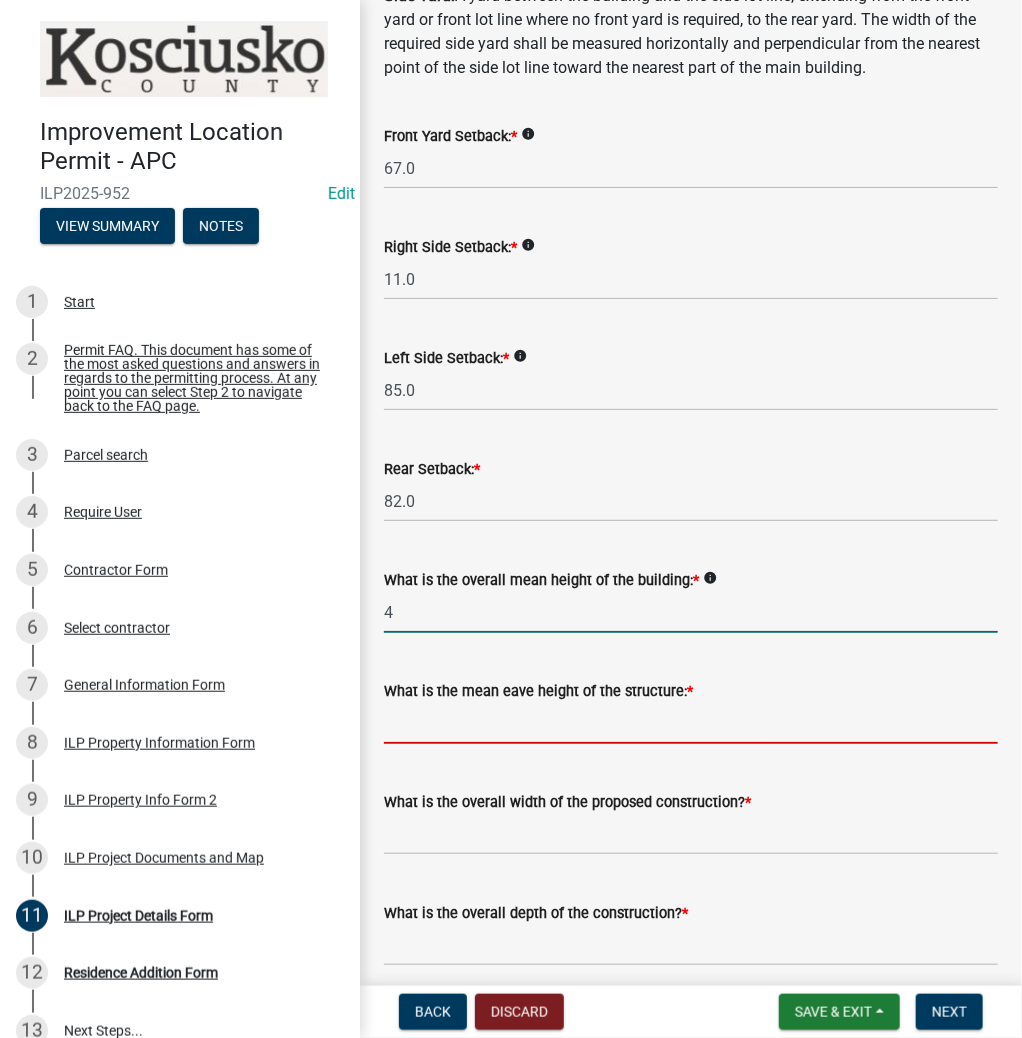 type on "4.0" 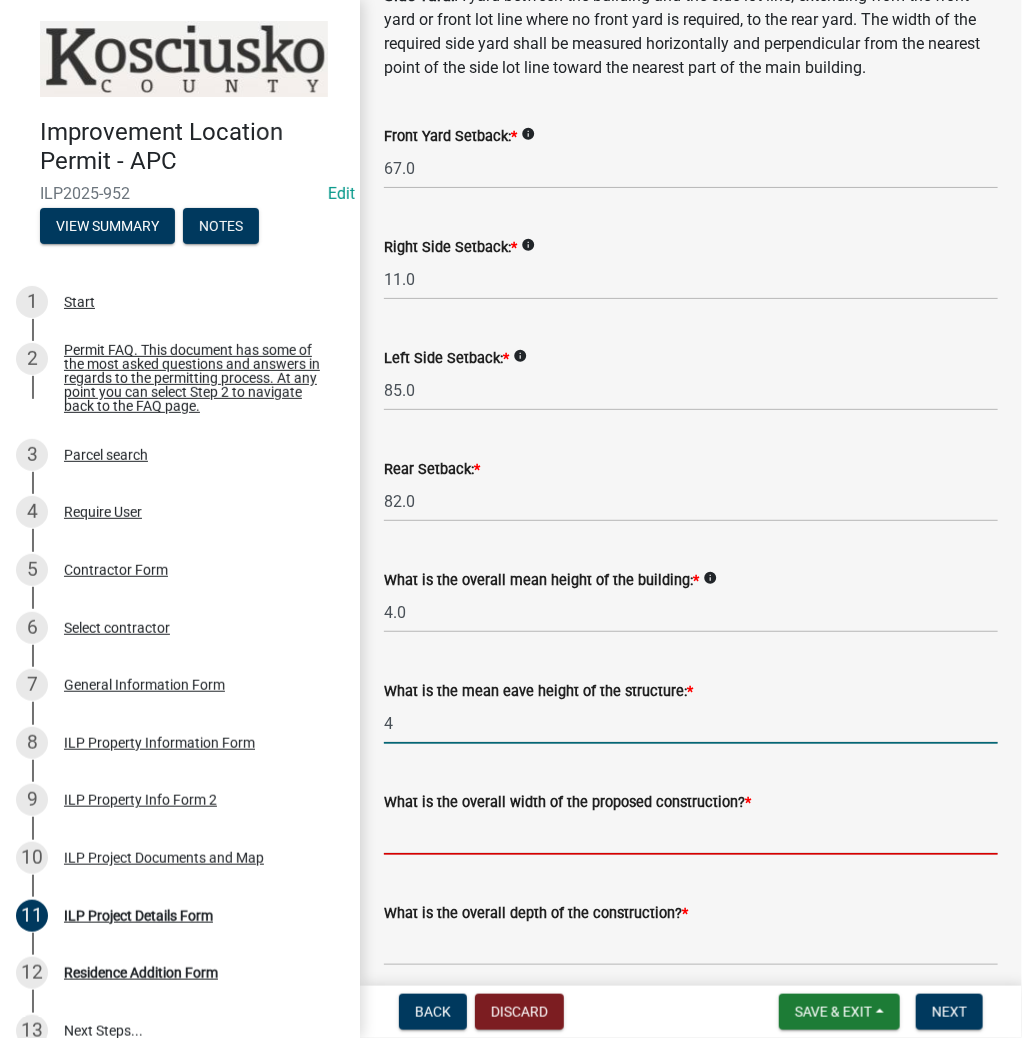 type on "4.0" 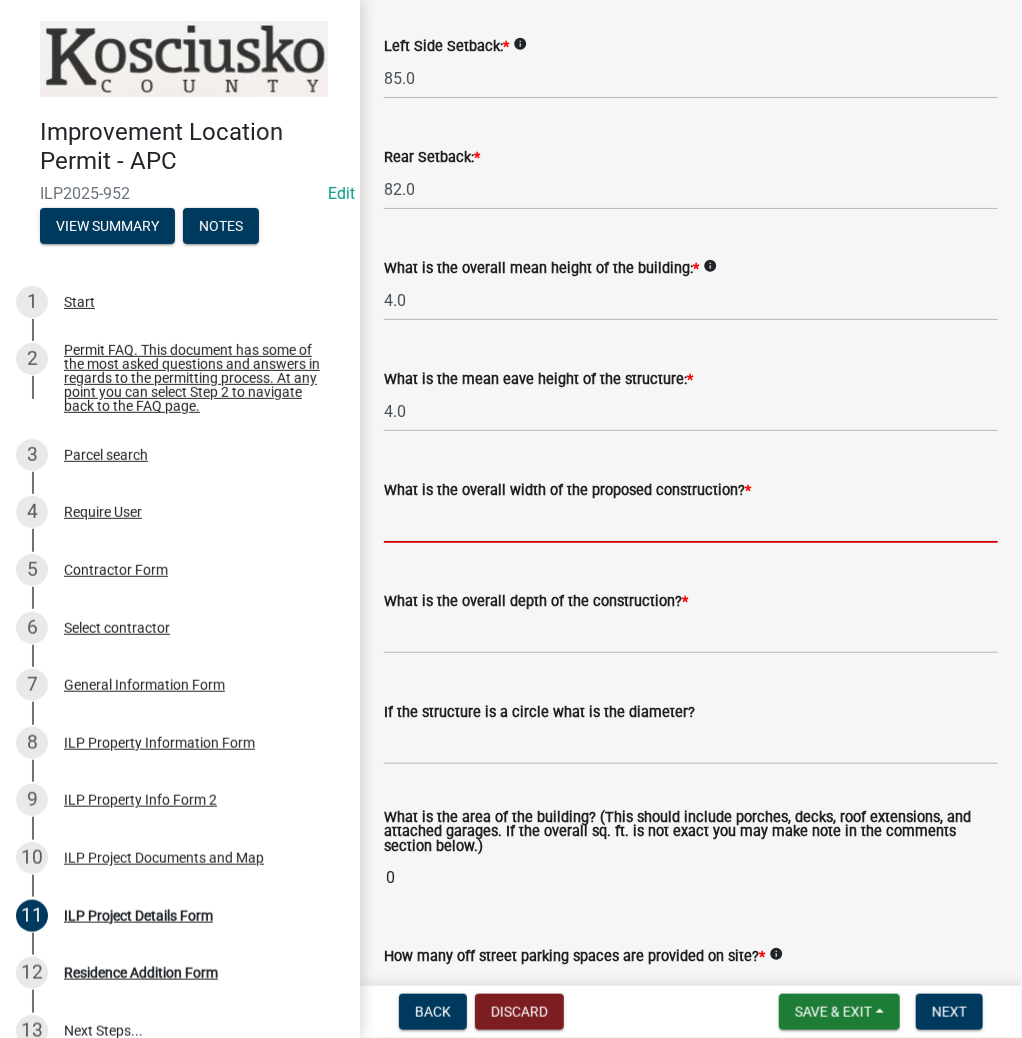 scroll, scrollTop: 640, scrollLeft: 0, axis: vertical 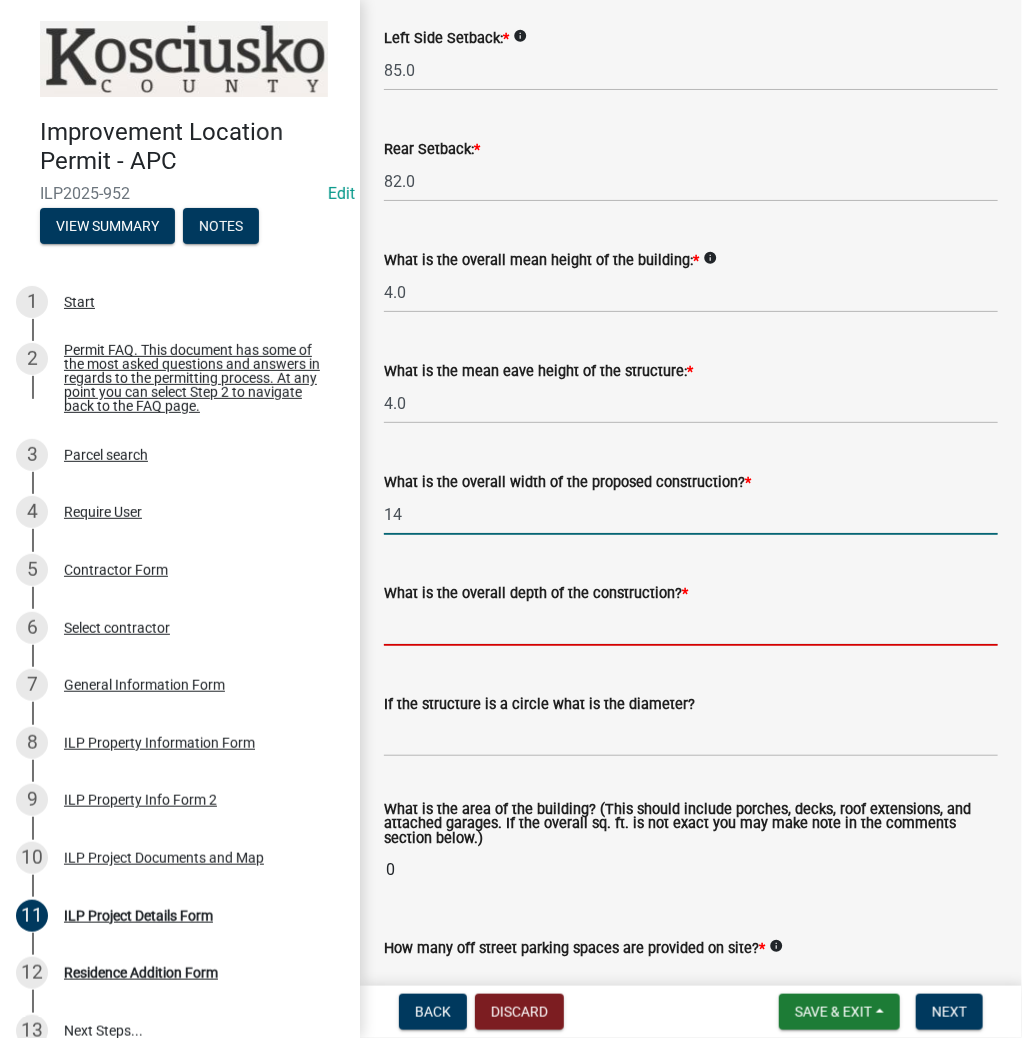 type on "14.00" 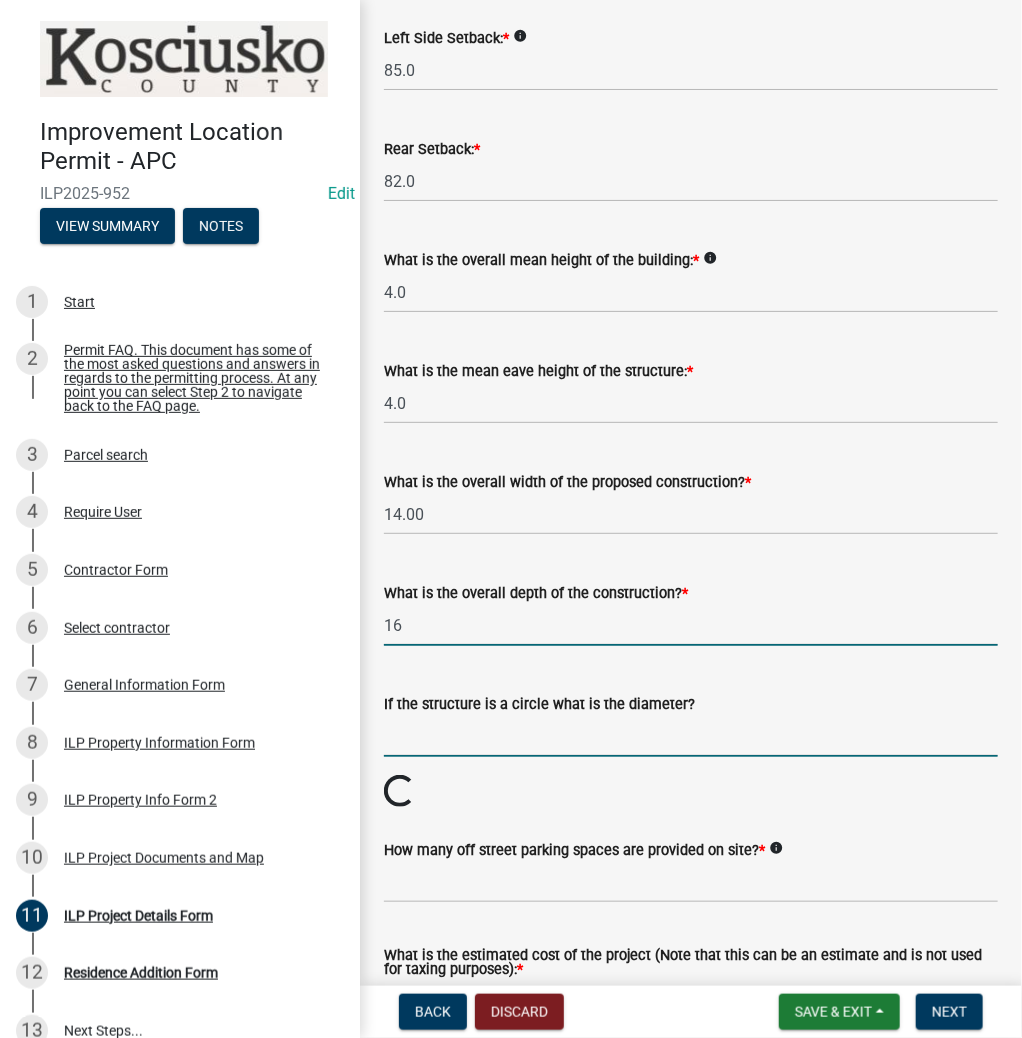 type on "16.00" 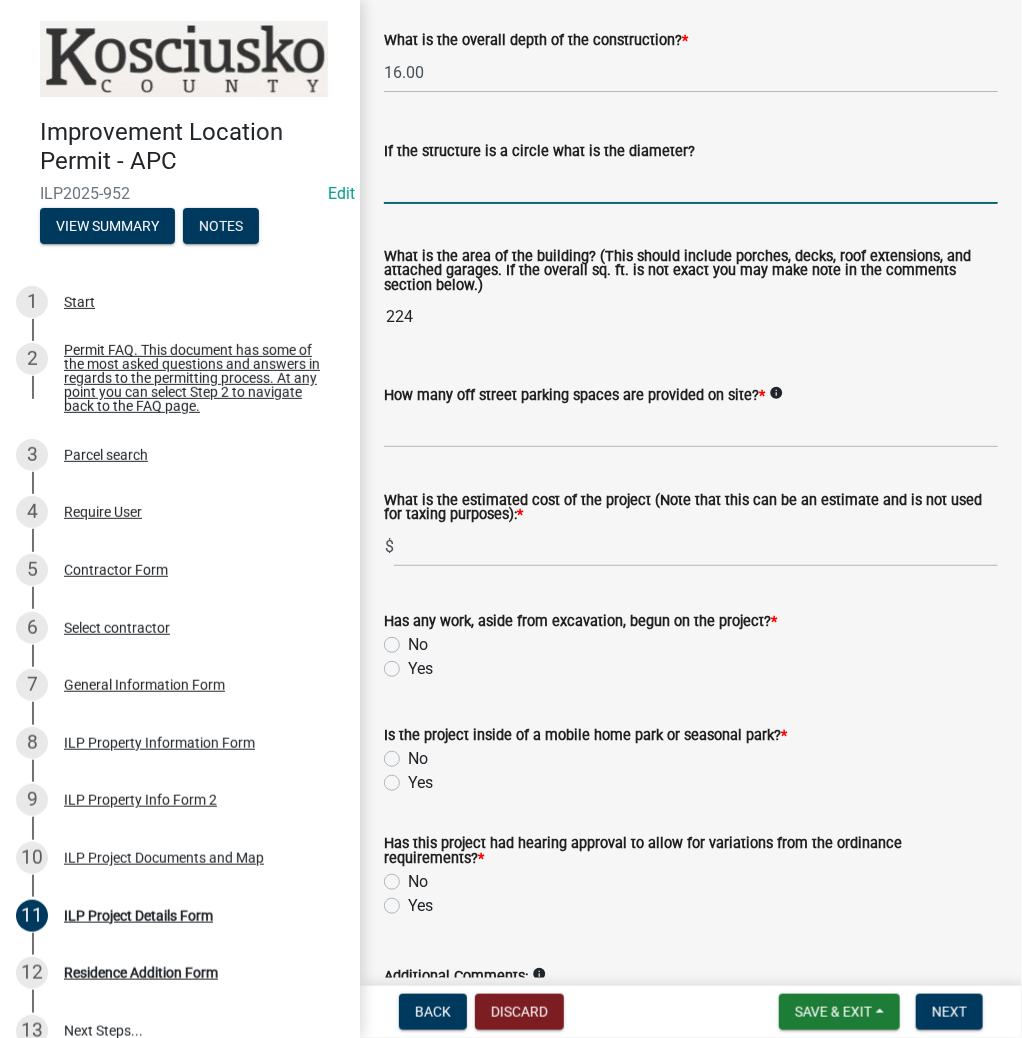 scroll, scrollTop: 1200, scrollLeft: 0, axis: vertical 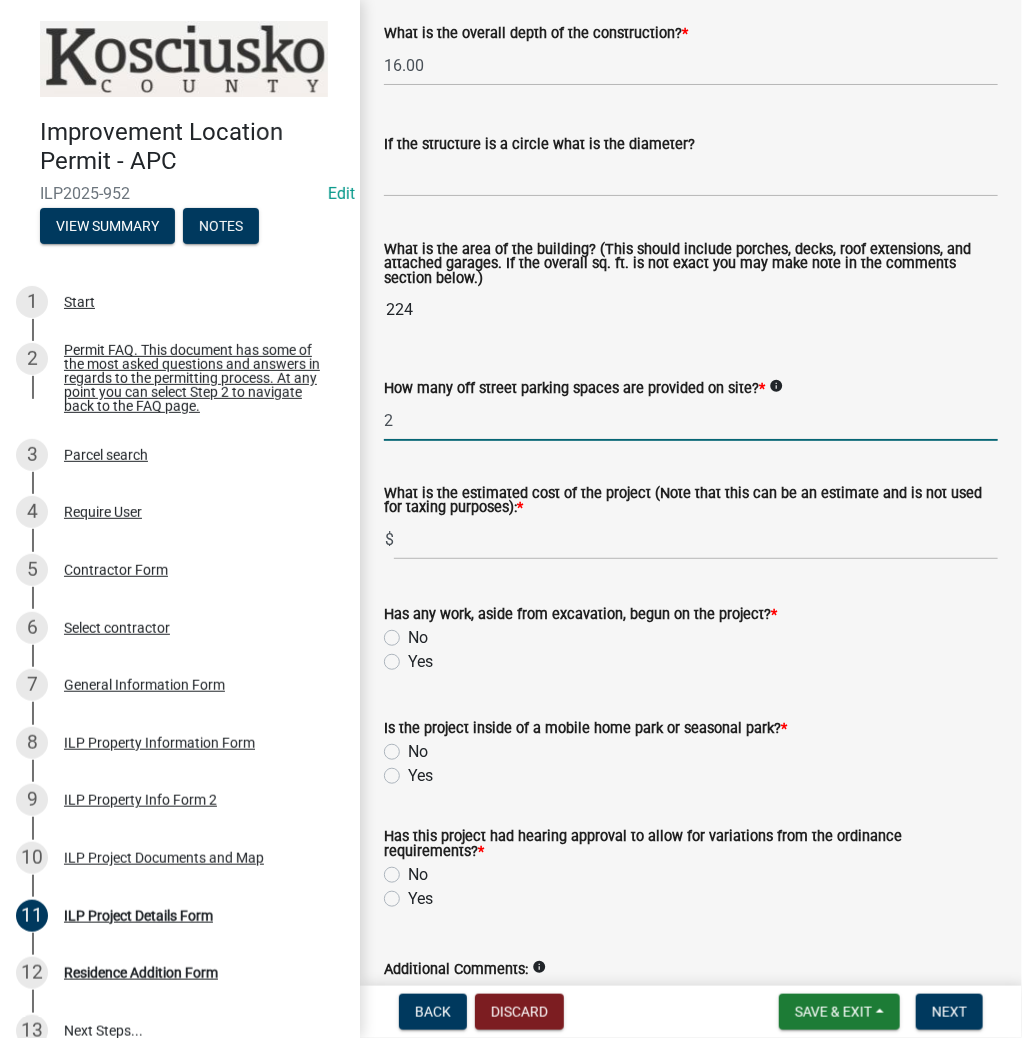 type on "2" 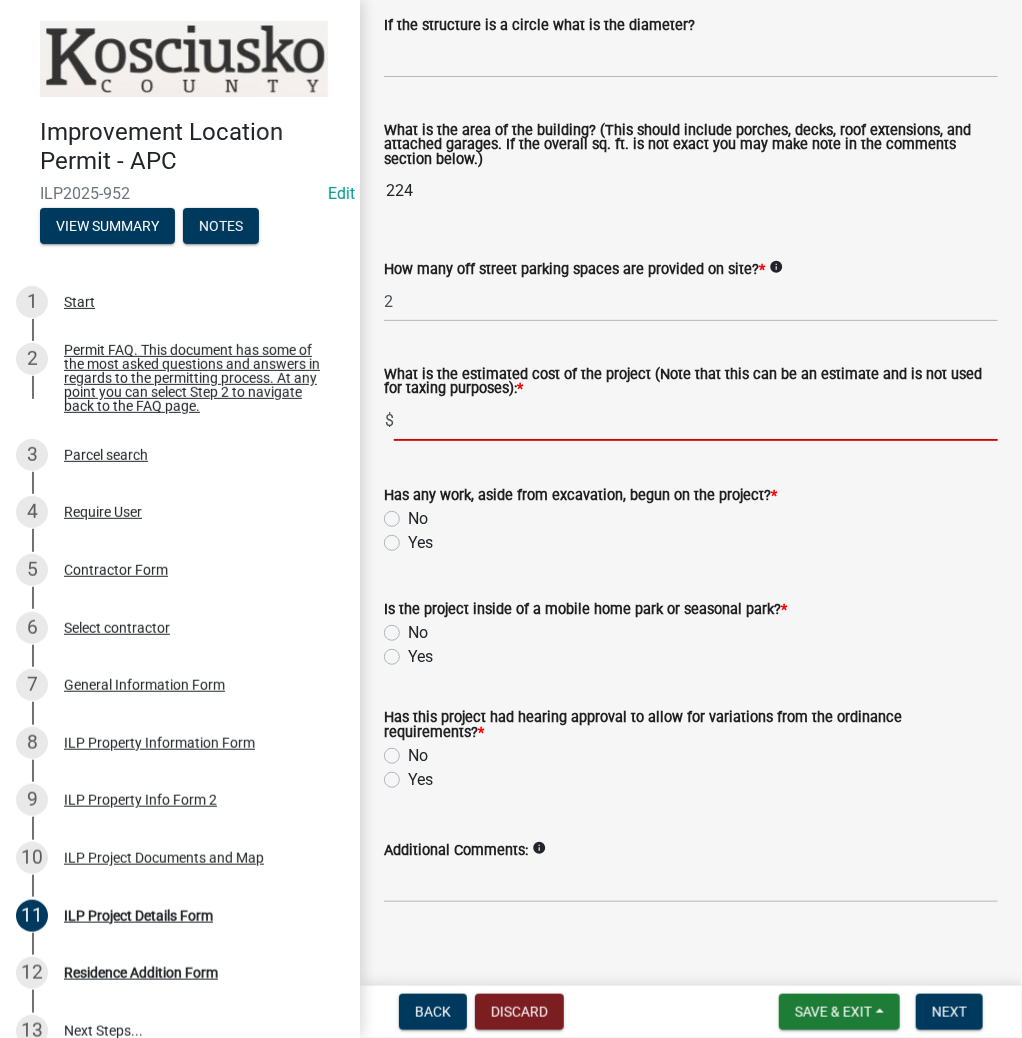 scroll, scrollTop: 1339, scrollLeft: 0, axis: vertical 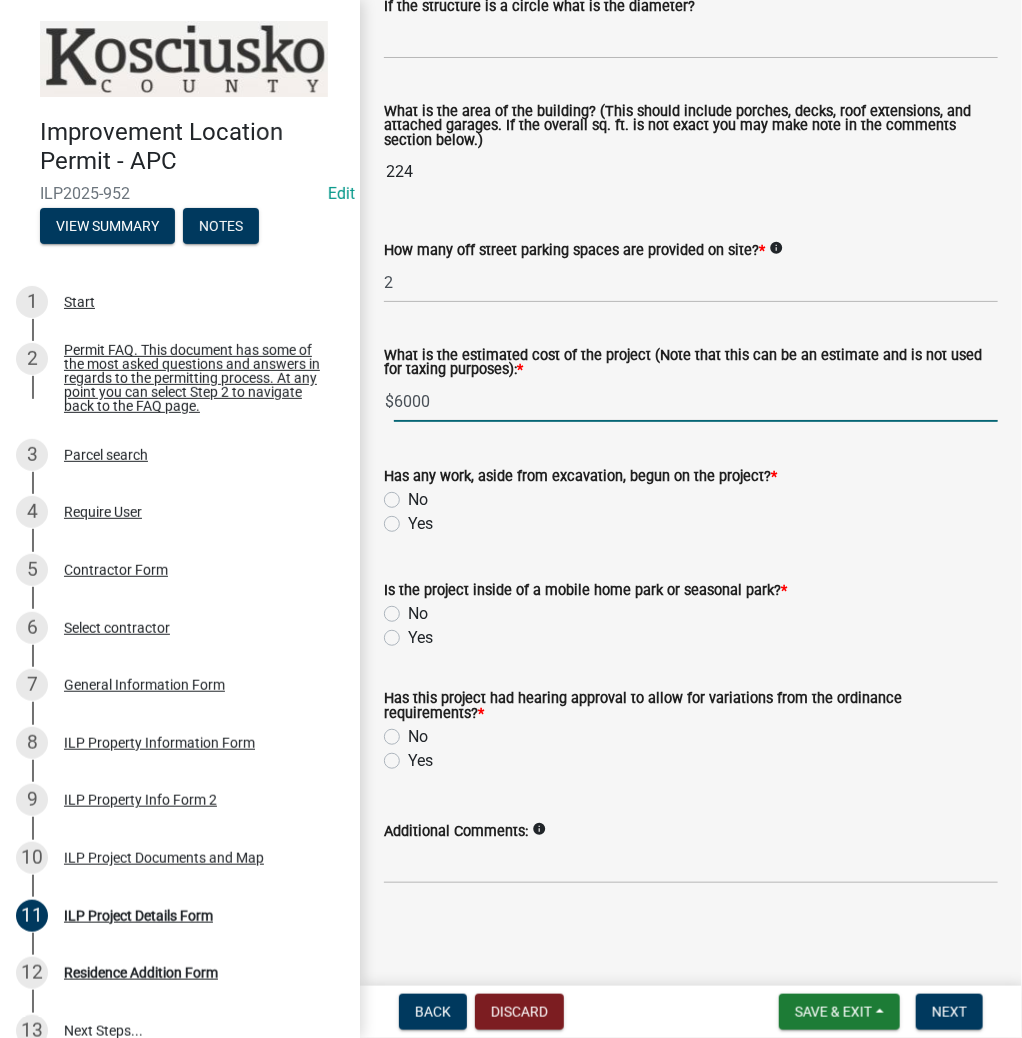 type on "6000" 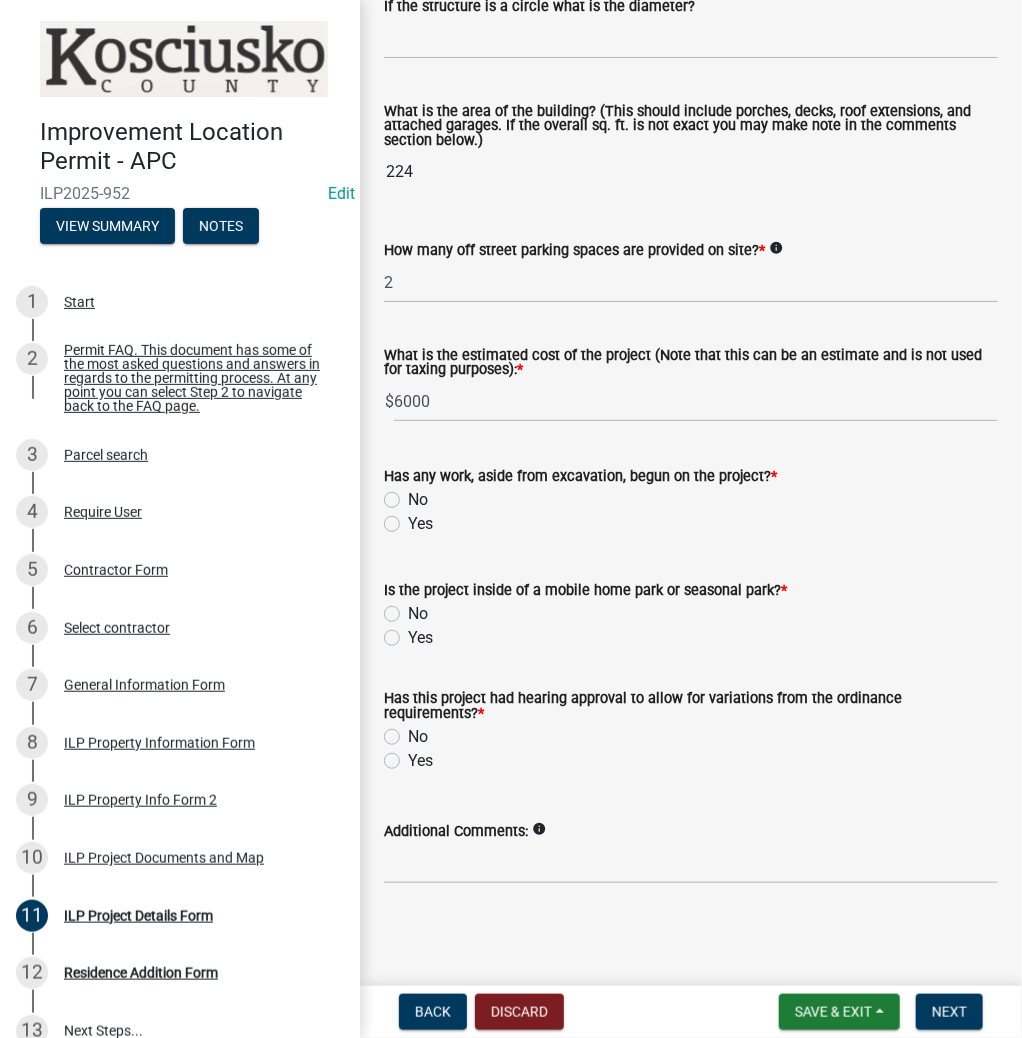 click on "No" 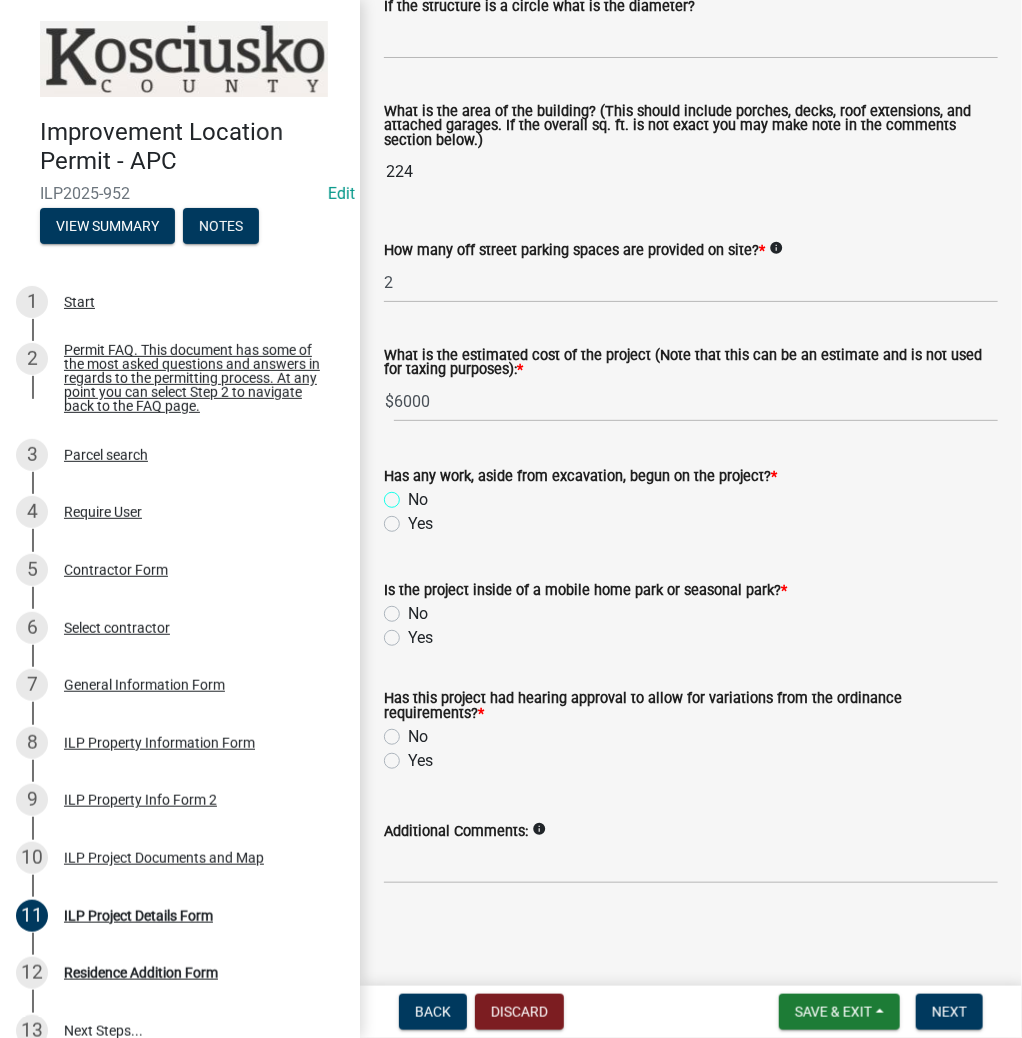 click on "No" at bounding box center [414, 494] 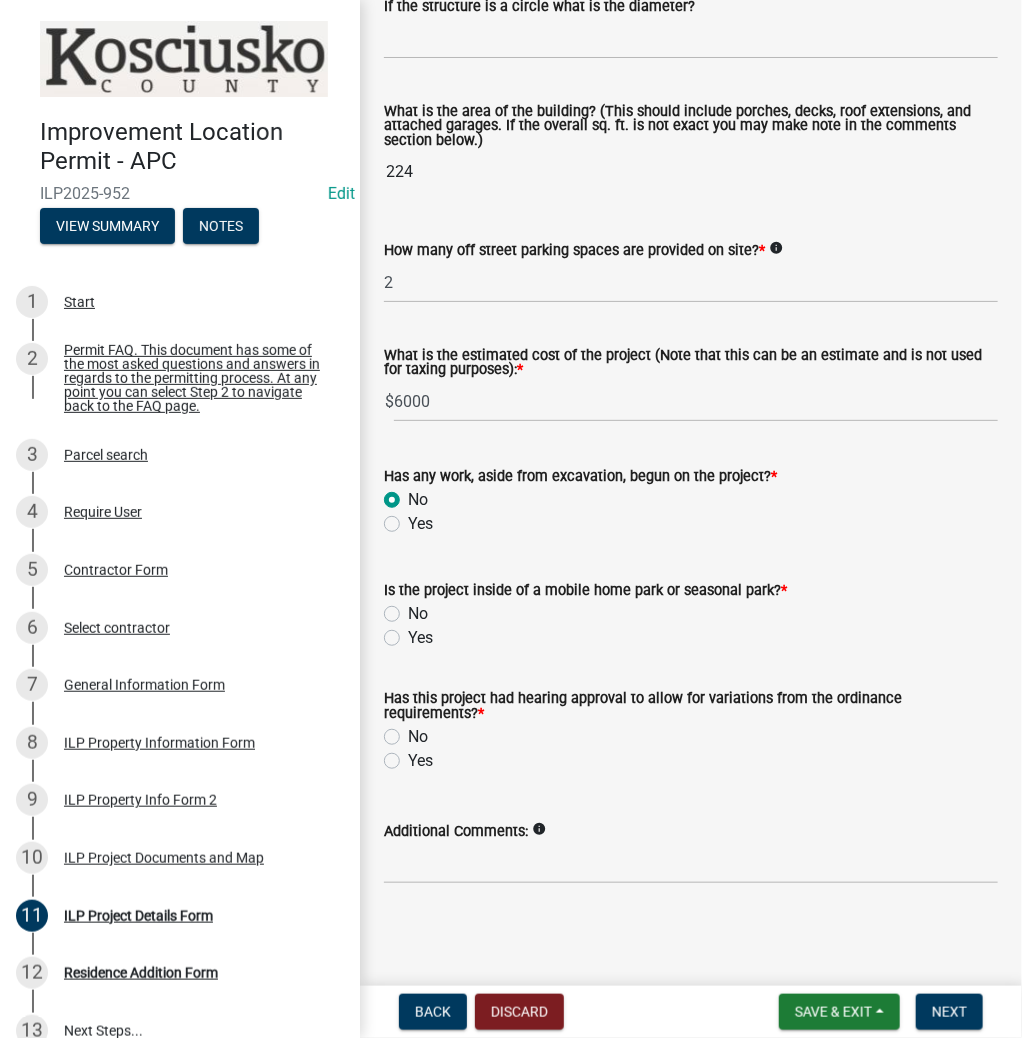 radio on "true" 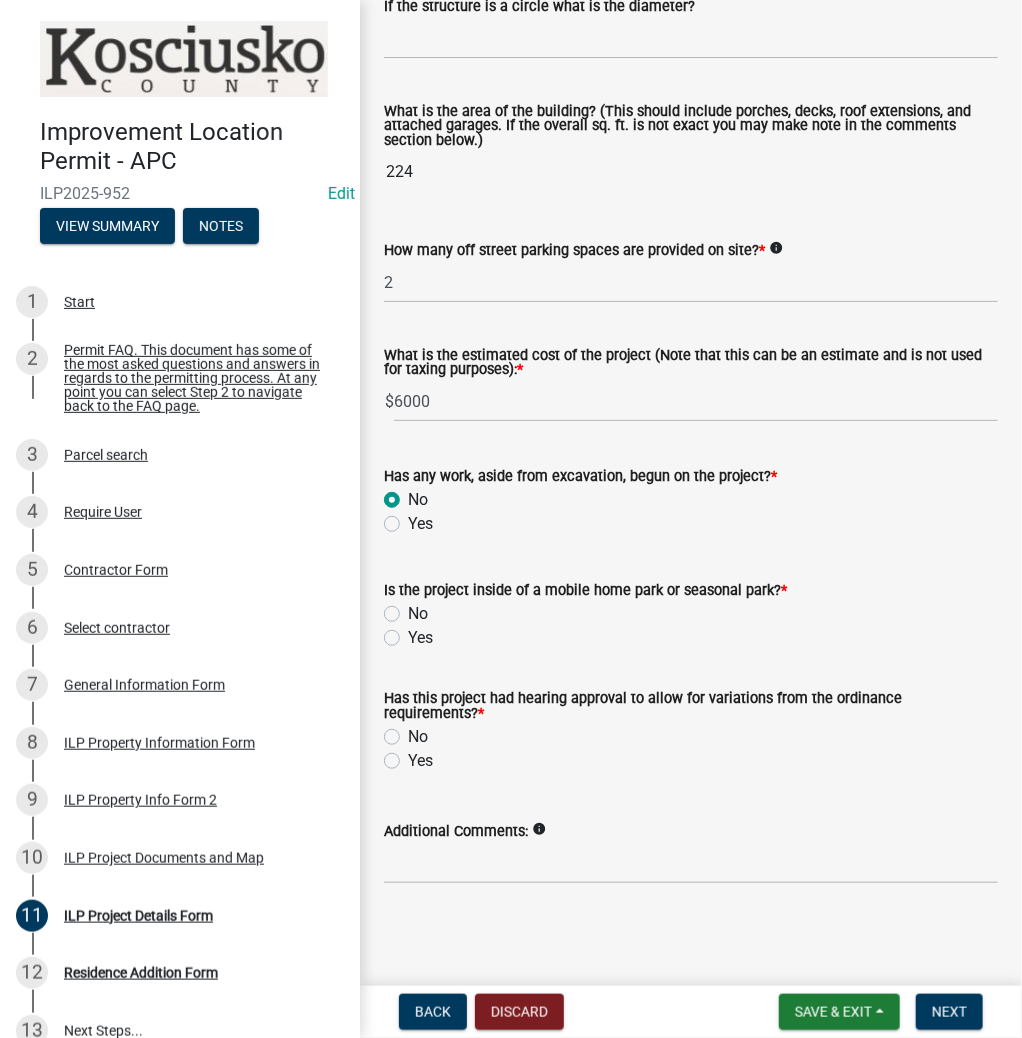 click on "No" 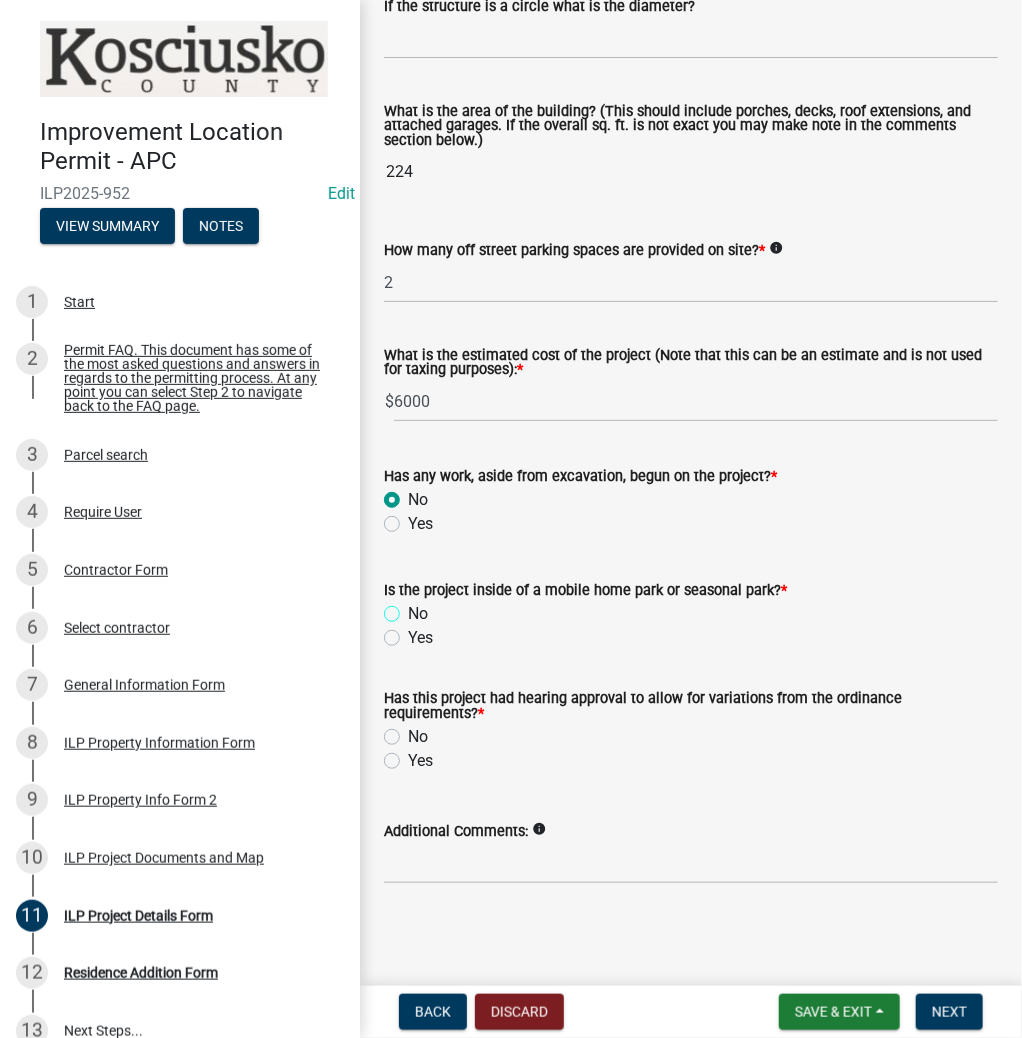 click on "No" at bounding box center (414, 608) 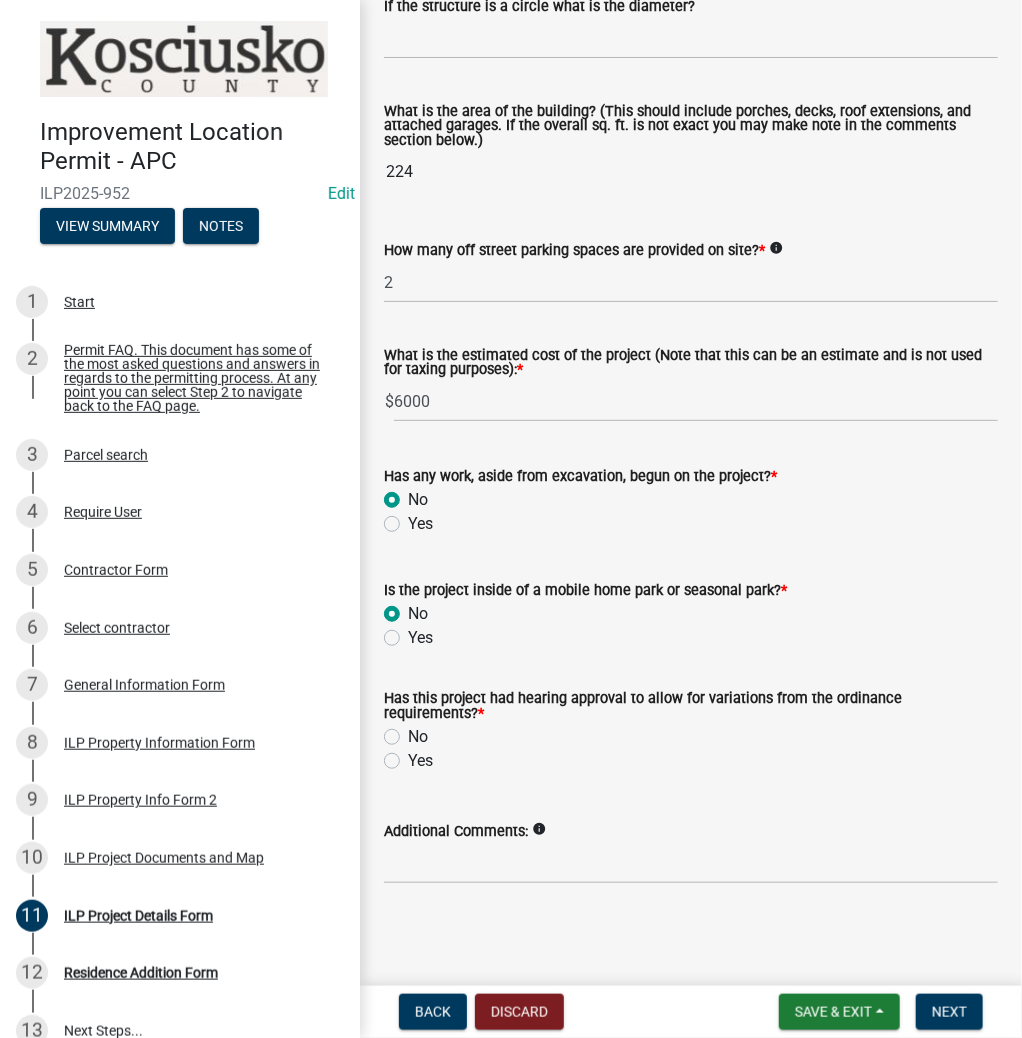radio on "true" 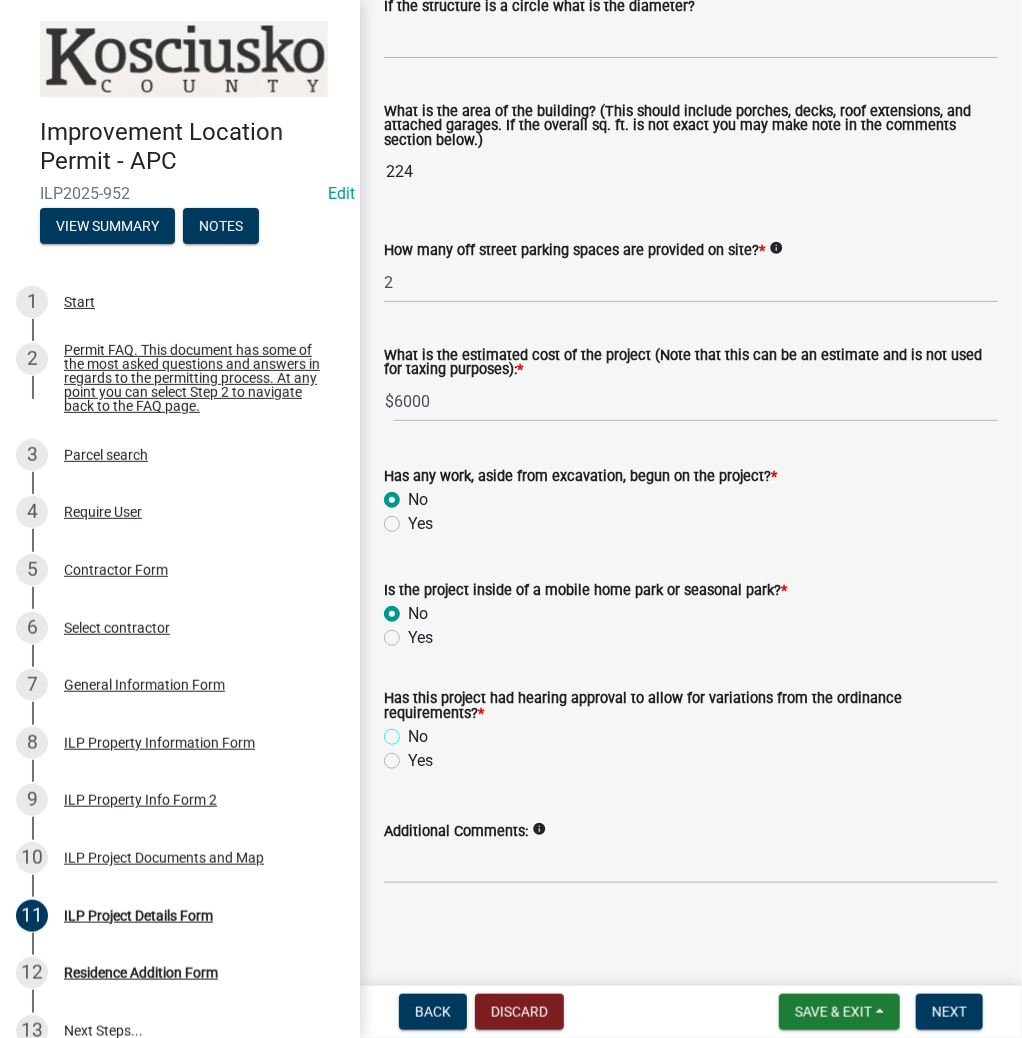 click on "No" at bounding box center (414, 731) 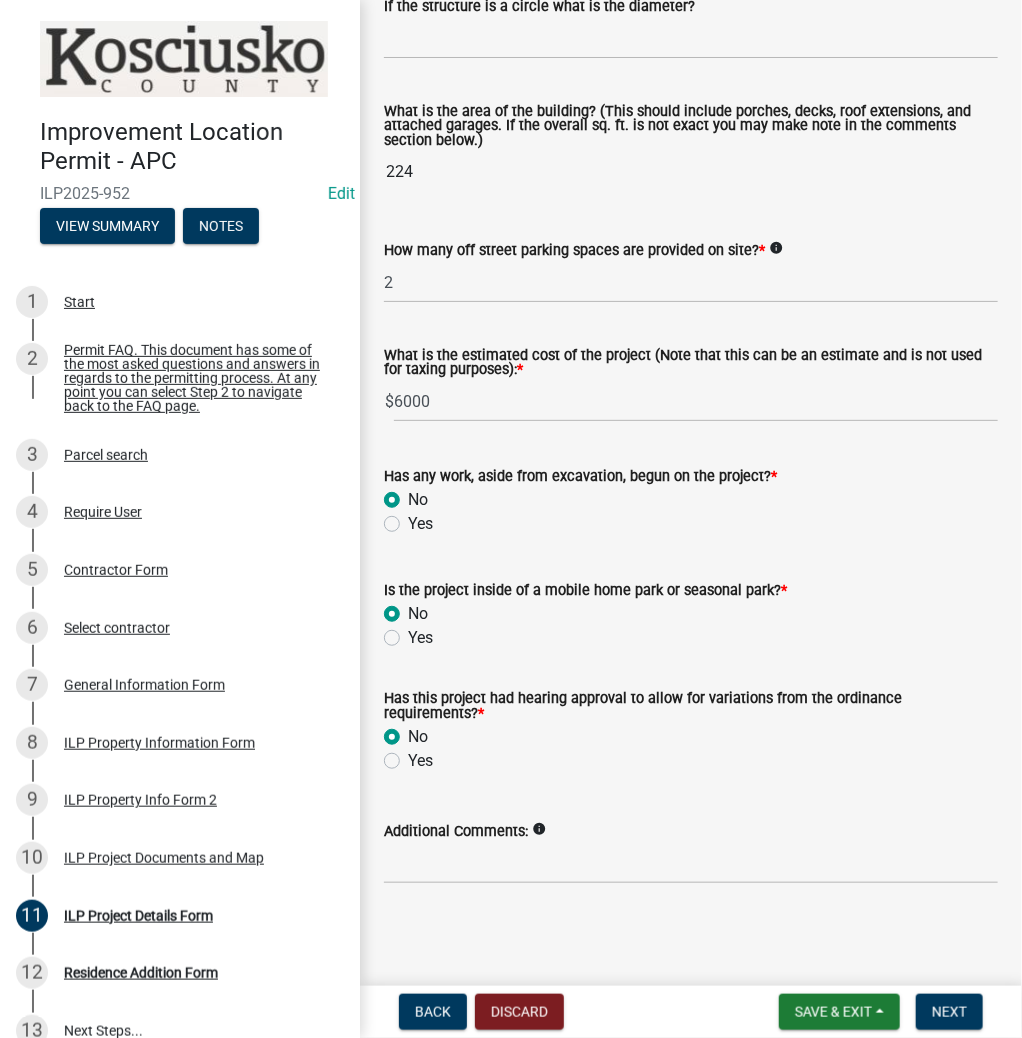 radio on "true" 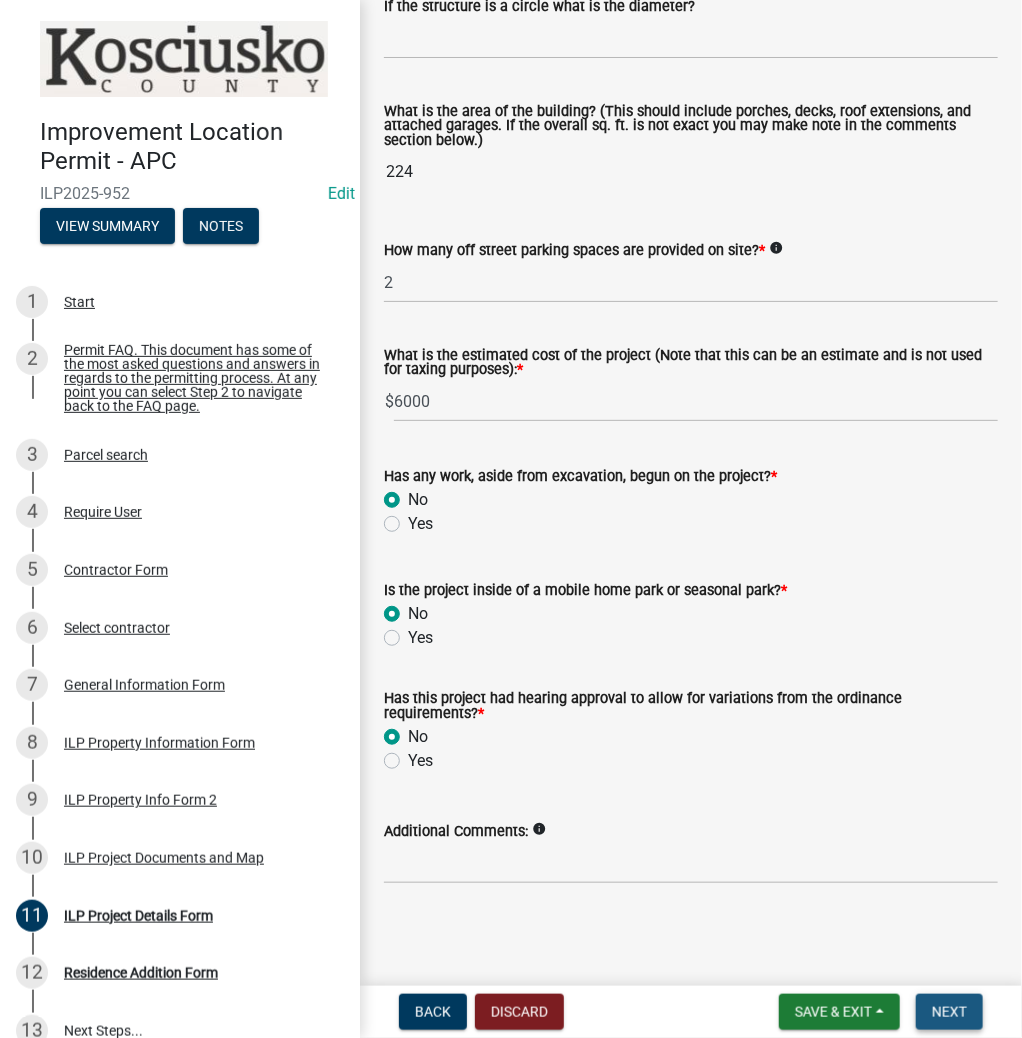 click on "Next" at bounding box center [949, 1012] 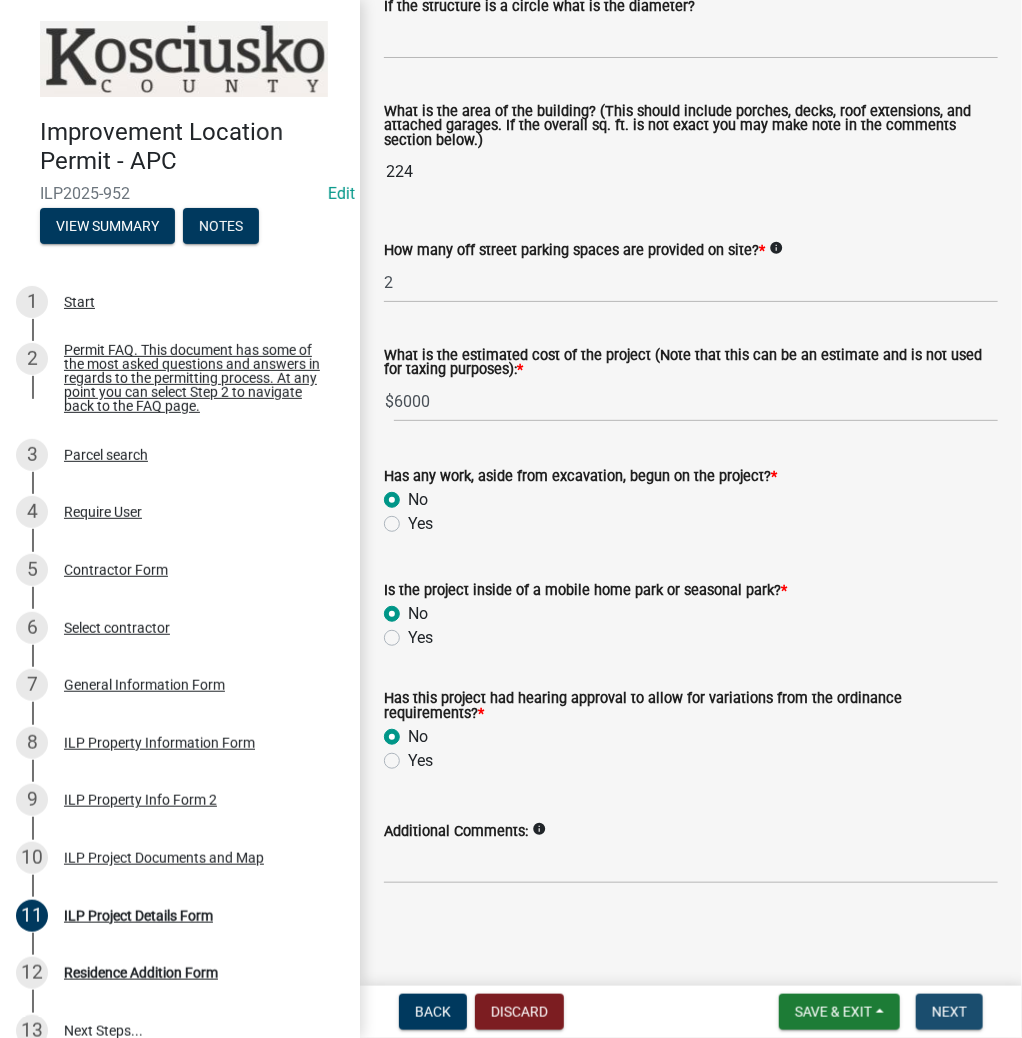 scroll, scrollTop: 0, scrollLeft: 0, axis: both 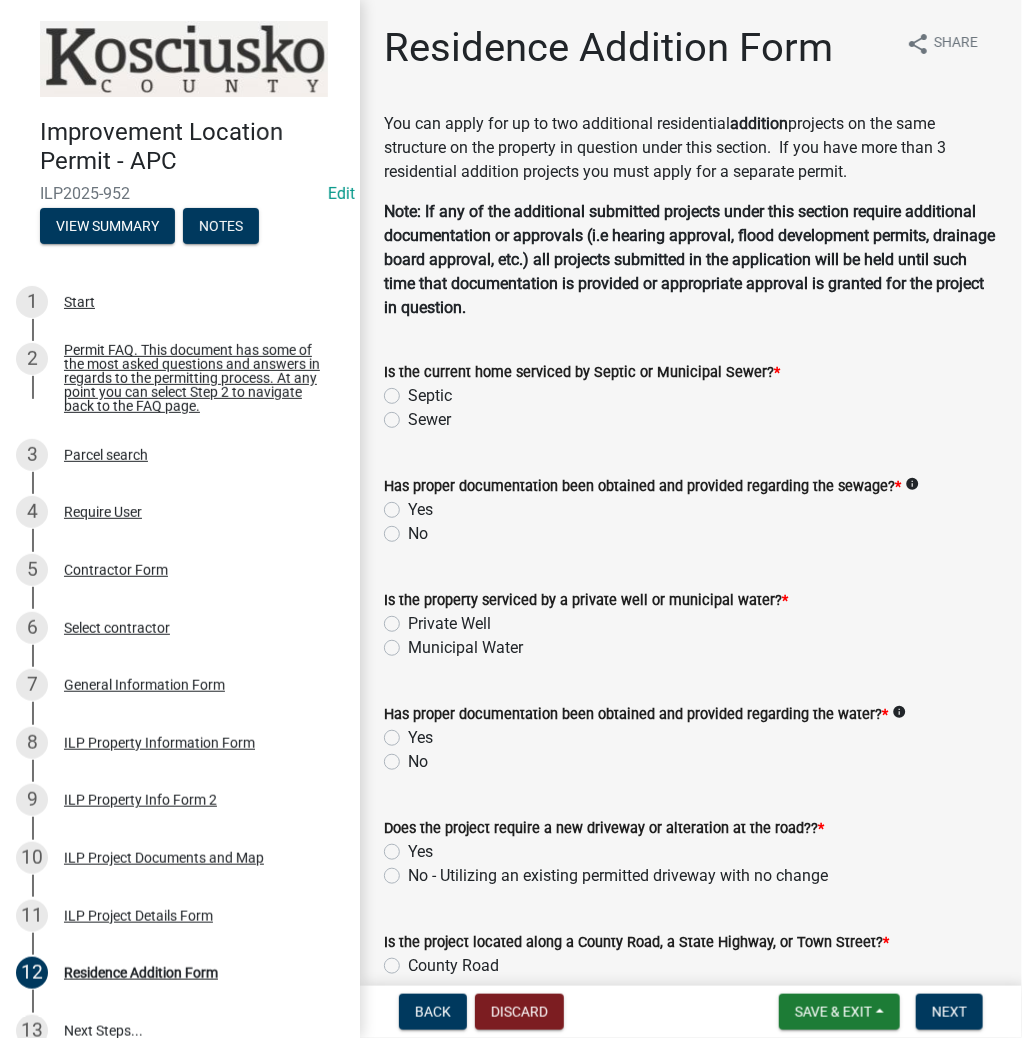 click on "Septic" 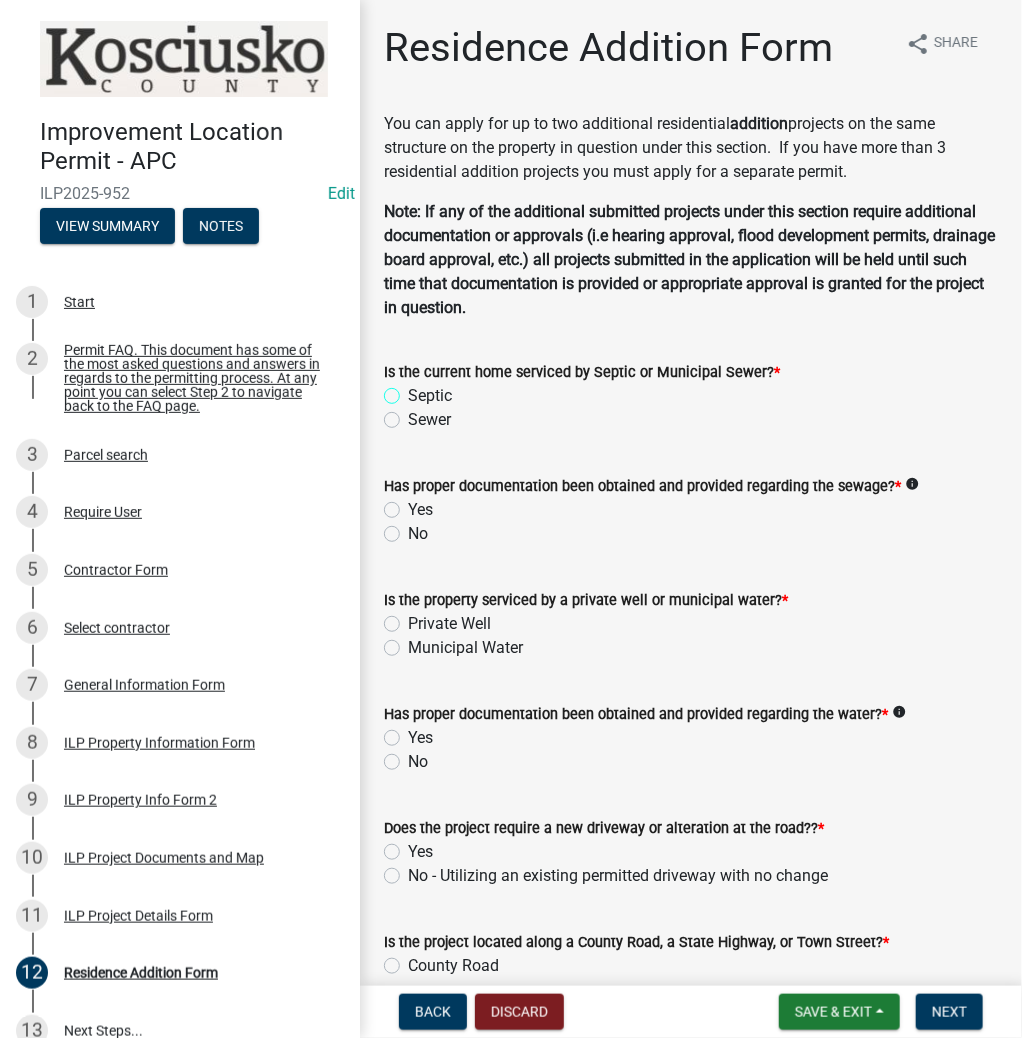 click on "Septic" at bounding box center [414, 390] 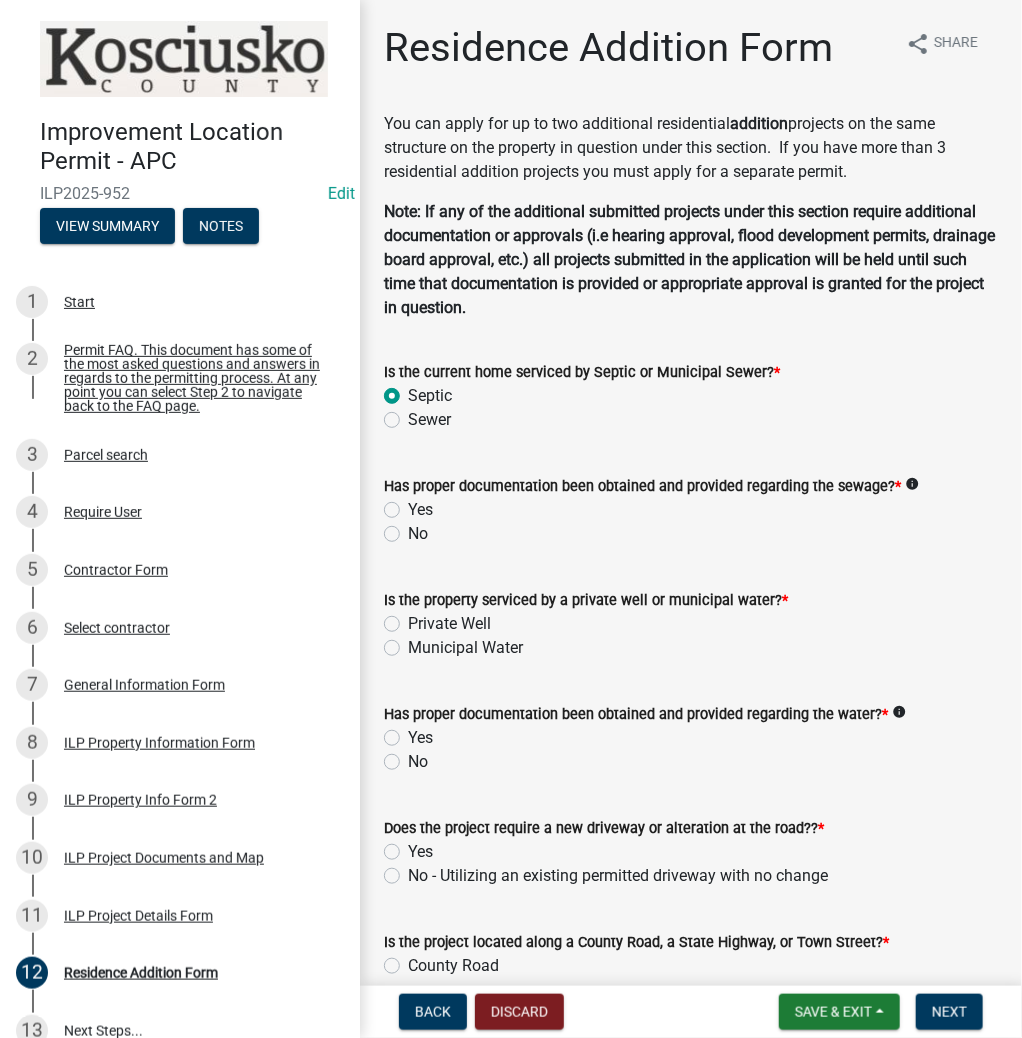 radio on "true" 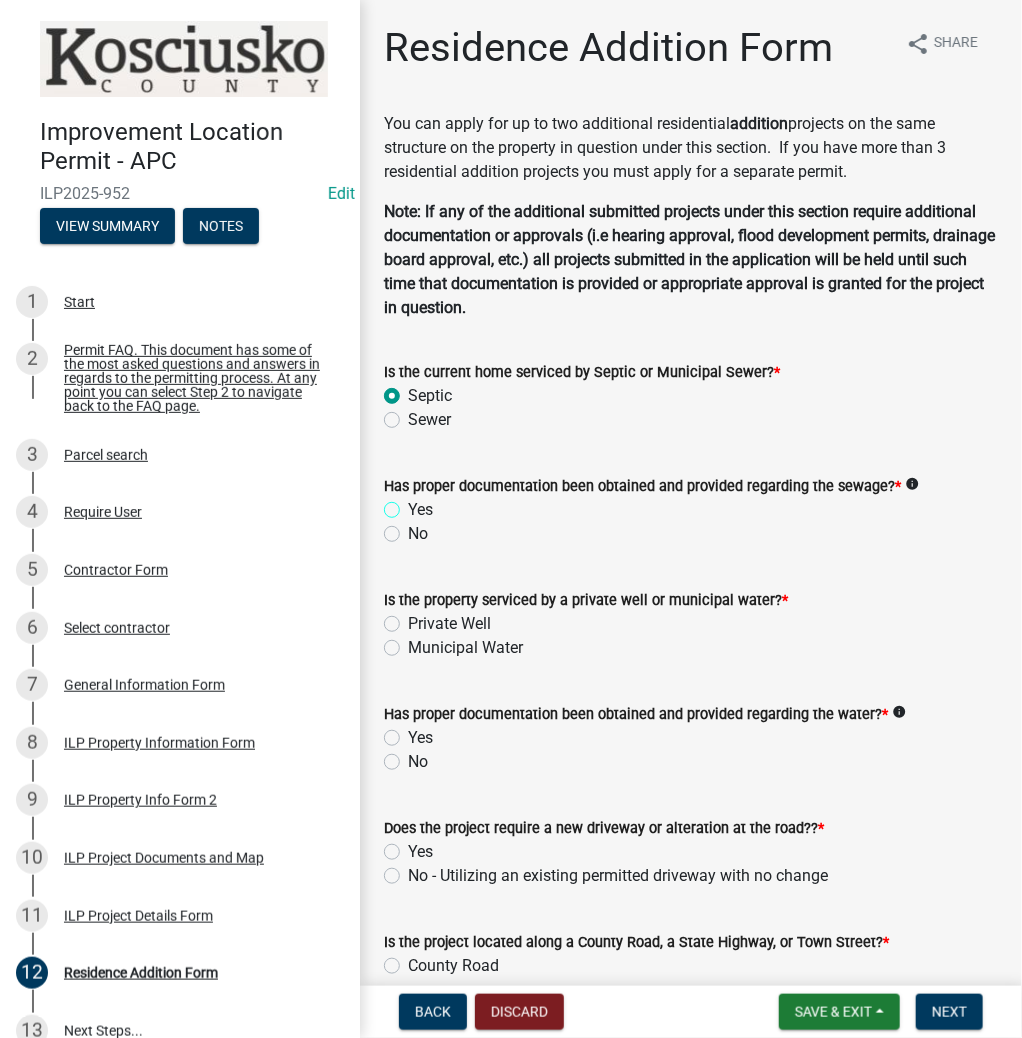click on "Yes" at bounding box center [414, 504] 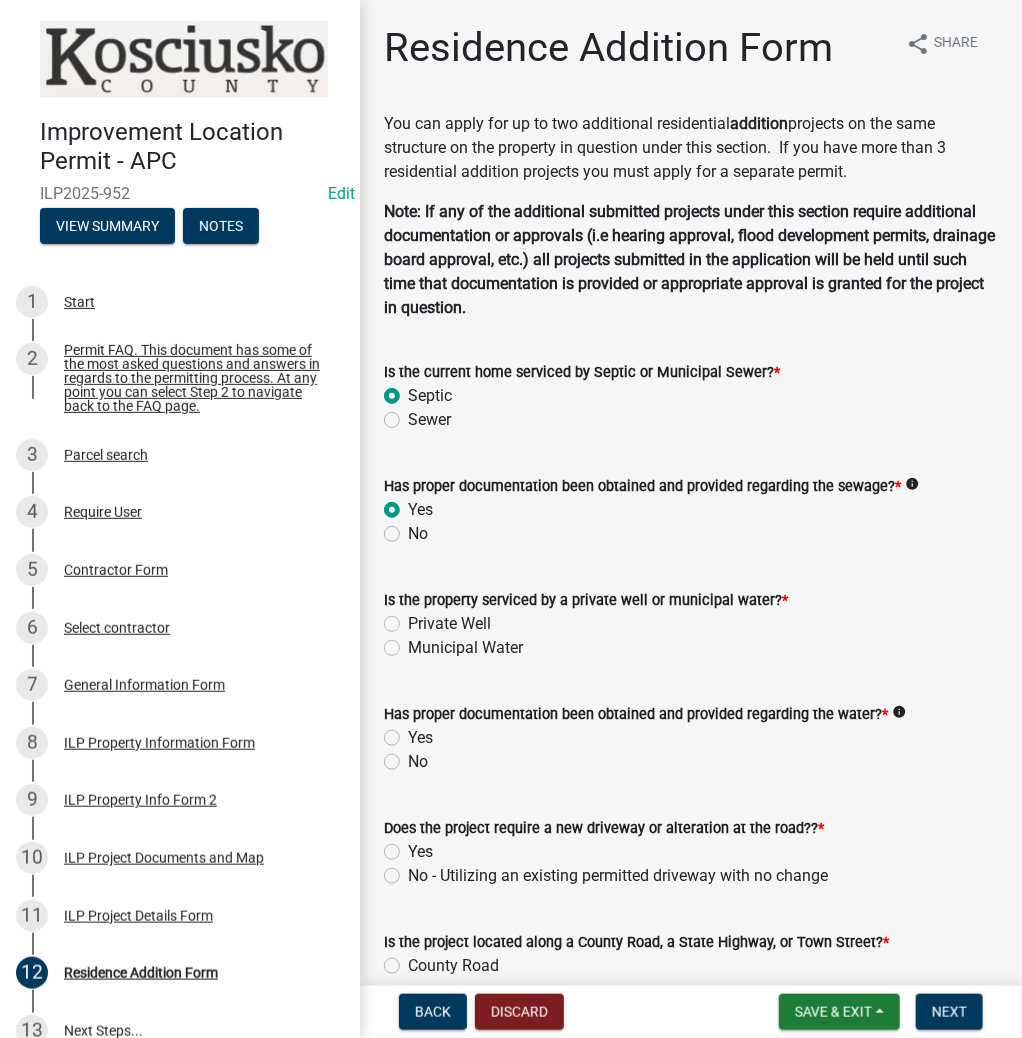radio on "true" 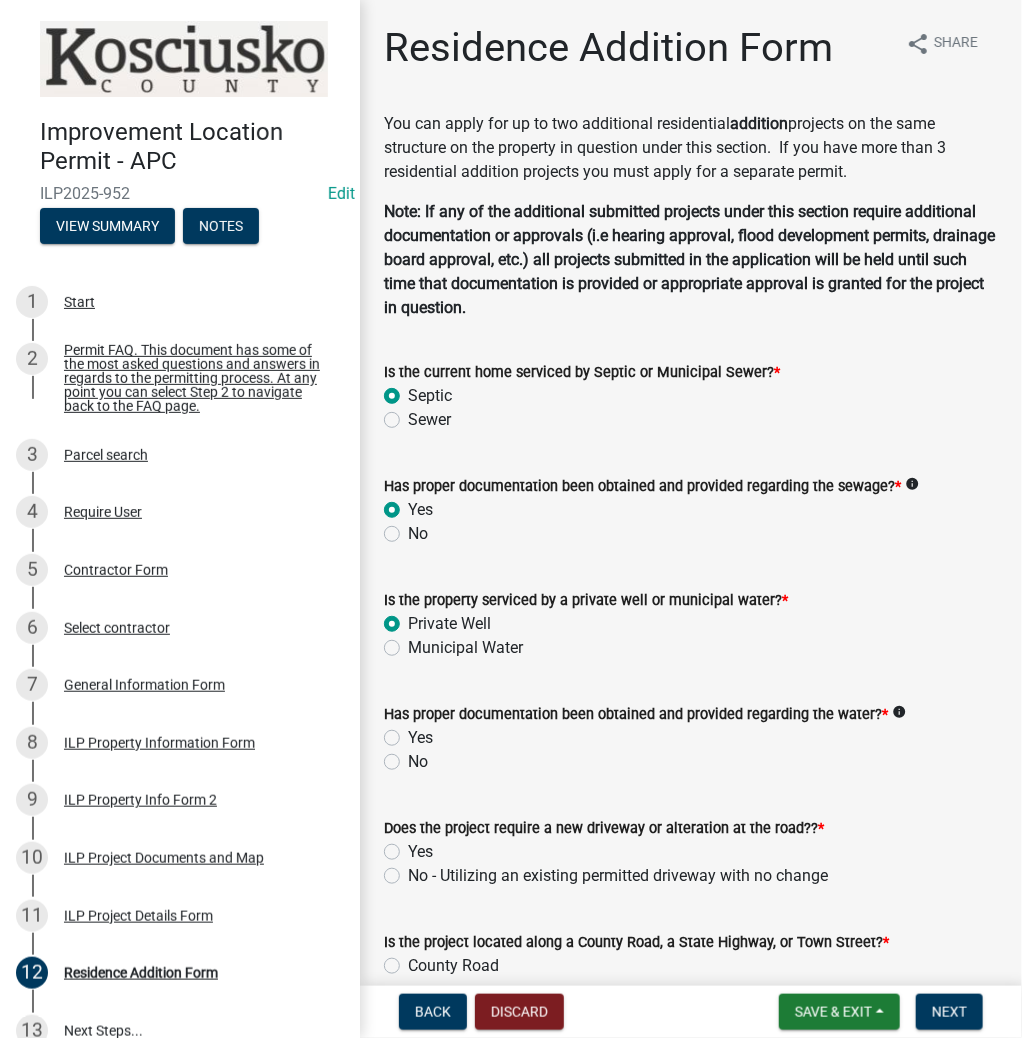 radio on "true" 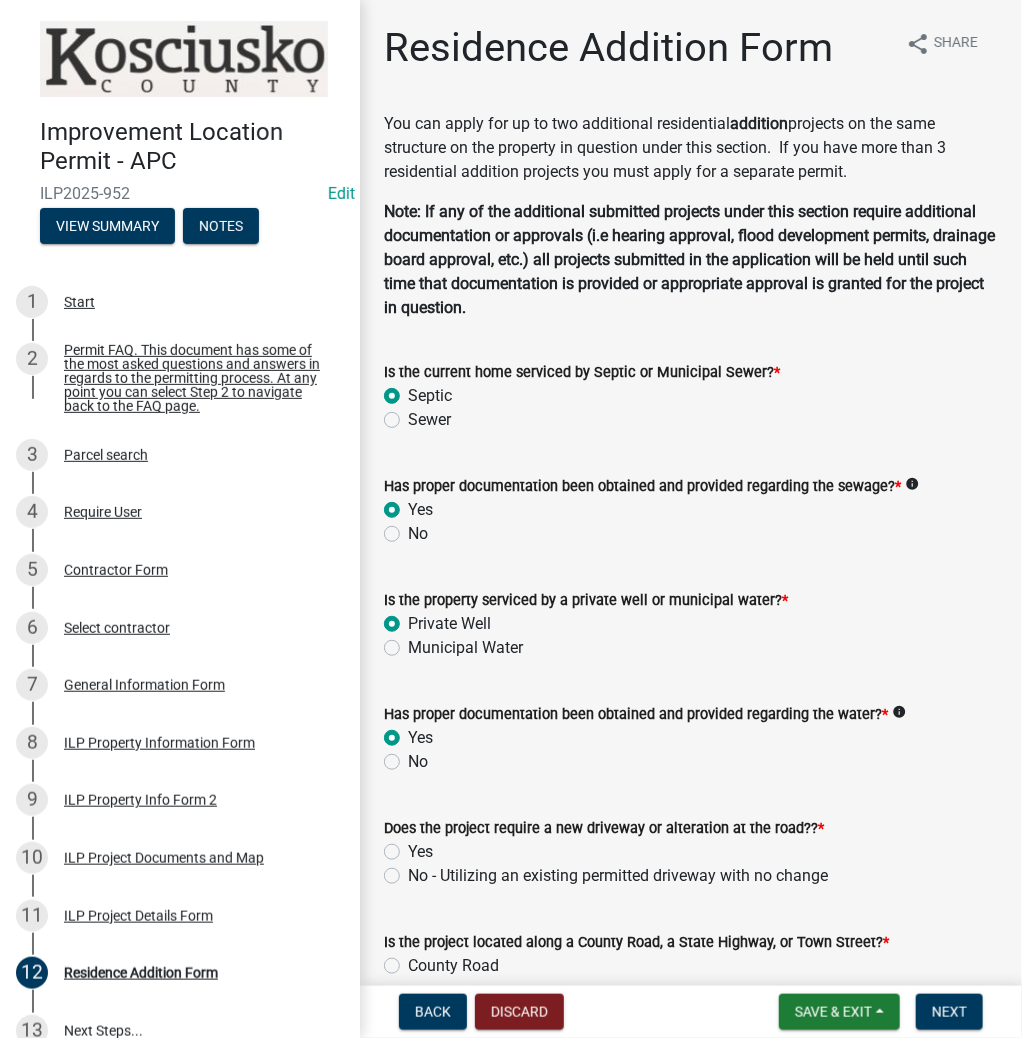 radio on "true" 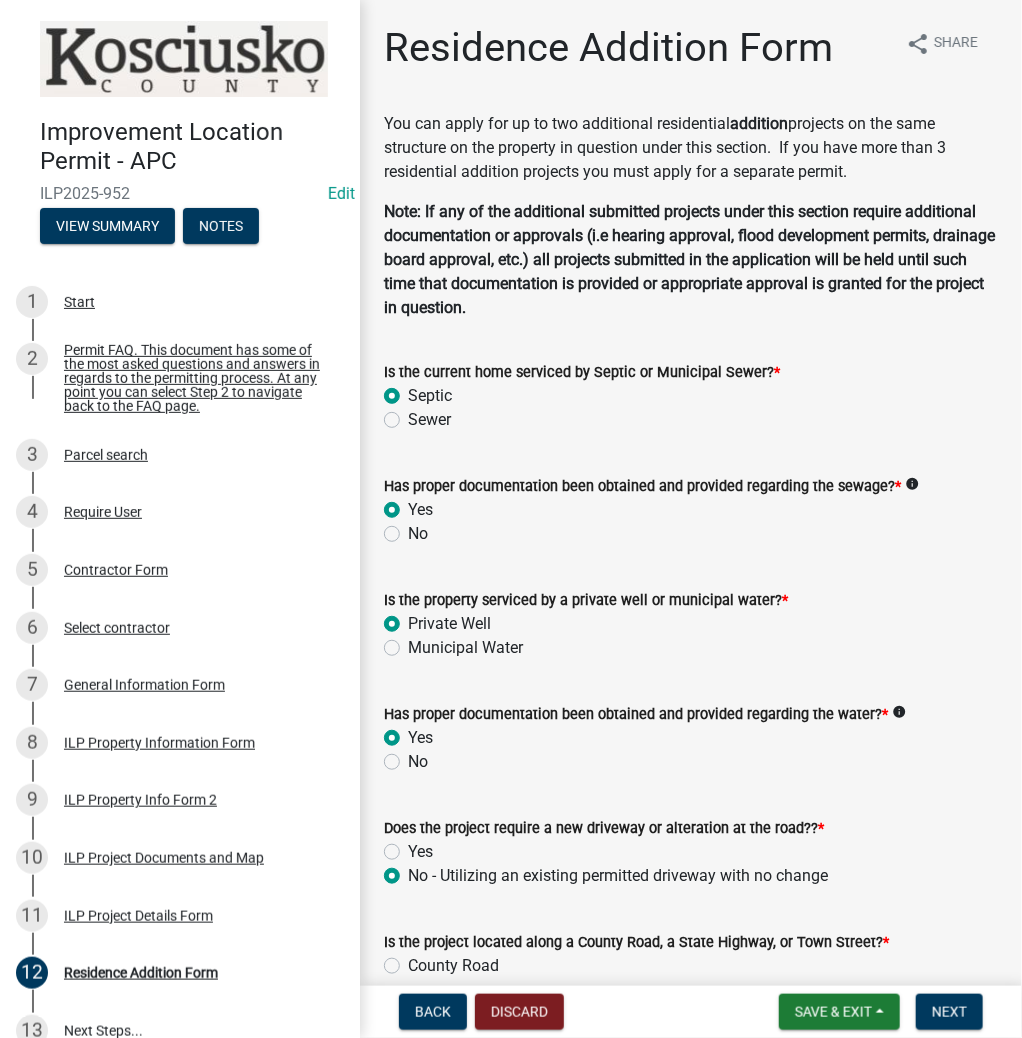 radio on "true" 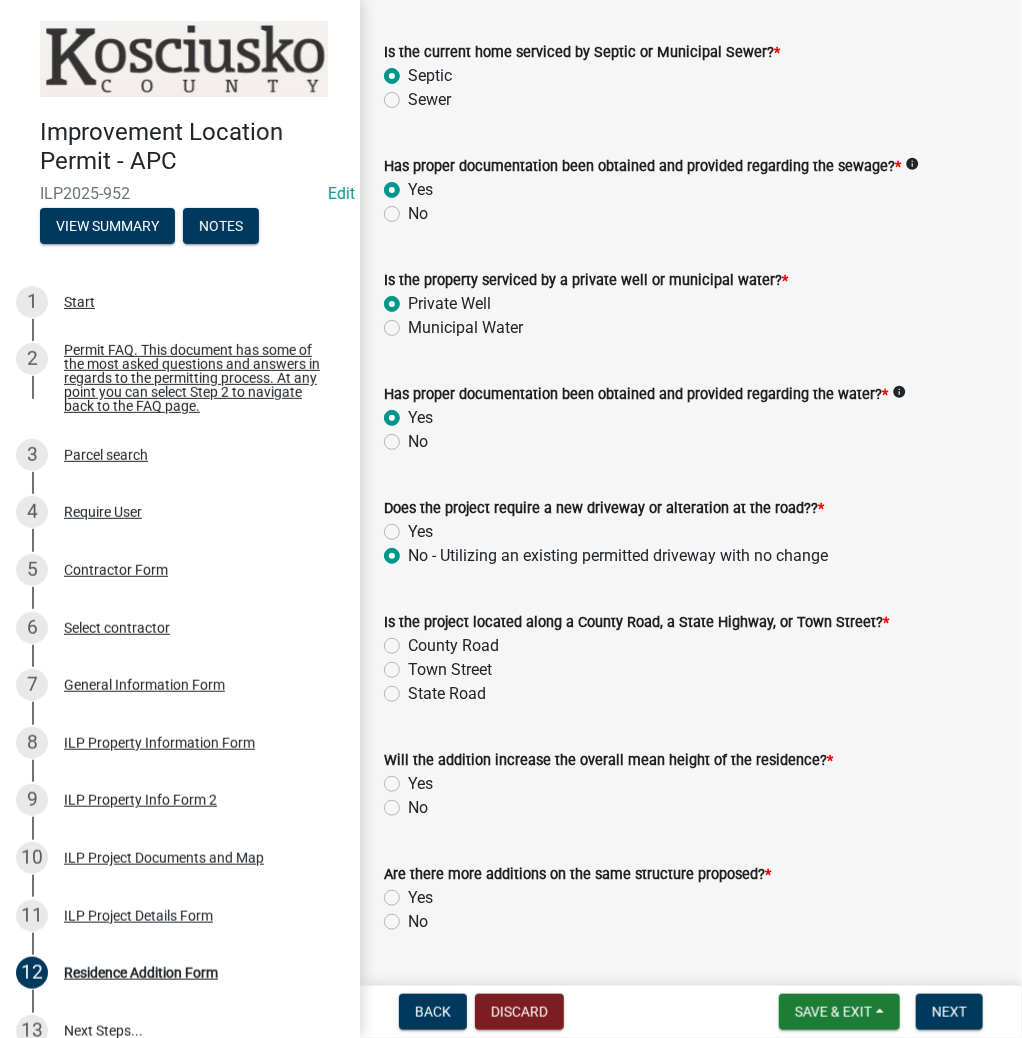 click on "County Road" 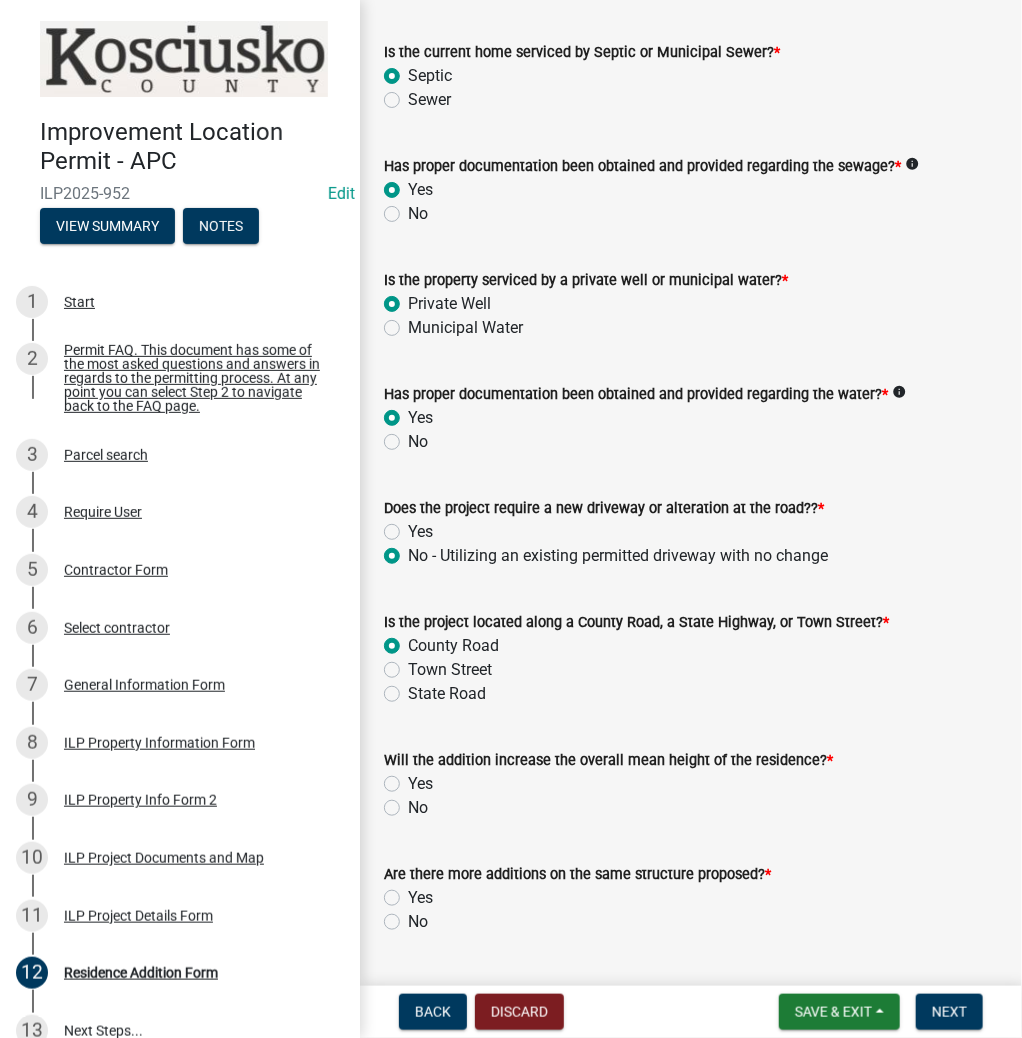 radio on "true" 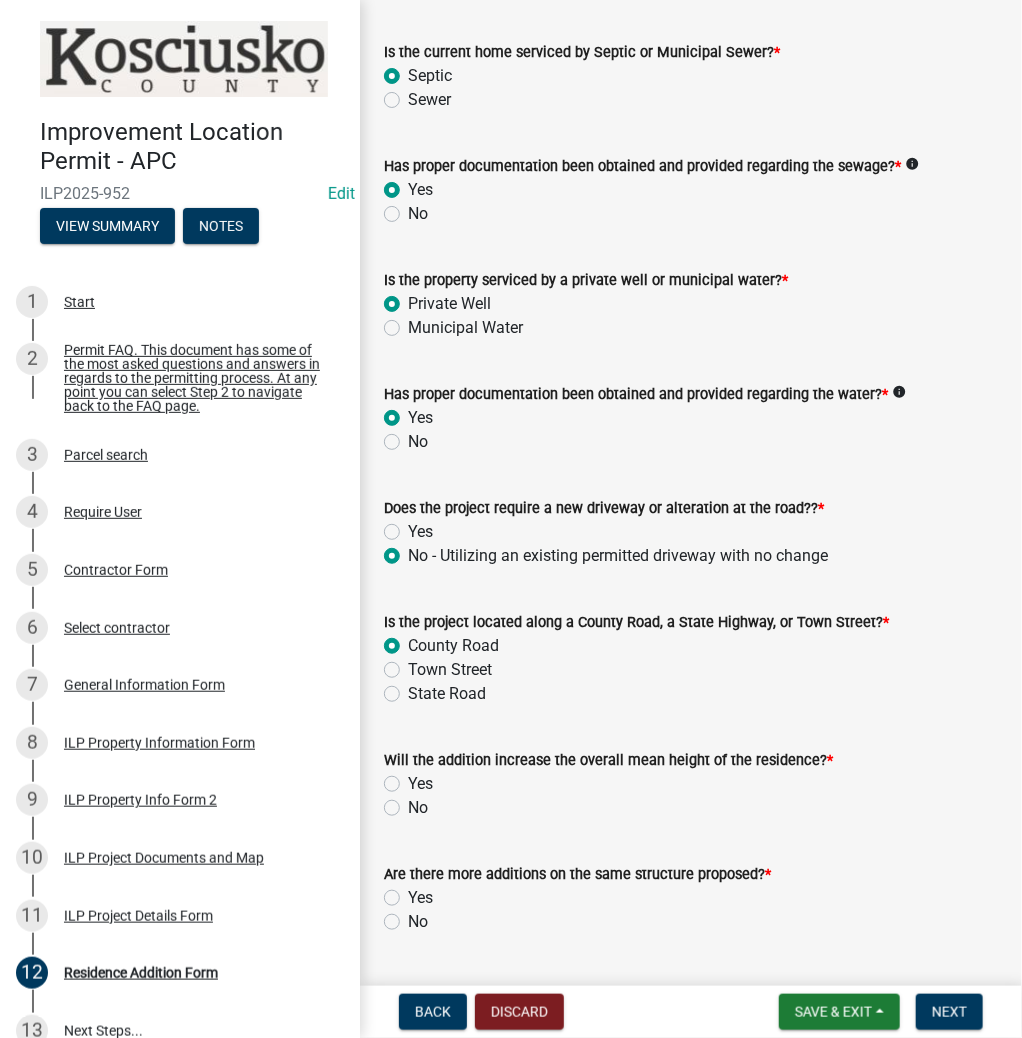 click on "No" 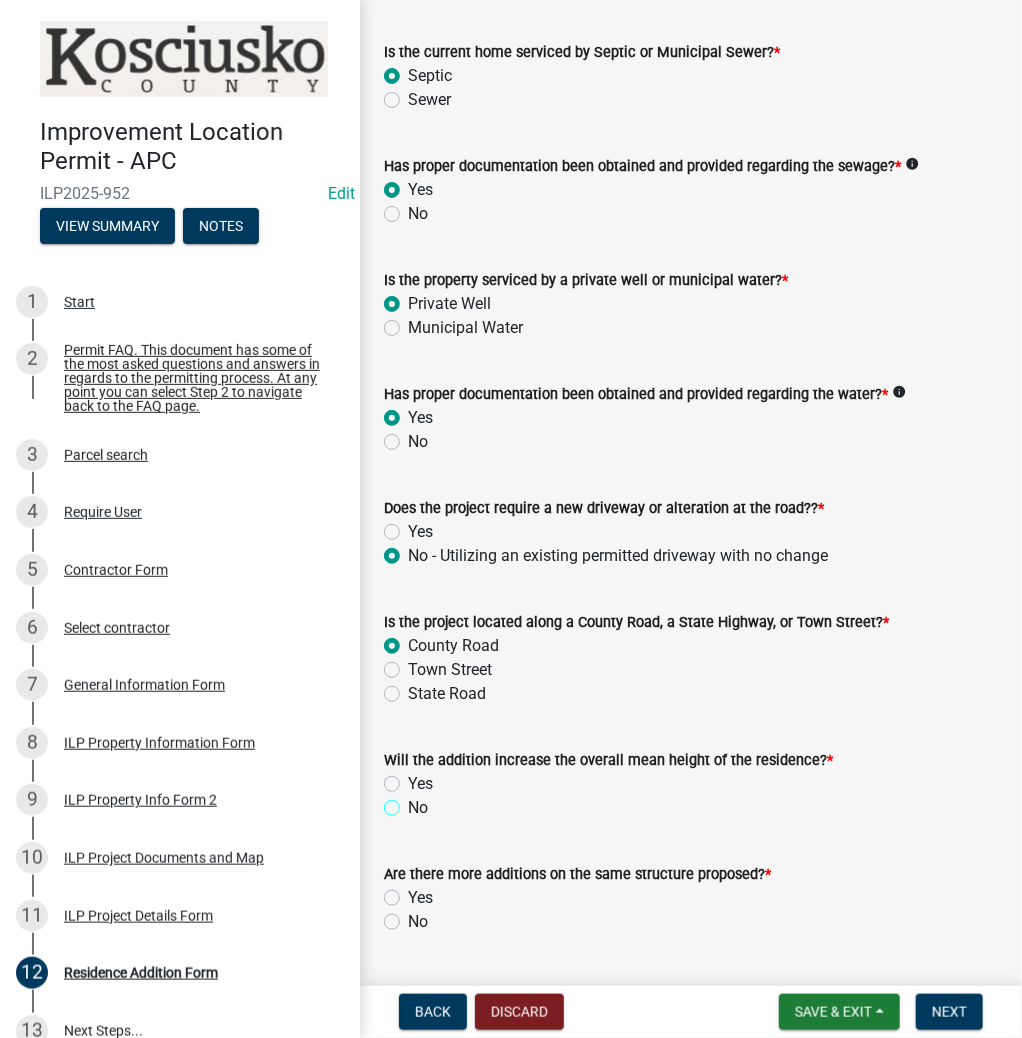 click on "No" at bounding box center (414, 802) 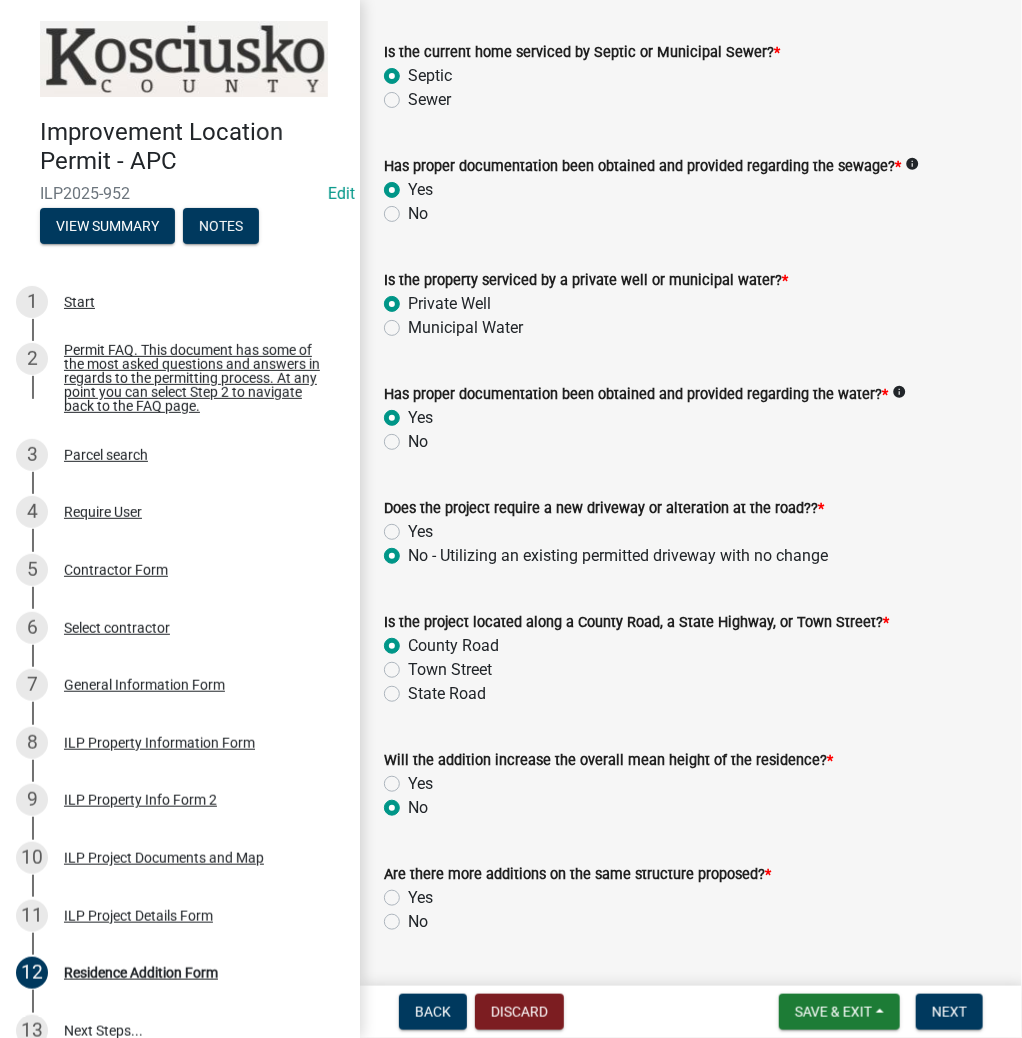 radio on "true" 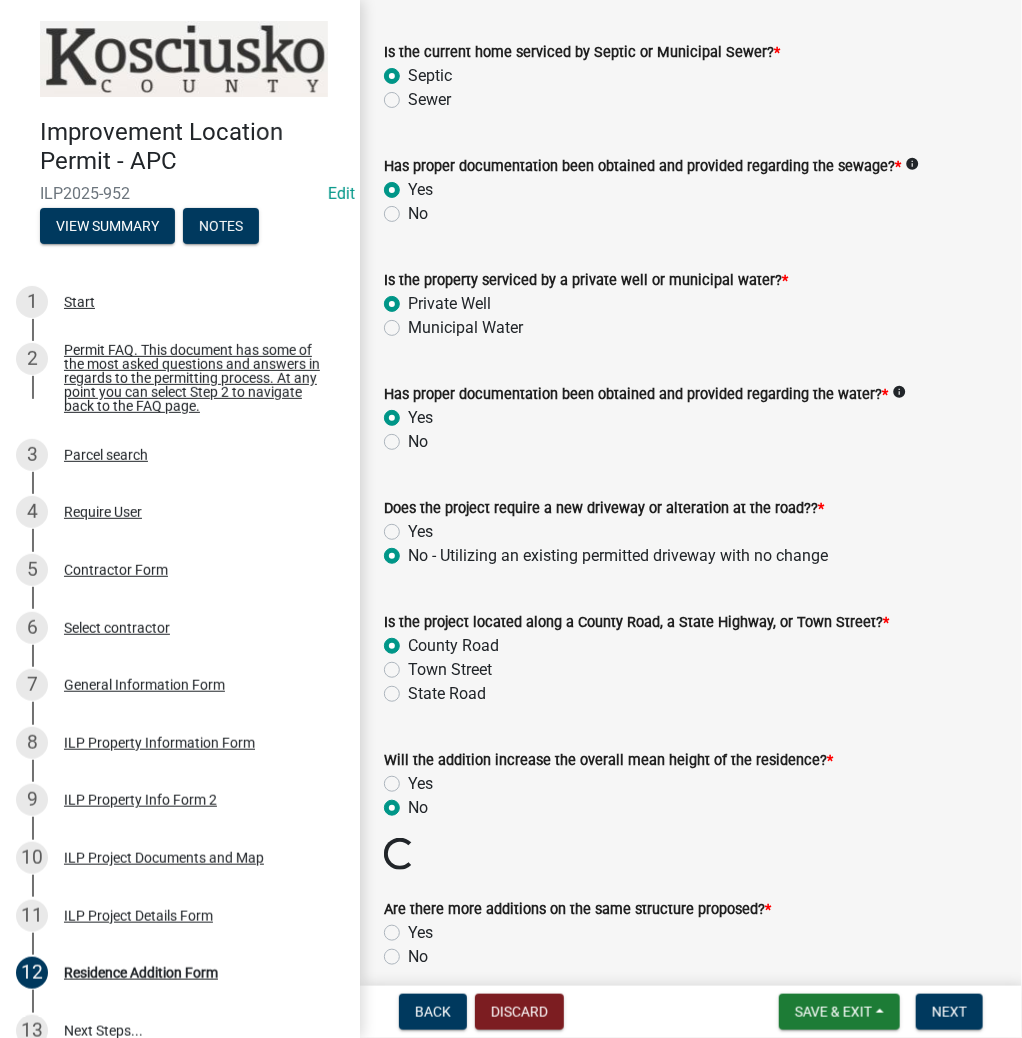 click on "No" 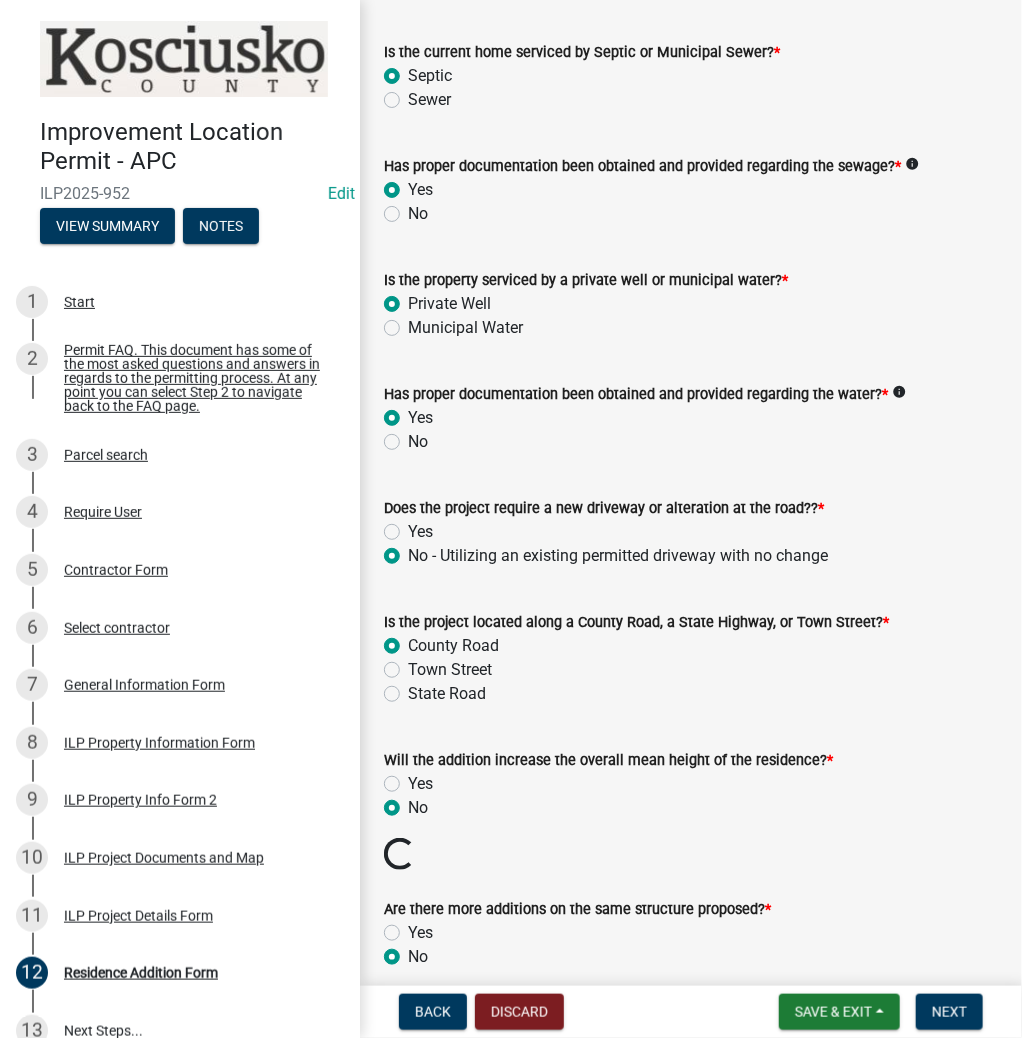 radio on "true" 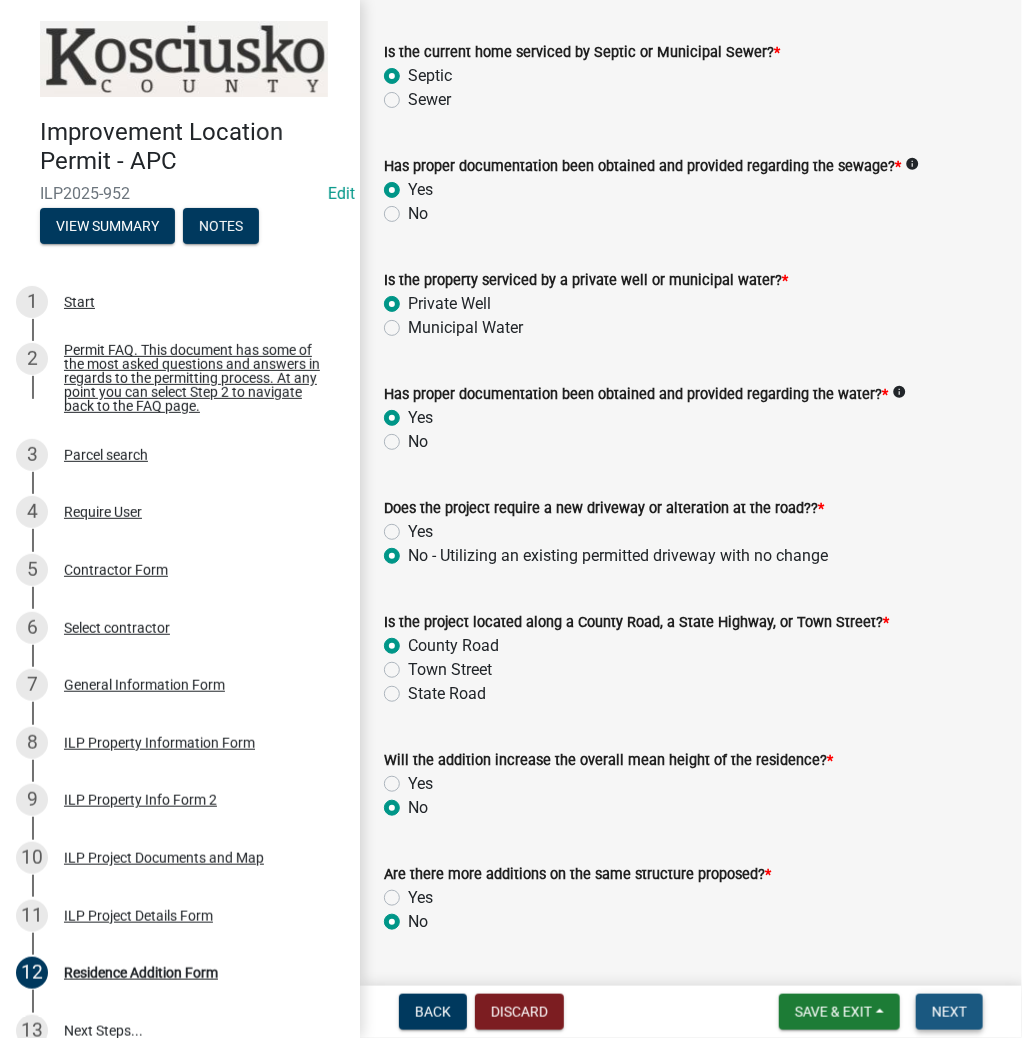 click on "Next" at bounding box center [949, 1012] 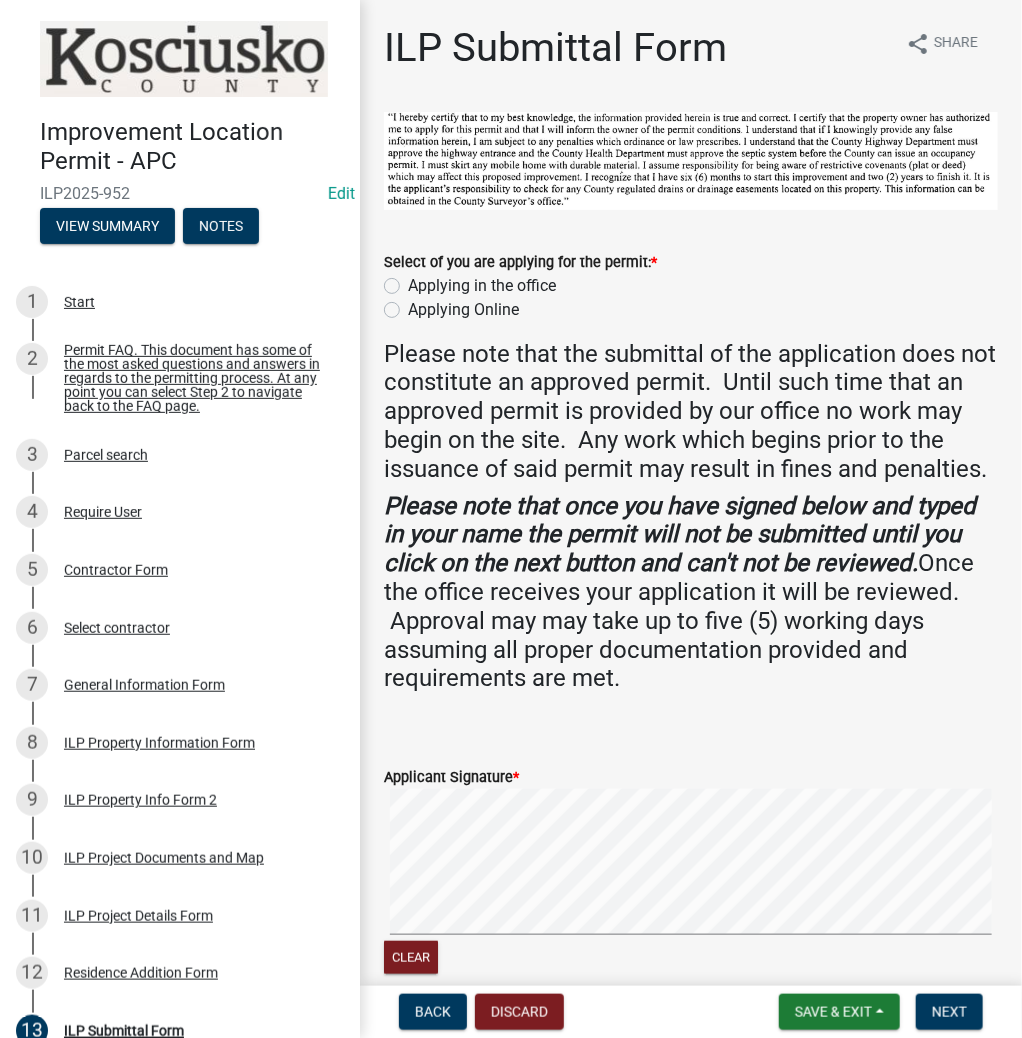 click on "Applying in the office" 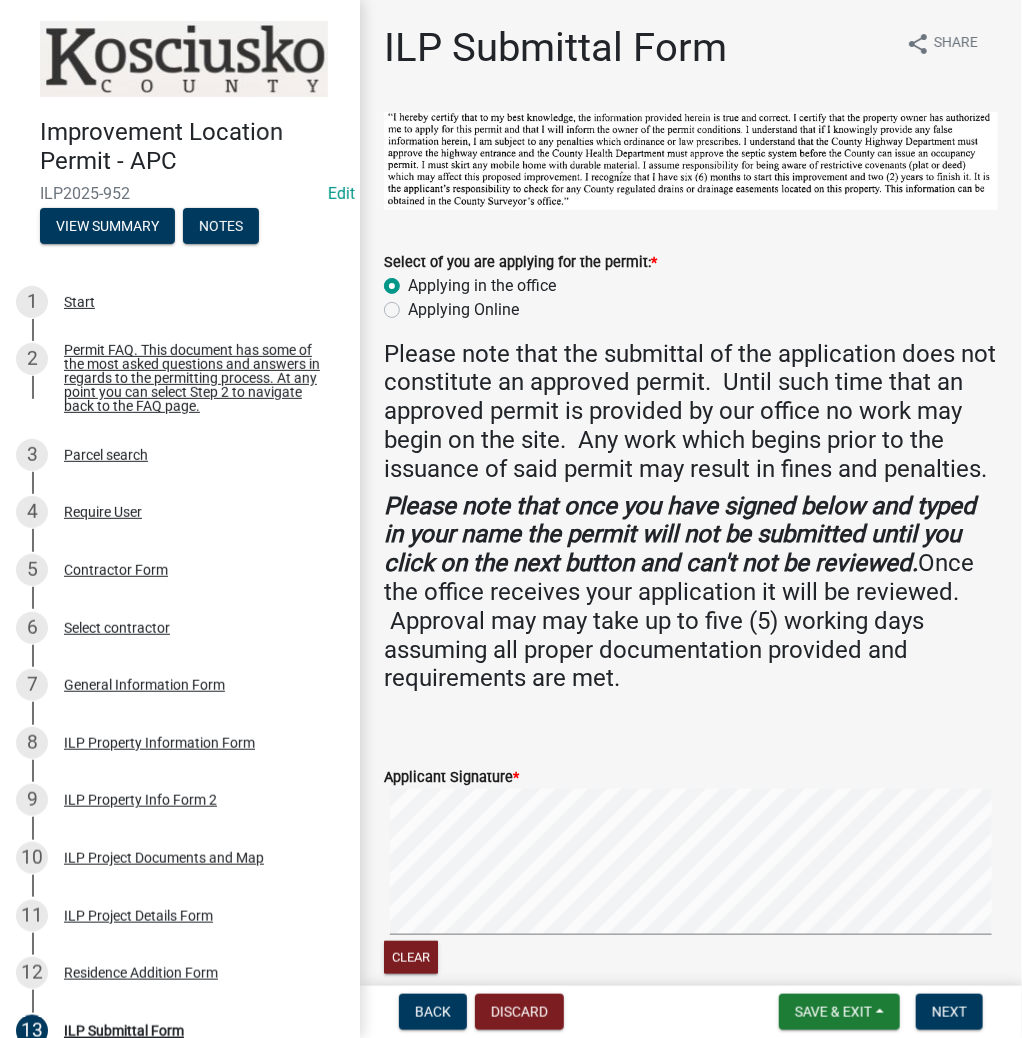 radio on "true" 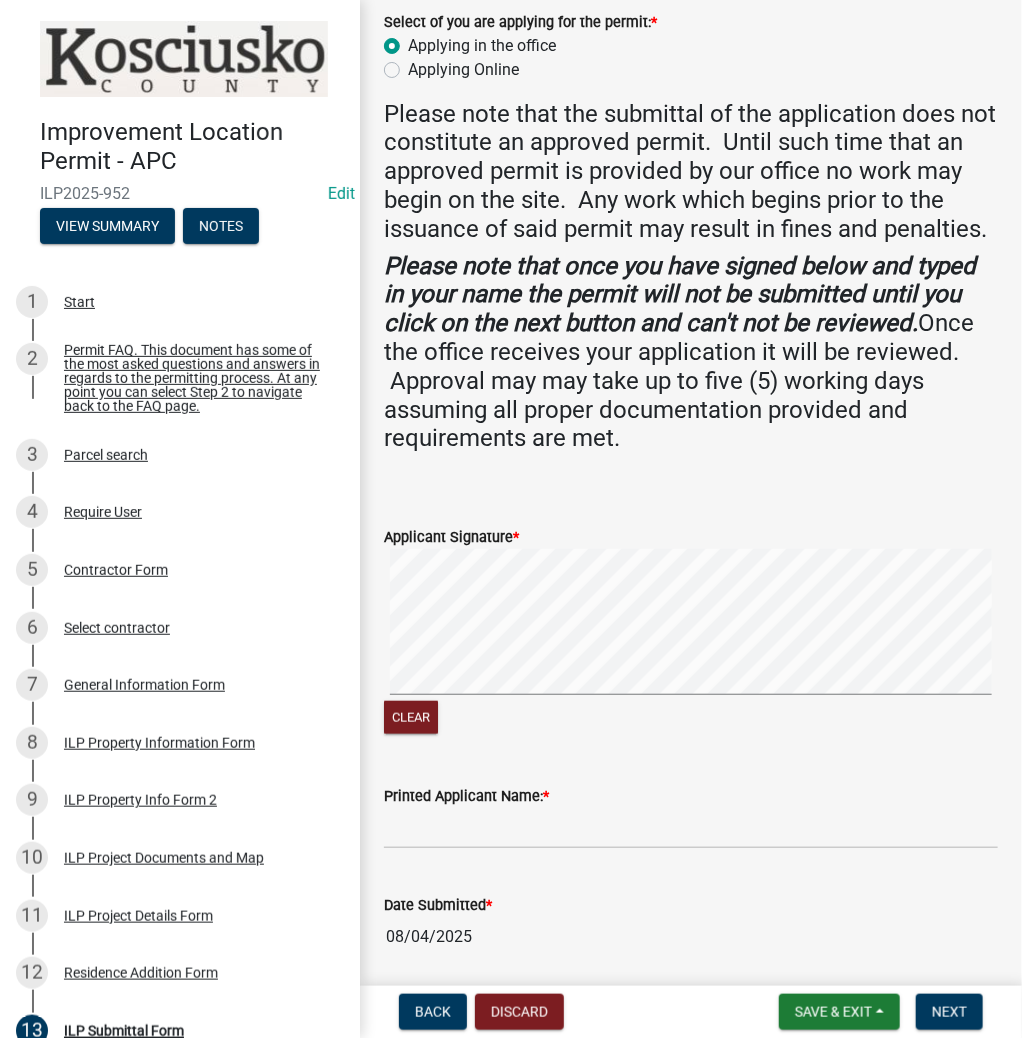 scroll, scrollTop: 340, scrollLeft: 0, axis: vertical 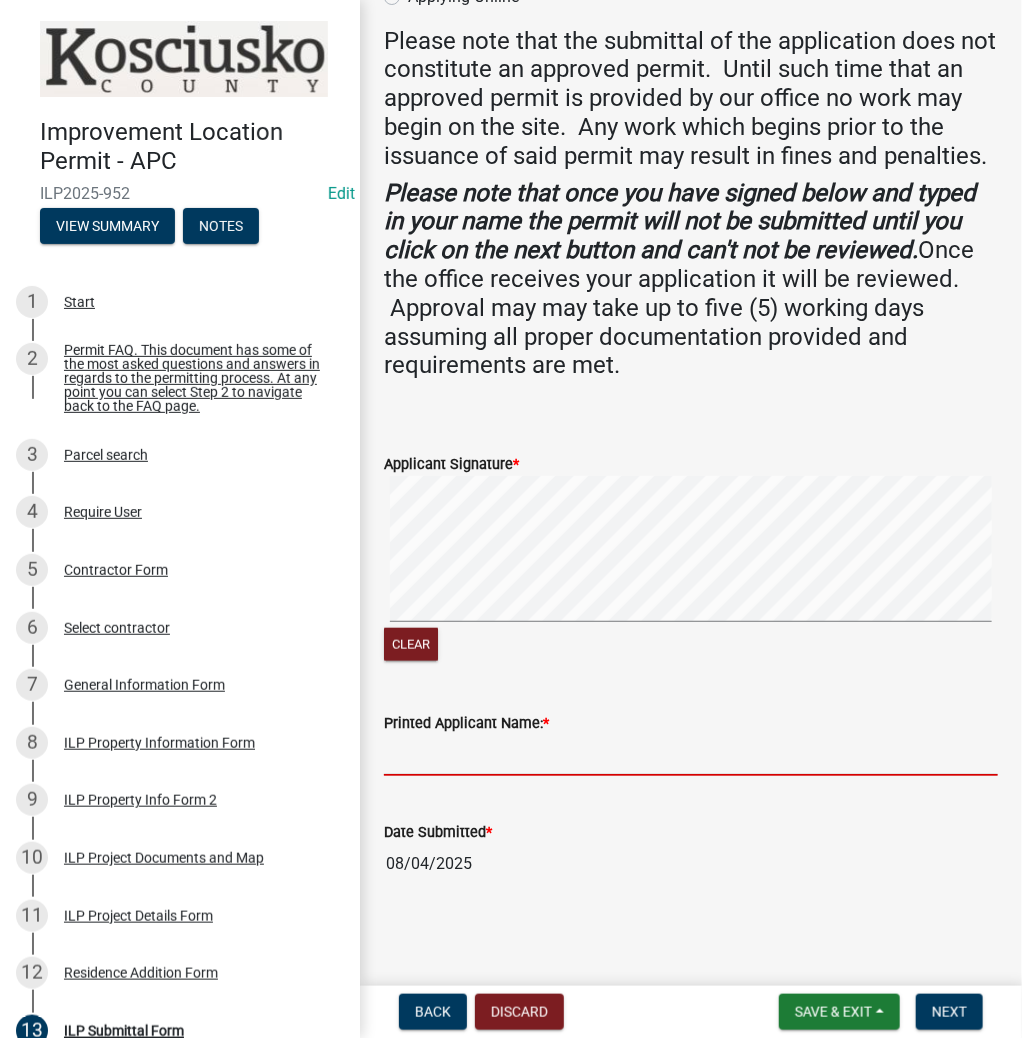 click on "Printed Applicant Name:  *" at bounding box center (691, 755) 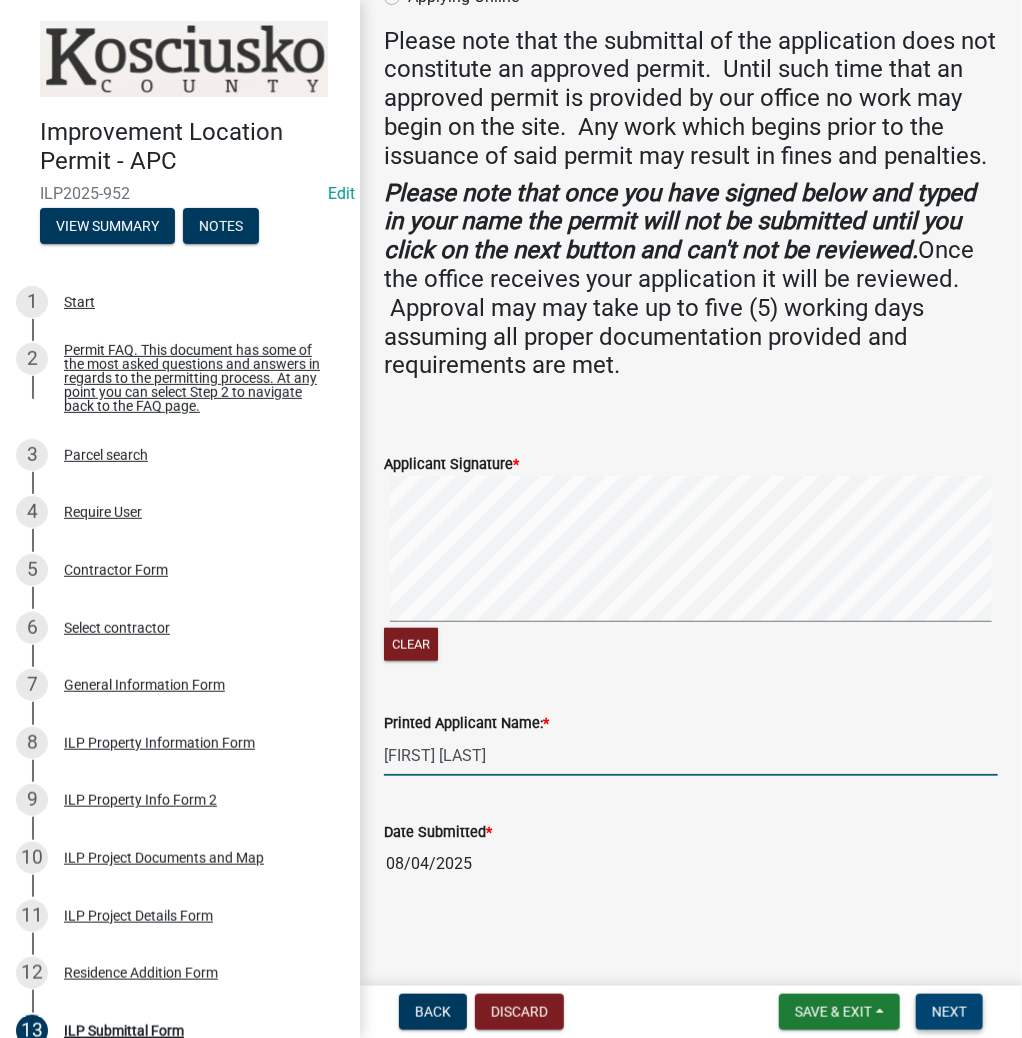 type on "SAM WILSON" 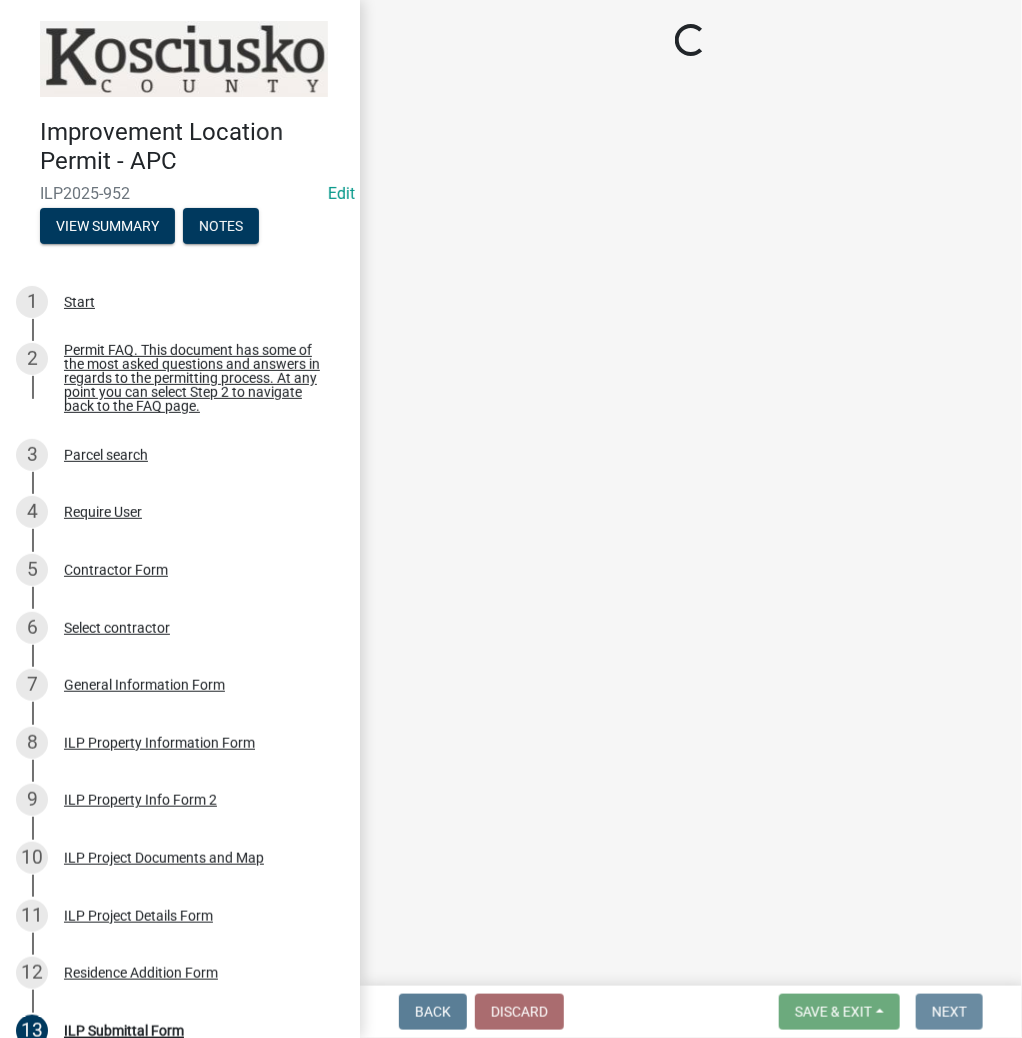 scroll, scrollTop: 0, scrollLeft: 0, axis: both 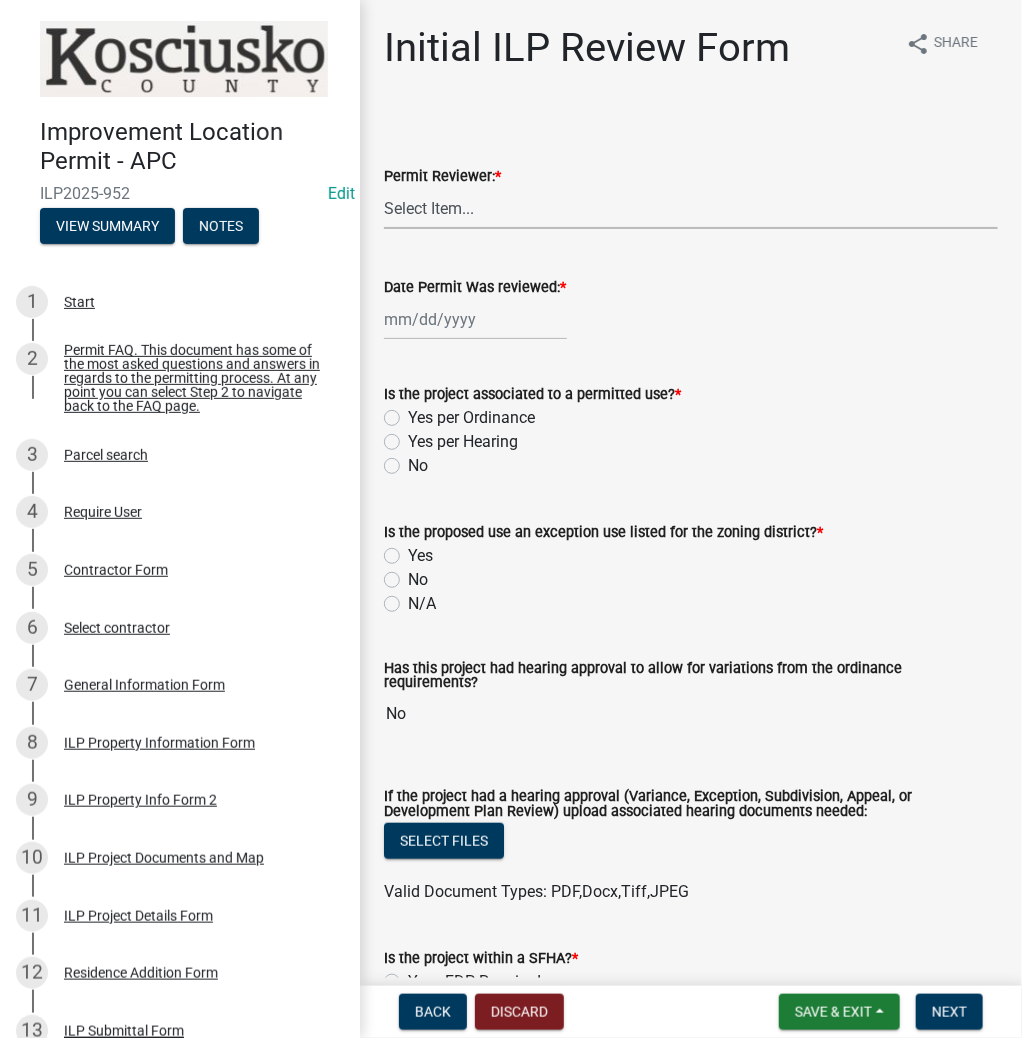click on "Select Item...   MMS   LT   AT   CS   AH   Vacant" at bounding box center (691, 208) 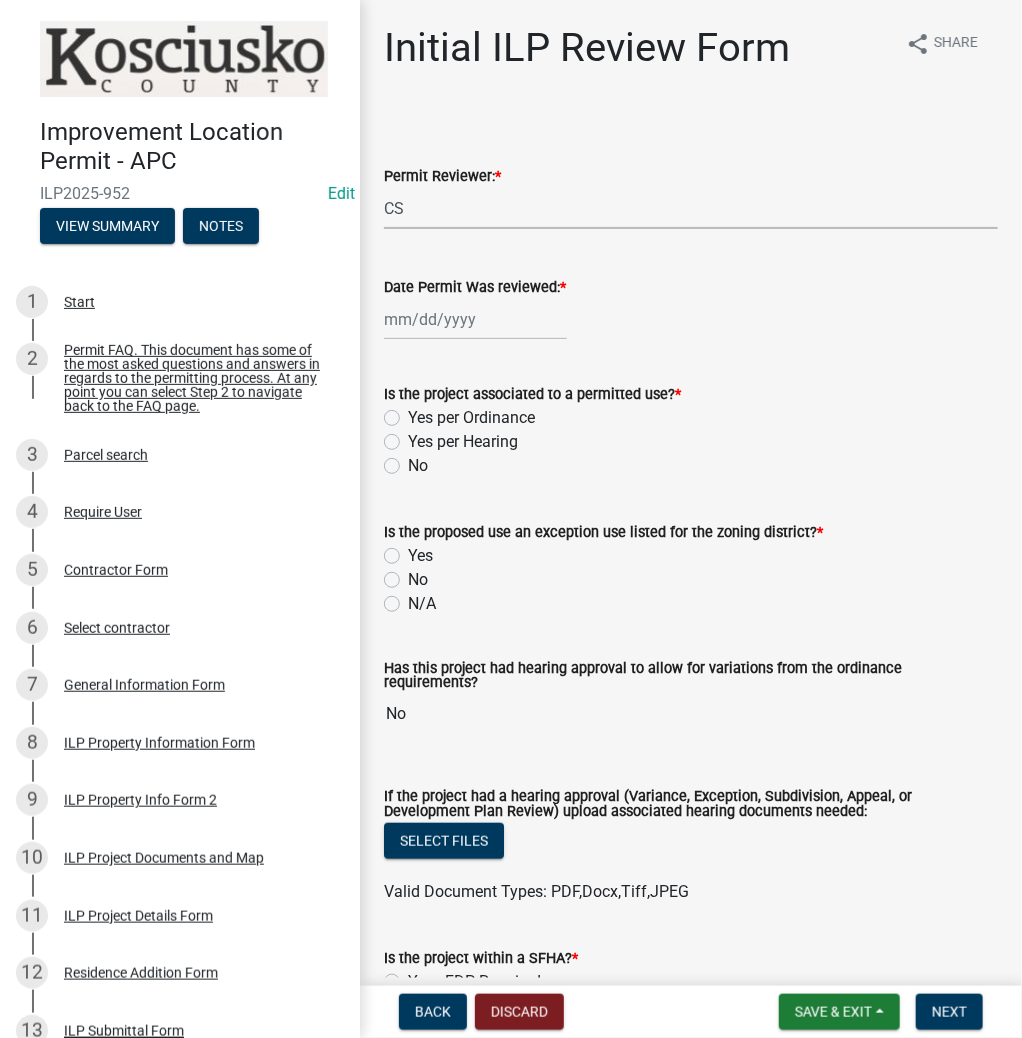 click on "Select Item...   MMS   LT   AT   CS   AH   Vacant" at bounding box center (691, 208) 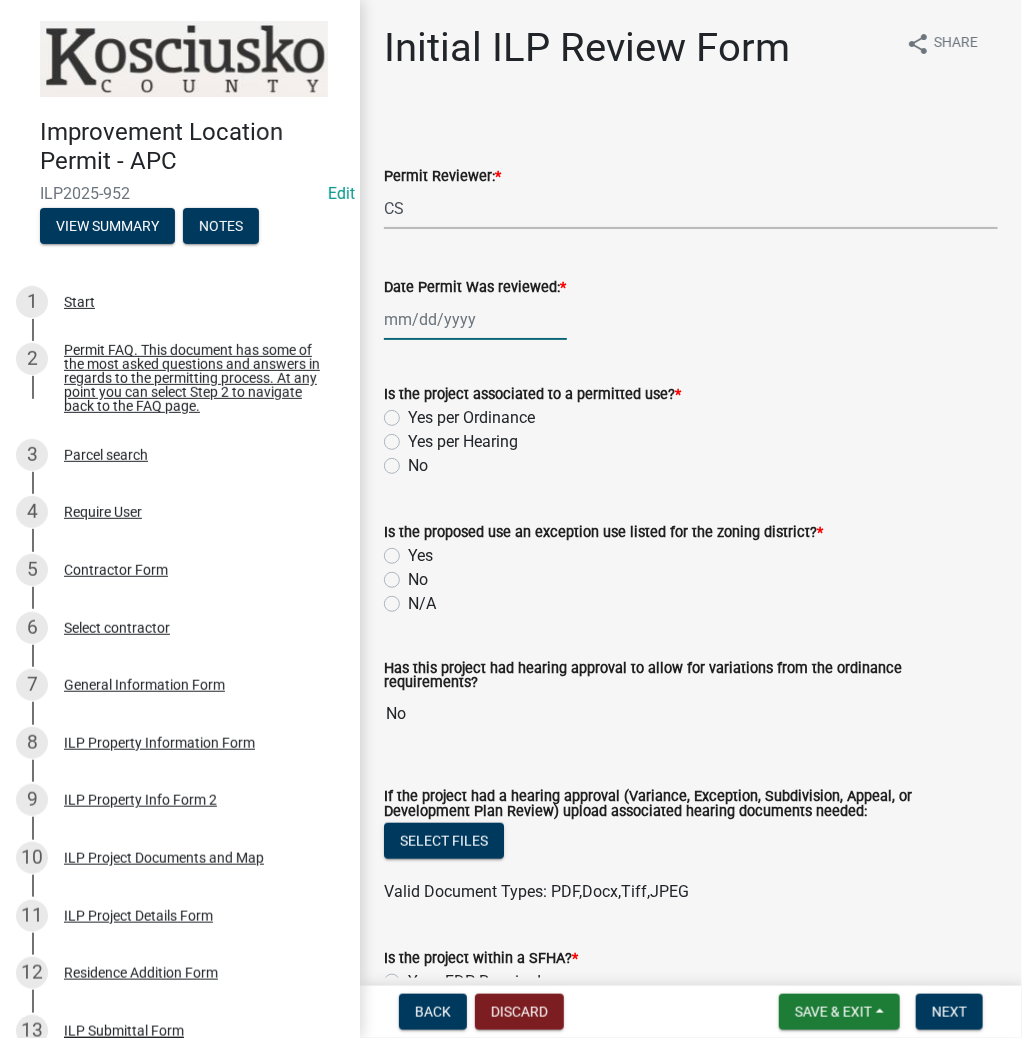 click 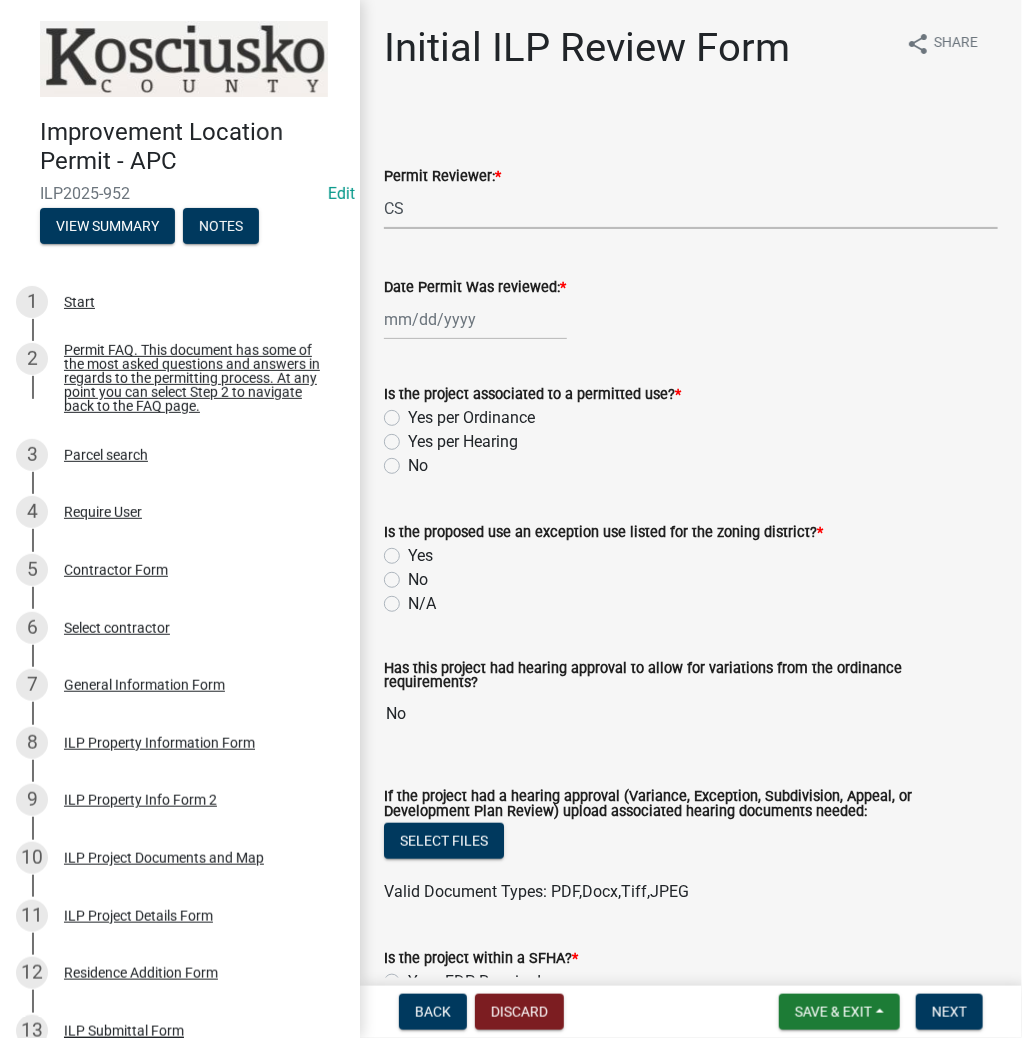 select on "8" 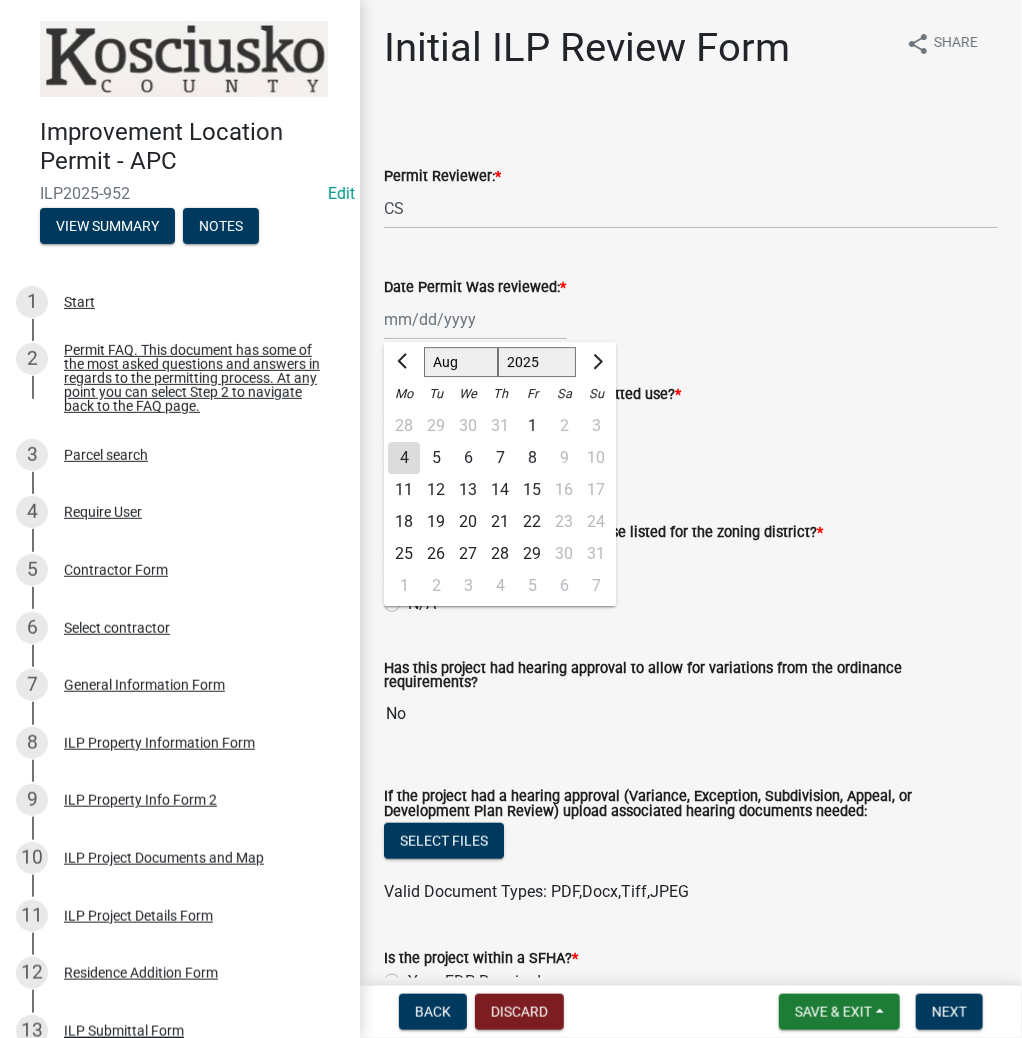 click on "4" 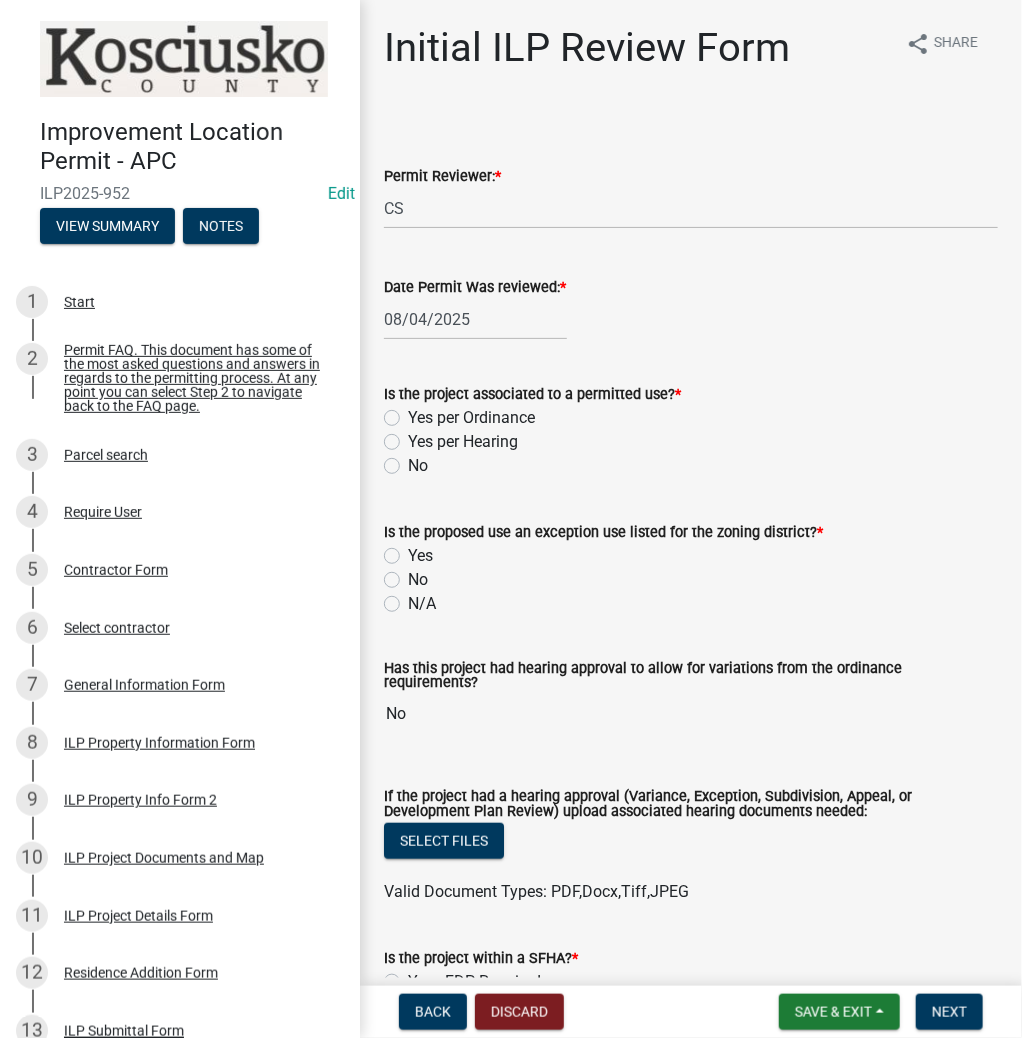 click on "Yes per Ordinance" 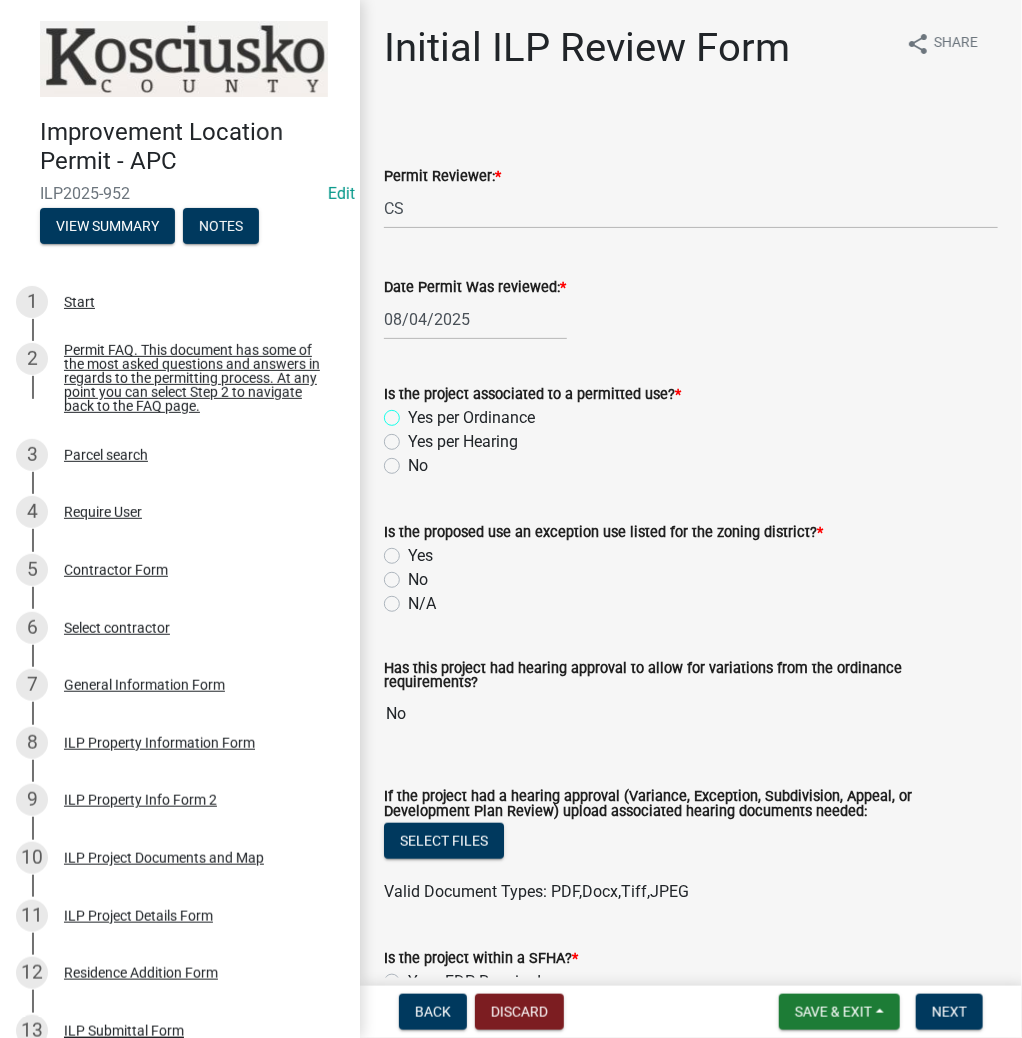click on "Yes per Ordinance" at bounding box center [414, 412] 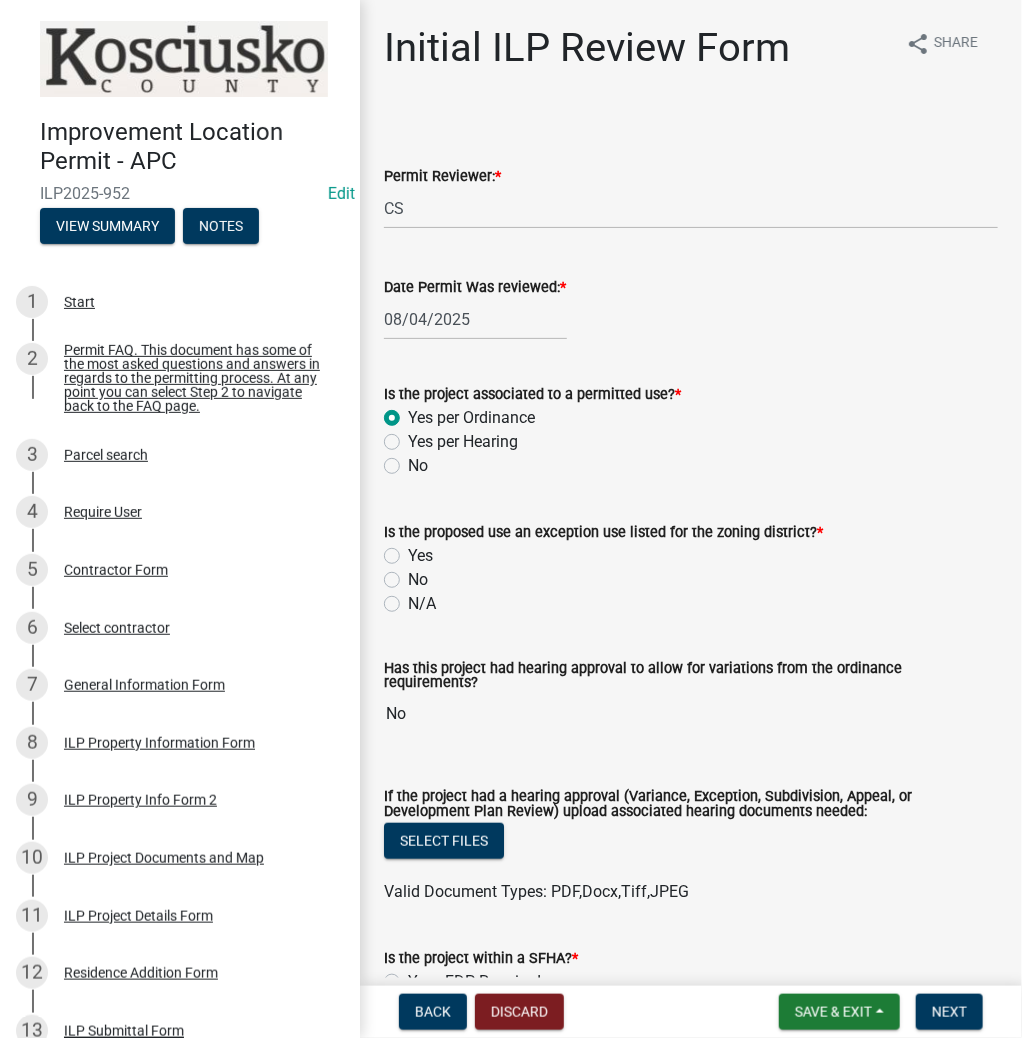 radio on "true" 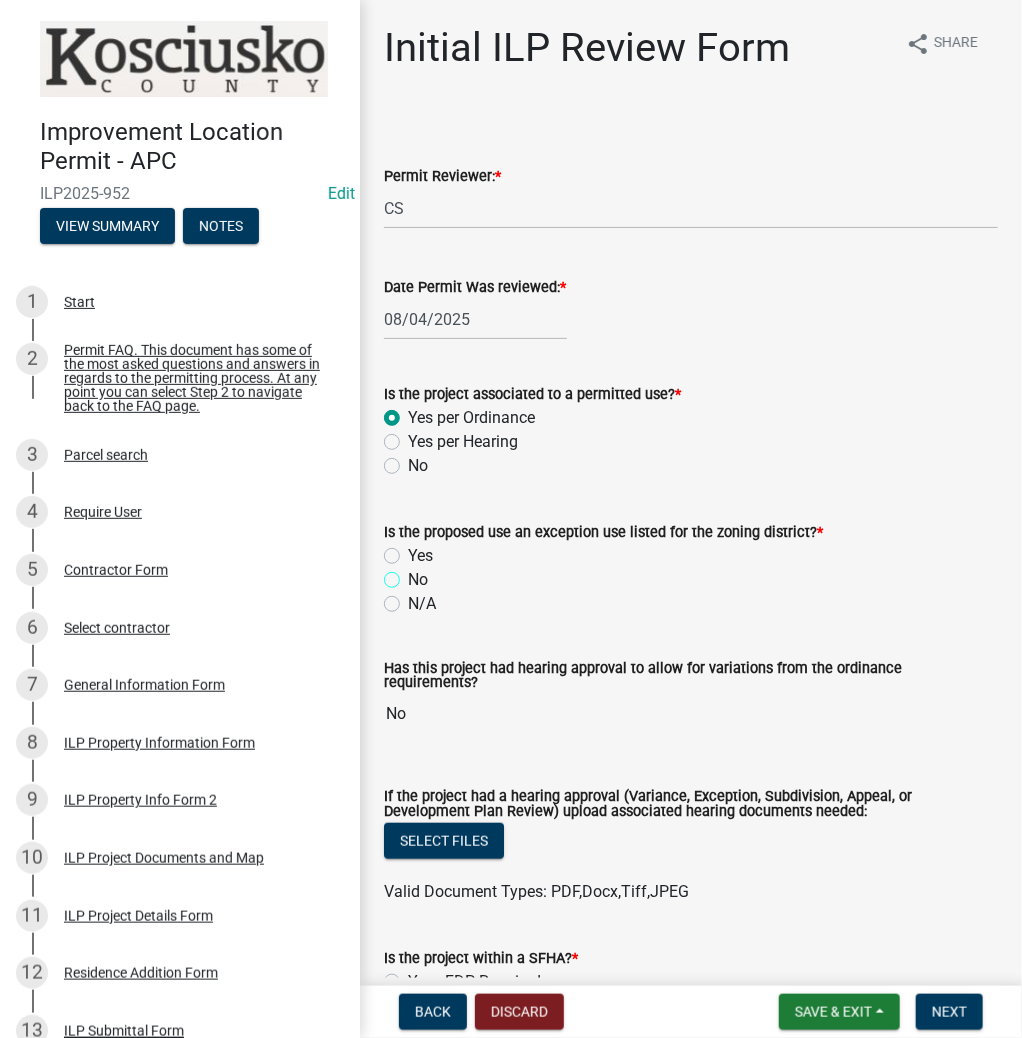 click on "No" at bounding box center [414, 574] 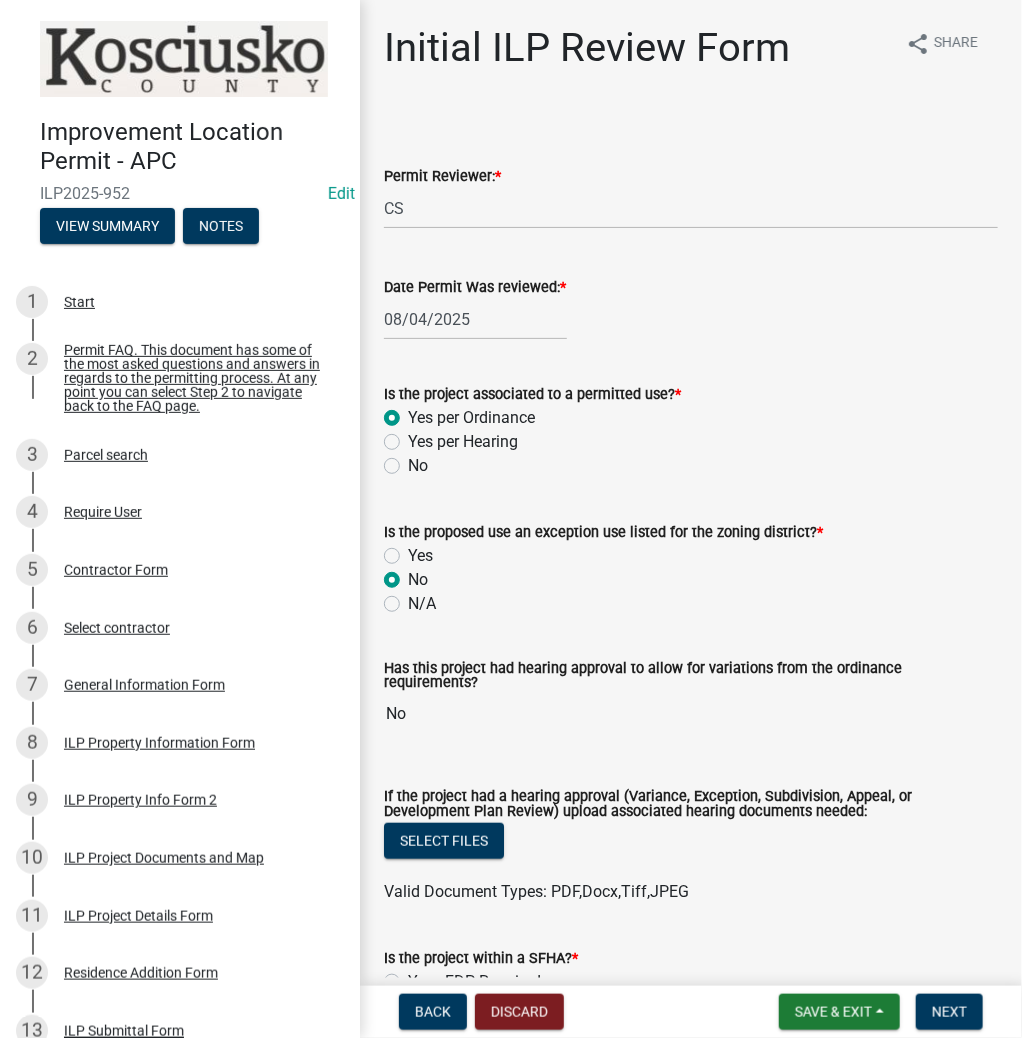 radio on "true" 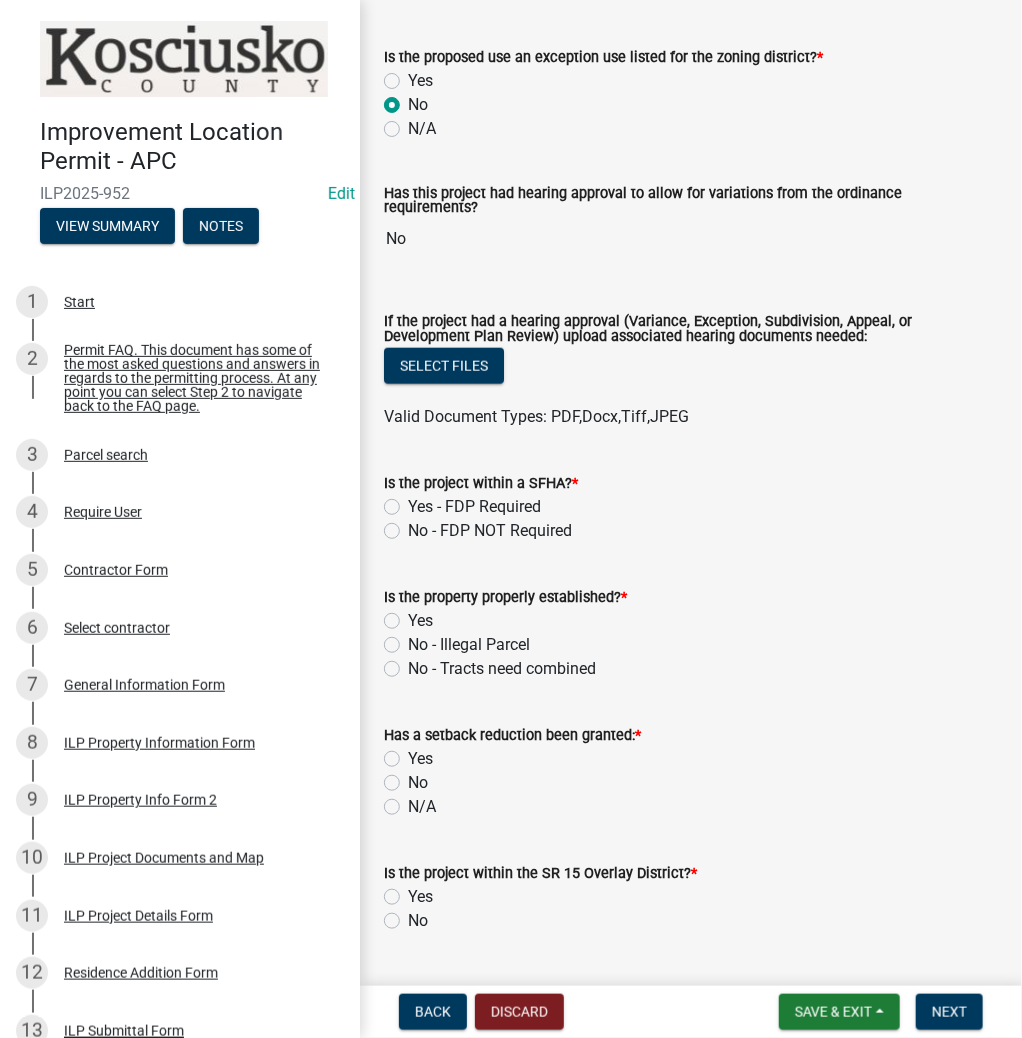 scroll, scrollTop: 480, scrollLeft: 0, axis: vertical 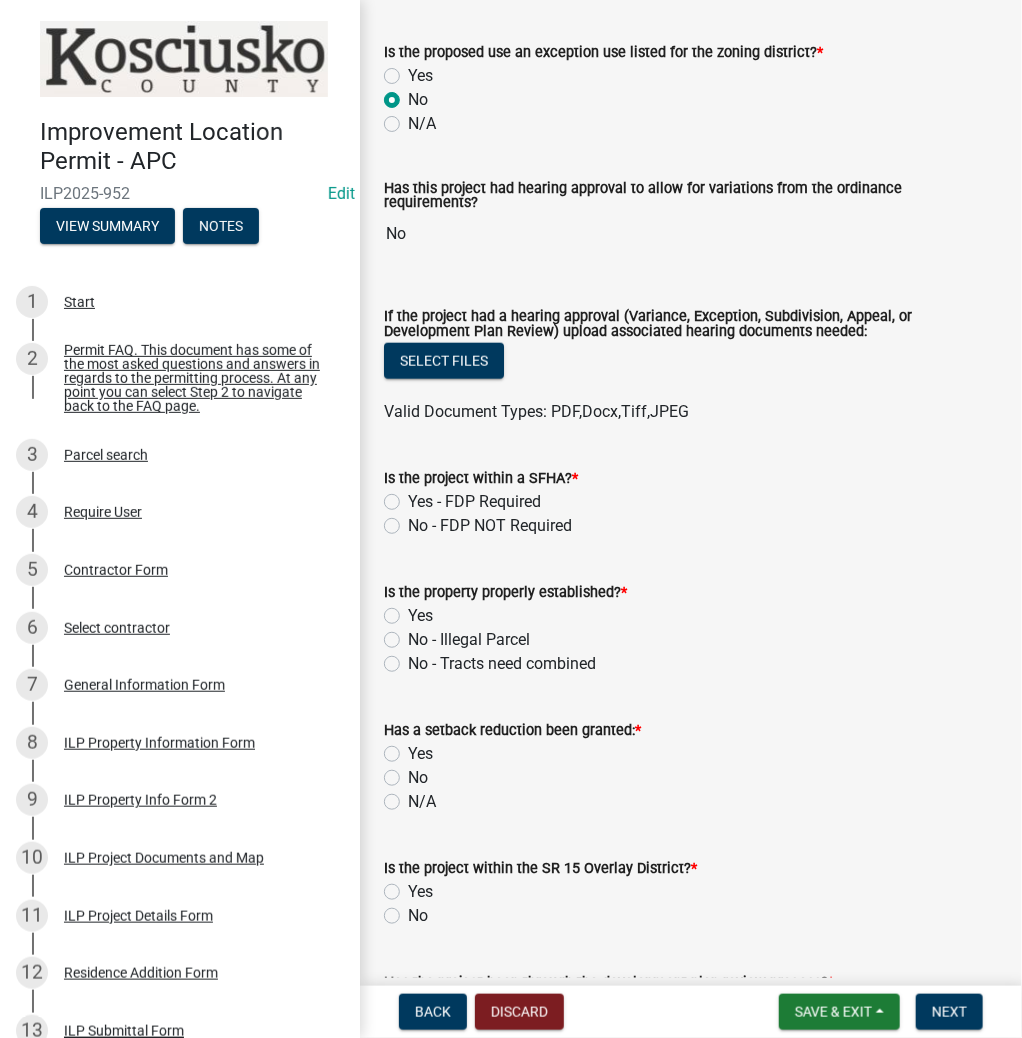 click on "No - FDP NOT Required" 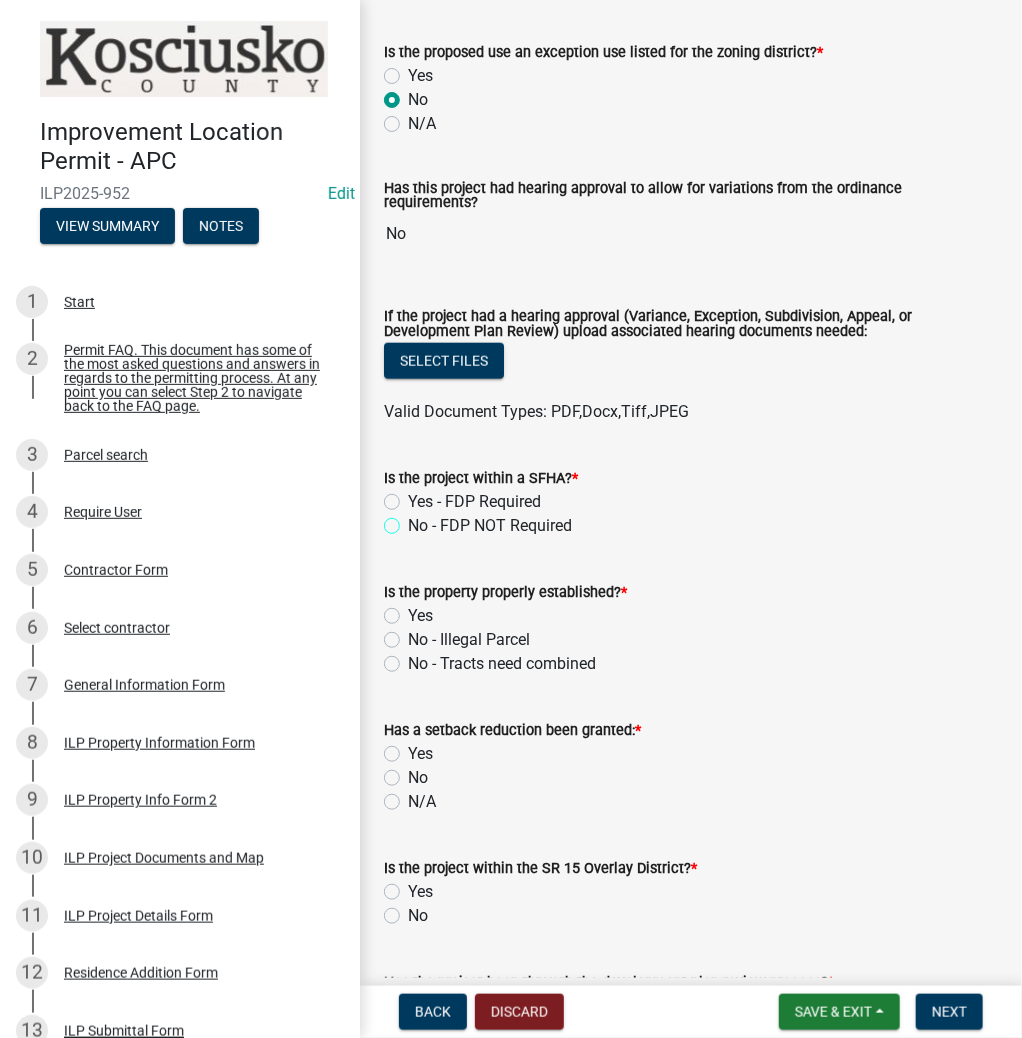 click on "No - FDP NOT Required" at bounding box center (414, 520) 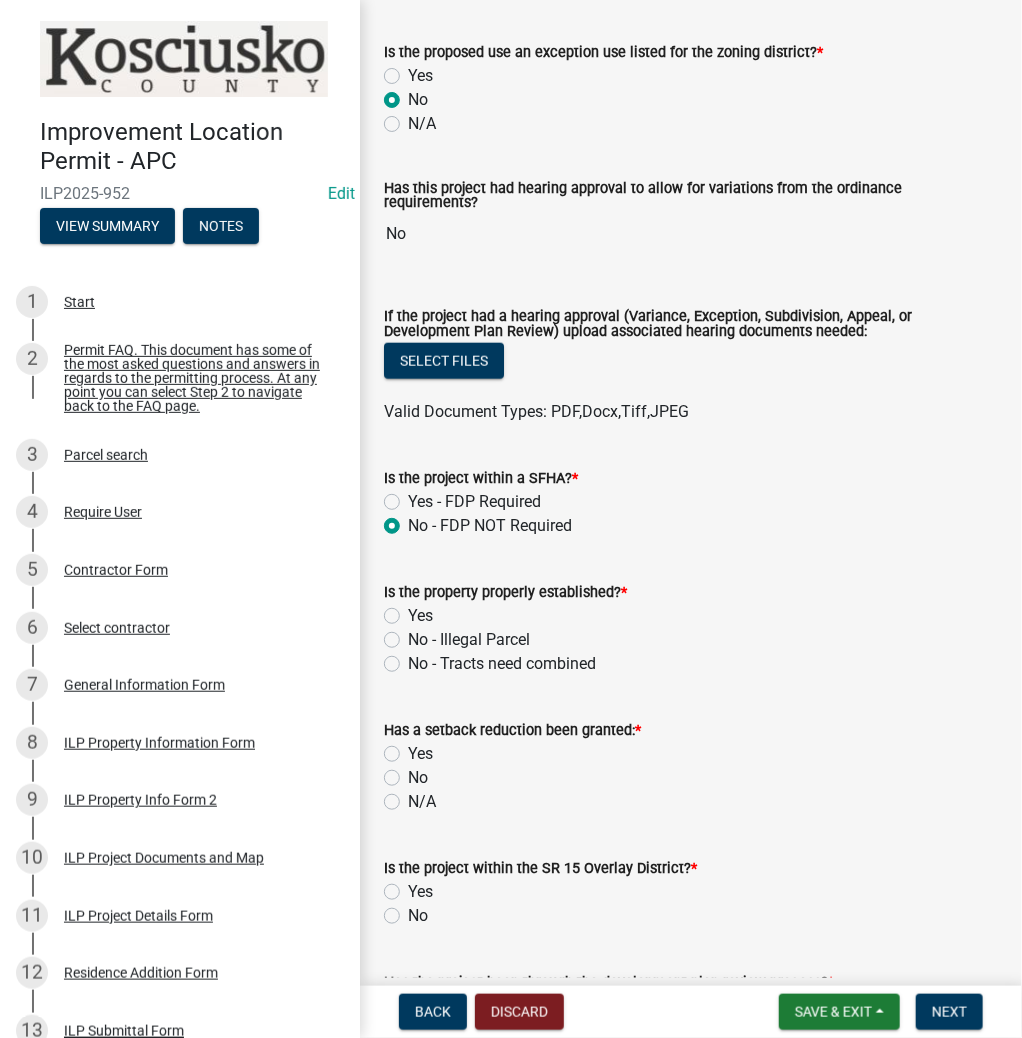 radio on "true" 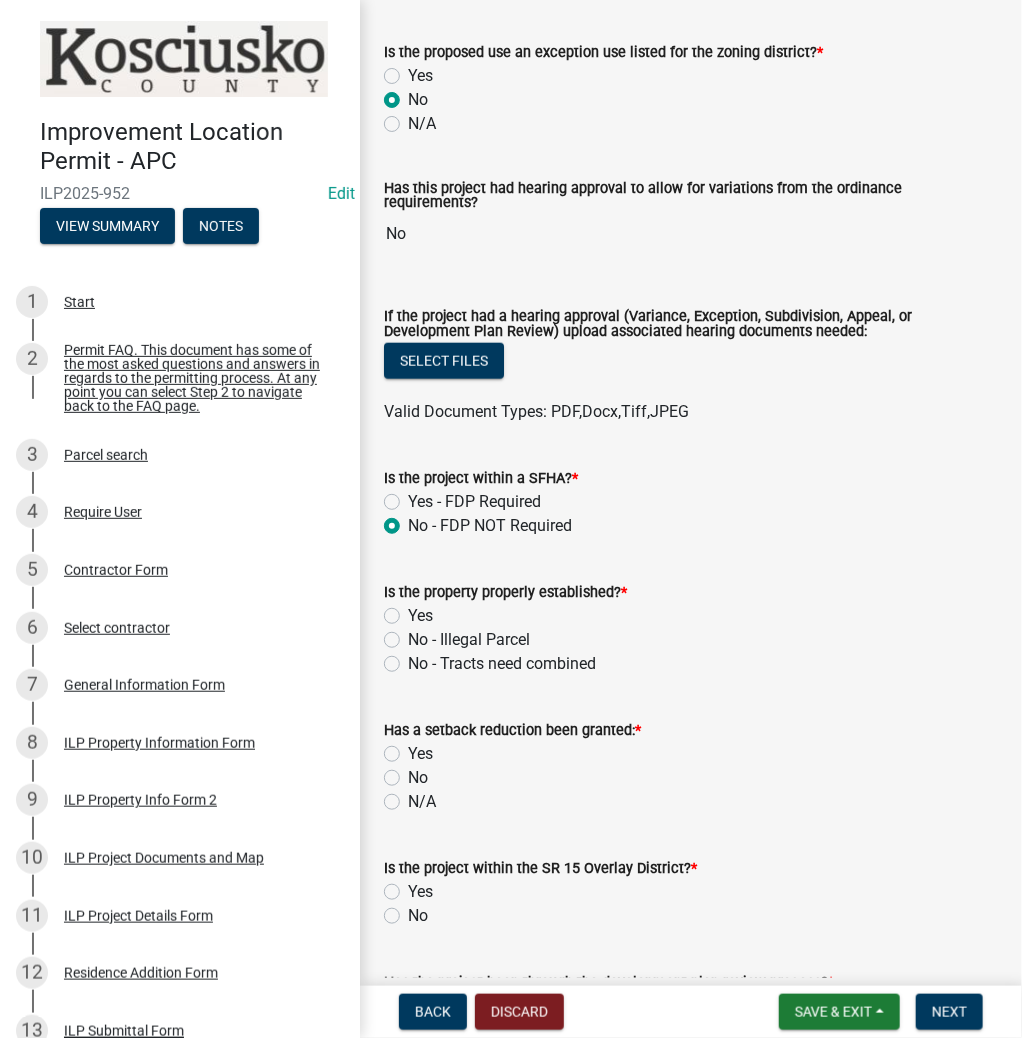 click on "Yes" 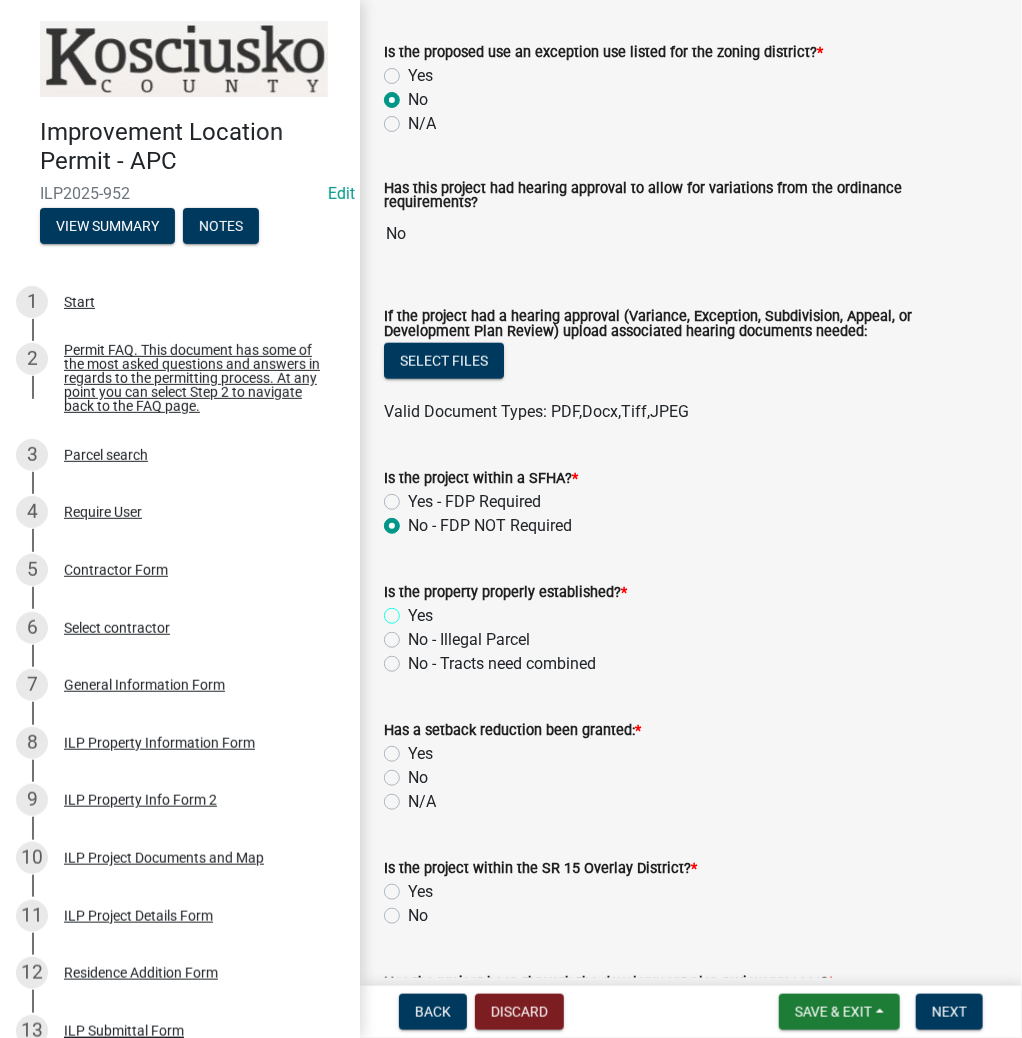 click on "Yes" at bounding box center (414, 610) 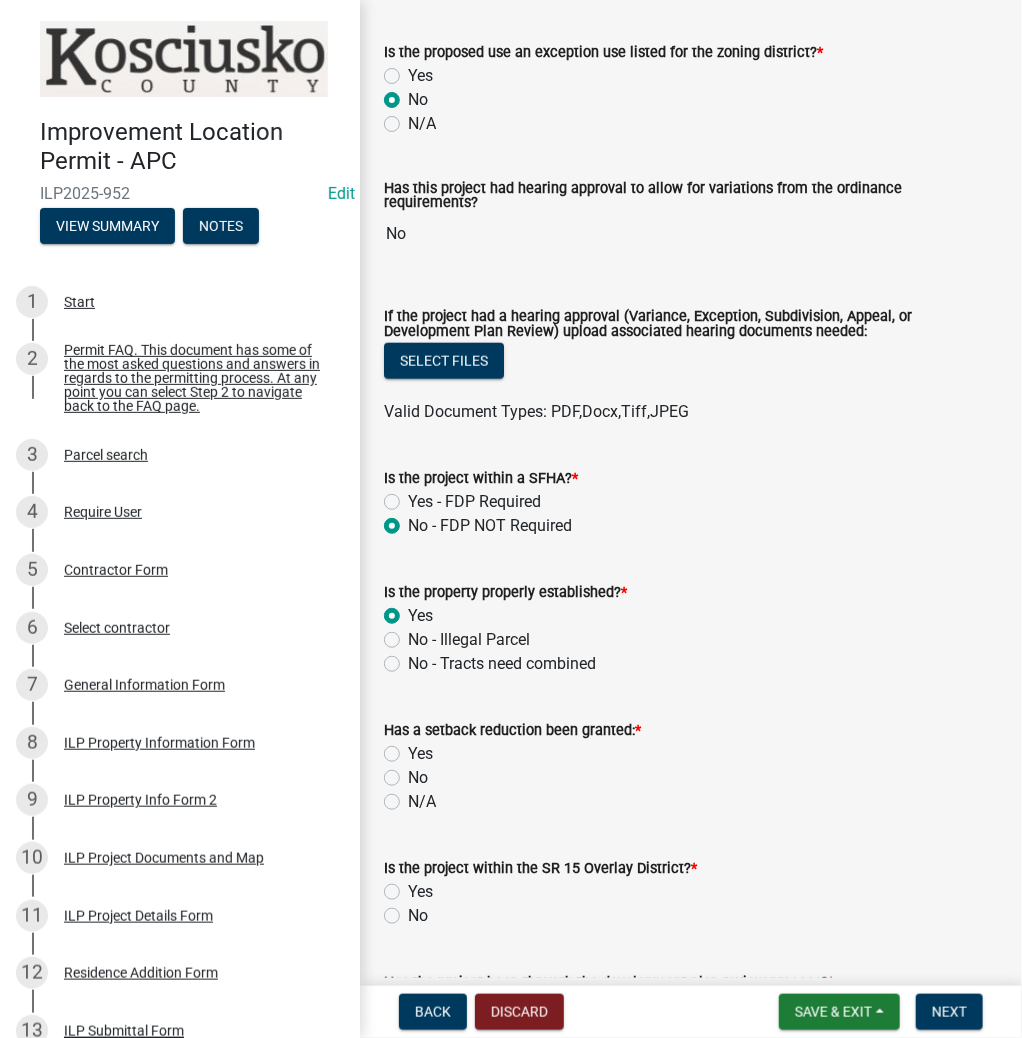 radio on "true" 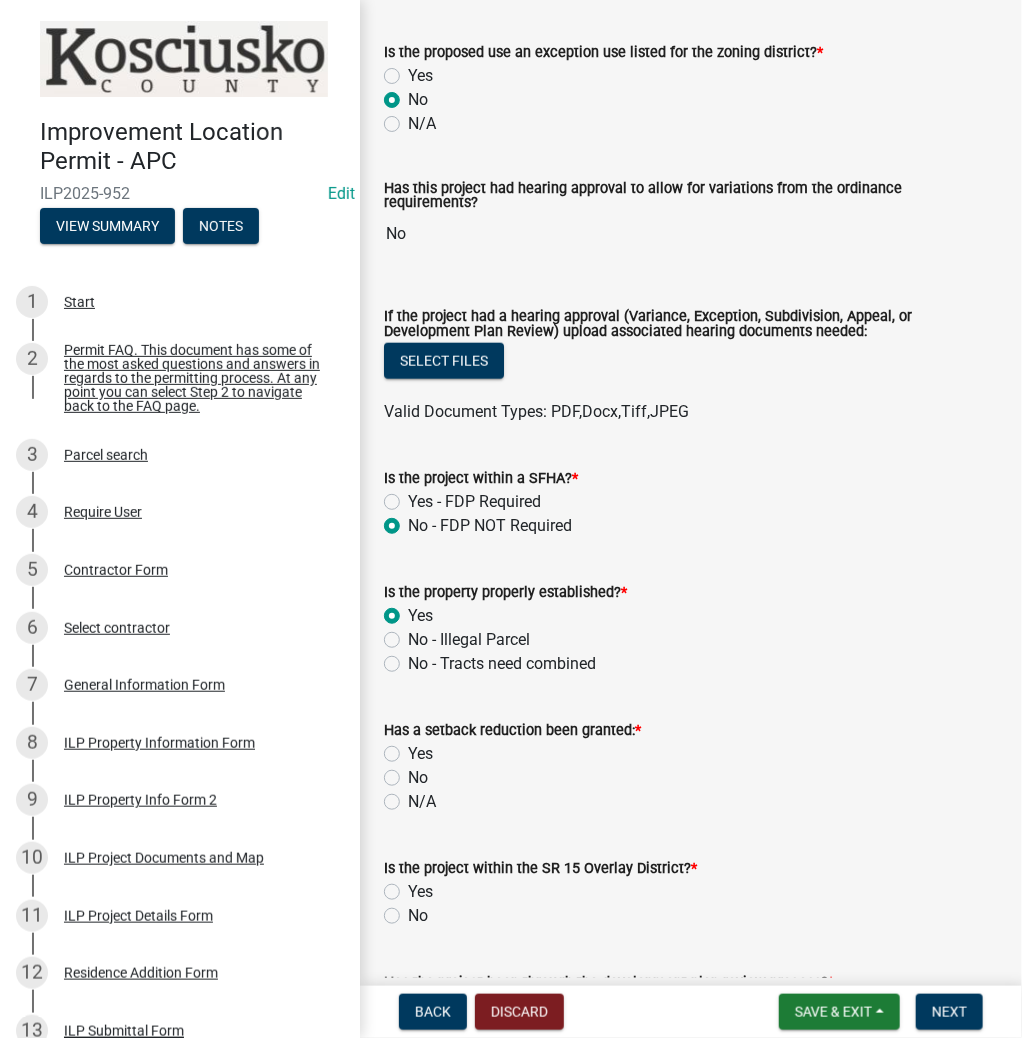 scroll, scrollTop: 640, scrollLeft: 0, axis: vertical 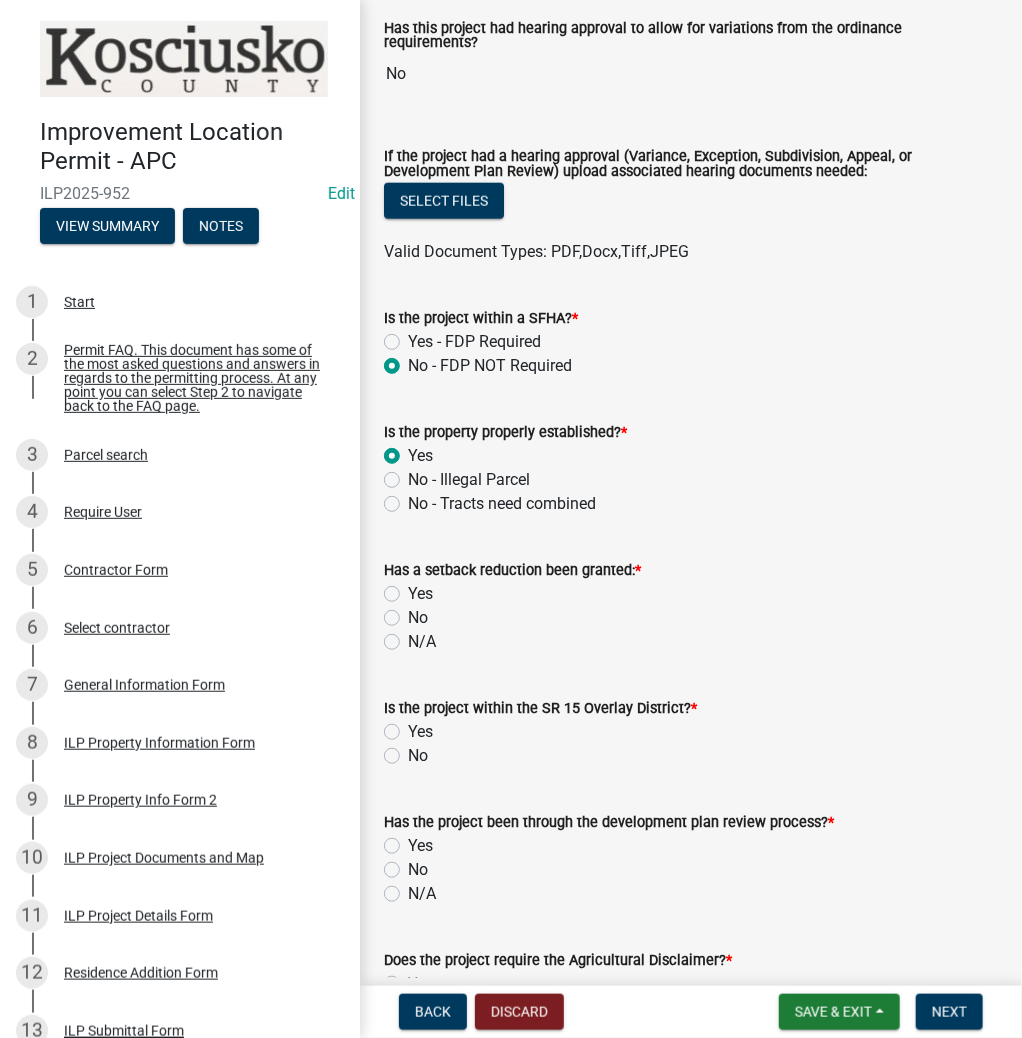 click on "No" 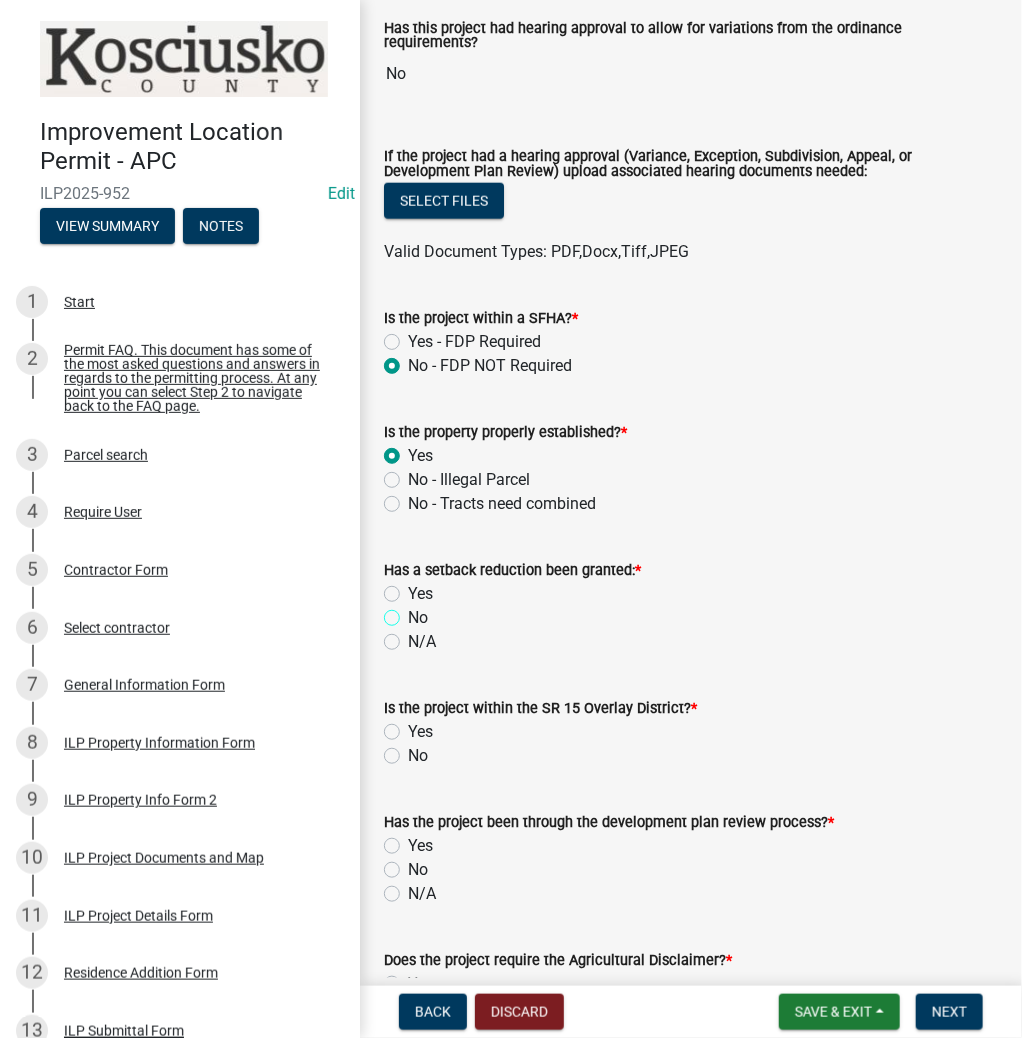 click on "No" at bounding box center (414, 612) 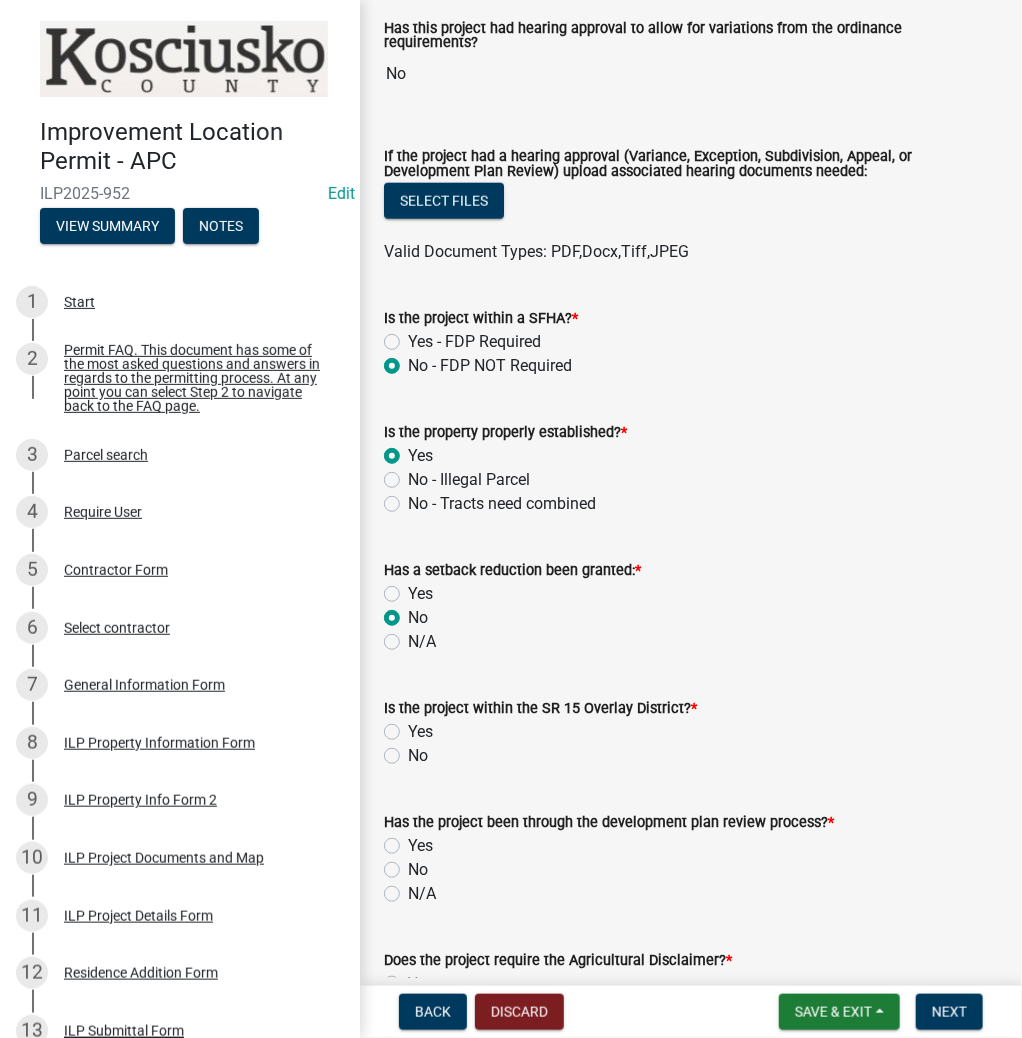 radio on "true" 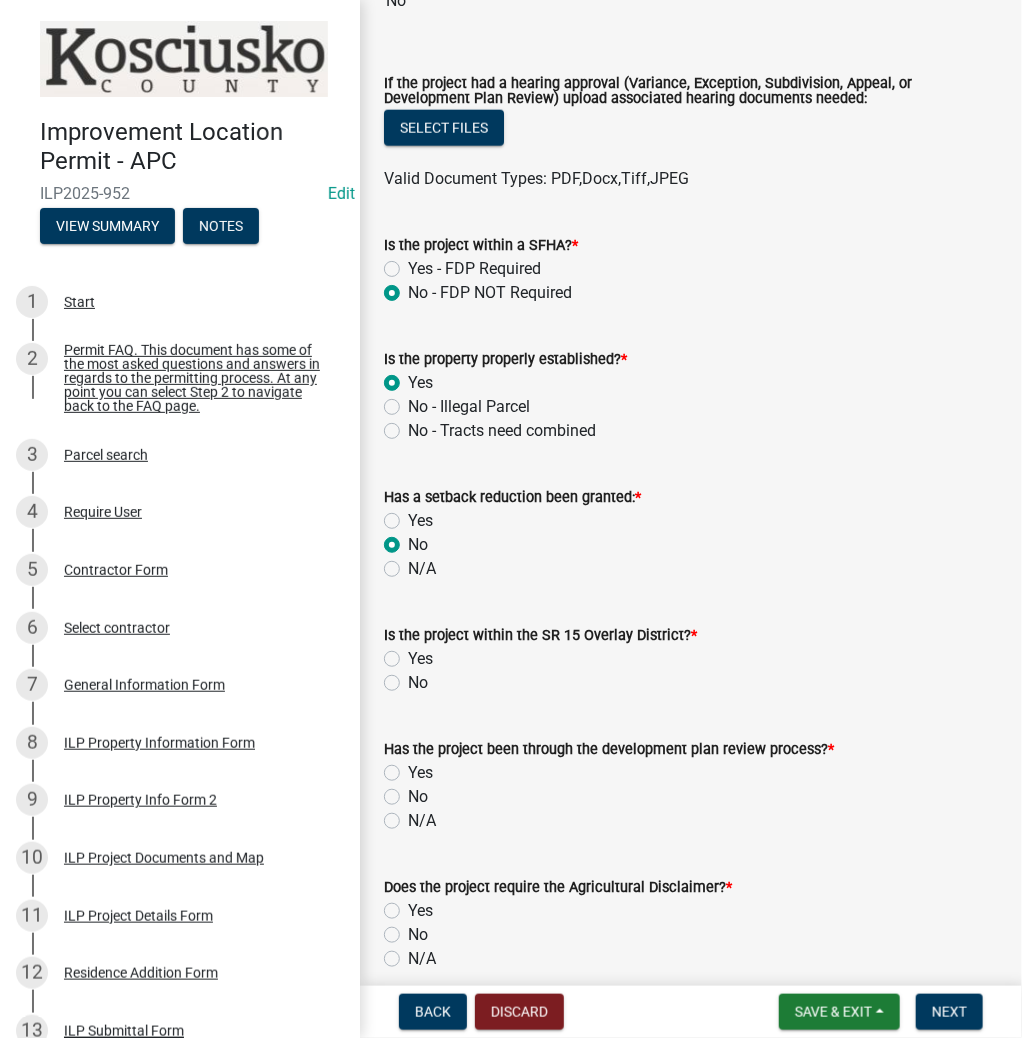 scroll, scrollTop: 800, scrollLeft: 0, axis: vertical 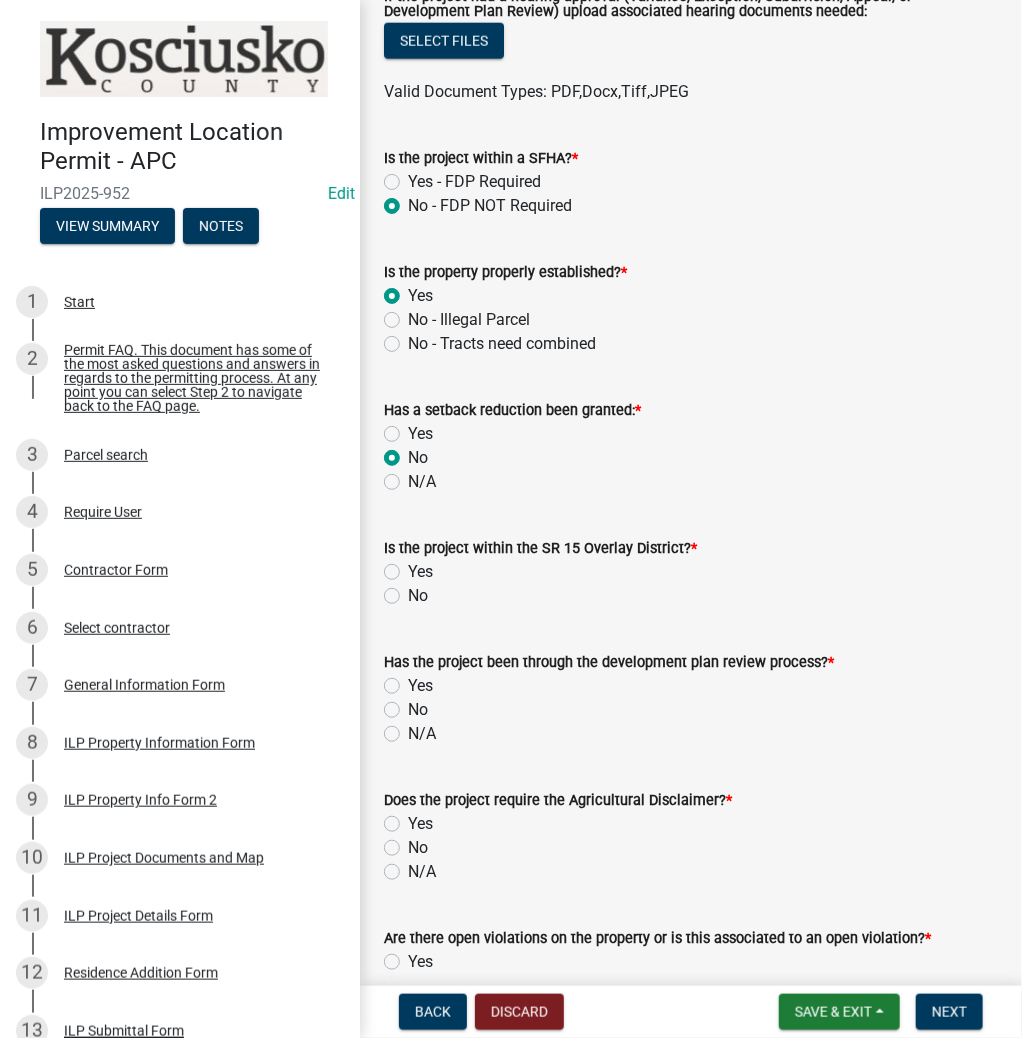click on "No" 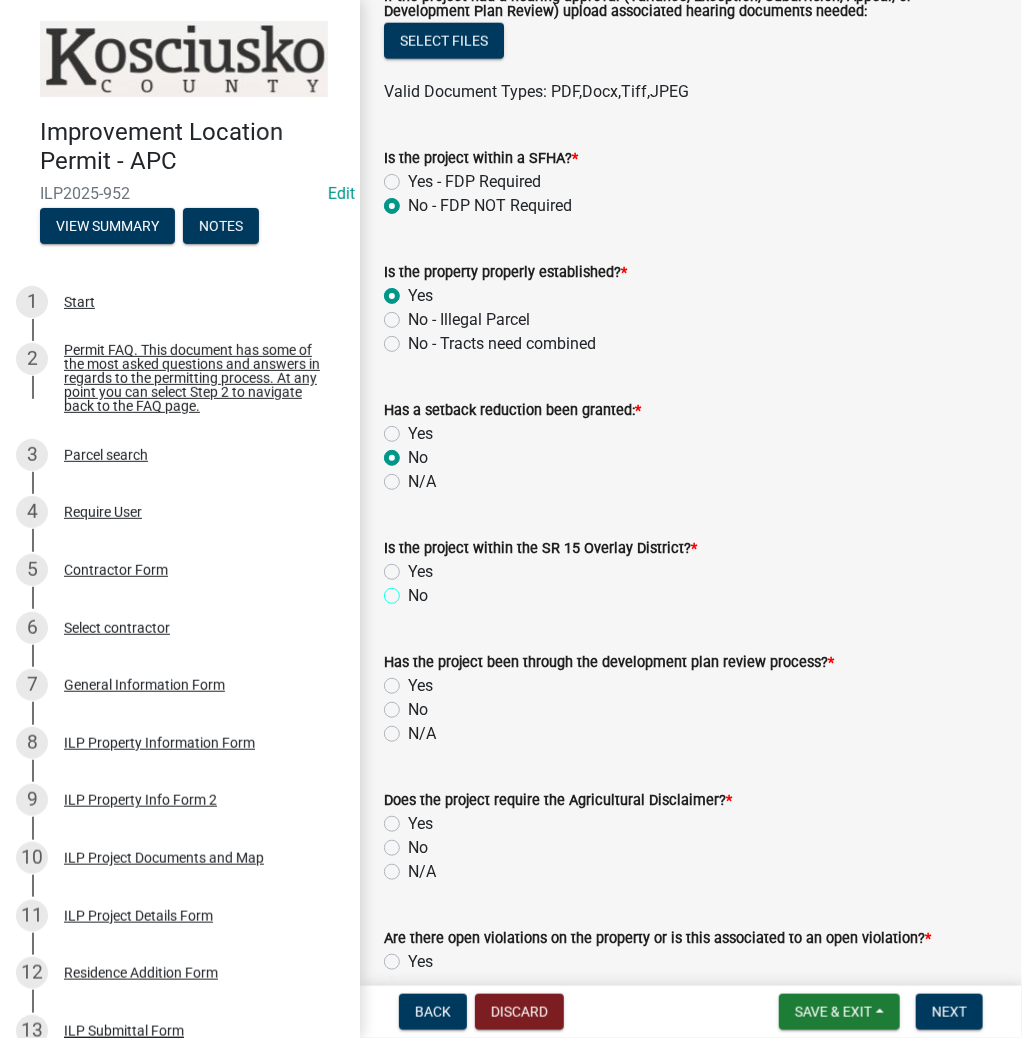 click on "No" at bounding box center (414, 590) 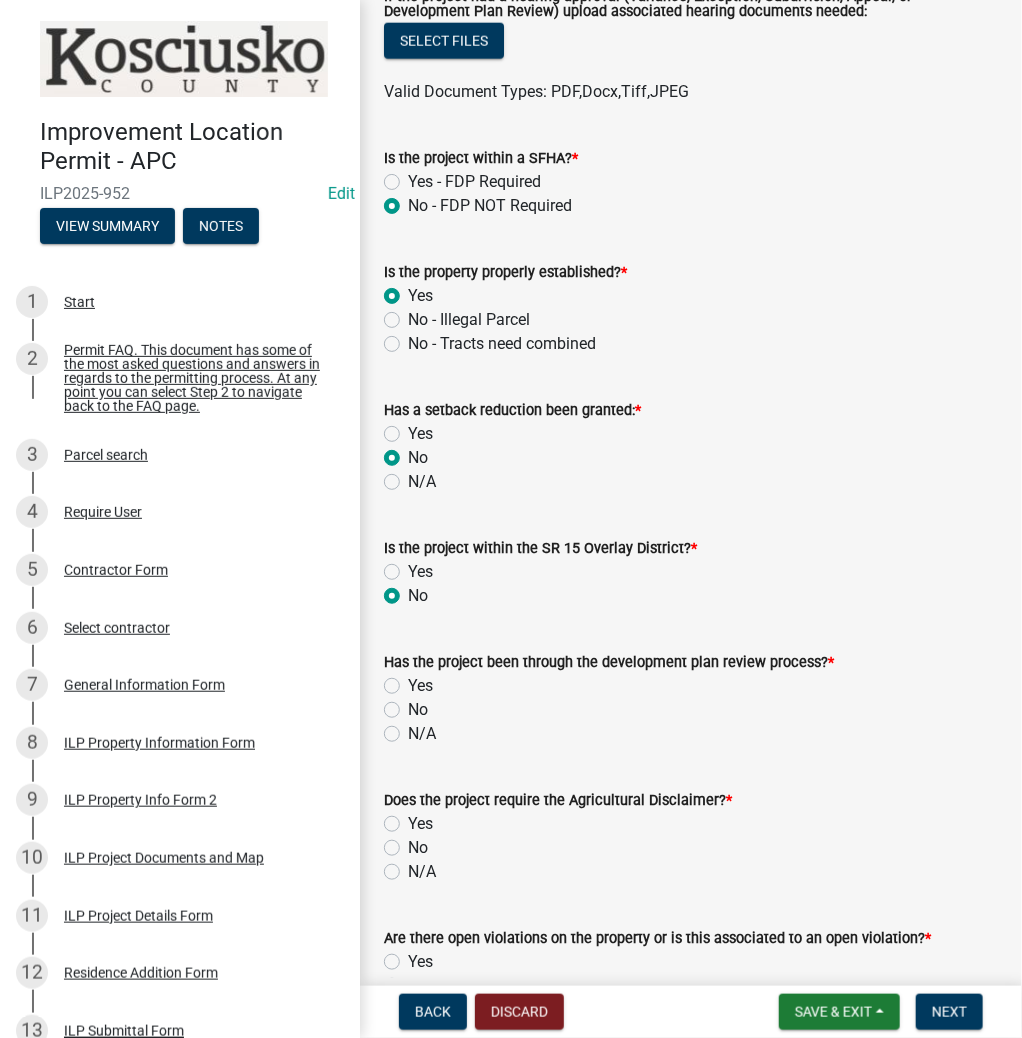 radio on "true" 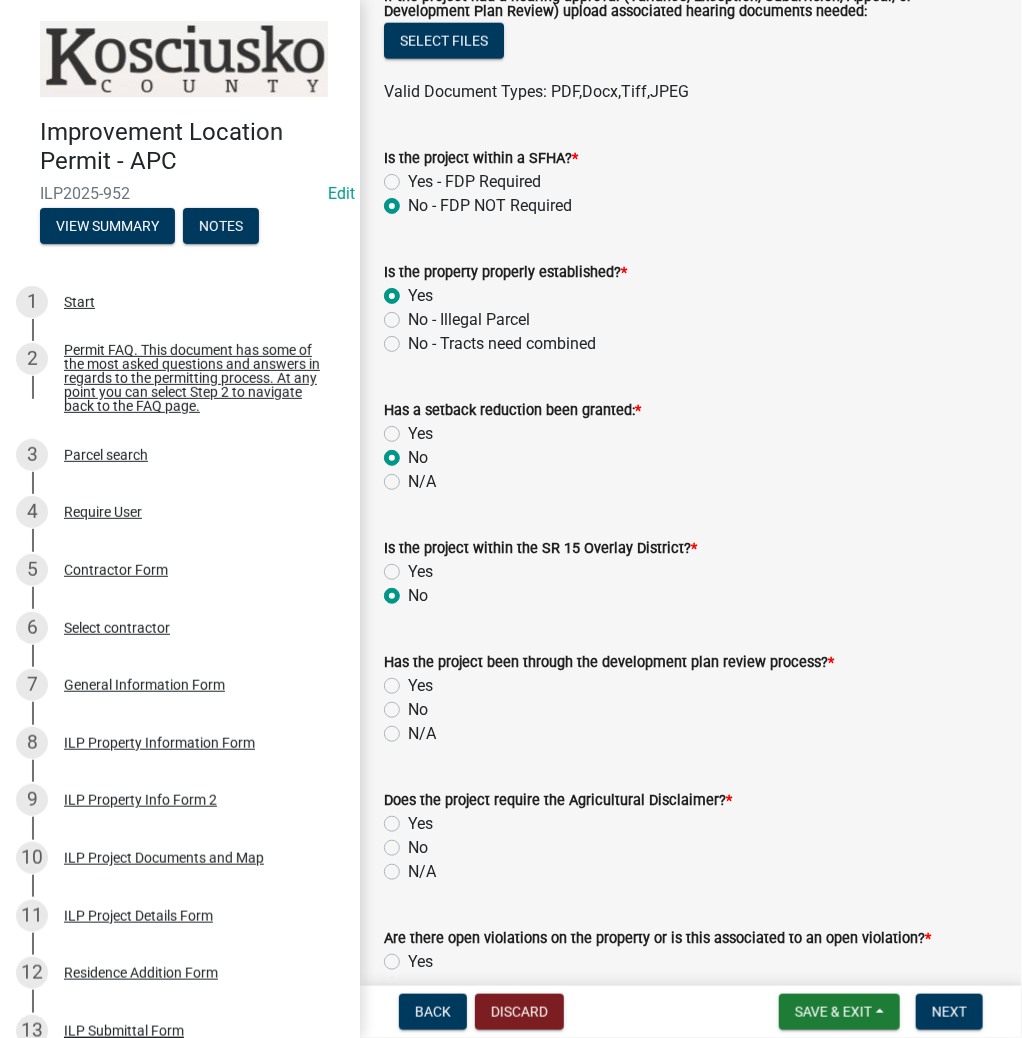click on "No" 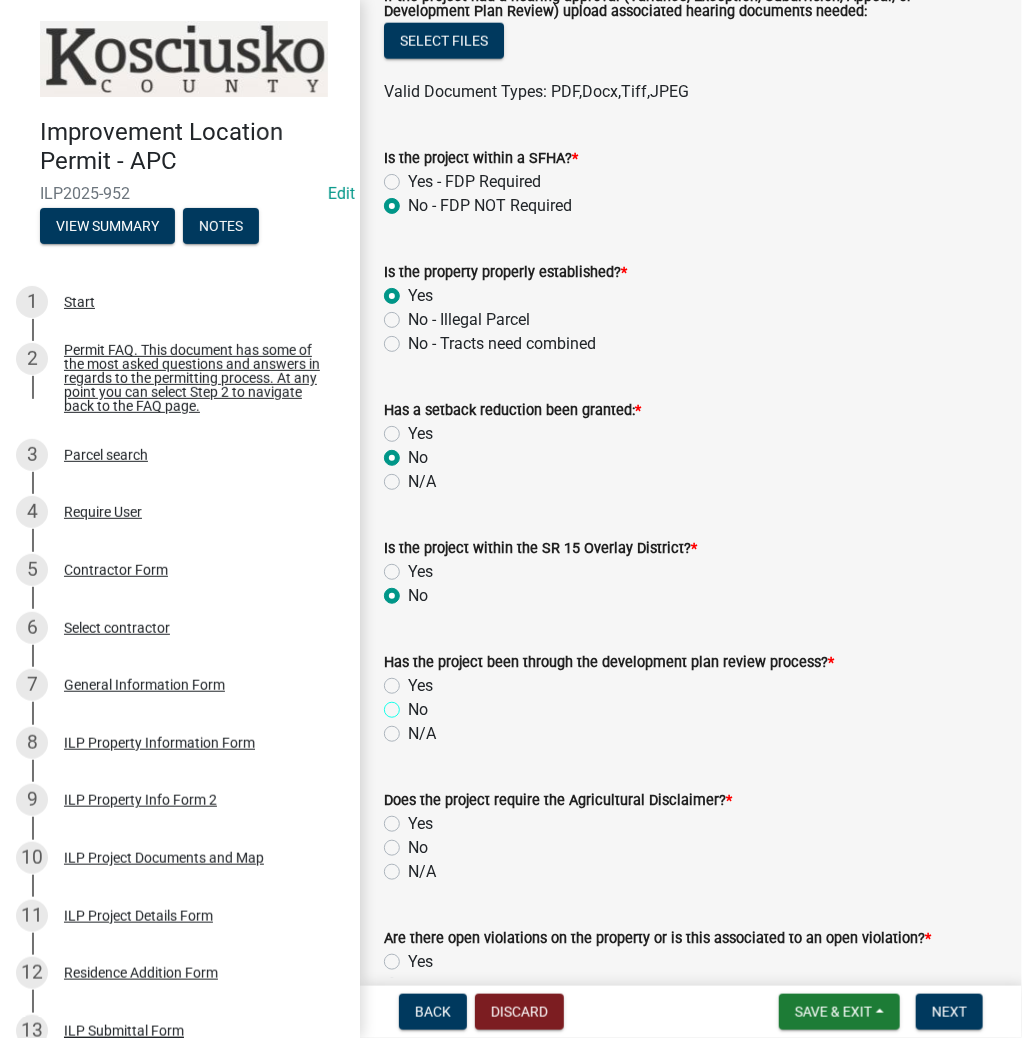 click on "No" at bounding box center [414, 704] 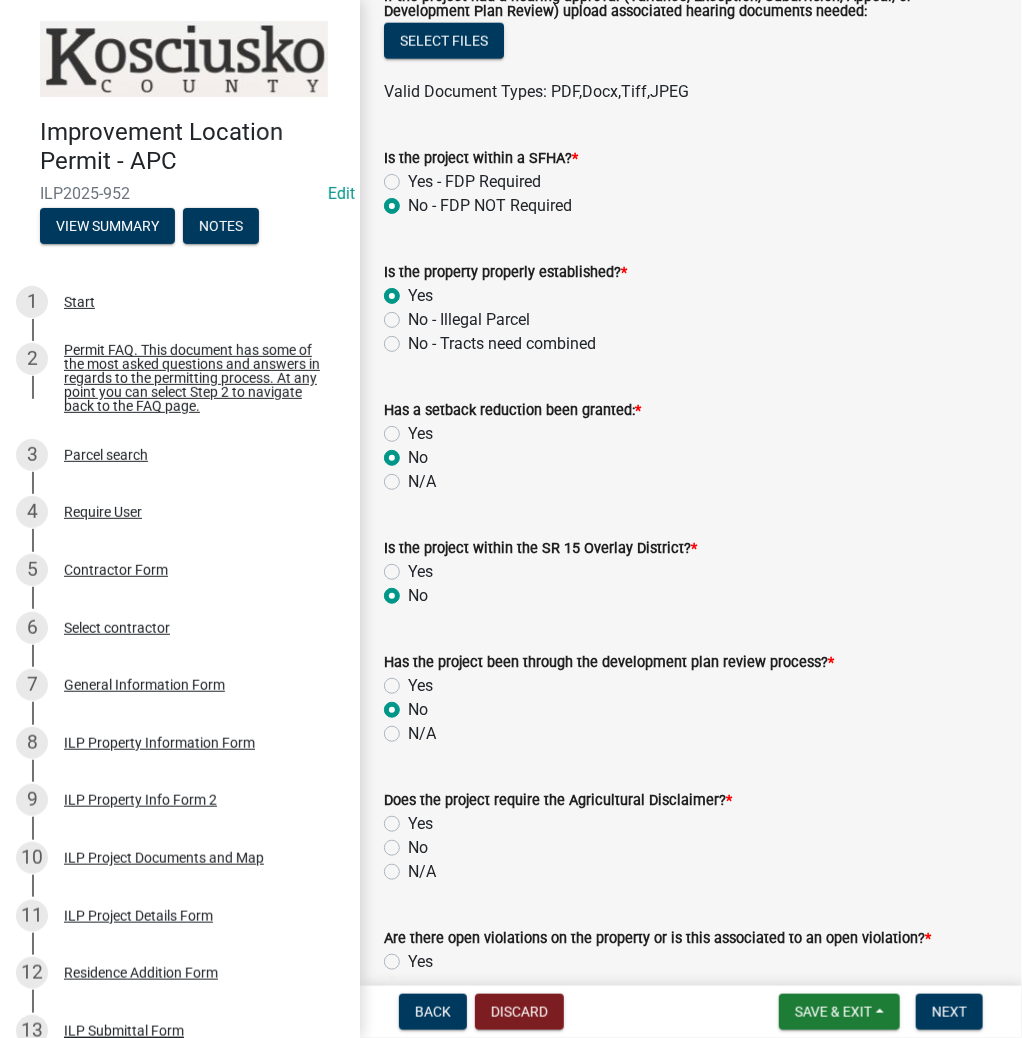 radio on "true" 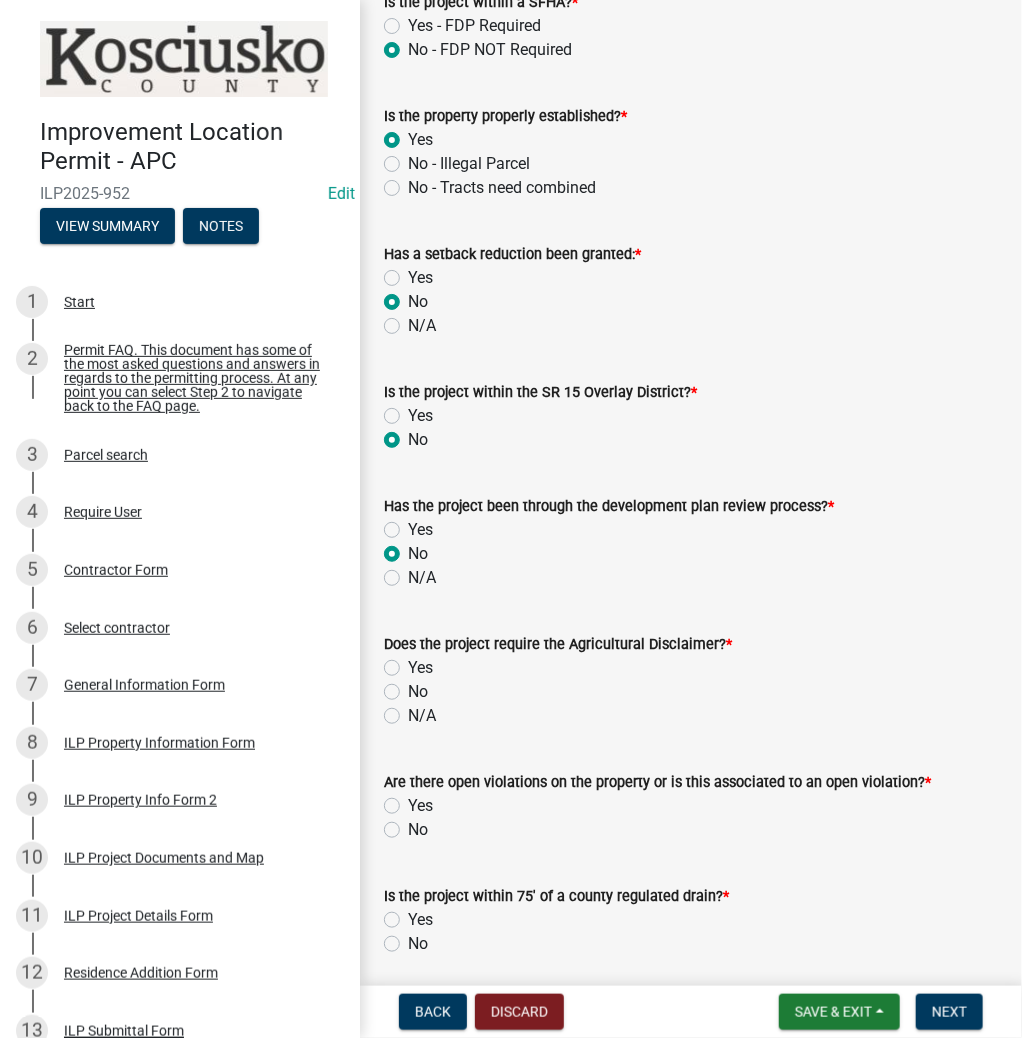 scroll, scrollTop: 960, scrollLeft: 0, axis: vertical 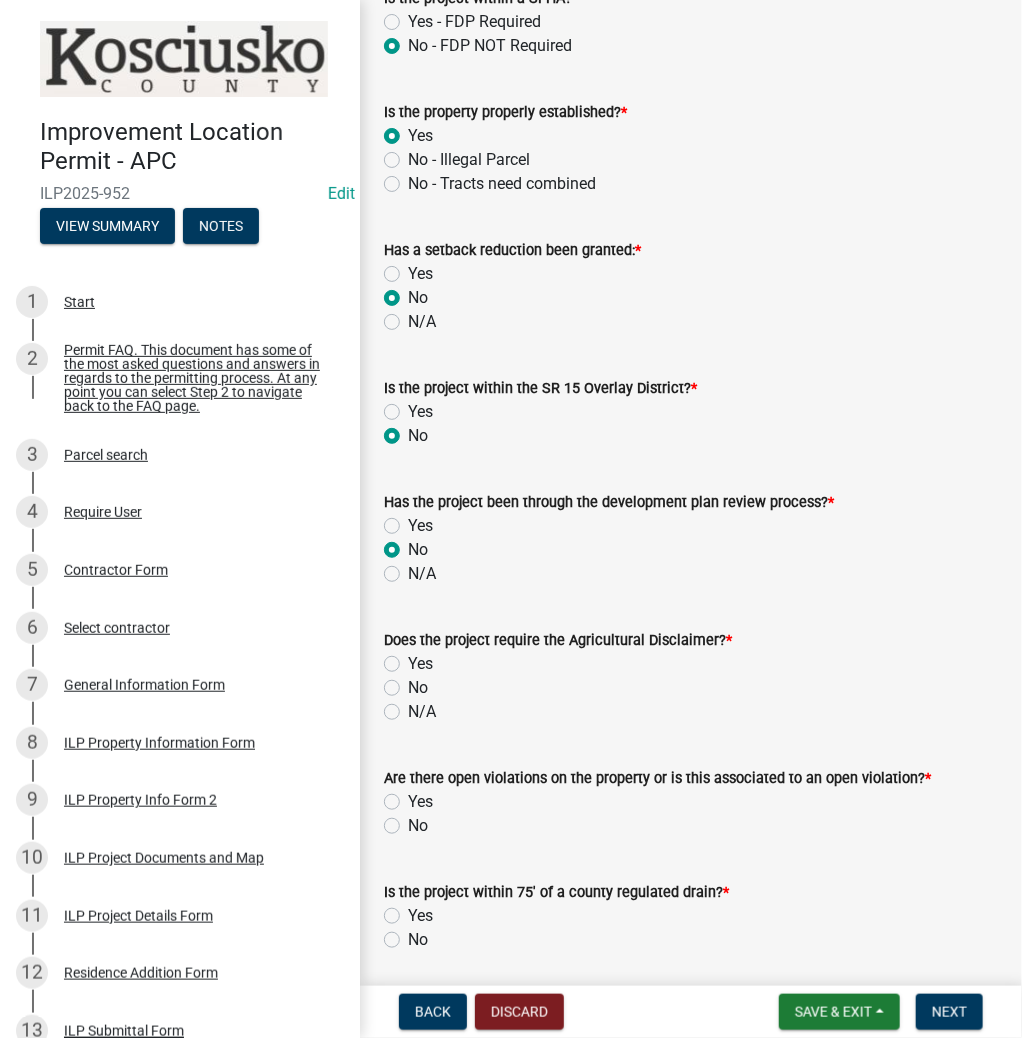 click on "No" 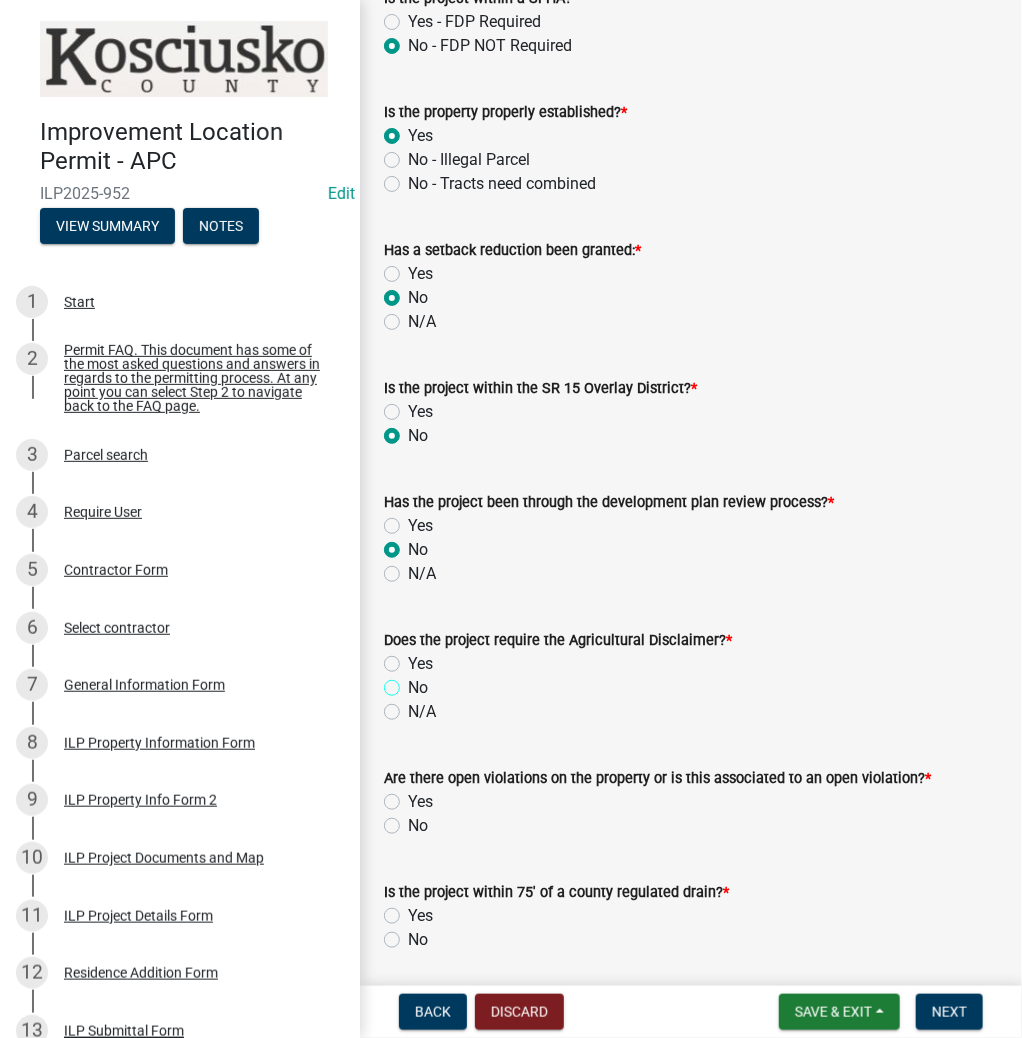 click on "No" at bounding box center [414, 682] 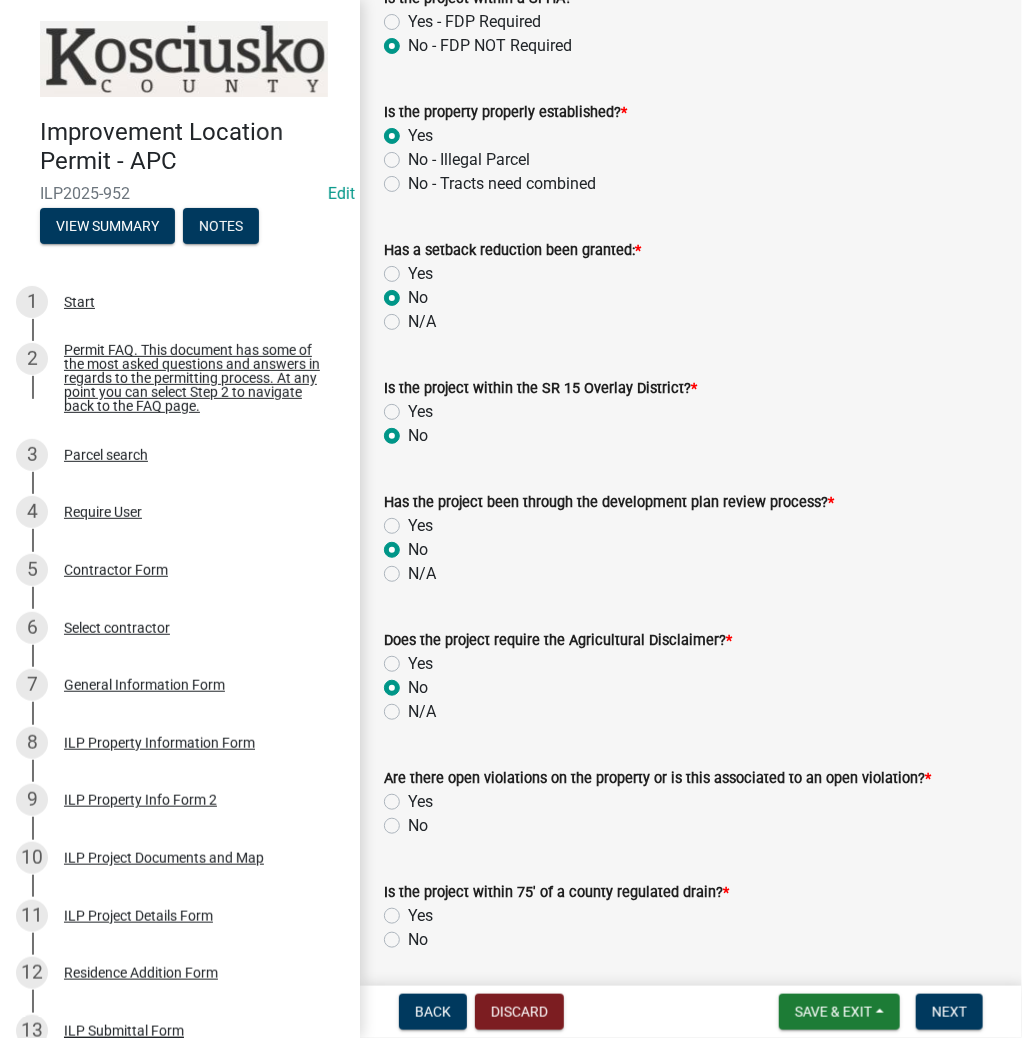 radio on "true" 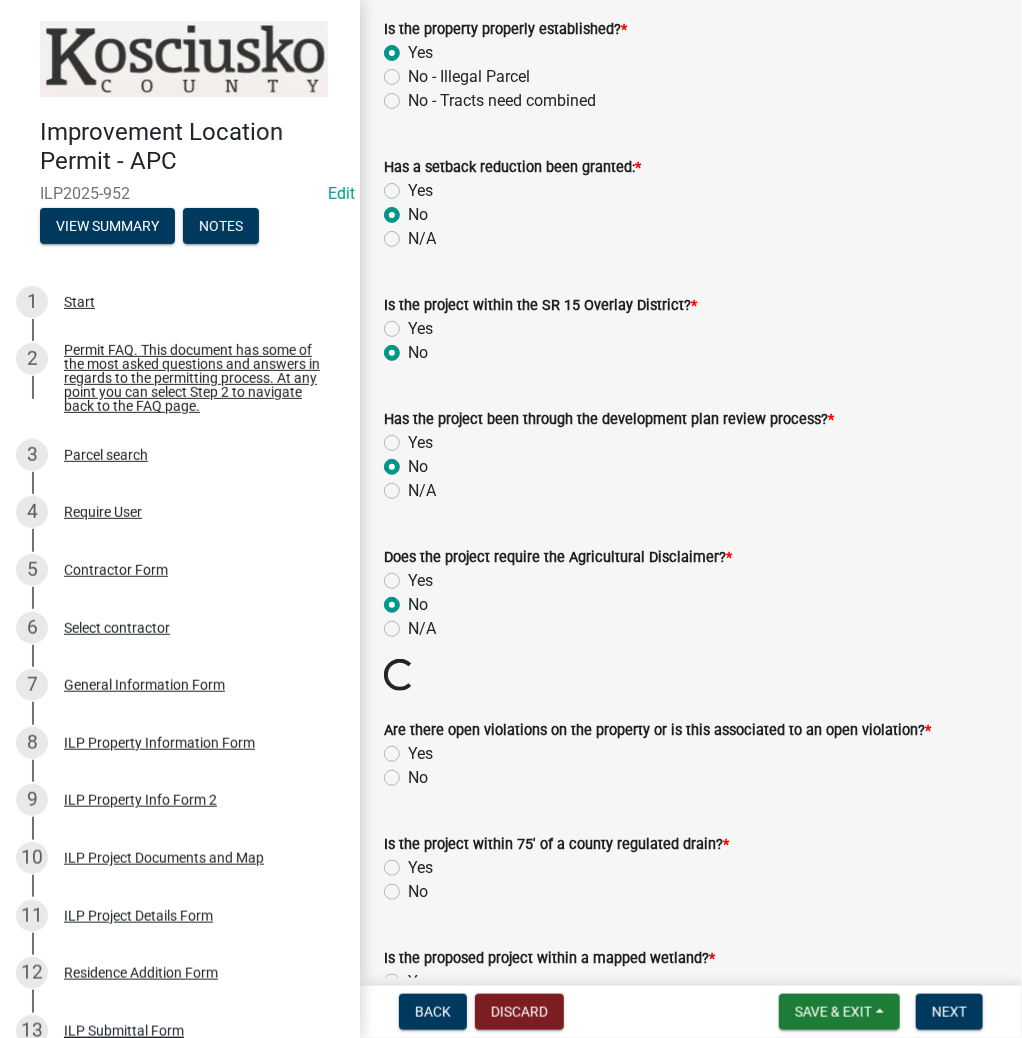 scroll, scrollTop: 1120, scrollLeft: 0, axis: vertical 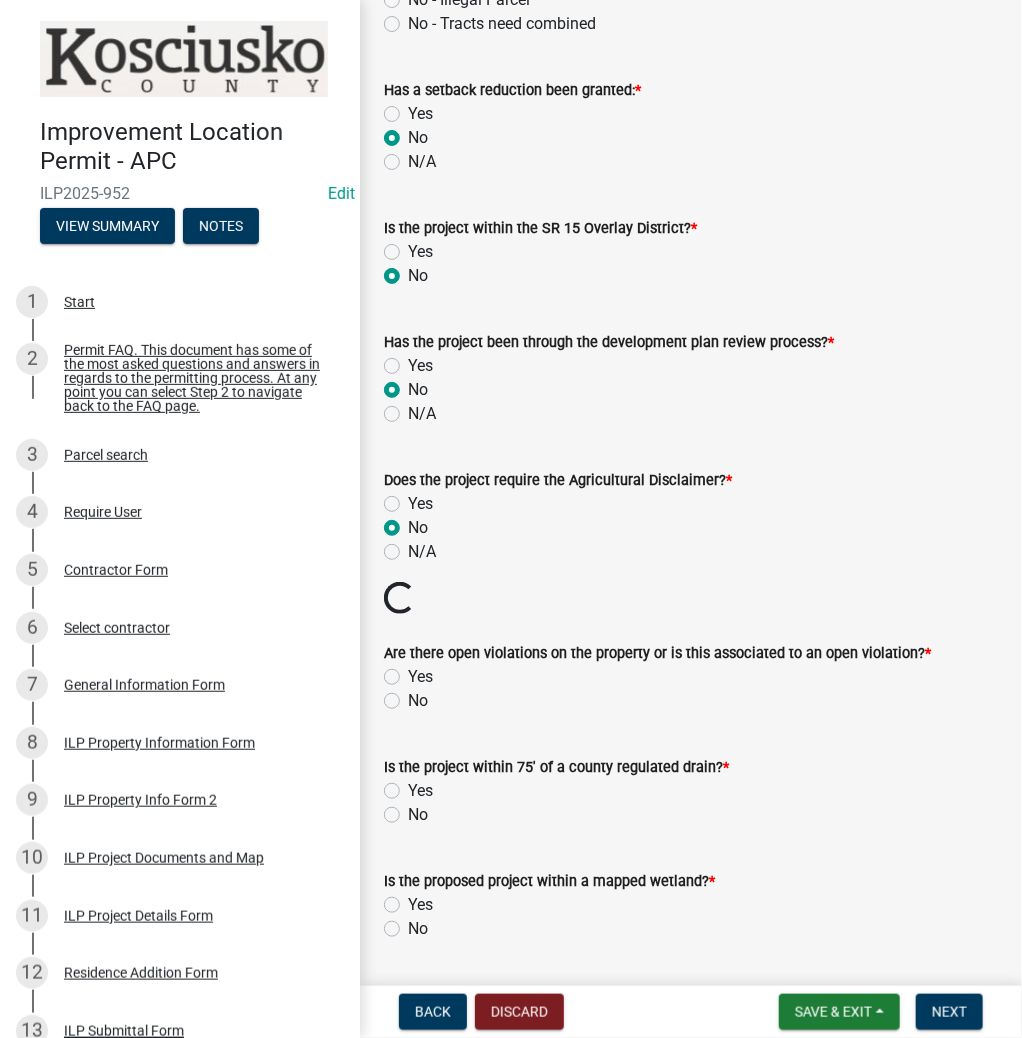 click on "No" 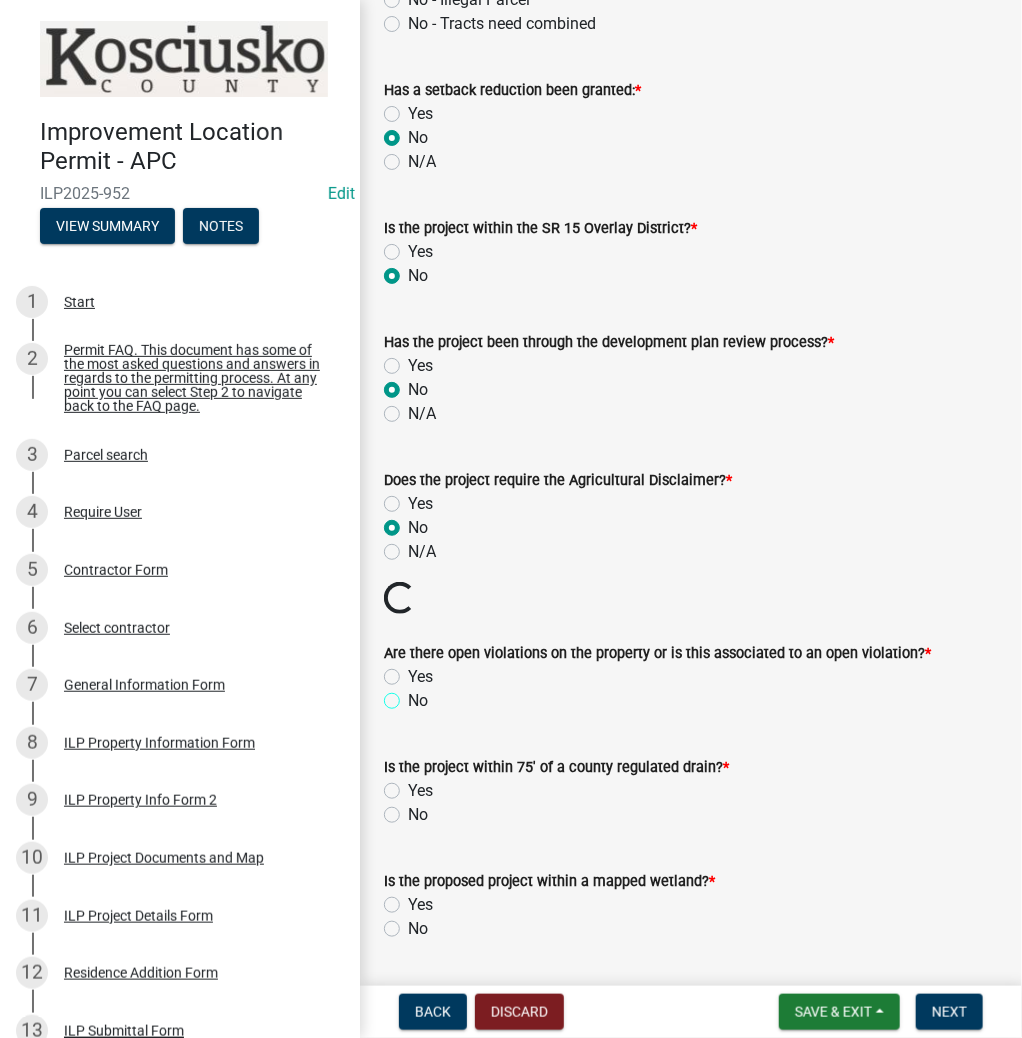 click on "No" at bounding box center [414, 695] 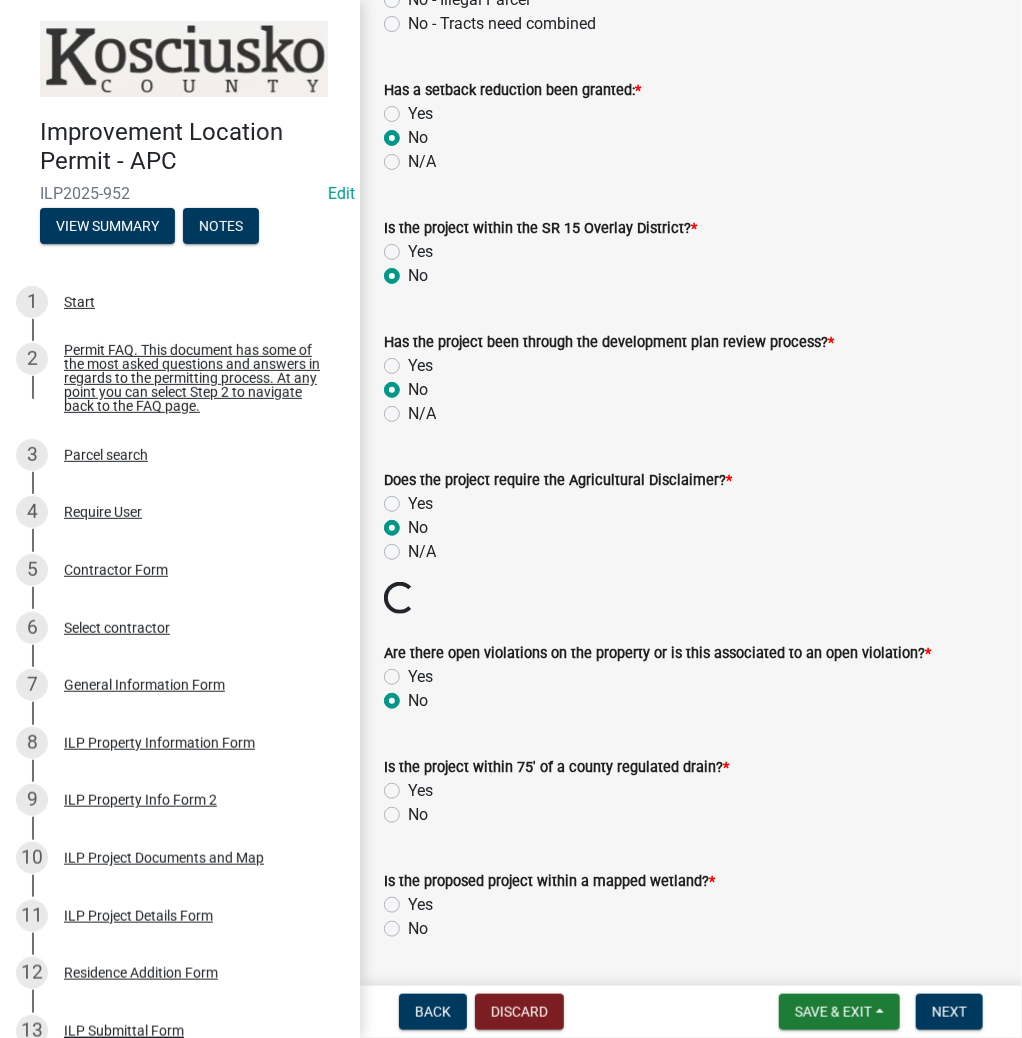 radio on "true" 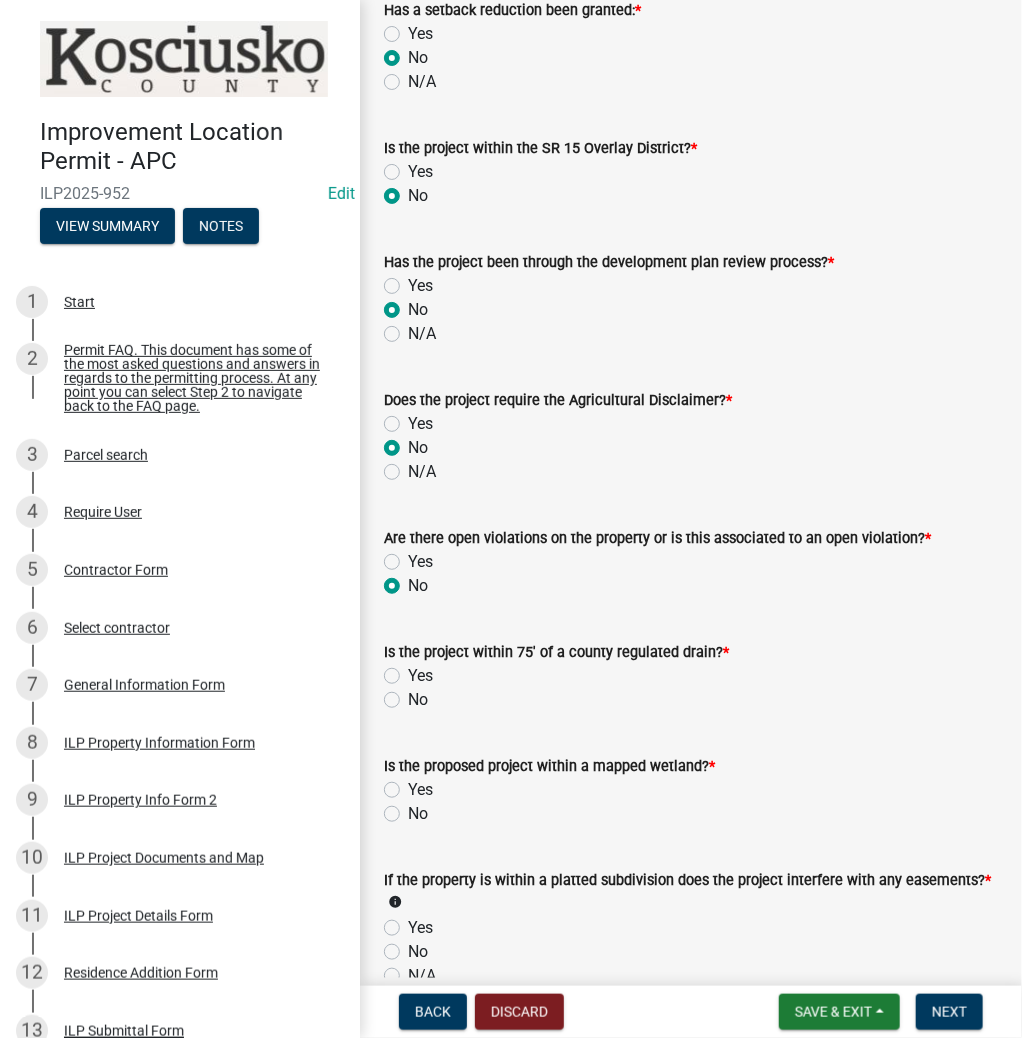 click on "No" 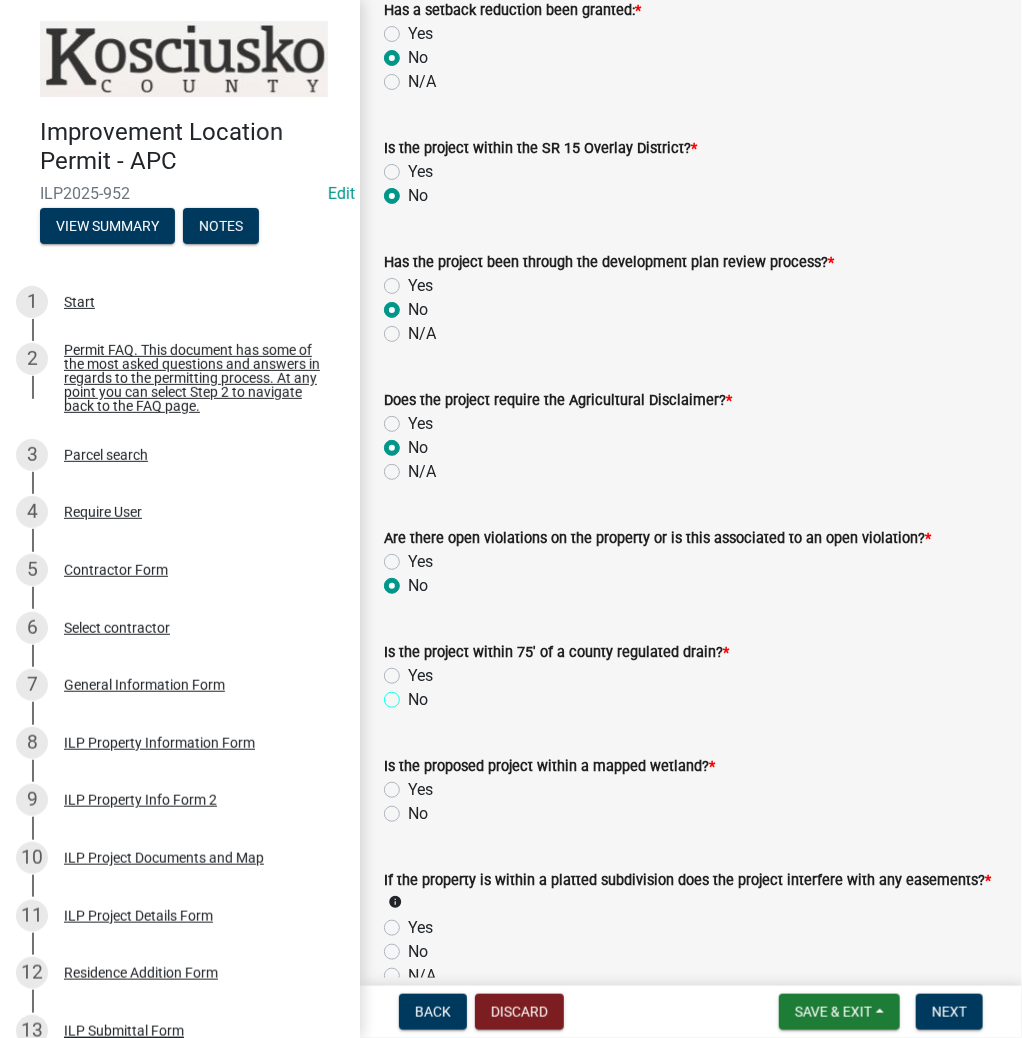 click on "No" at bounding box center (414, 694) 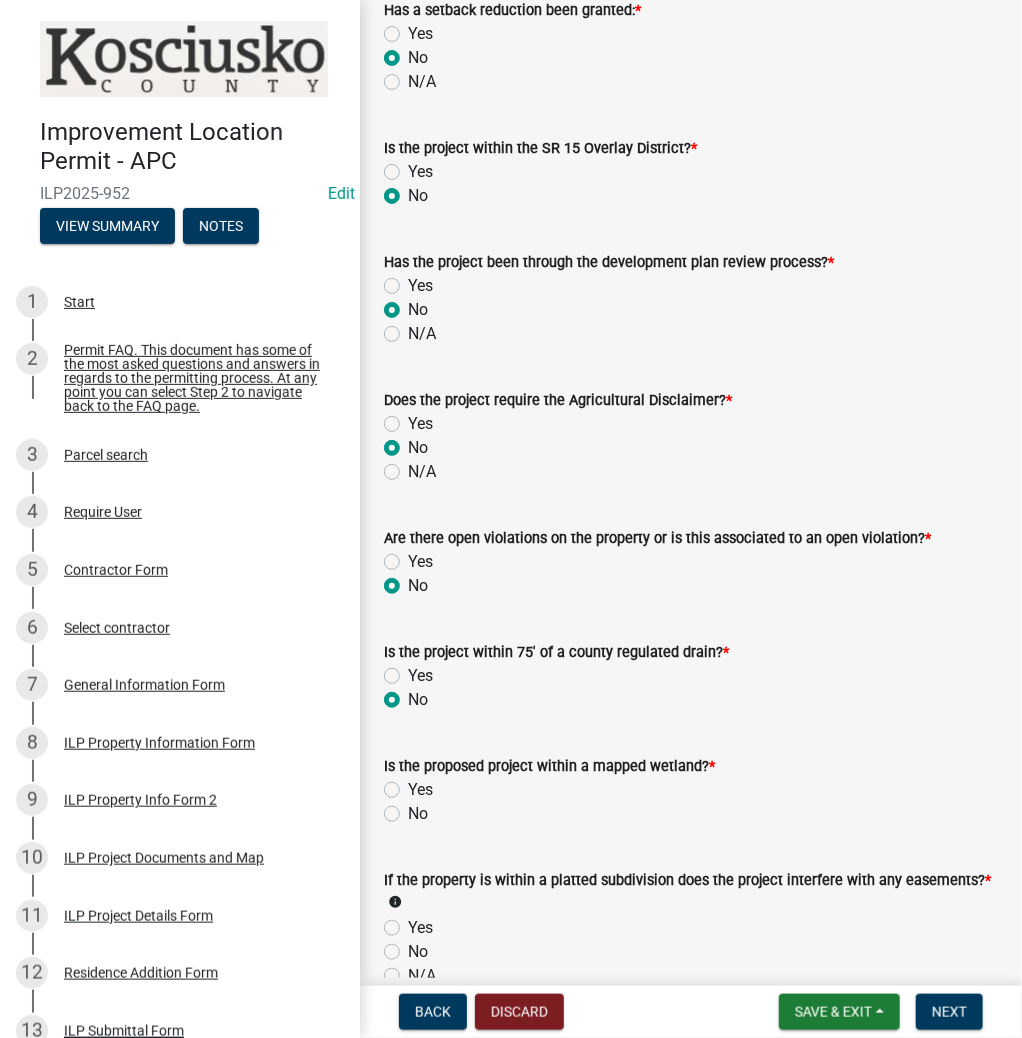 radio on "true" 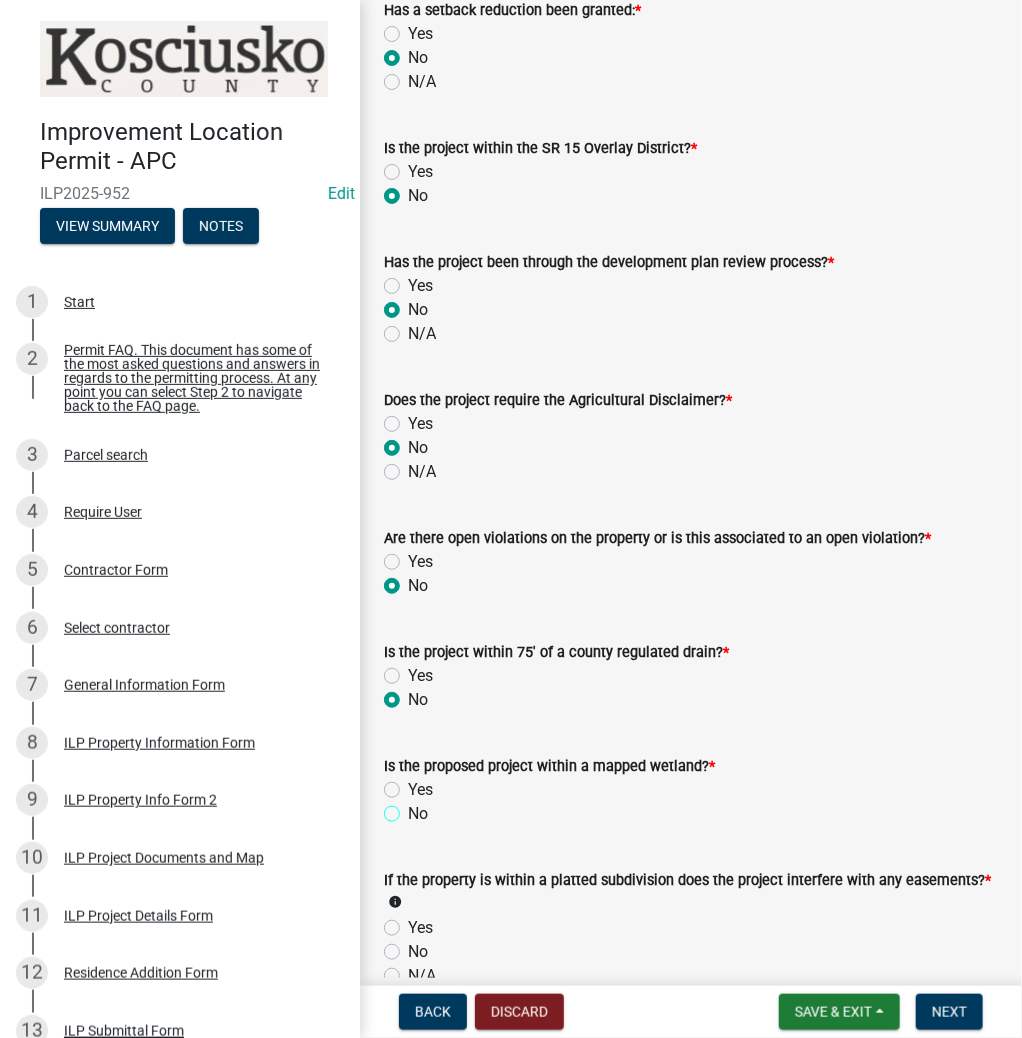 click on "No" at bounding box center (414, 808) 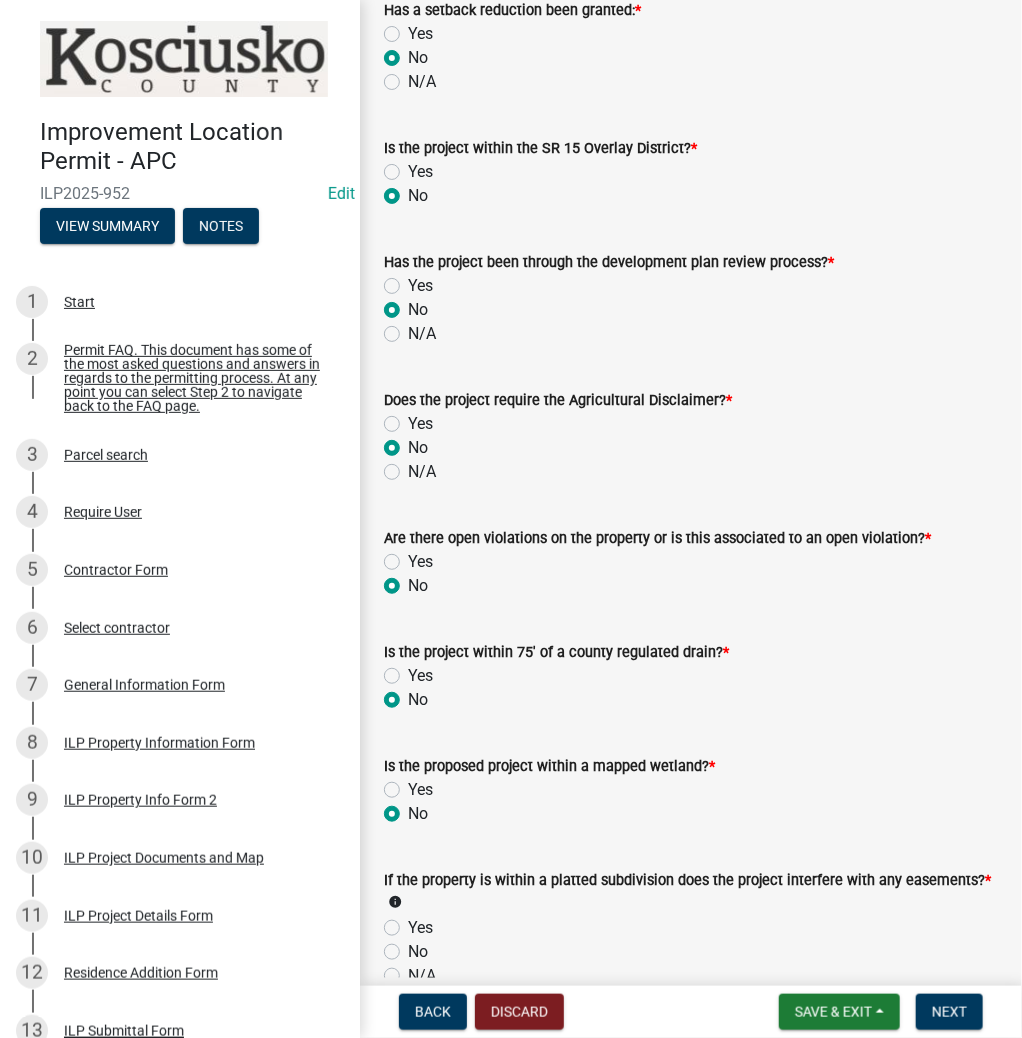 radio on "true" 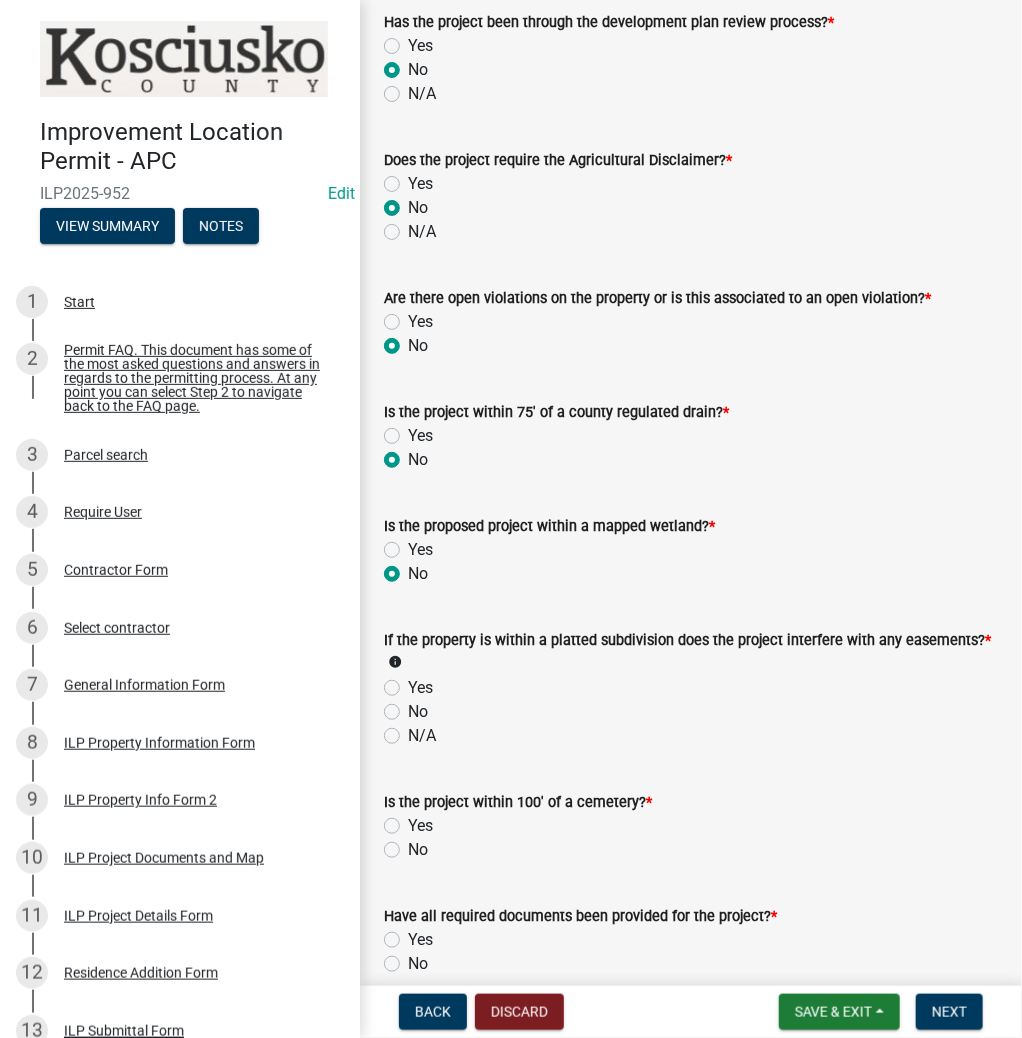 click on "No" 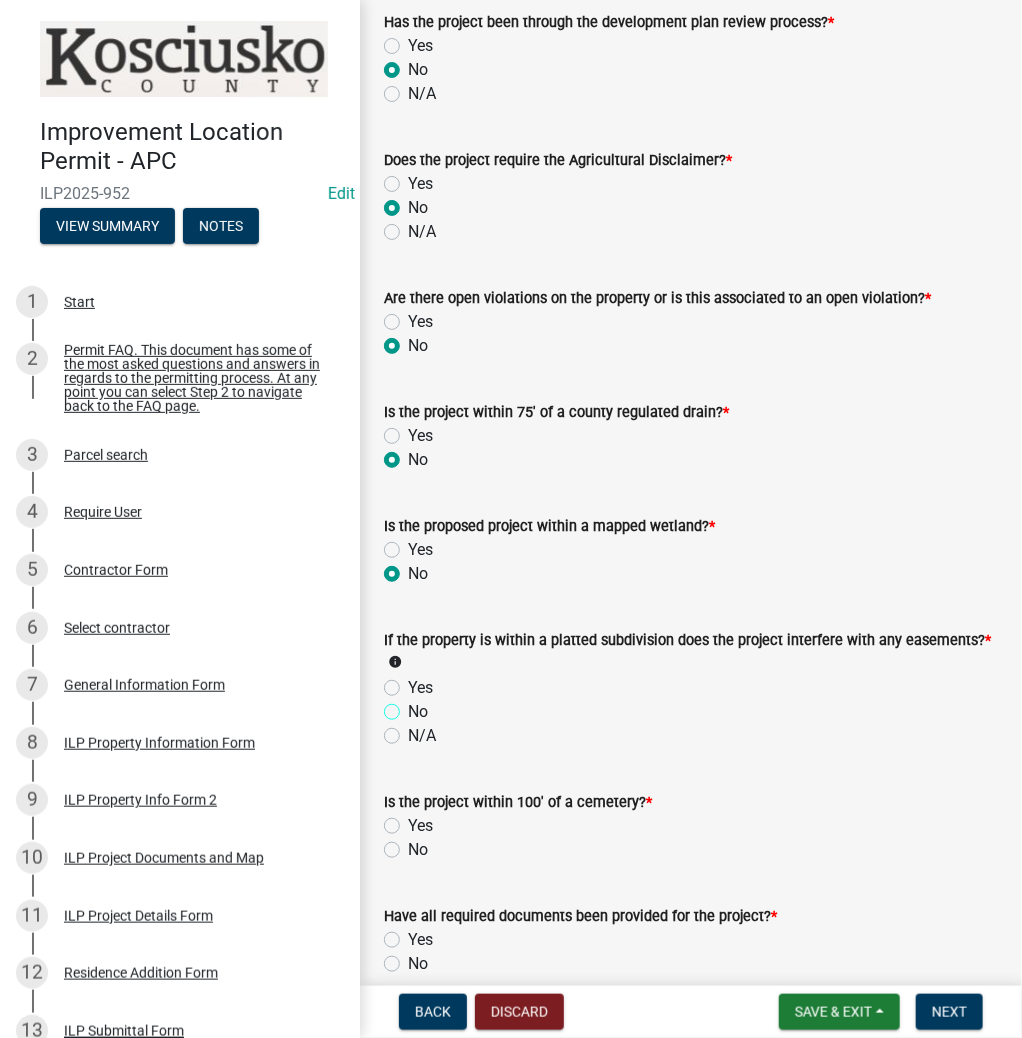click on "No" at bounding box center (414, 706) 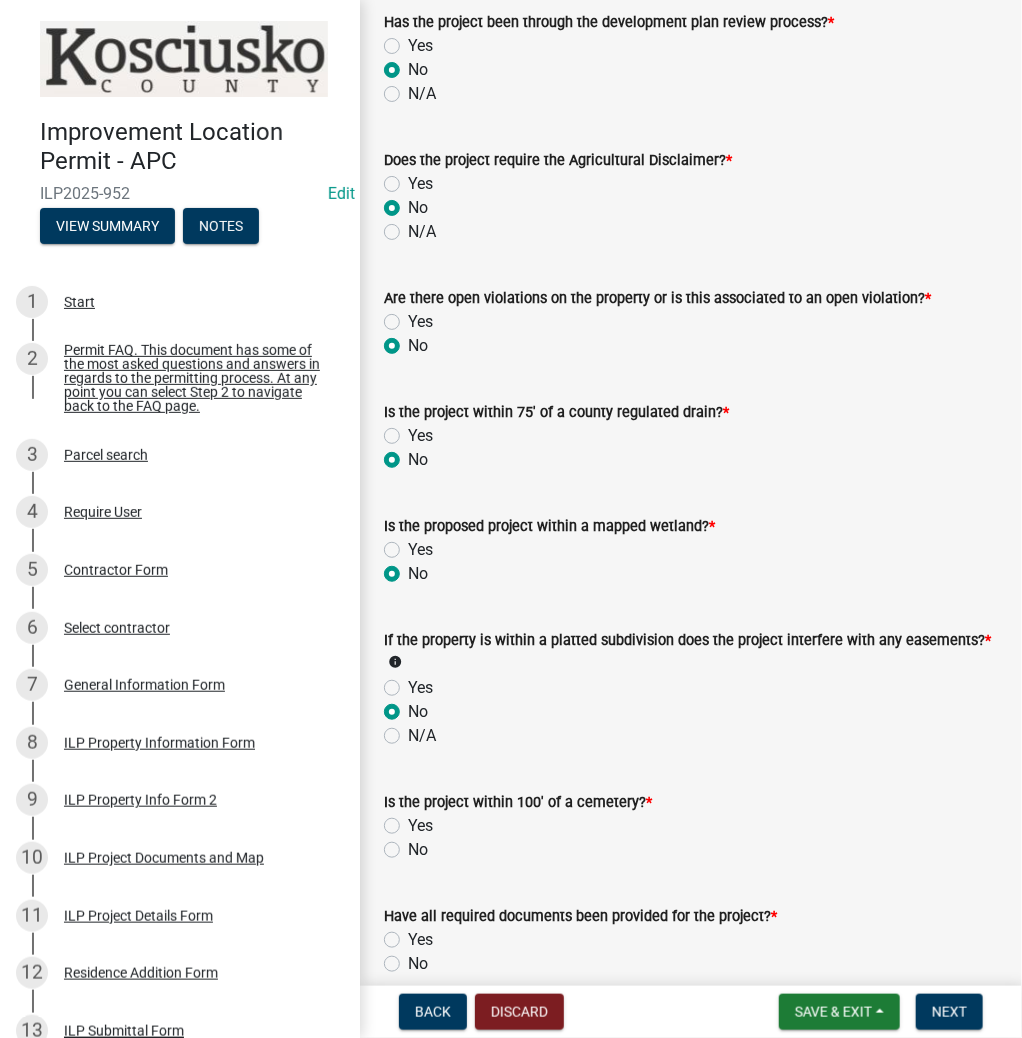 radio on "true" 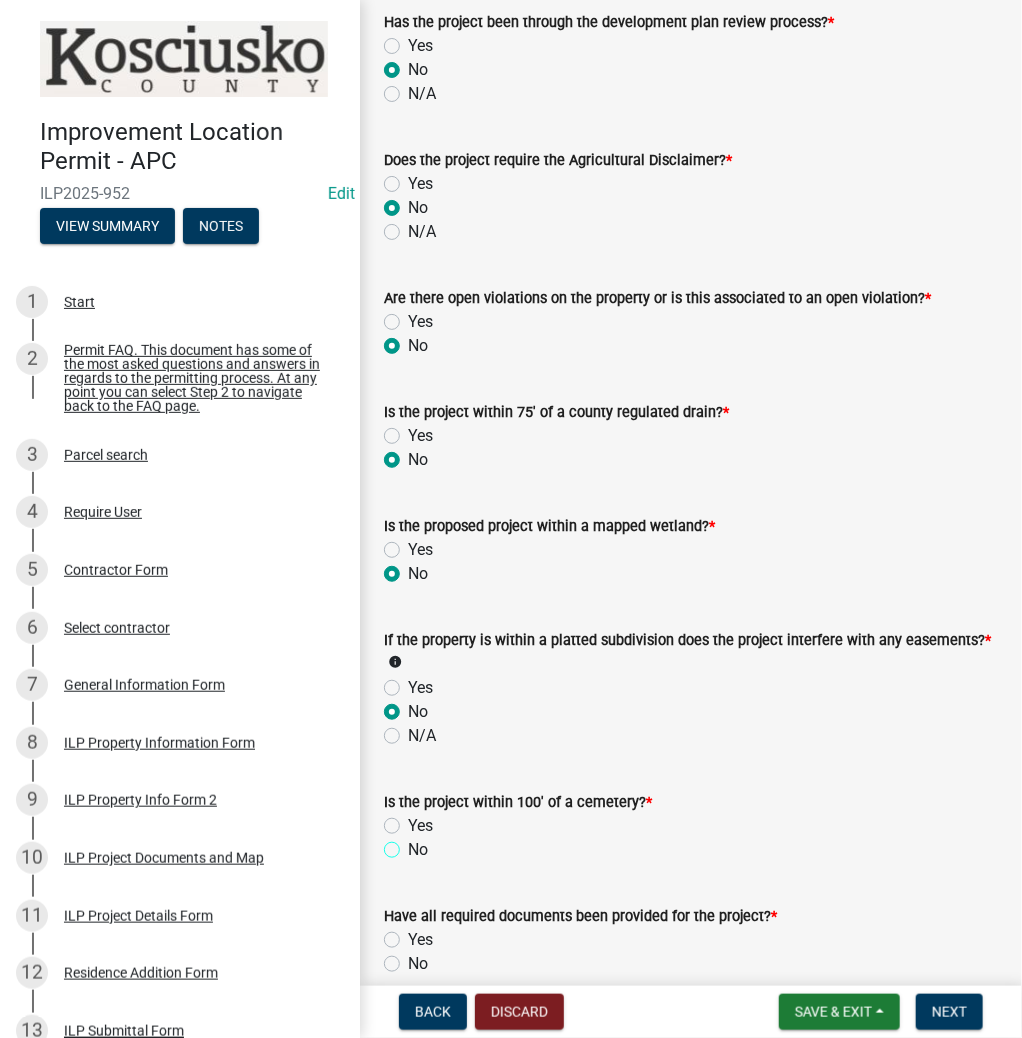 click on "No" at bounding box center [414, 844] 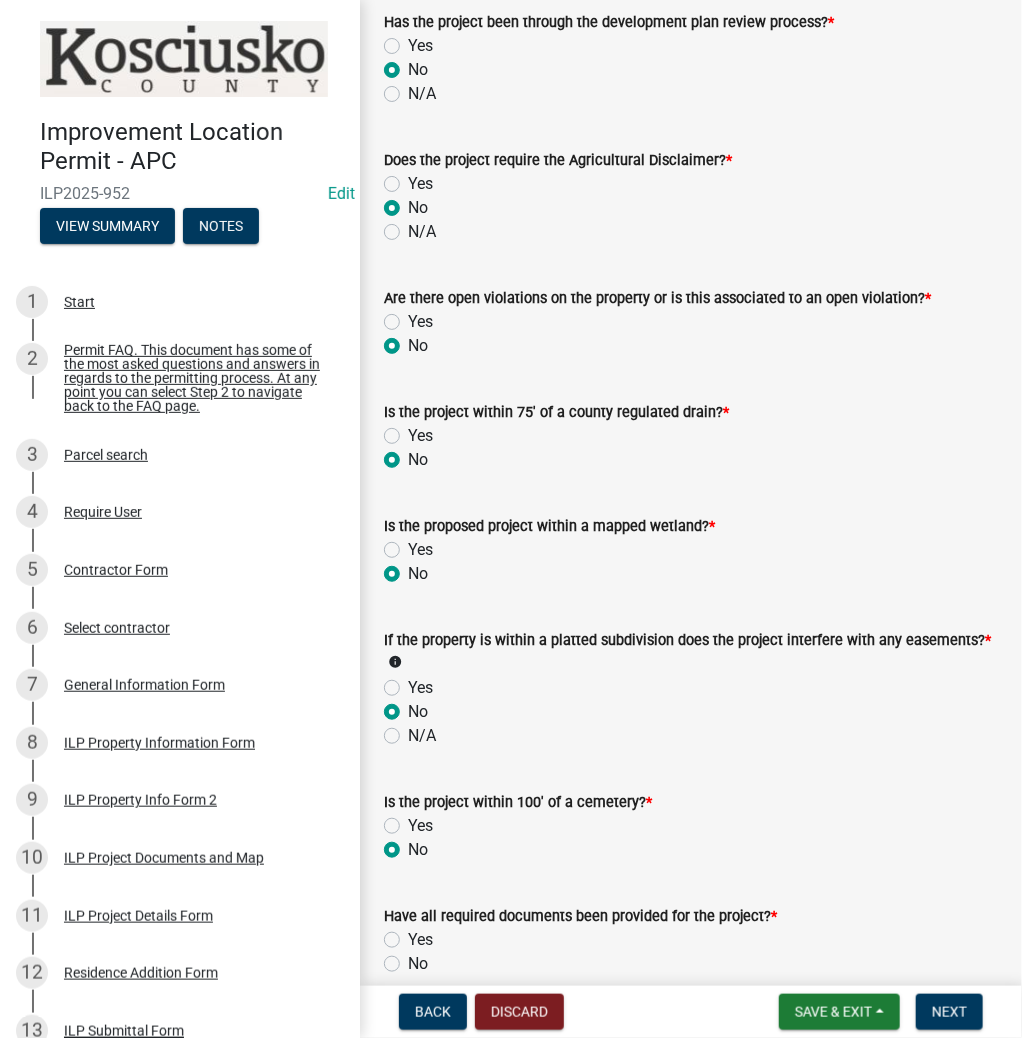 radio on "true" 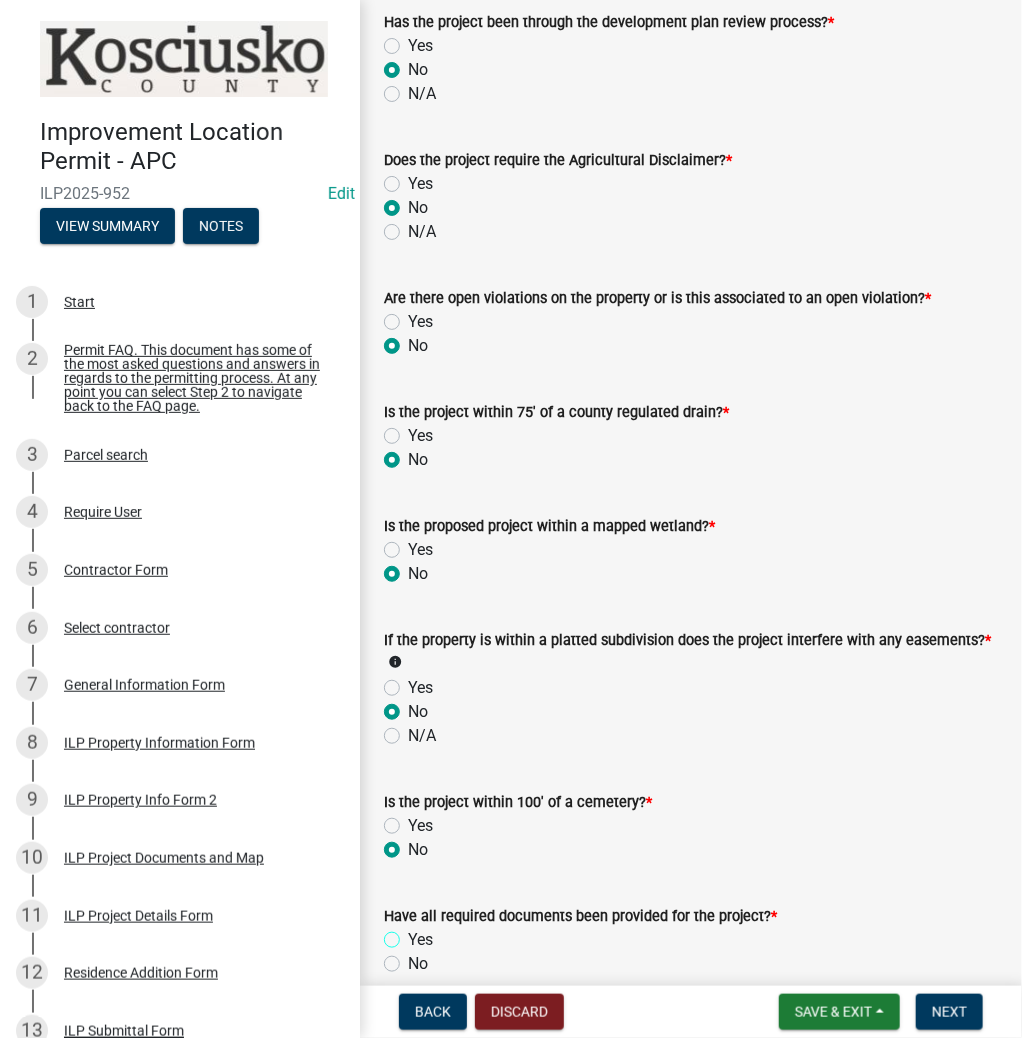 click on "Yes" at bounding box center [414, 934] 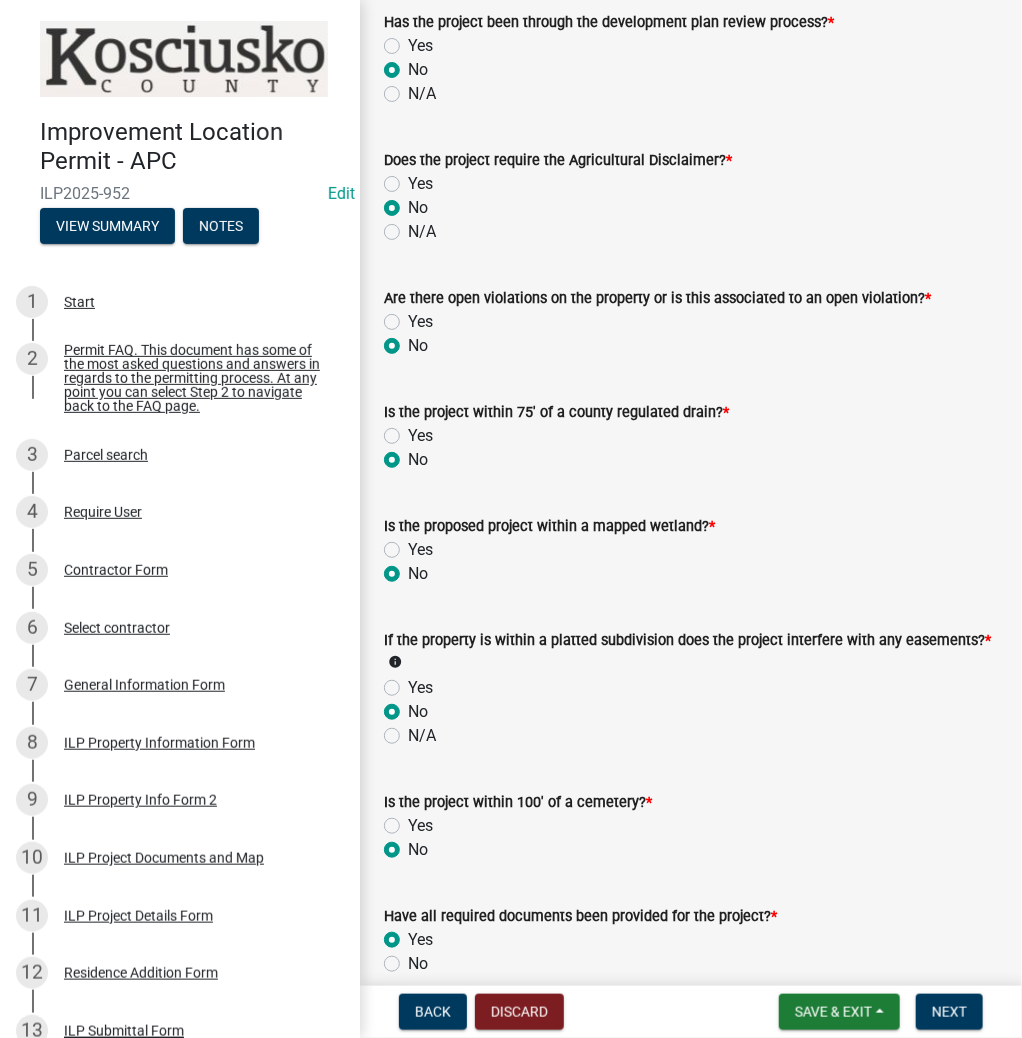 radio on "true" 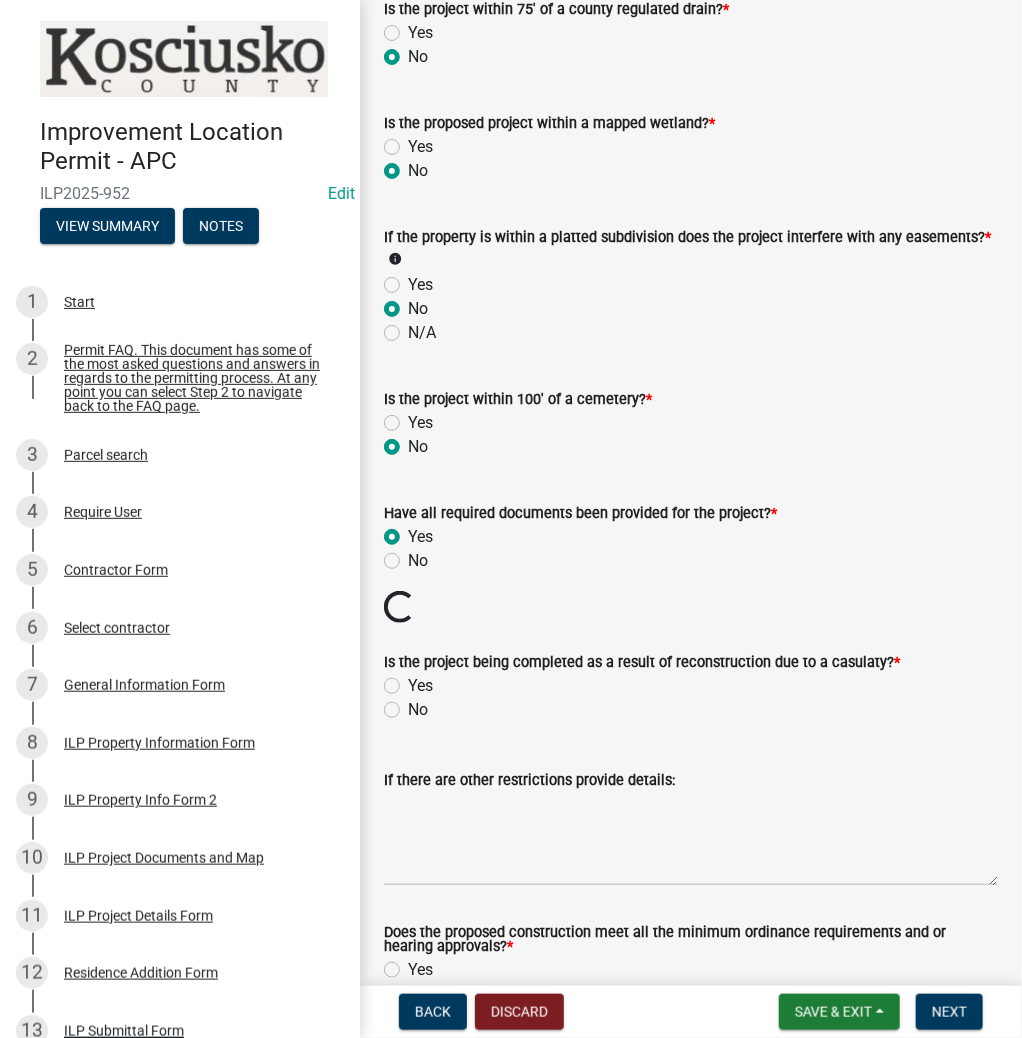 scroll, scrollTop: 1959, scrollLeft: 0, axis: vertical 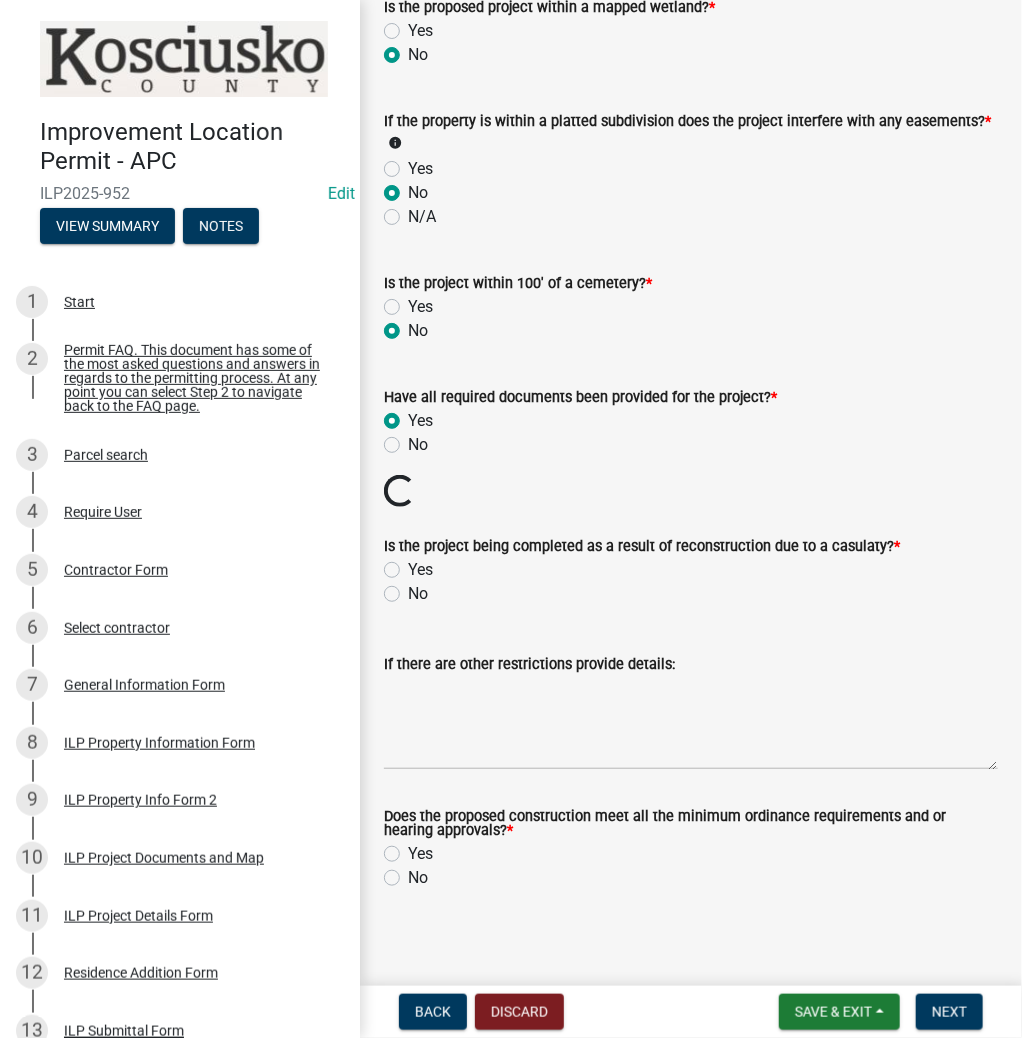 click on "No" 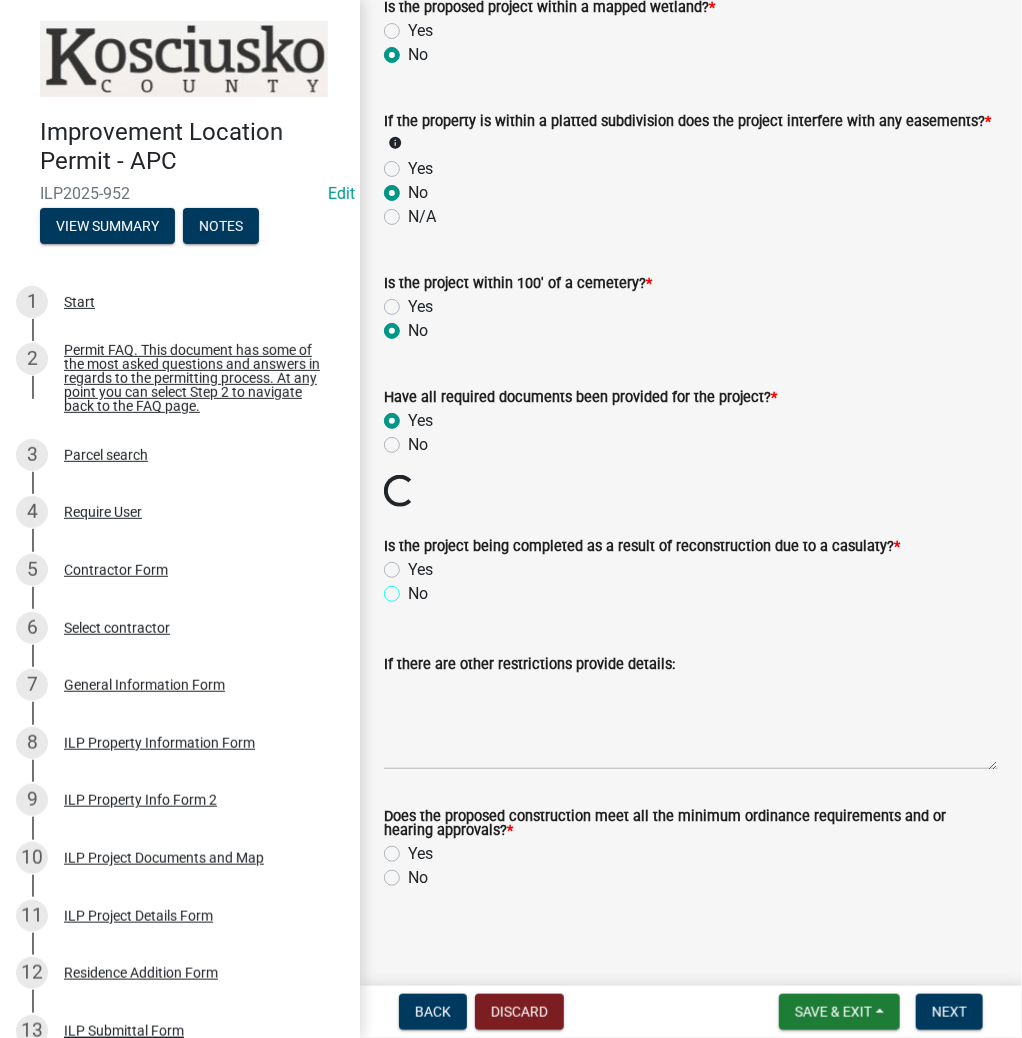 click on "No" at bounding box center (414, 588) 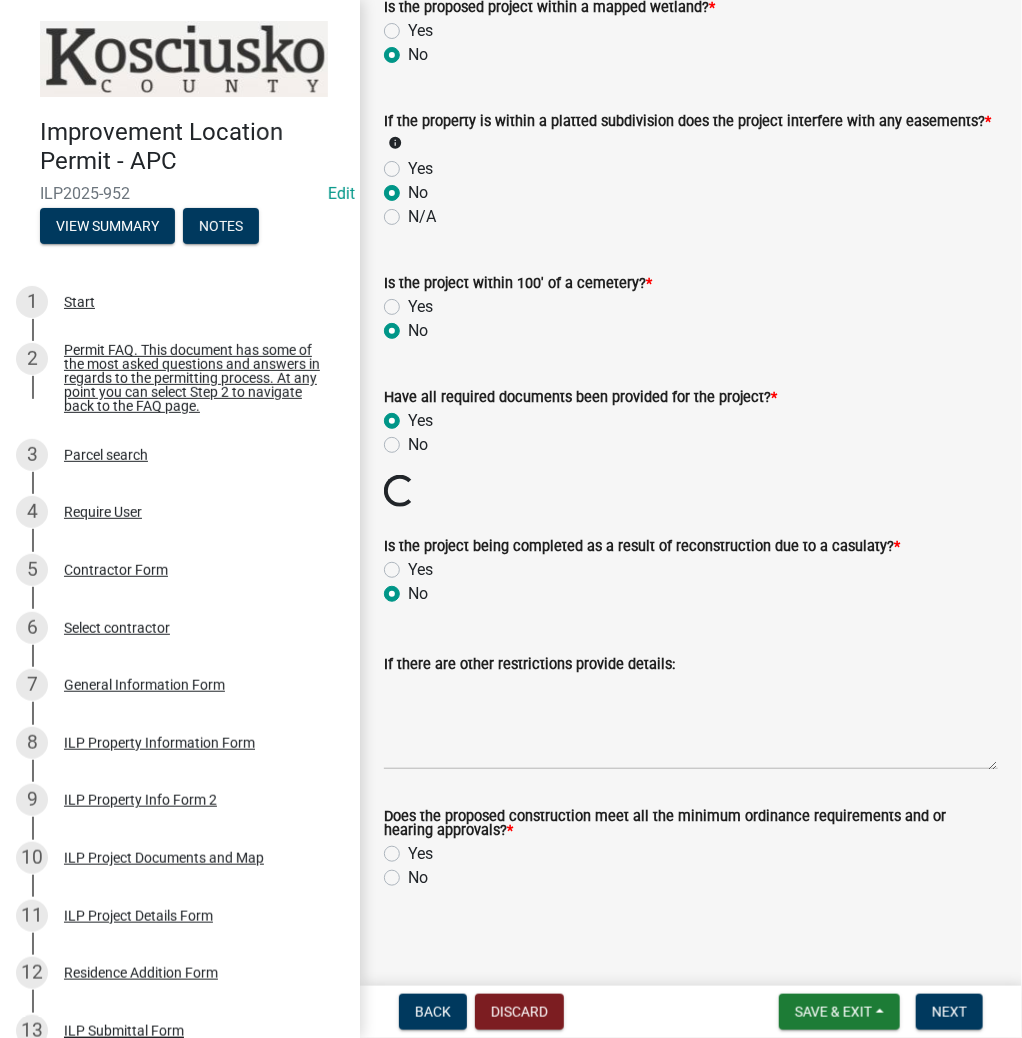 radio on "true" 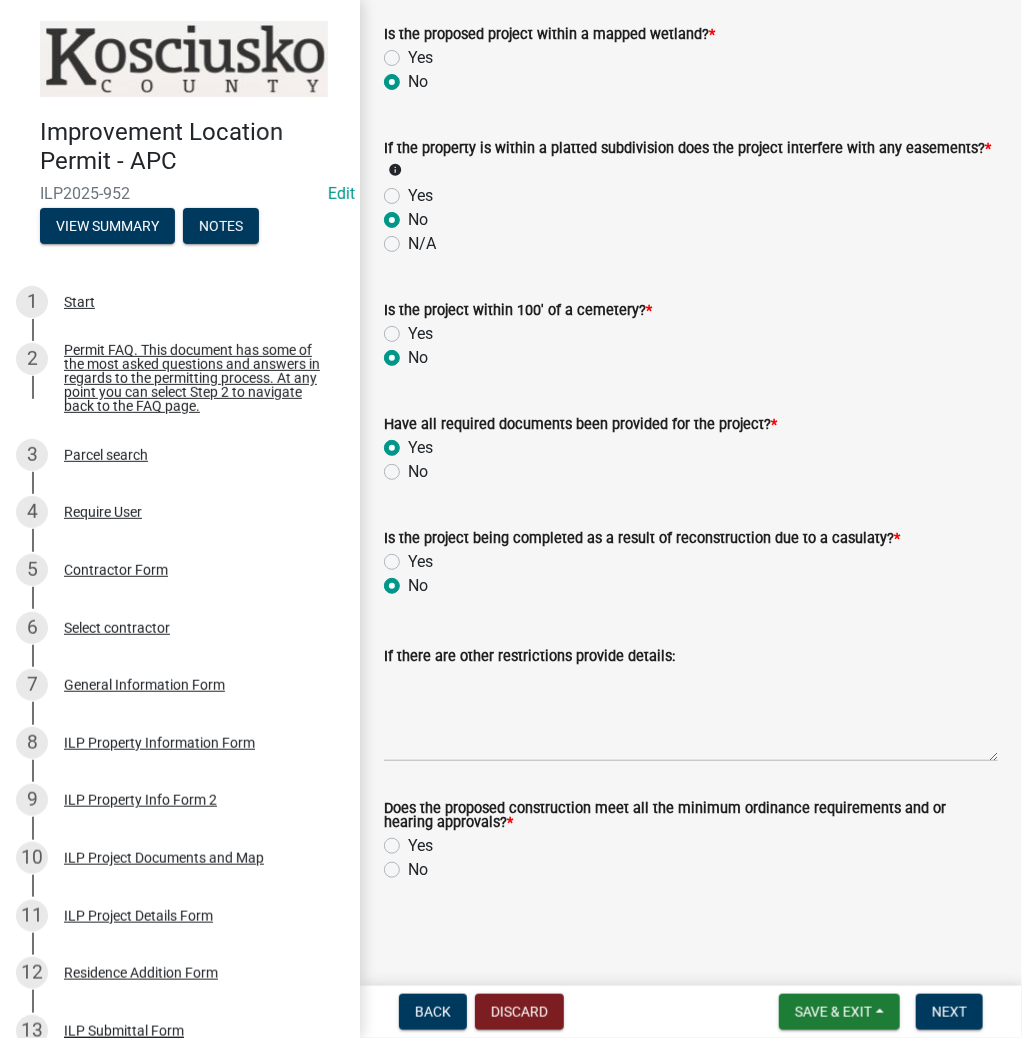 scroll, scrollTop: 1924, scrollLeft: 0, axis: vertical 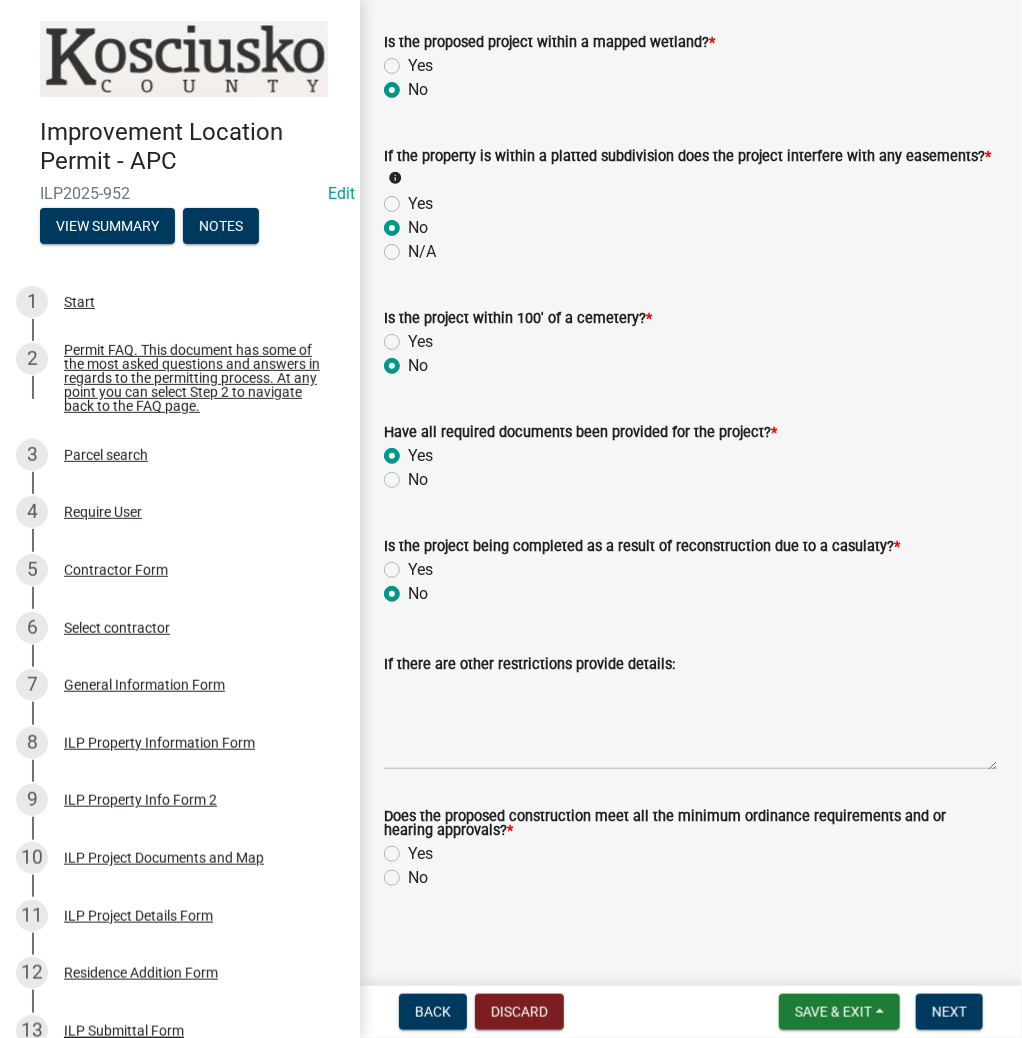 click on "Yes" 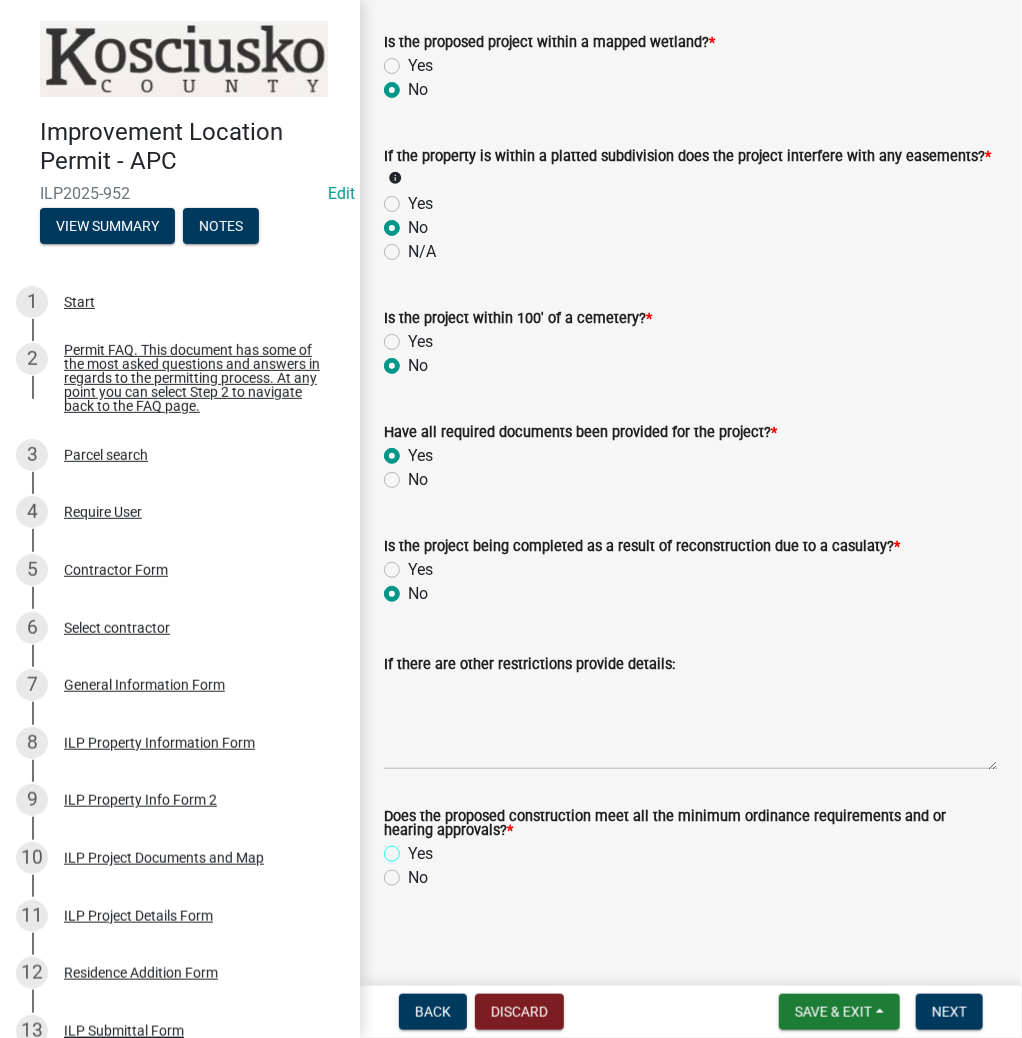 click on "Yes" at bounding box center (414, 848) 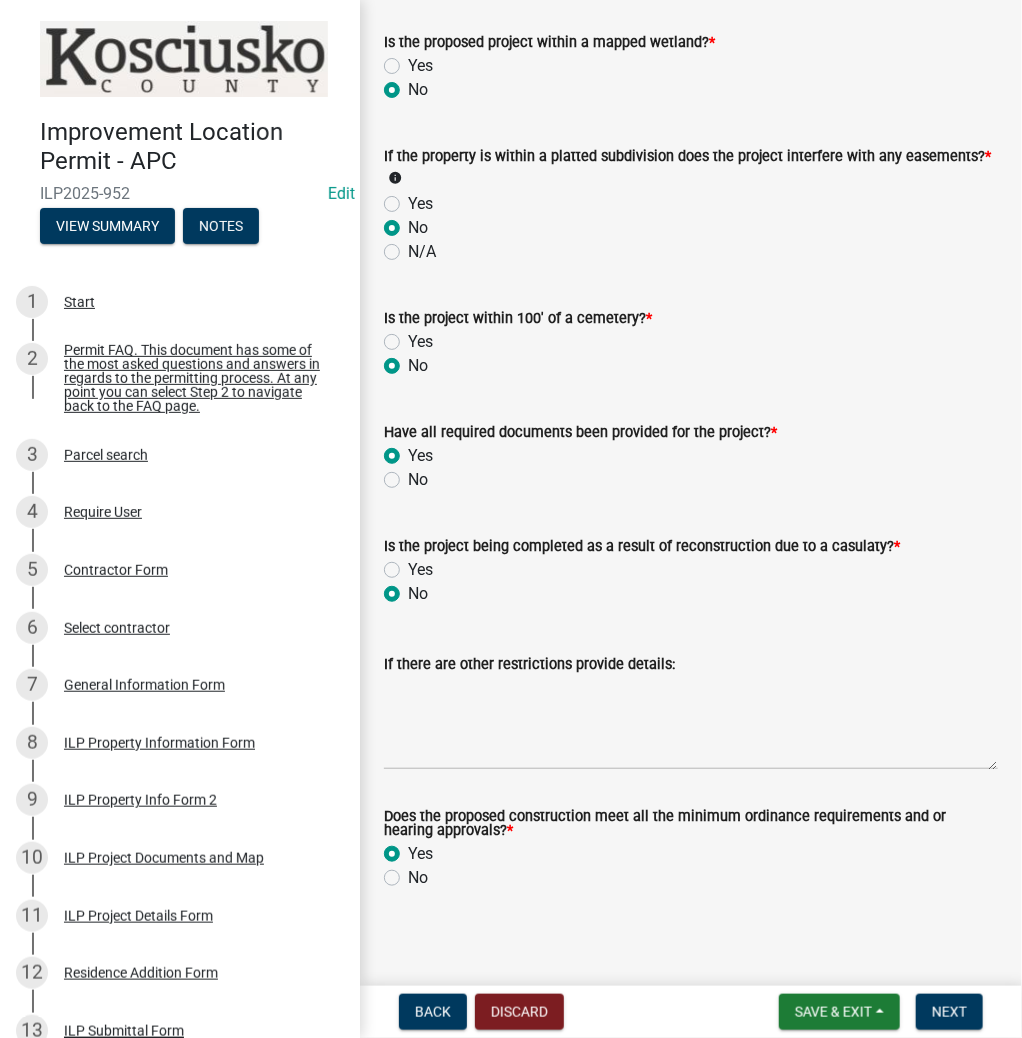 radio on "true" 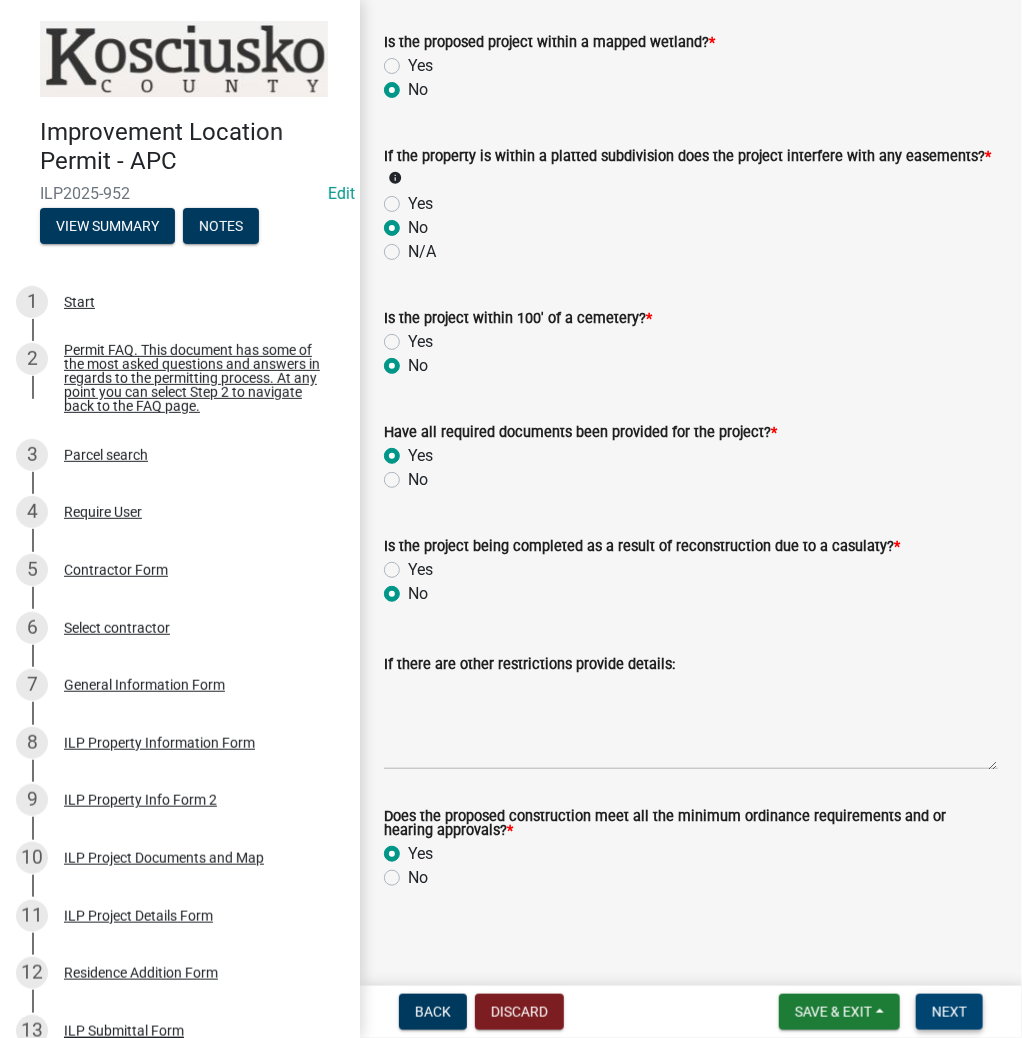click on "Next" at bounding box center (949, 1012) 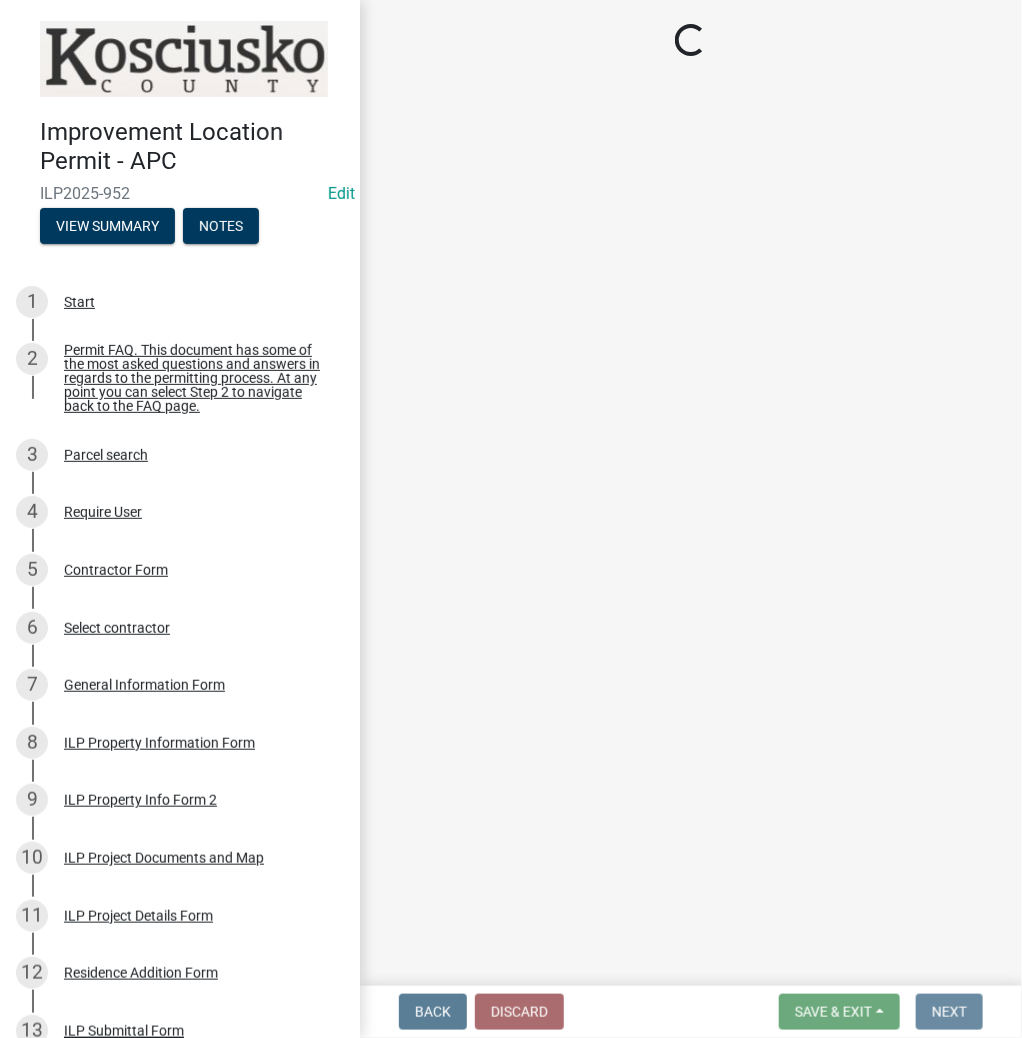 scroll, scrollTop: 0, scrollLeft: 0, axis: both 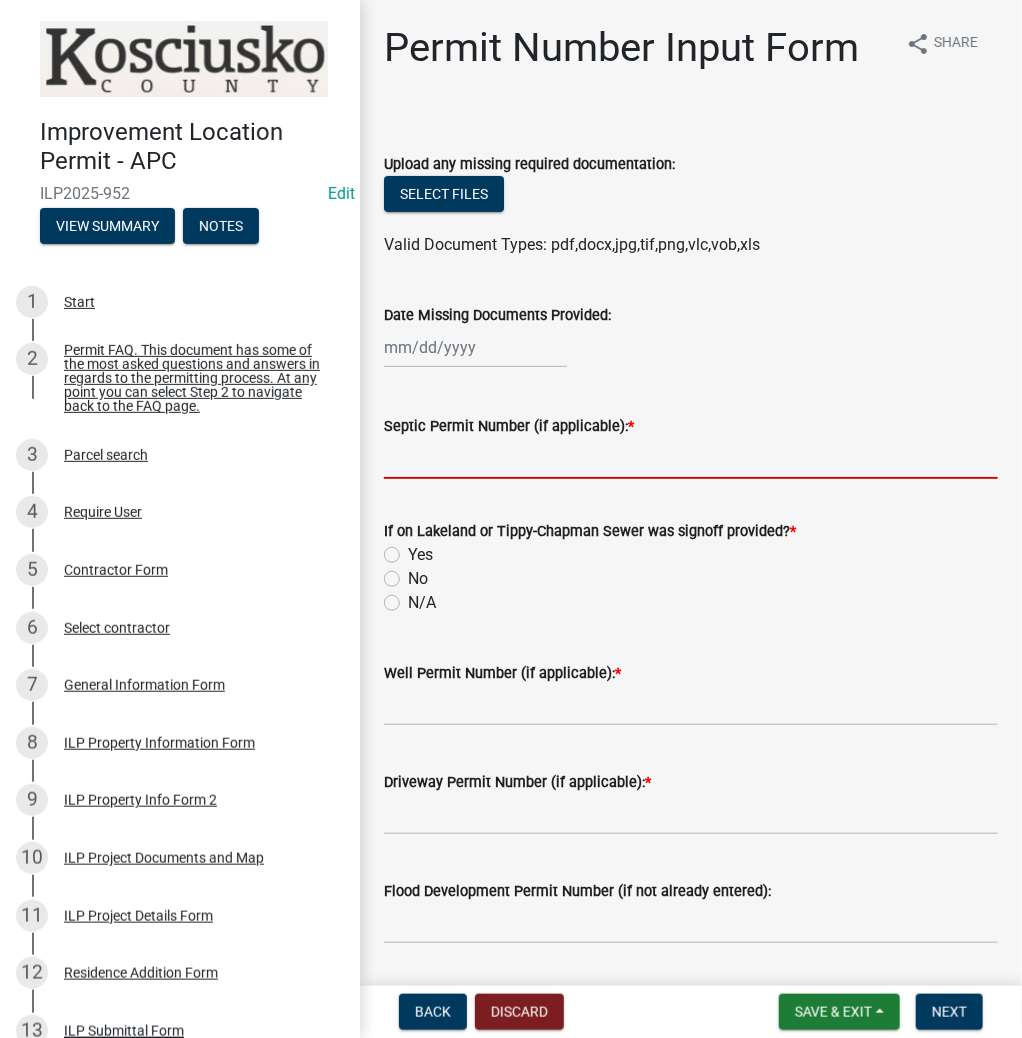 click on "Septic Permit Number (if applicable):  *" at bounding box center [691, 458] 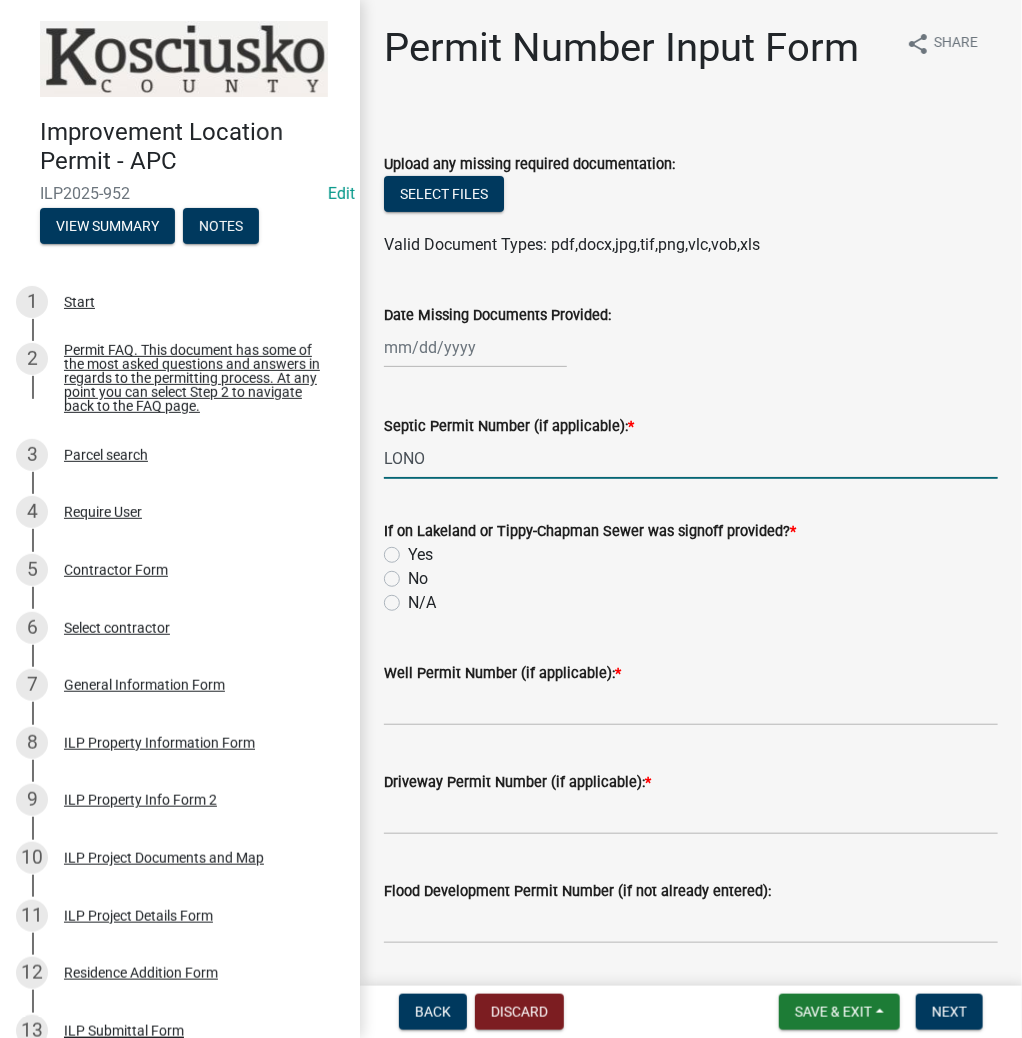 type on "LONO" 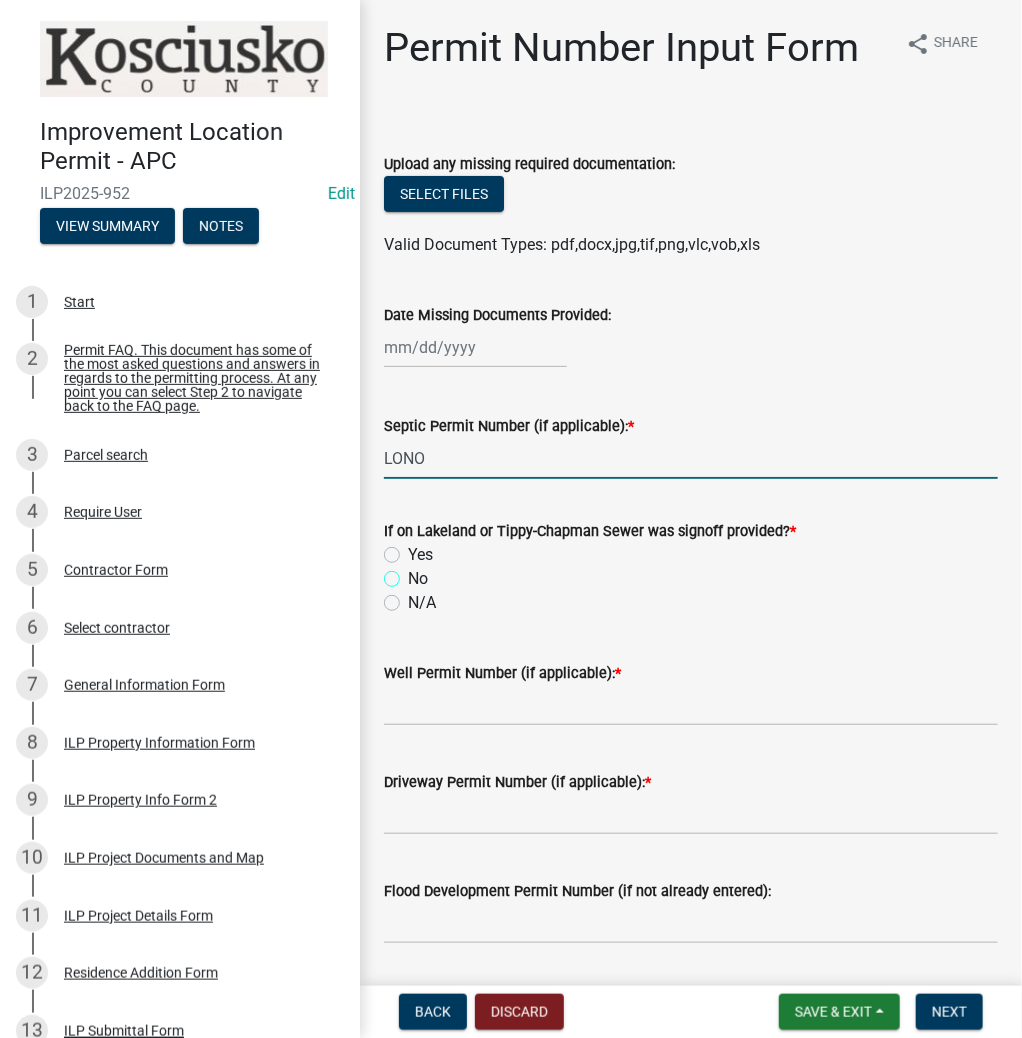 click on "No" at bounding box center [414, 573] 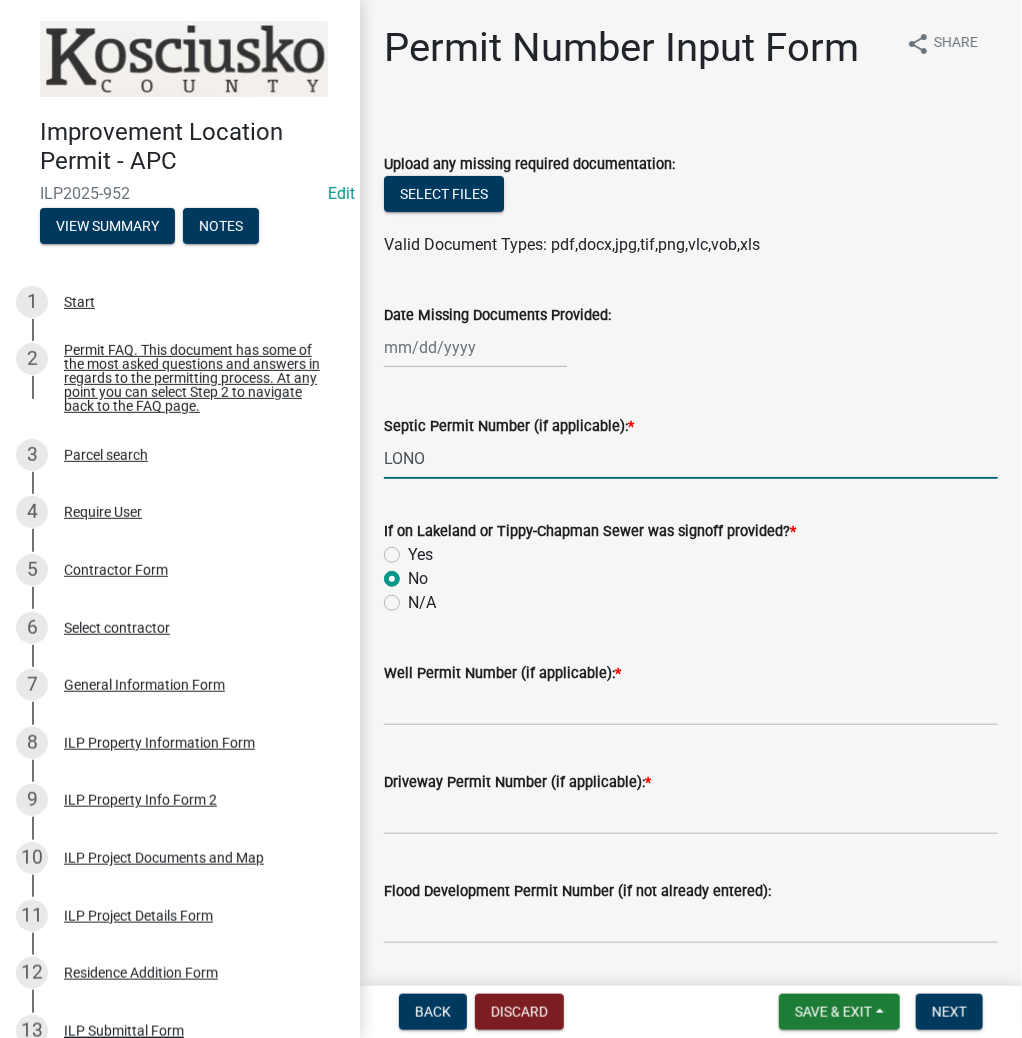 radio on "true" 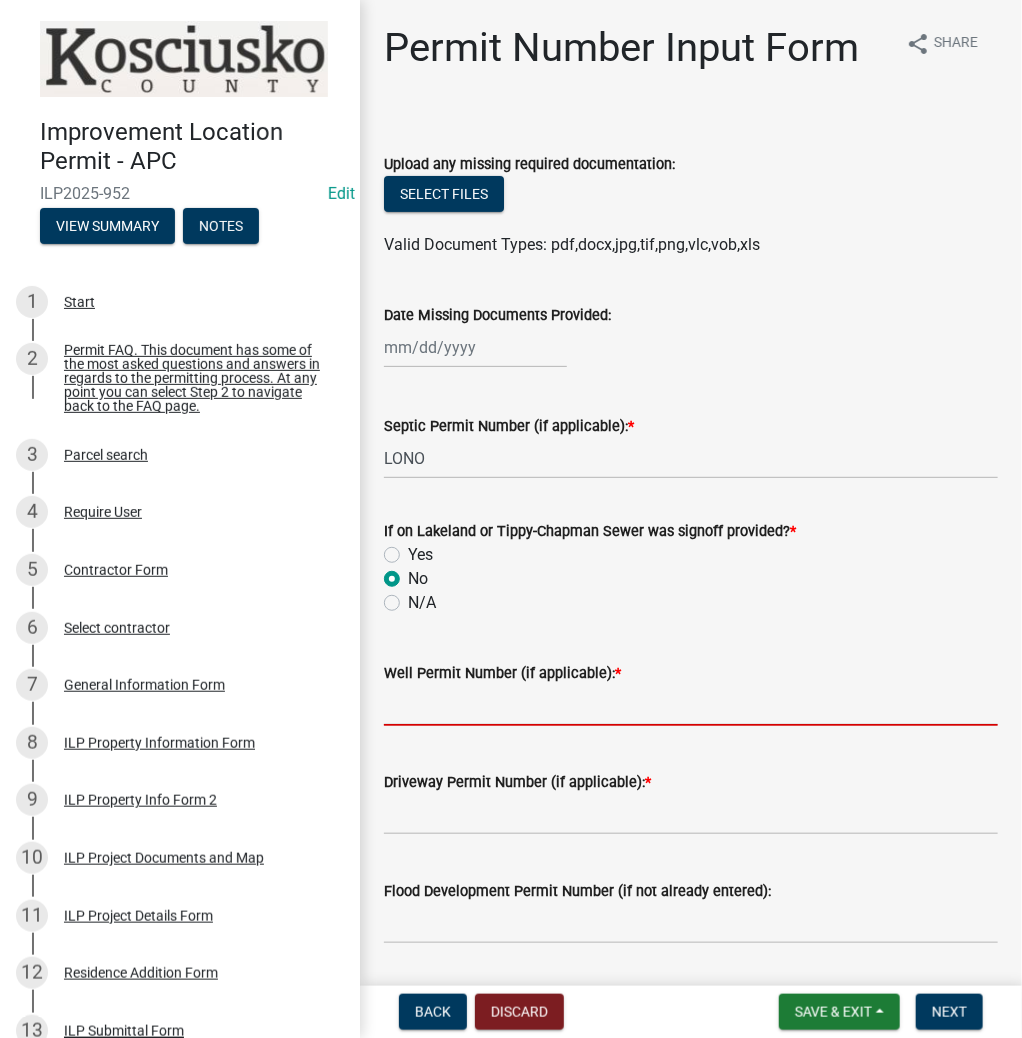 click on "Well Permit Number (if applicable):  *" at bounding box center [691, 705] 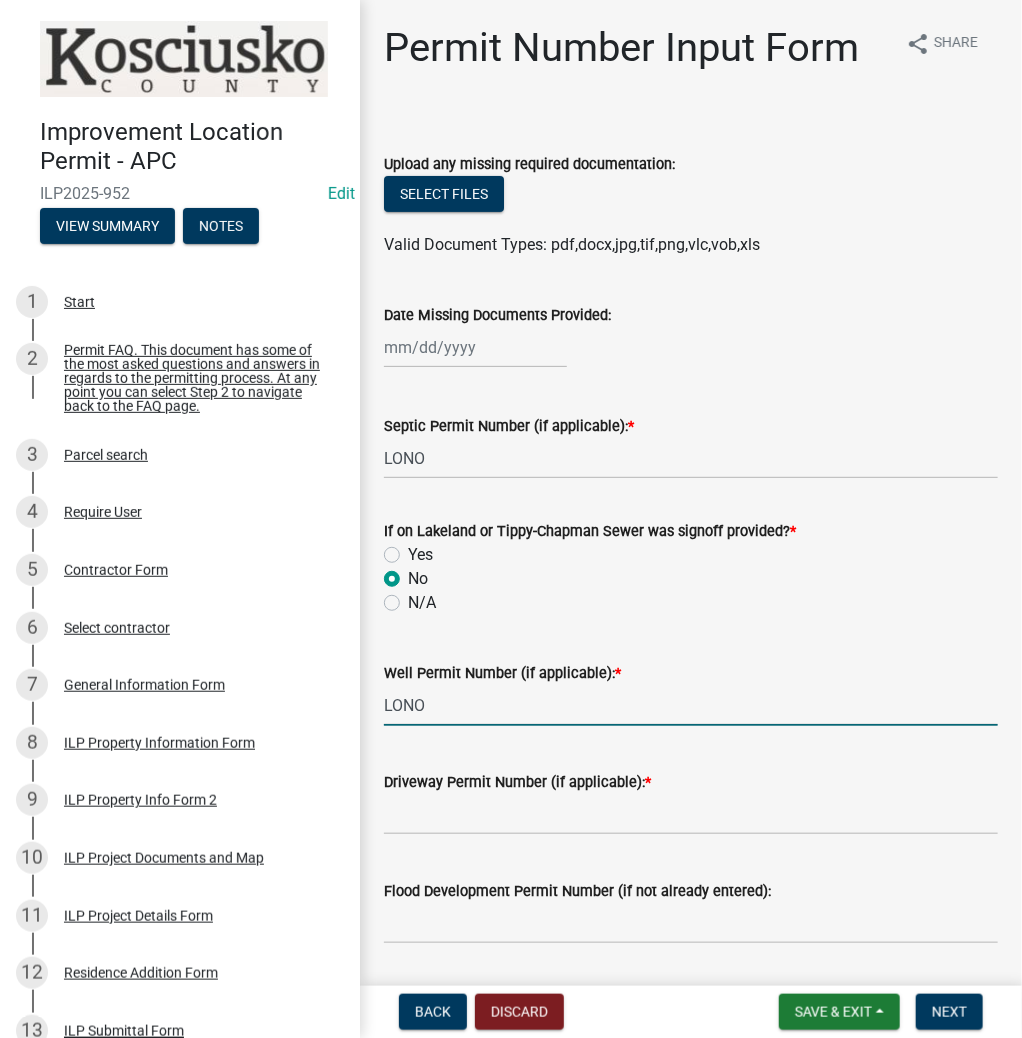 type on "LONO" 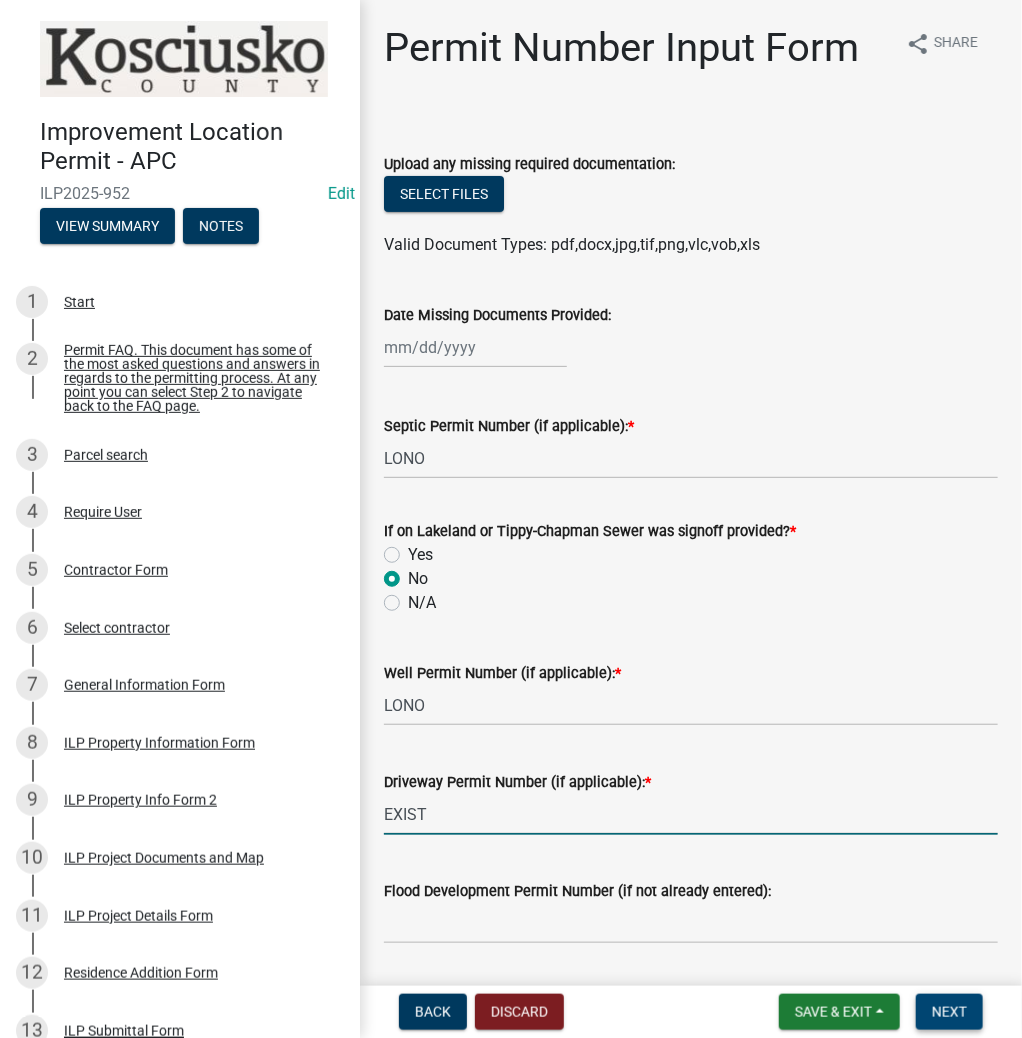 type on "EXIST" 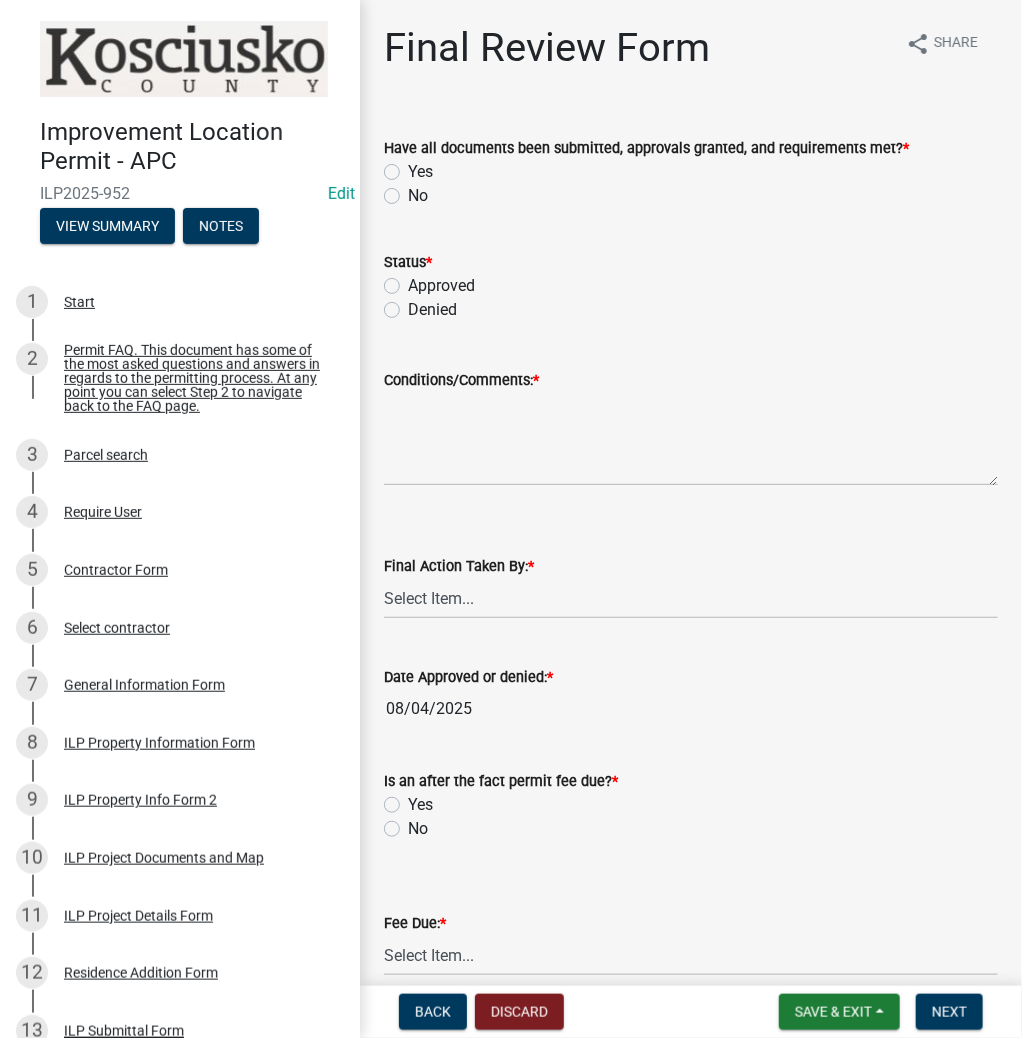 click on "Yes" 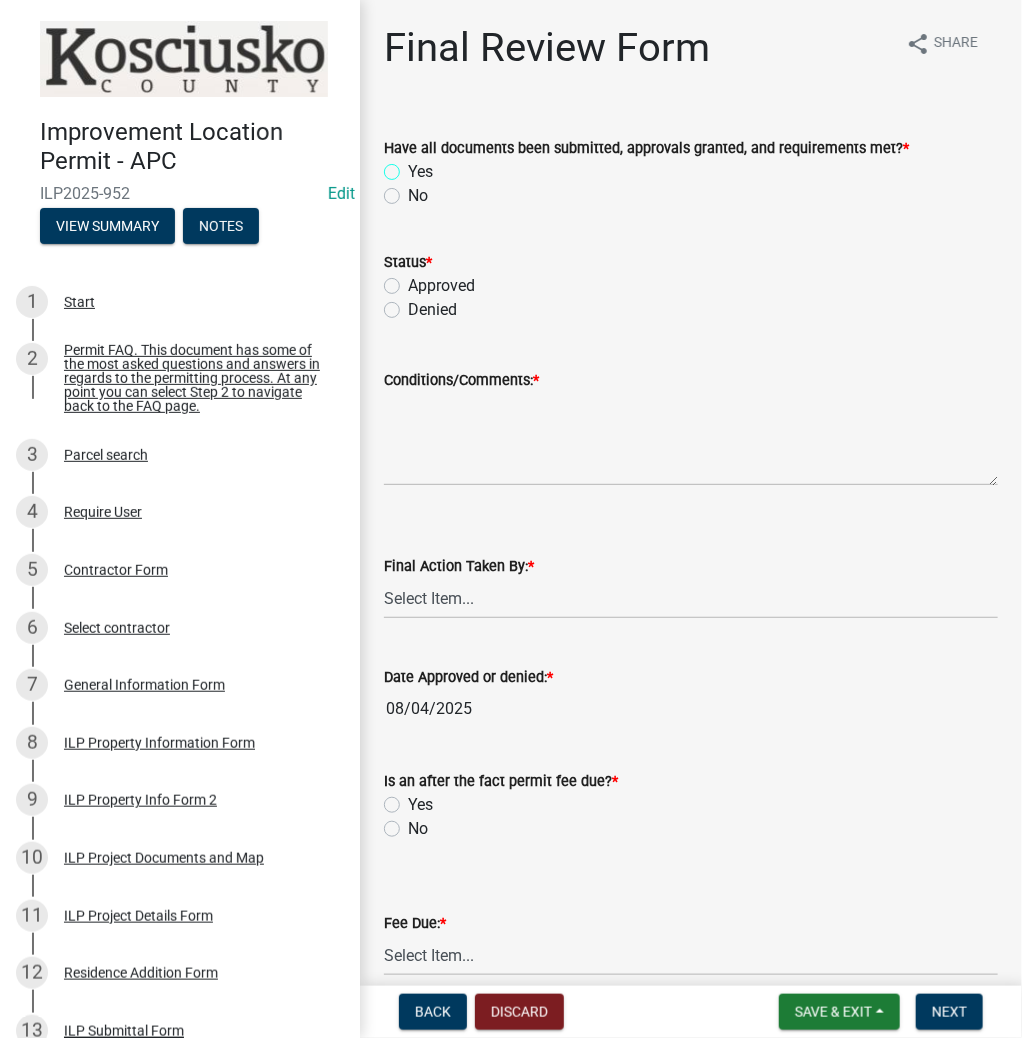 click on "Yes" at bounding box center (414, 166) 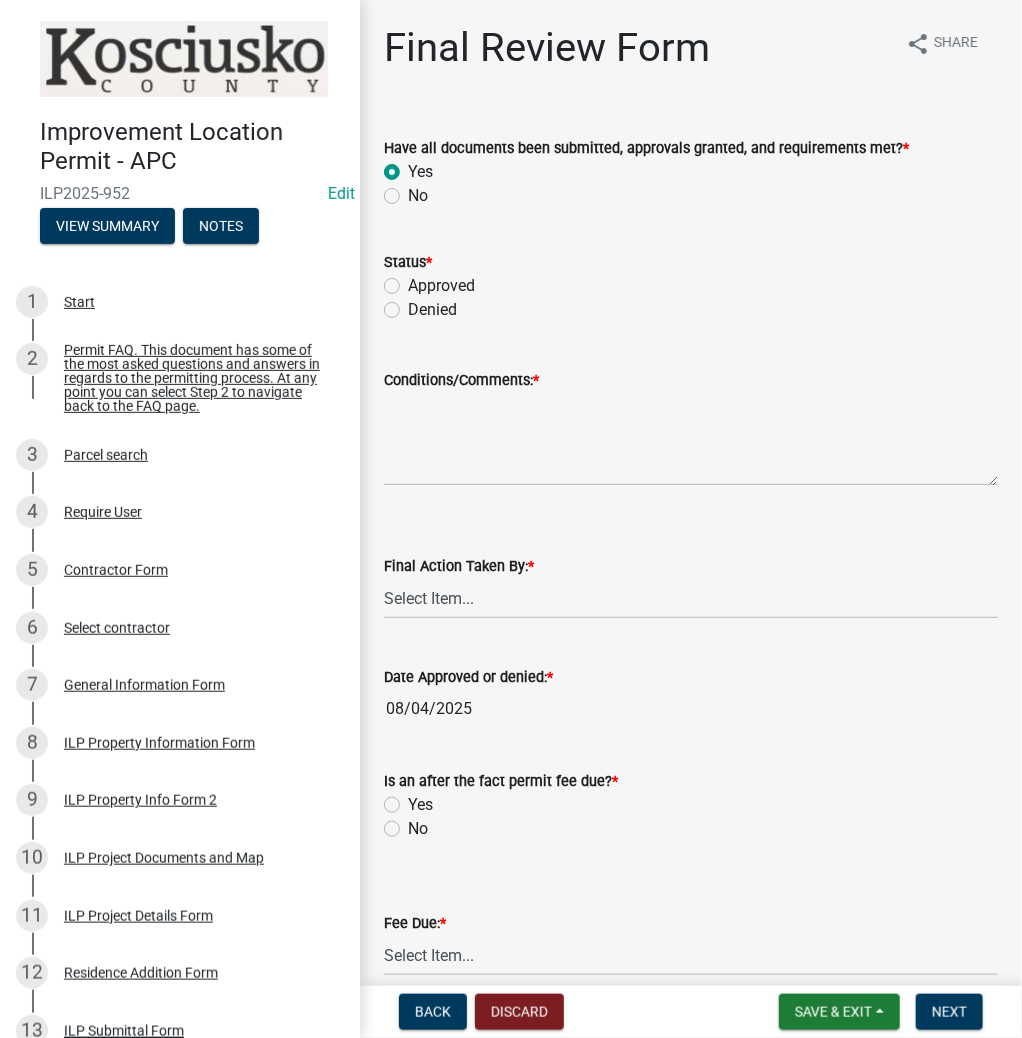 radio on "true" 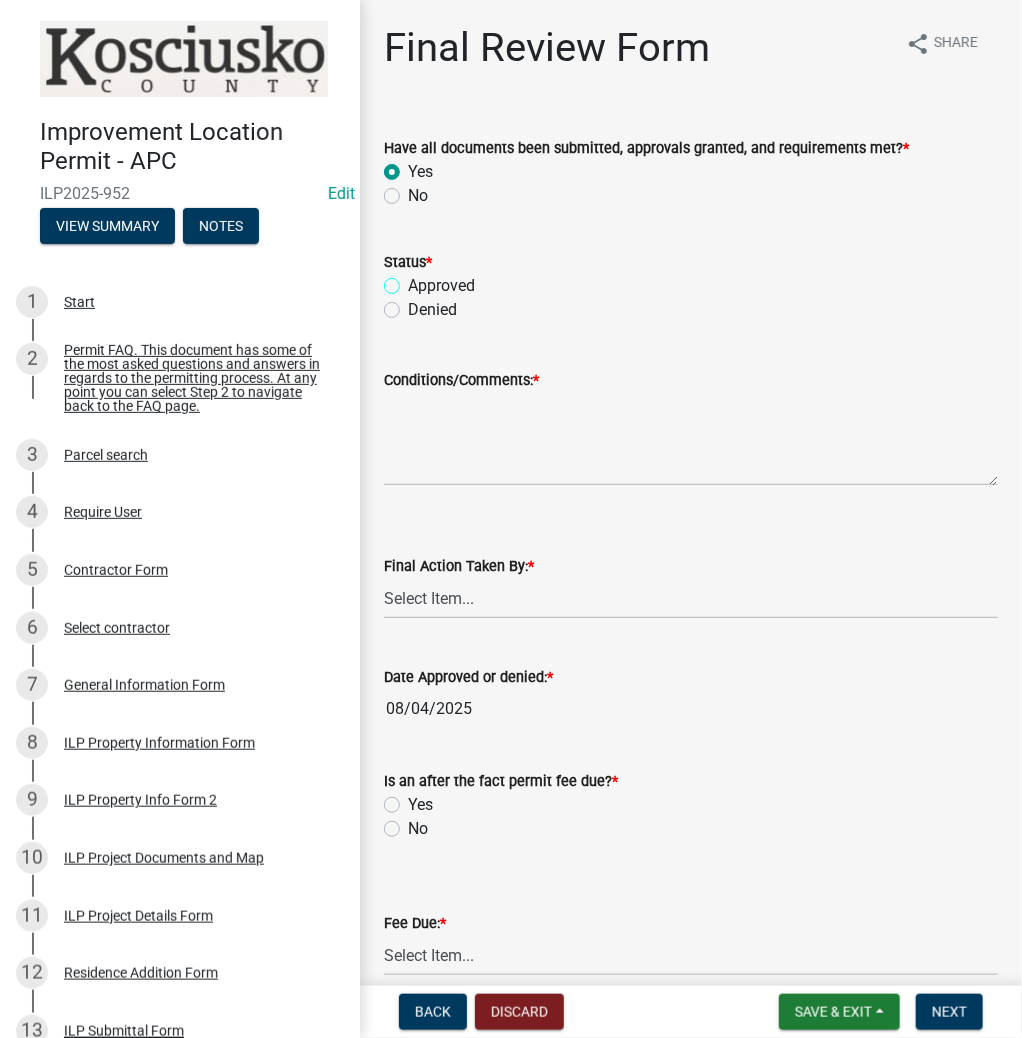 click on "Approved" at bounding box center (414, 280) 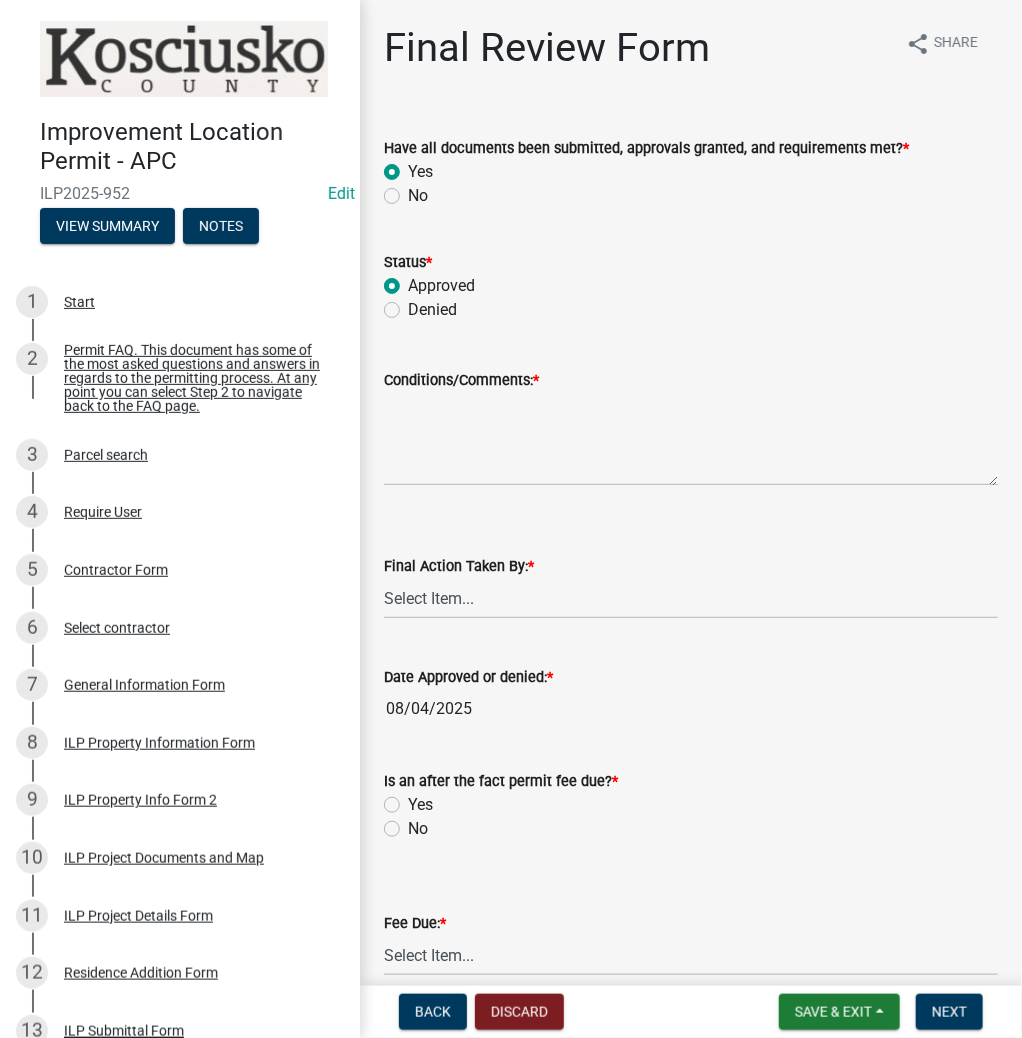 radio on "true" 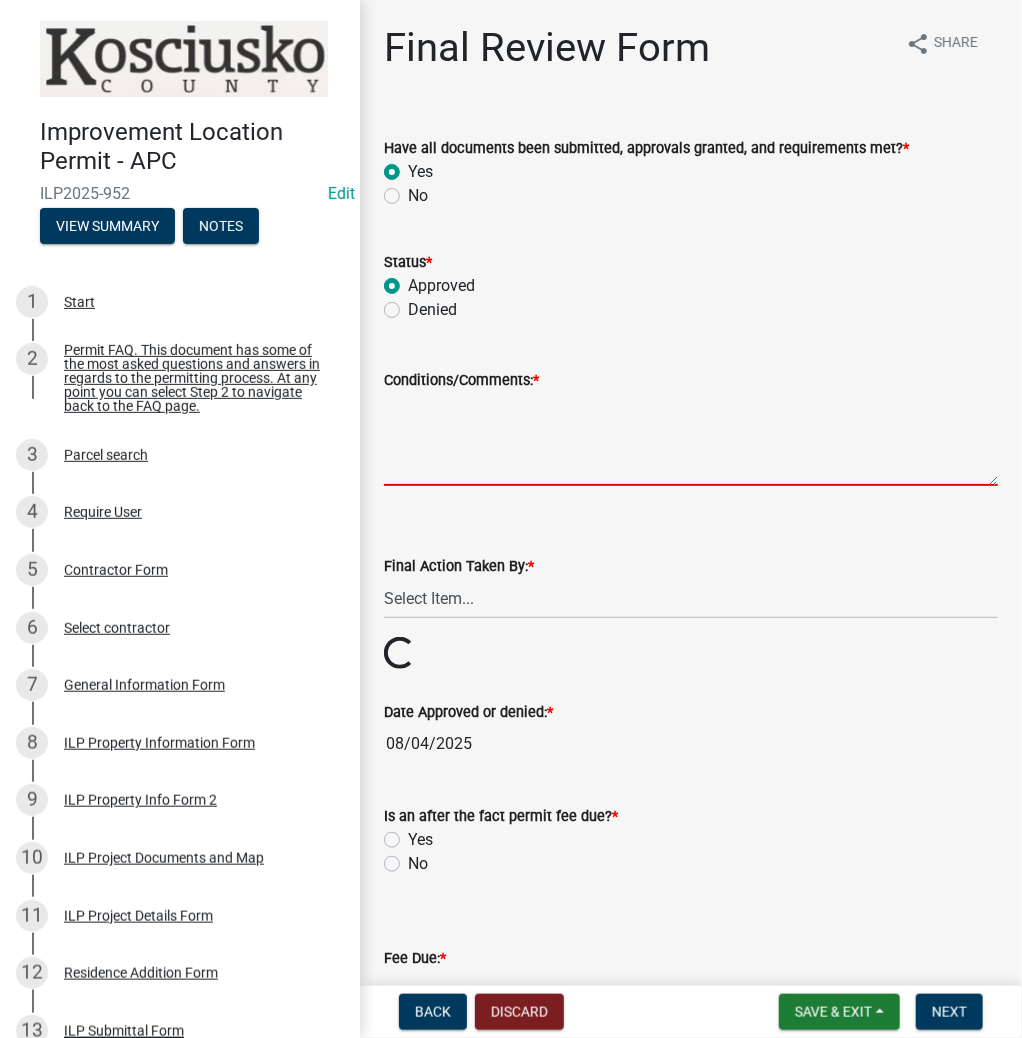 click on "Conditions/Comments:  *" at bounding box center [691, 439] 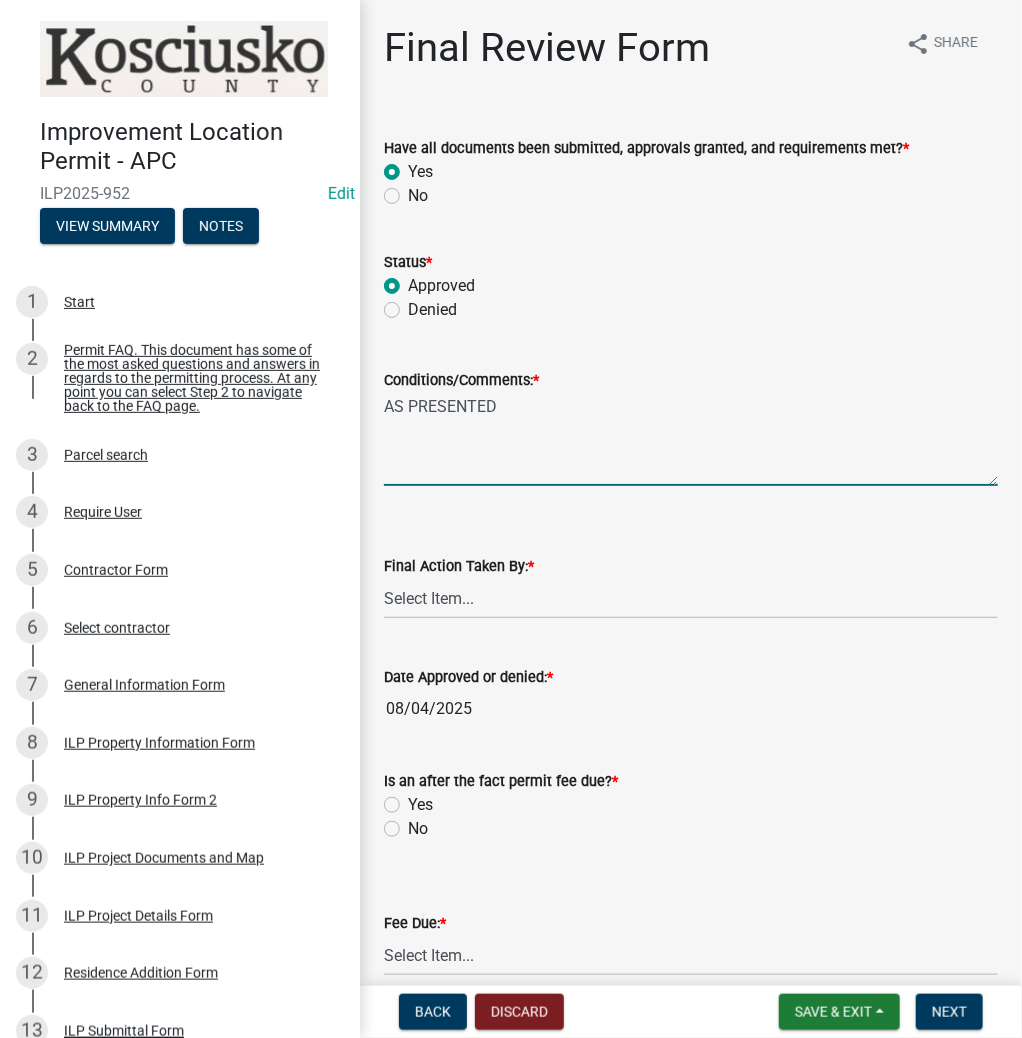 type on "AS PRESENTED" 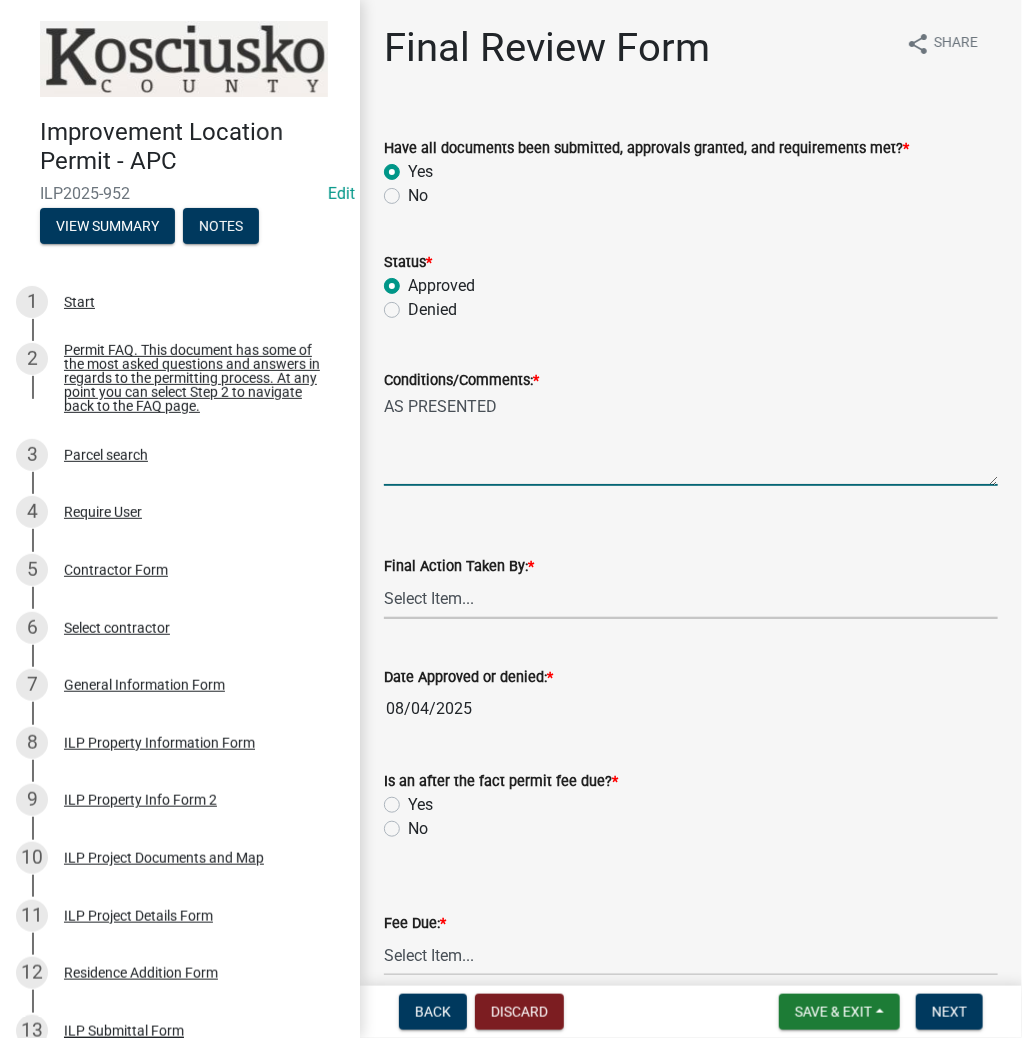 click on "Select Item...   MMS   LT   AT   CS   AH   Vacant" at bounding box center (691, 598) 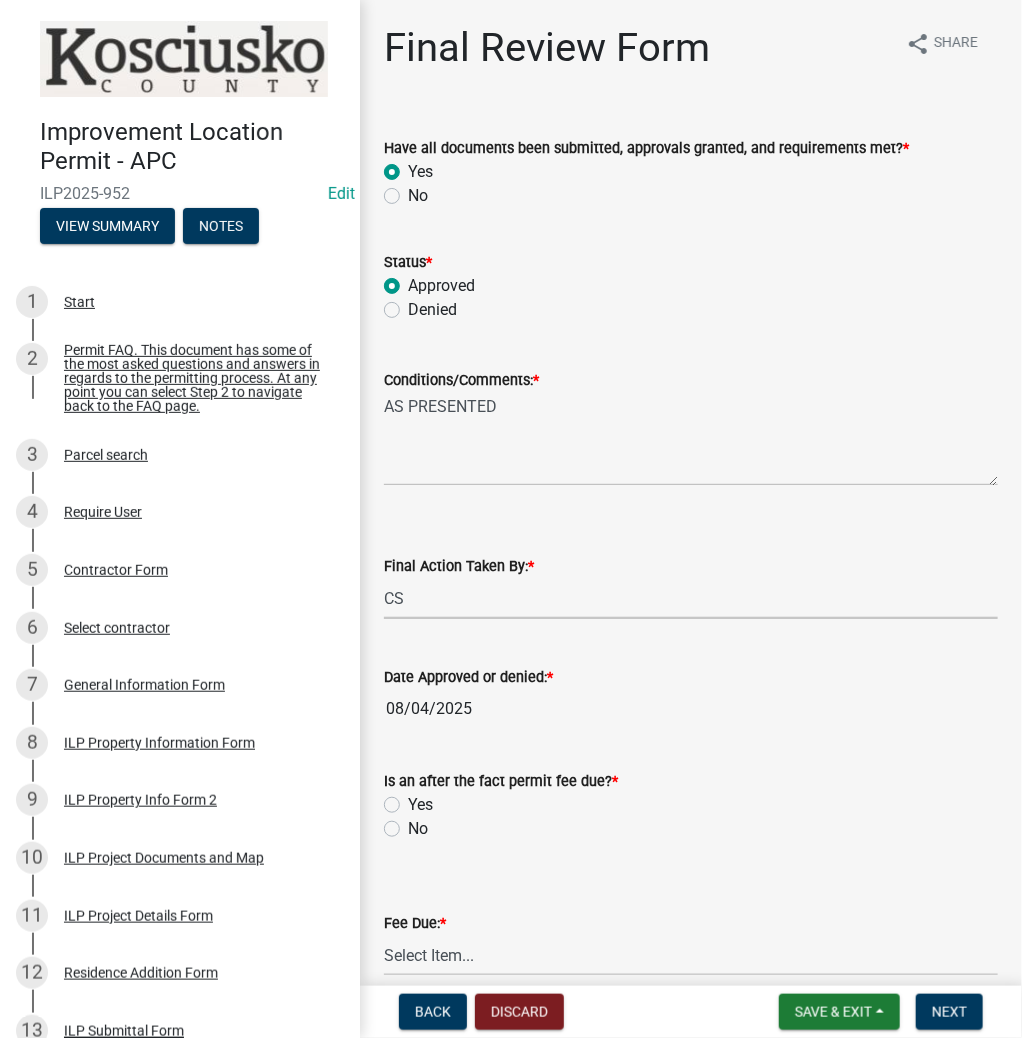 click on "Select Item...   MMS   LT   AT   CS   AH   Vacant" at bounding box center [691, 598] 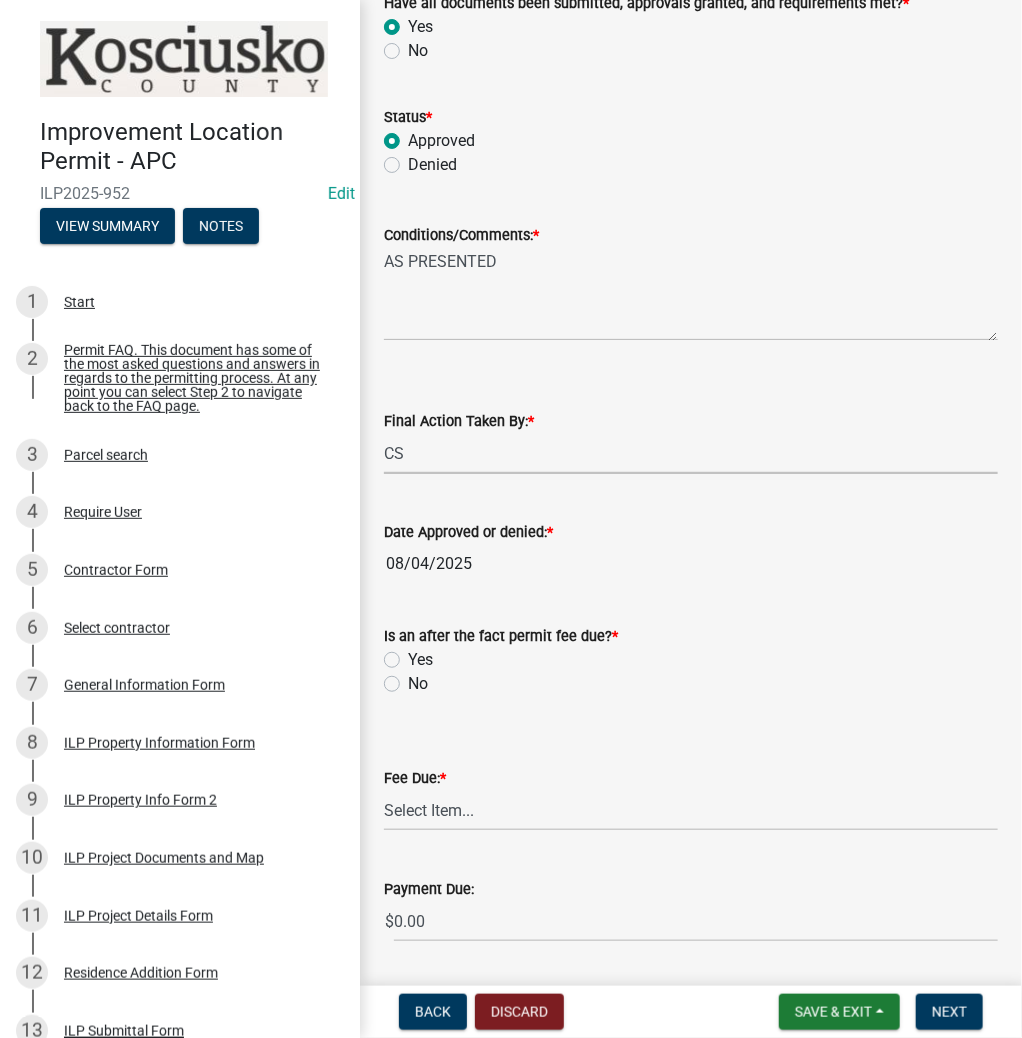scroll, scrollTop: 319, scrollLeft: 0, axis: vertical 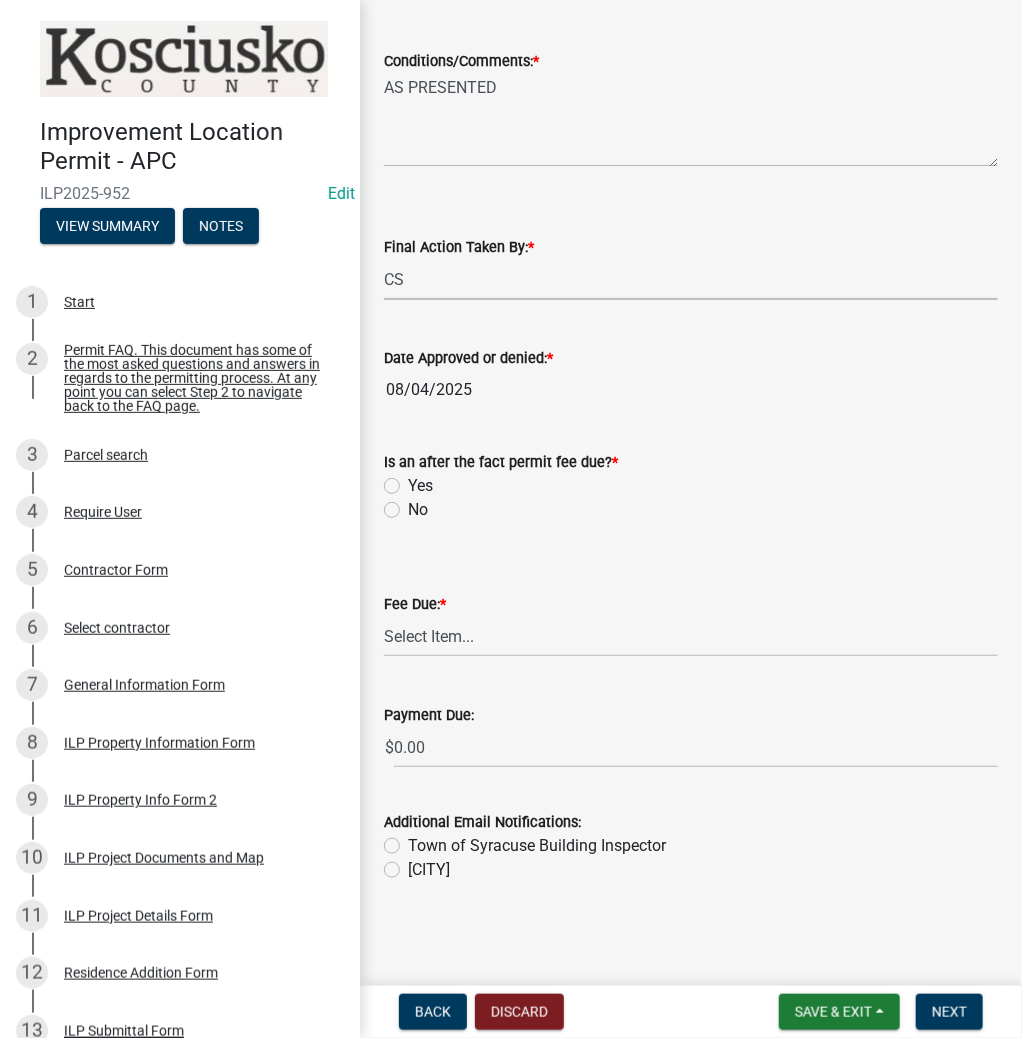click on "No" 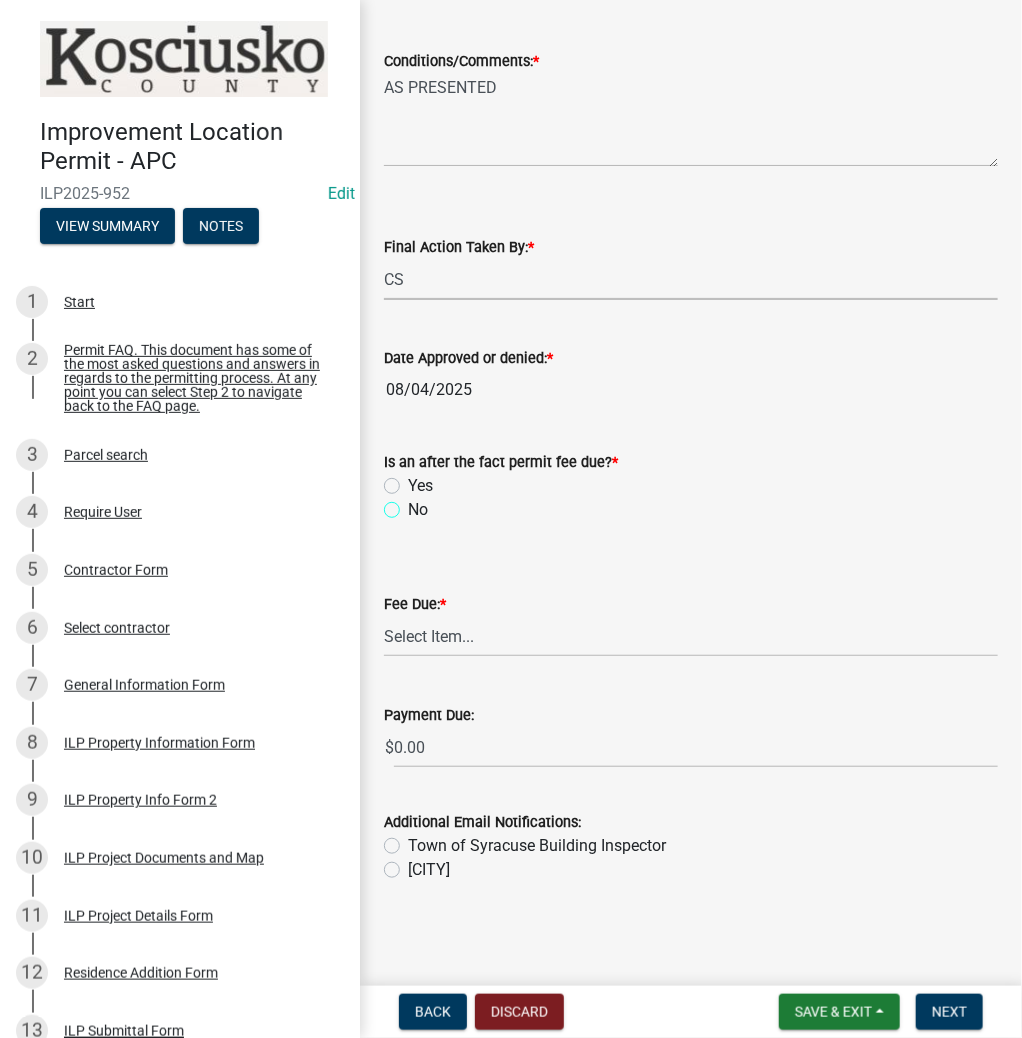 click on "No" at bounding box center [414, 504] 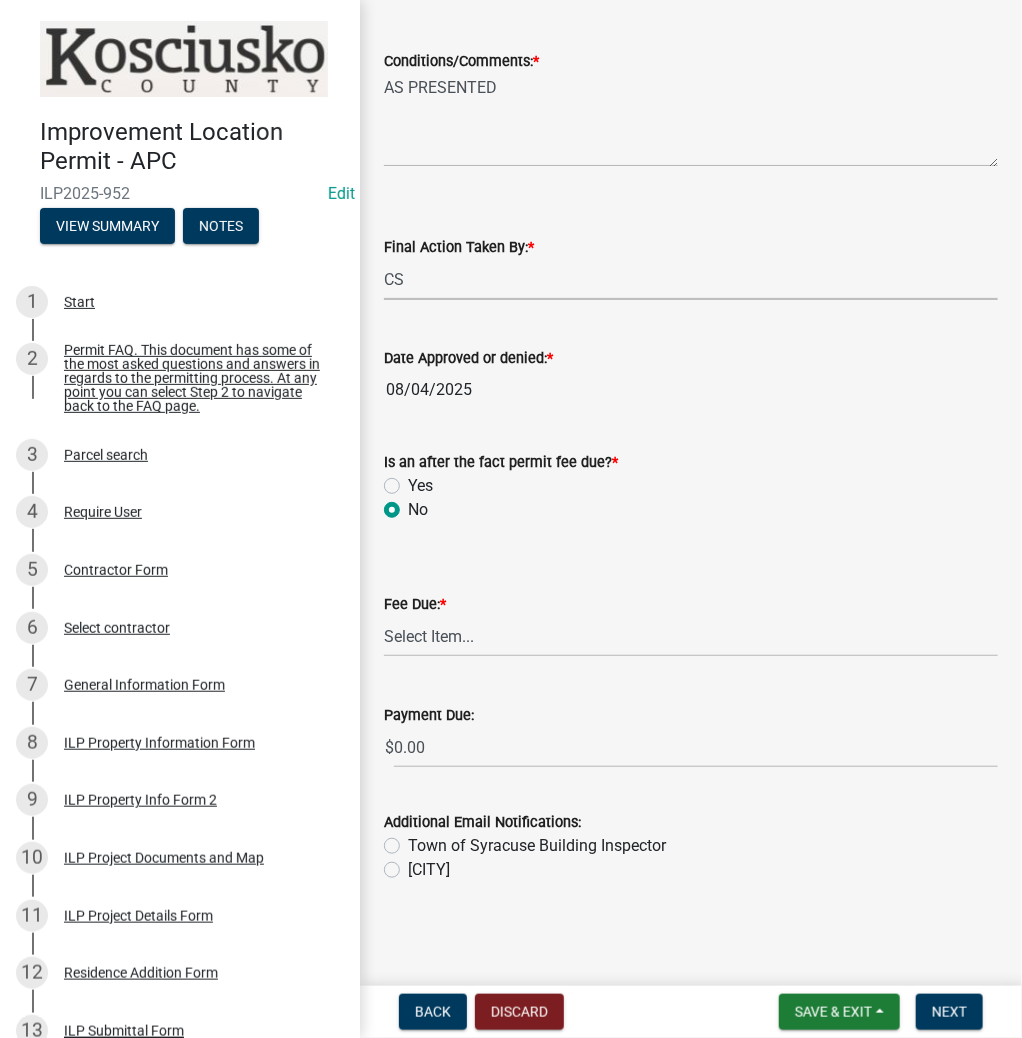 radio on "true" 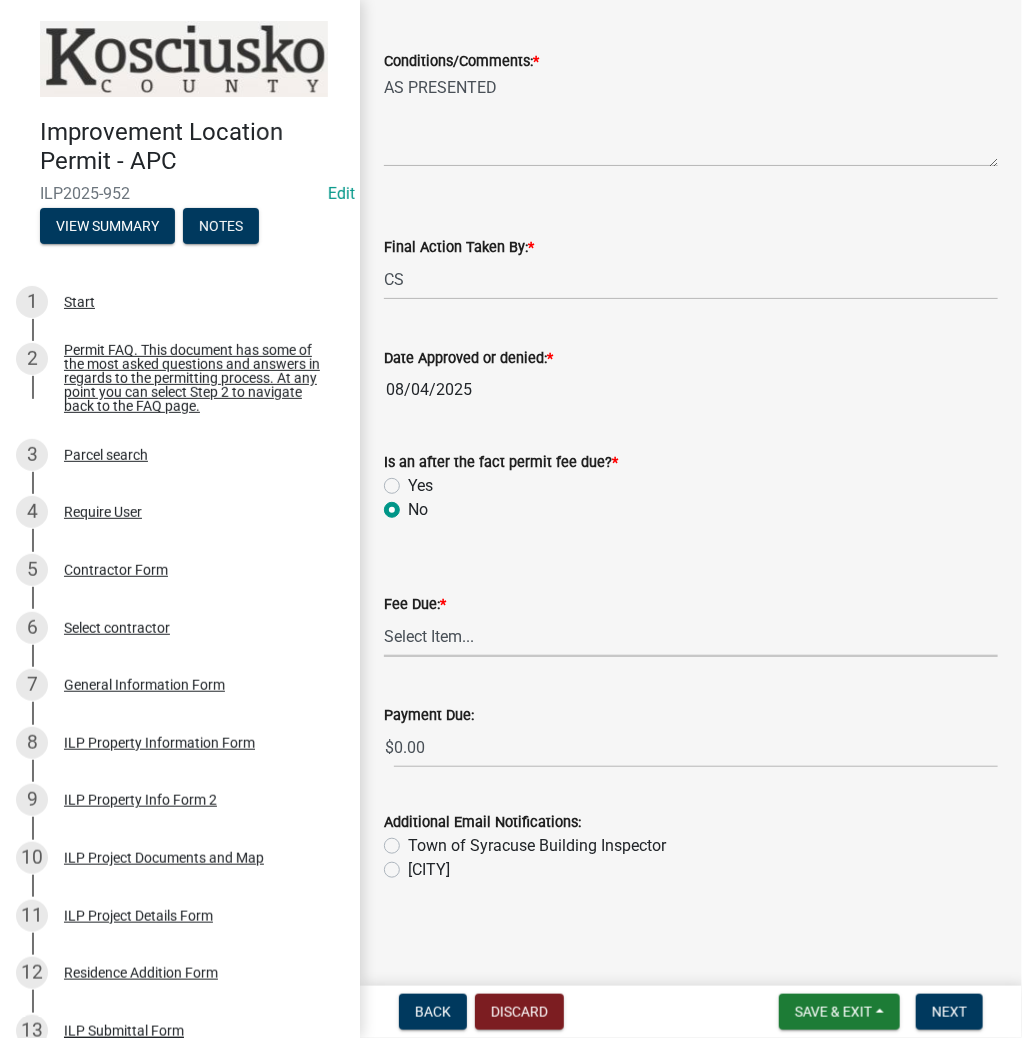 click on "Select Item...   N/A   $10.00   $25.00   $125.00   $250   $500   $500 + $10.00 for every 10 sq. ft. over 5000   $1000" at bounding box center (691, 636) 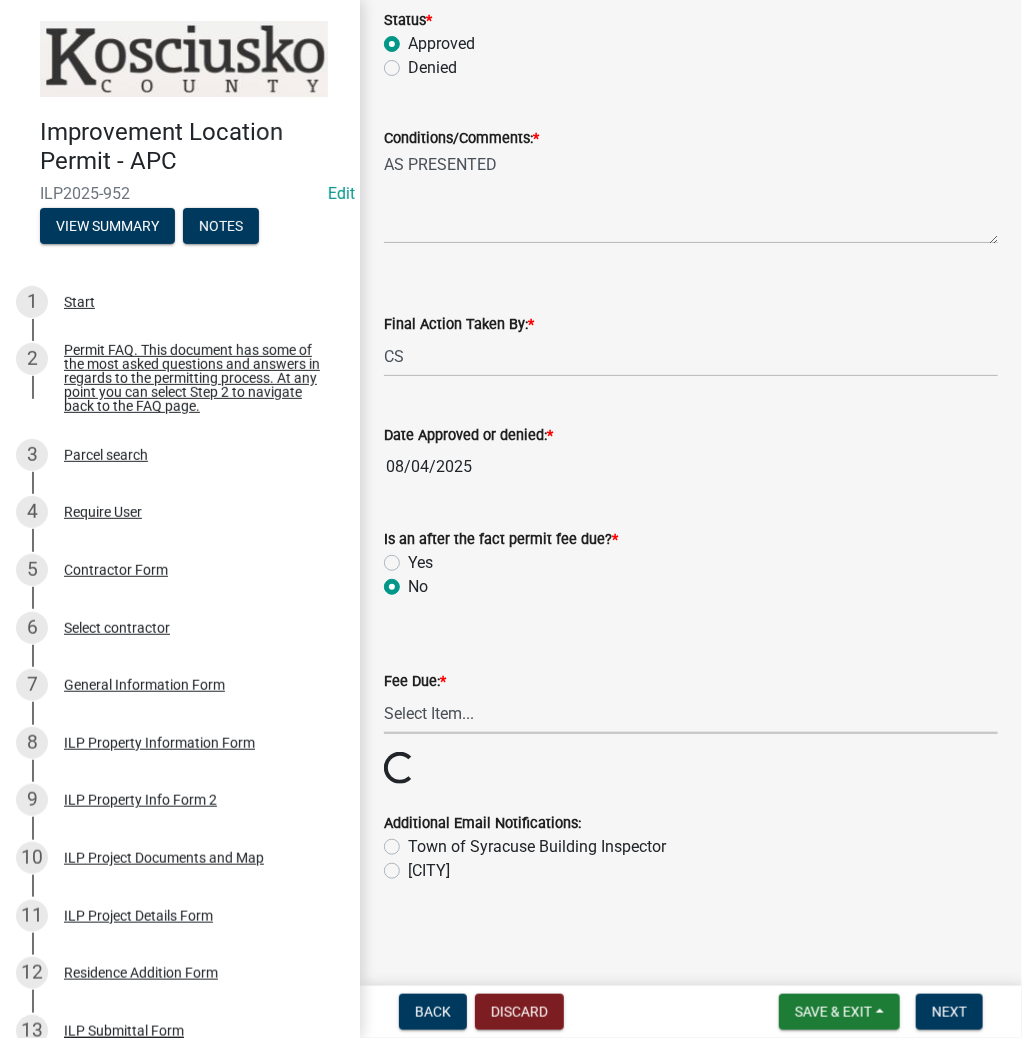 scroll, scrollTop: 319, scrollLeft: 0, axis: vertical 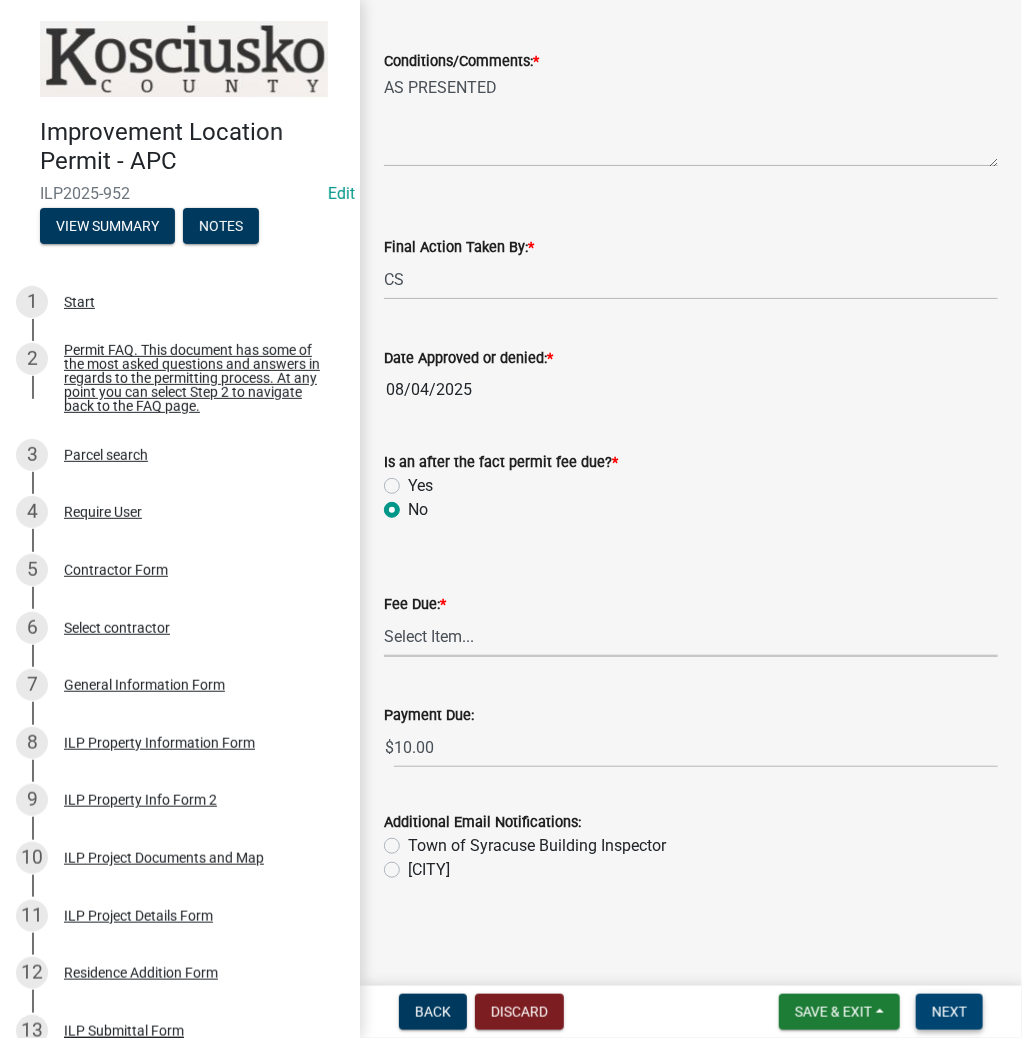 click on "Next" at bounding box center [949, 1012] 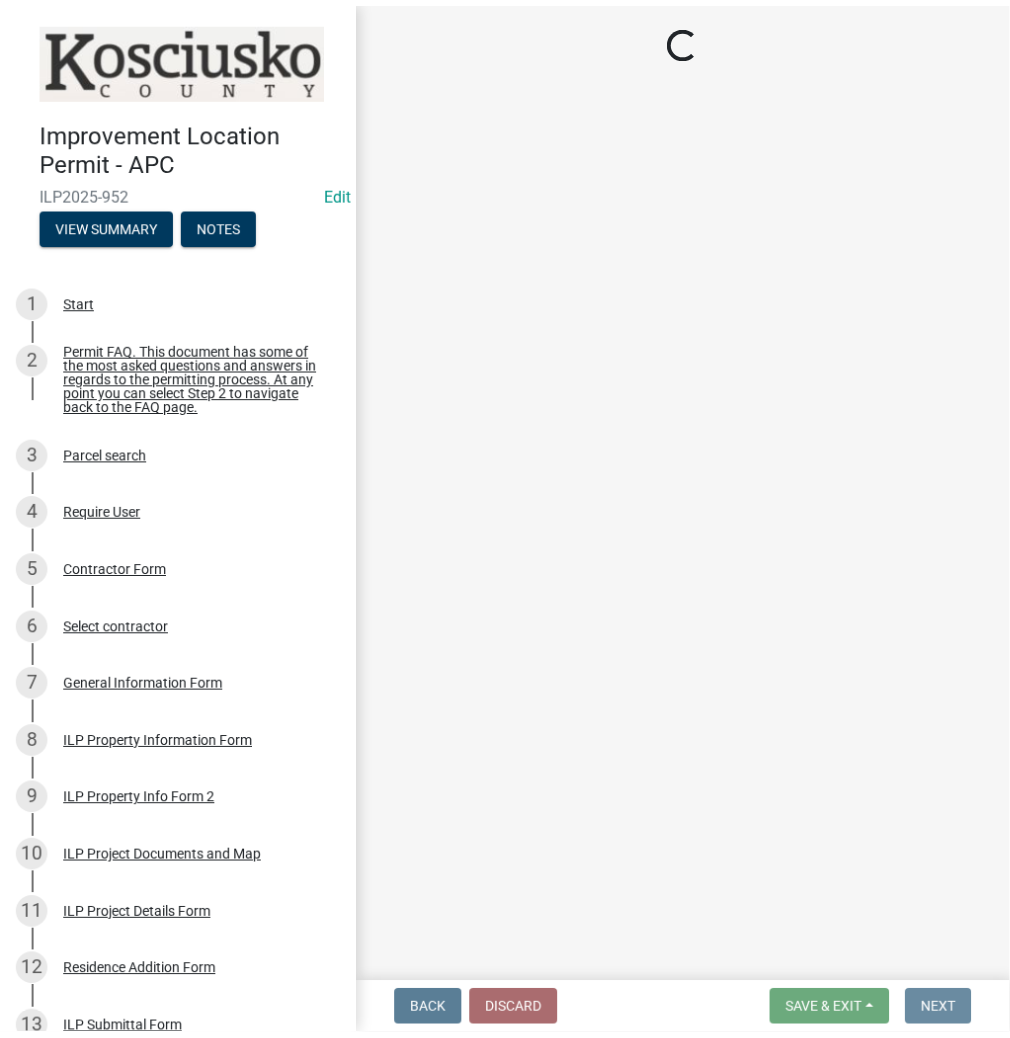 scroll, scrollTop: 0, scrollLeft: 0, axis: both 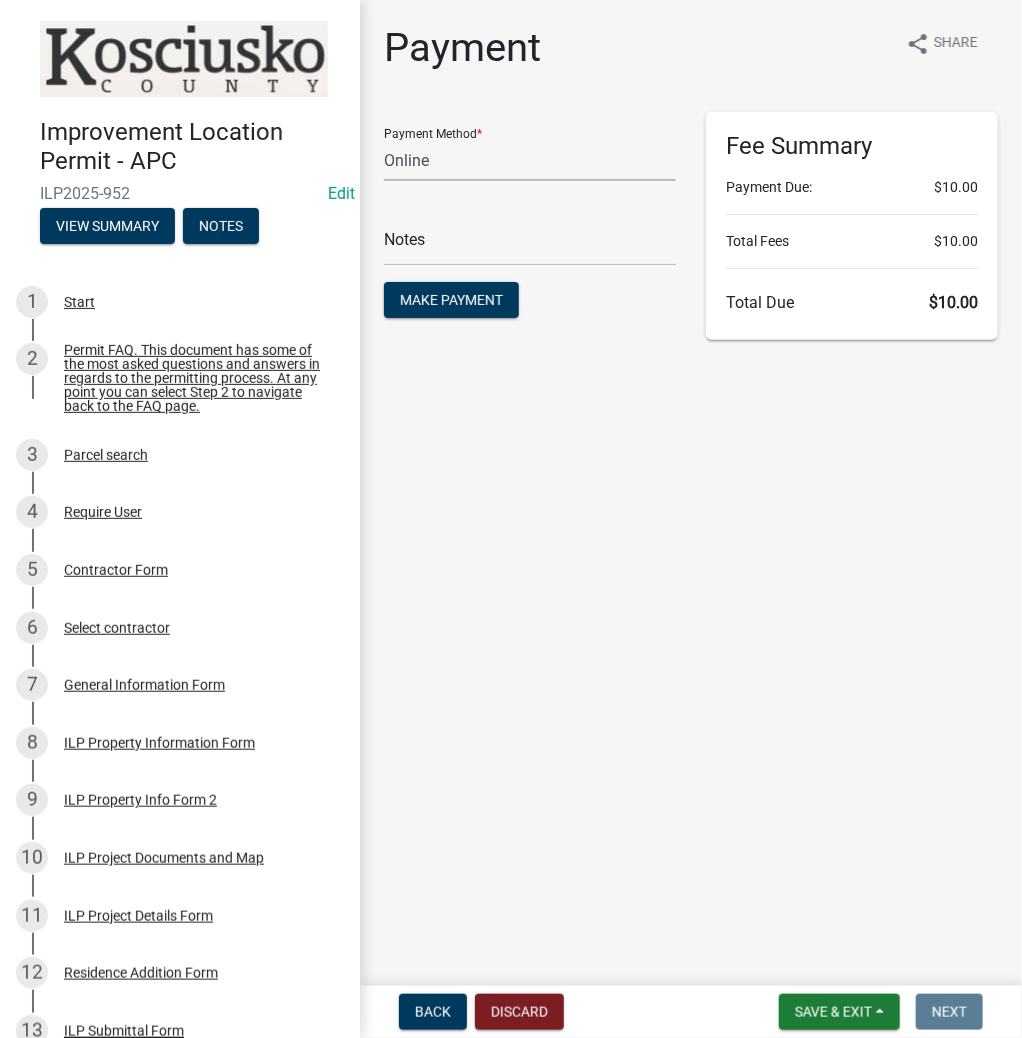 click on "Credit Card POS Check Cash Online" 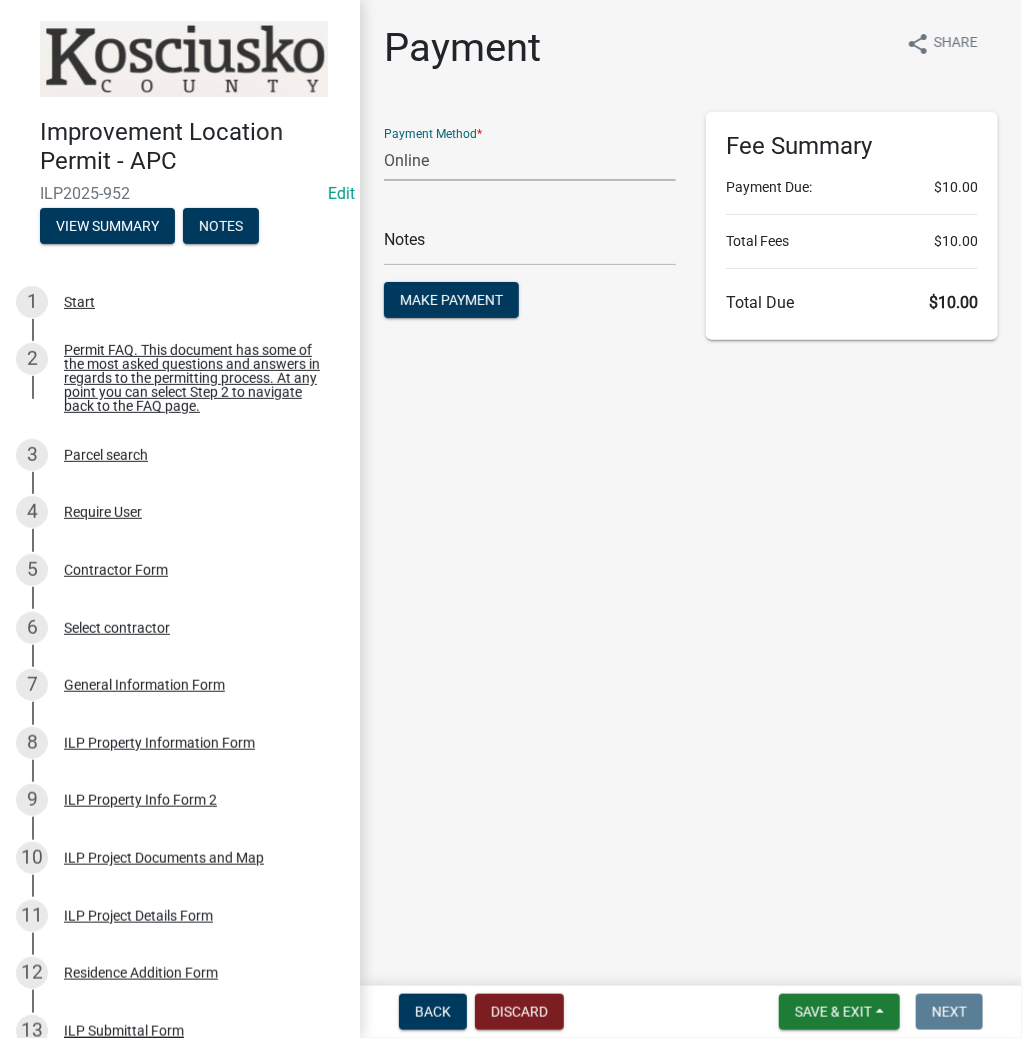 select on "0: 2" 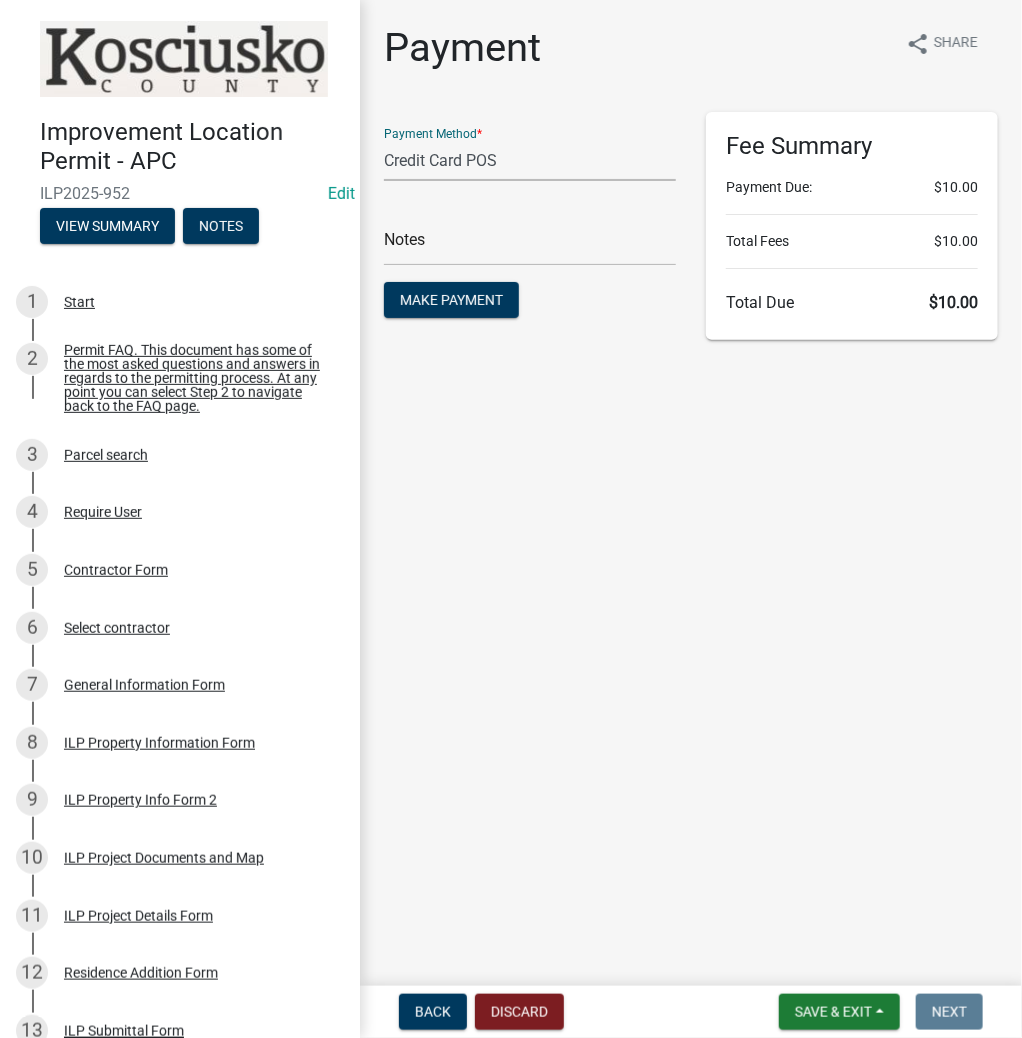 click on "Credit Card POS Check Cash Online" 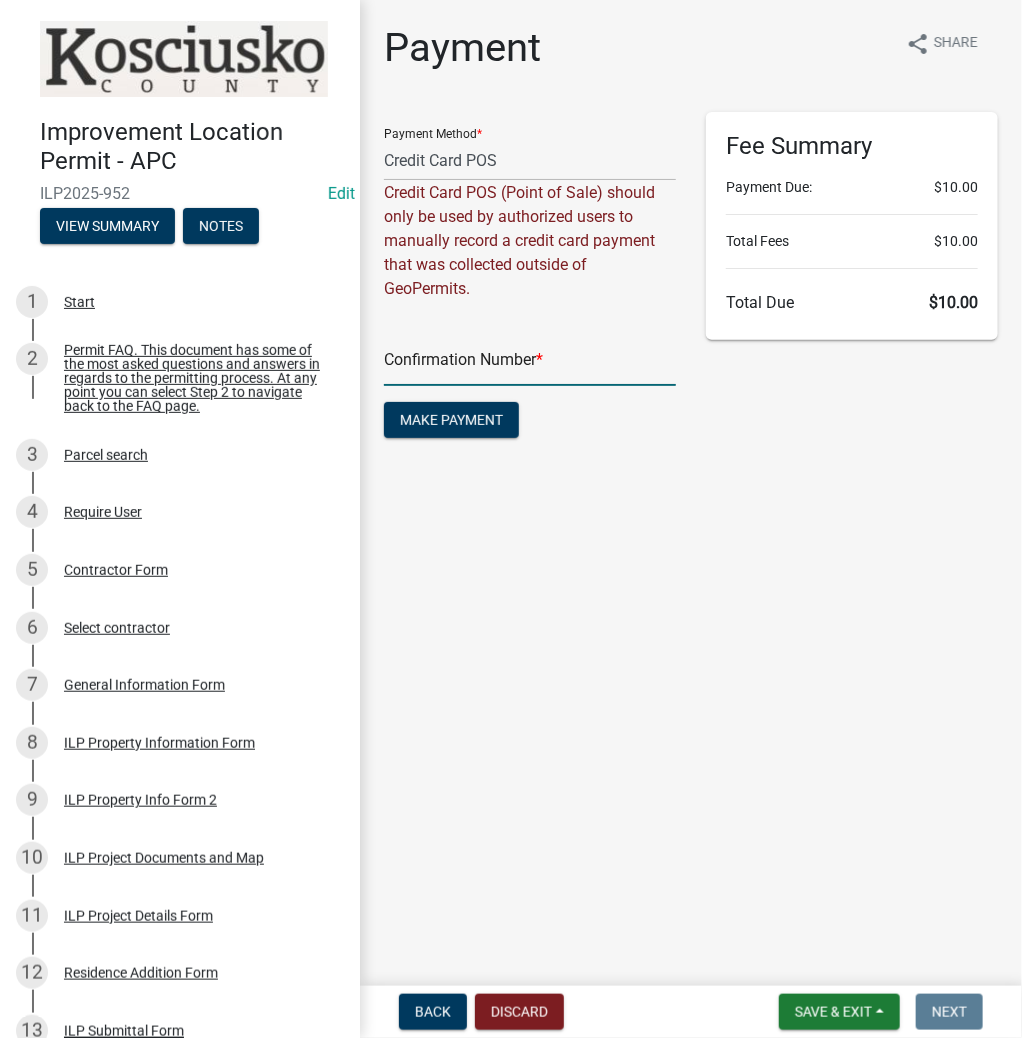 click 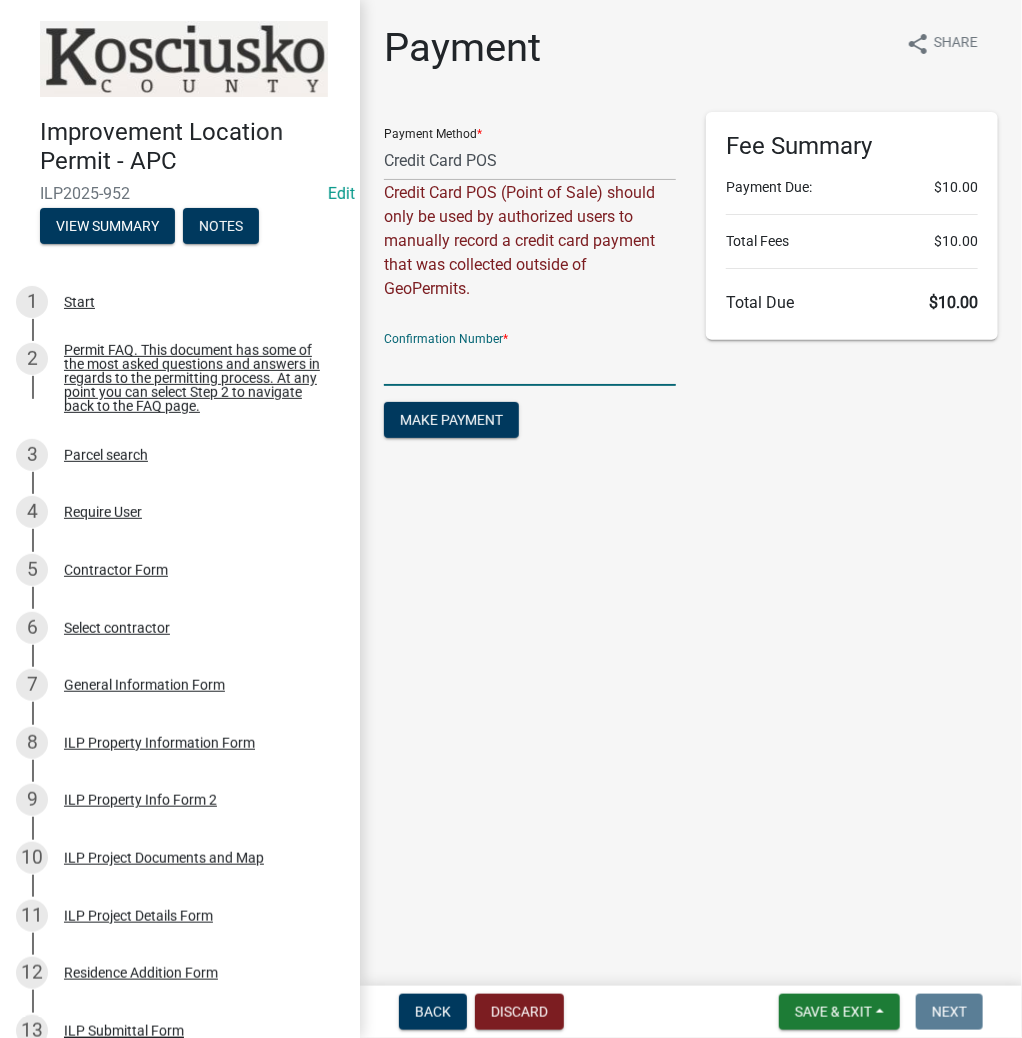 click 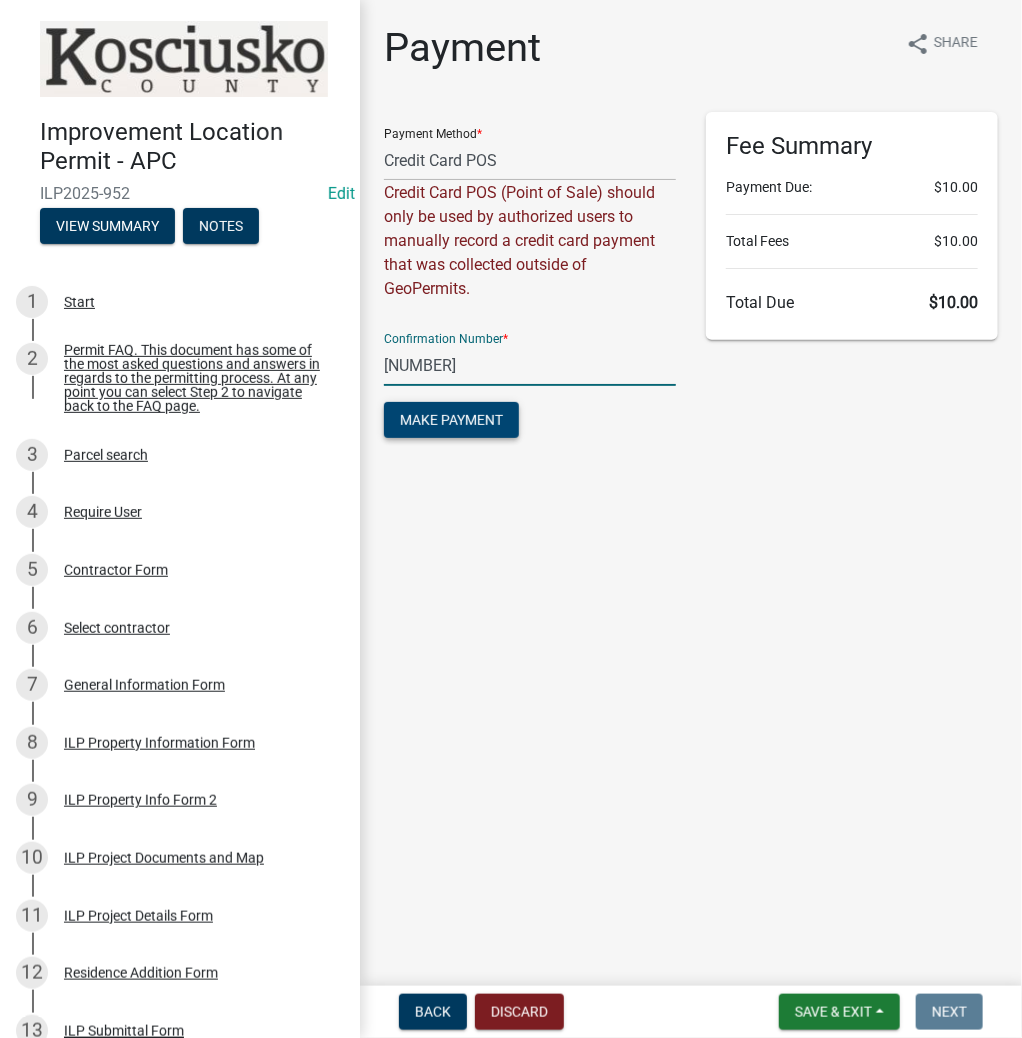 type on "14759432" 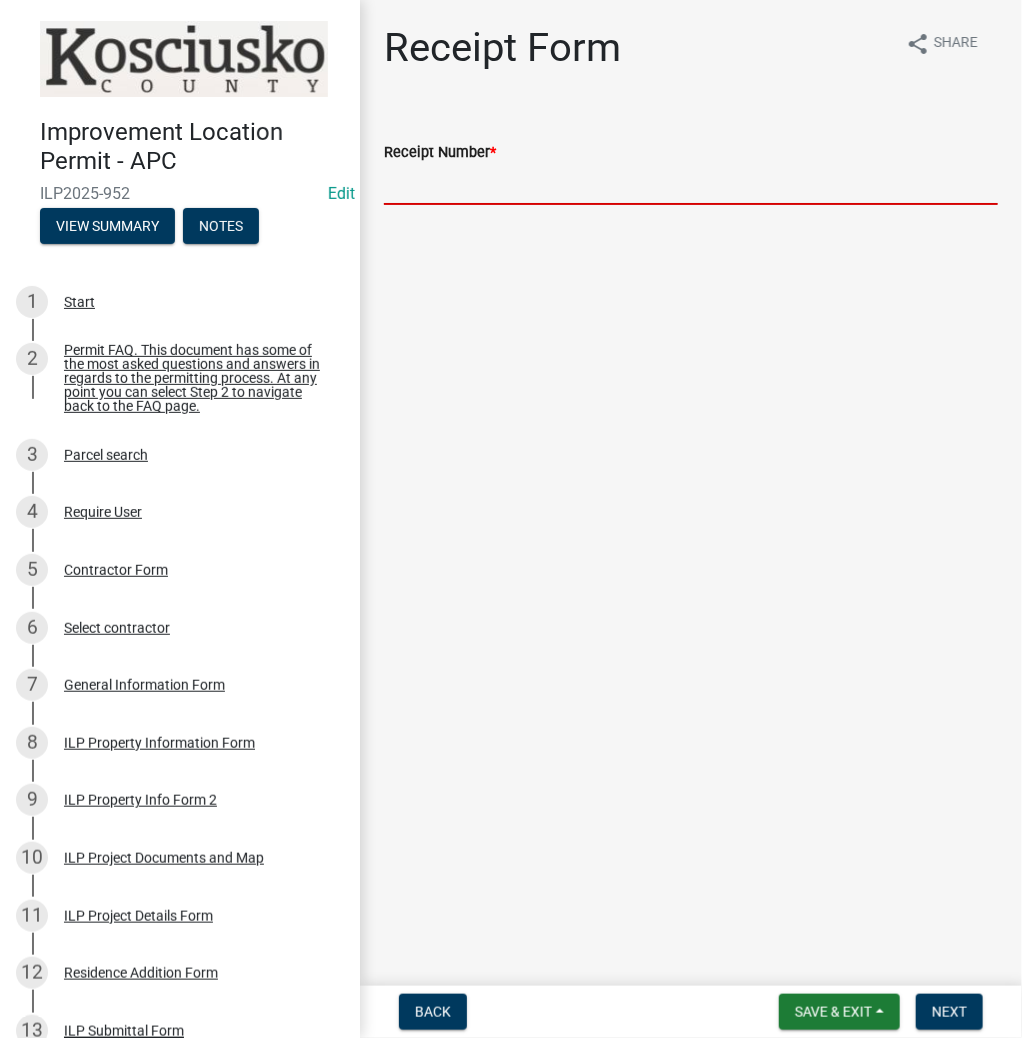 click on "Receipt Number  *" at bounding box center (691, 184) 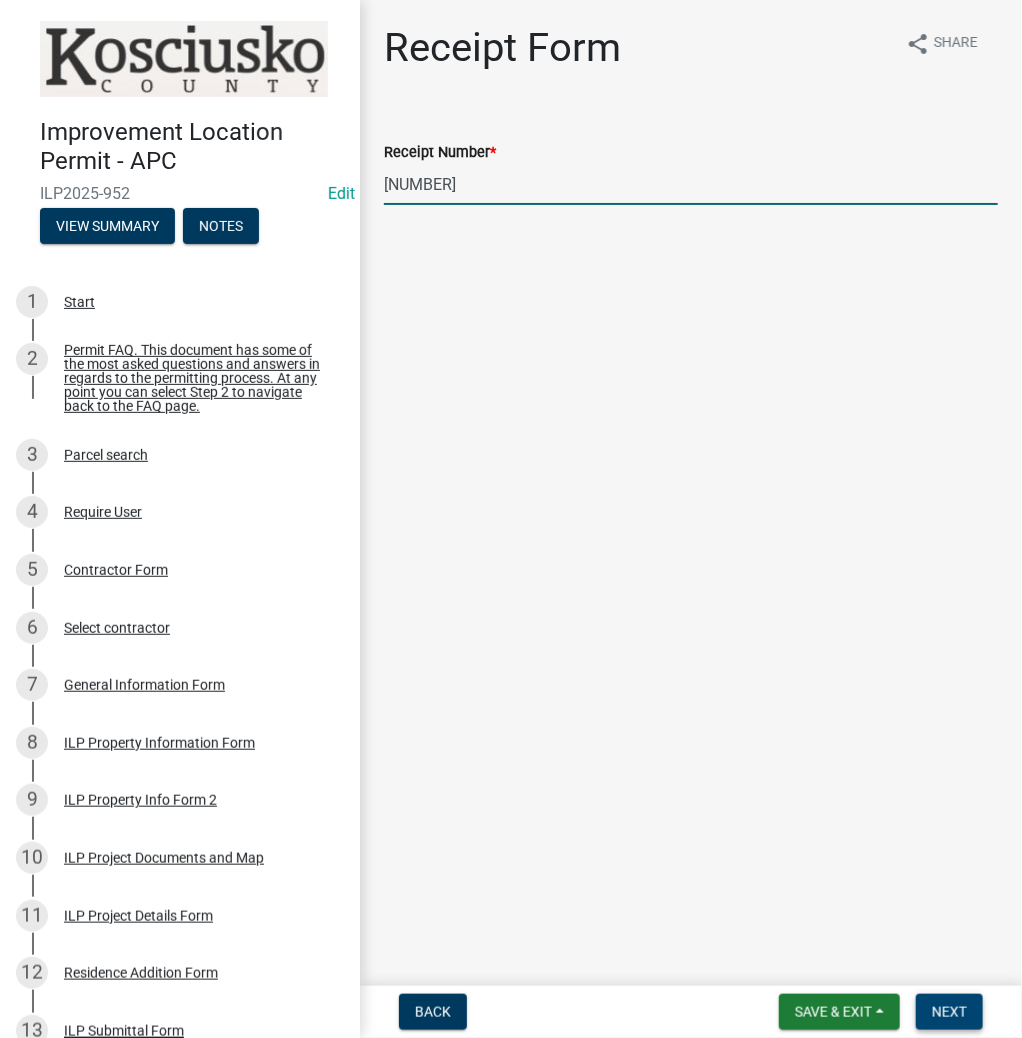 type on "14759432" 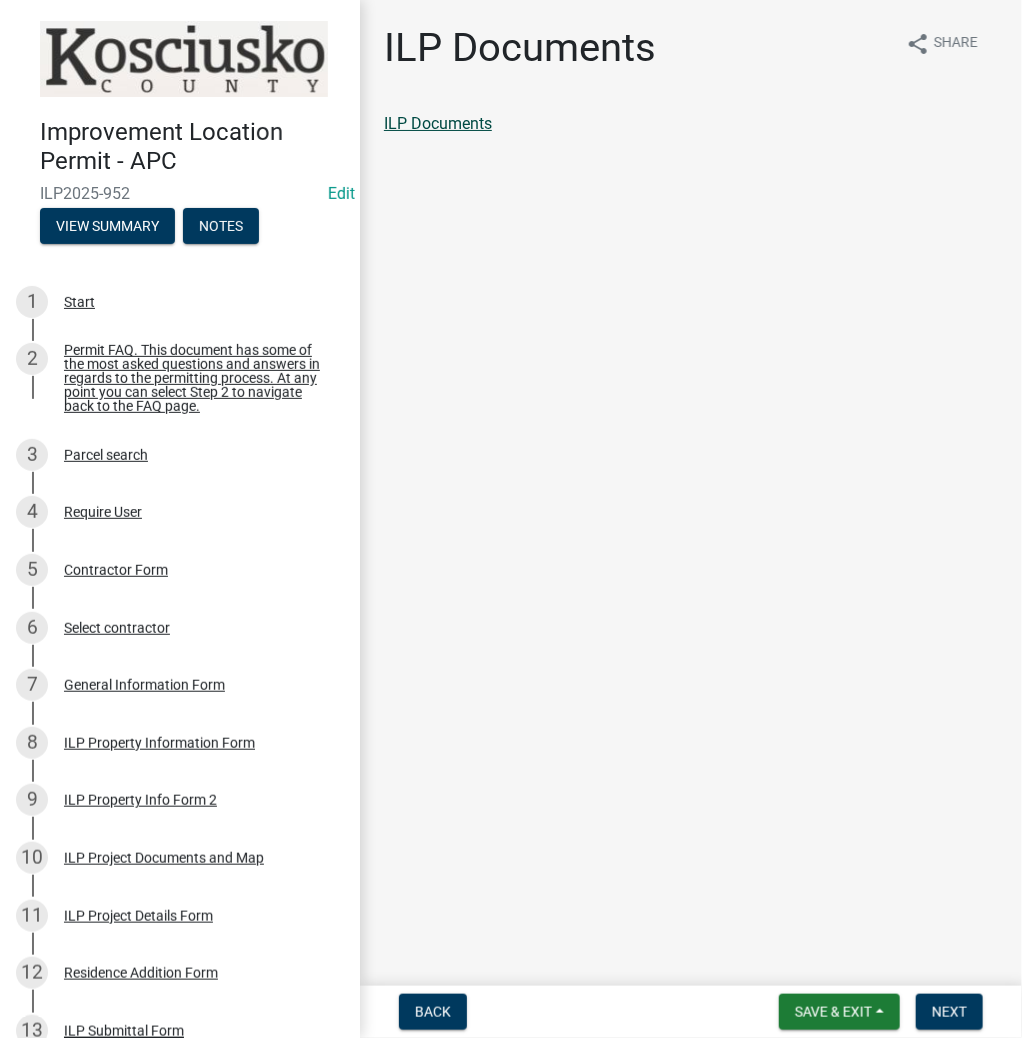 click on "ILP Documents" 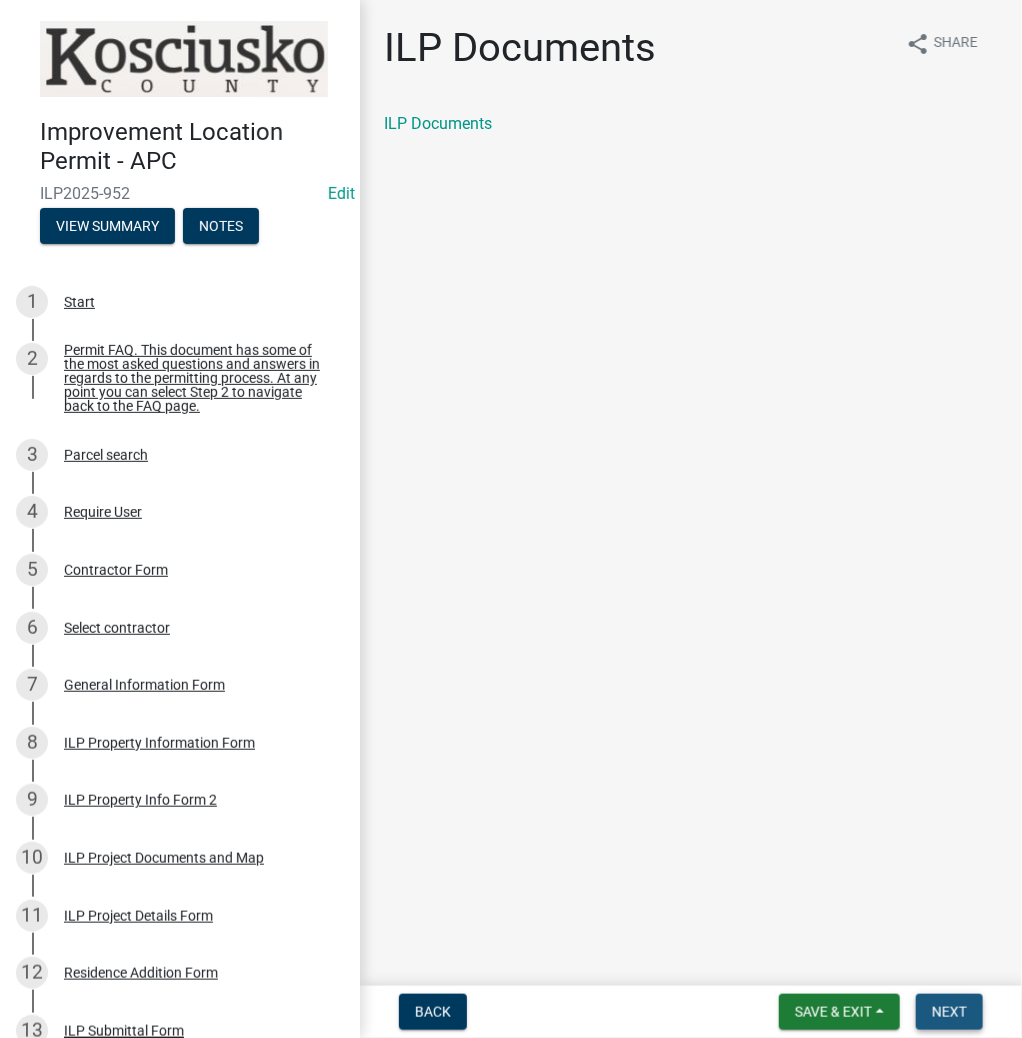 click on "Next" at bounding box center [949, 1012] 